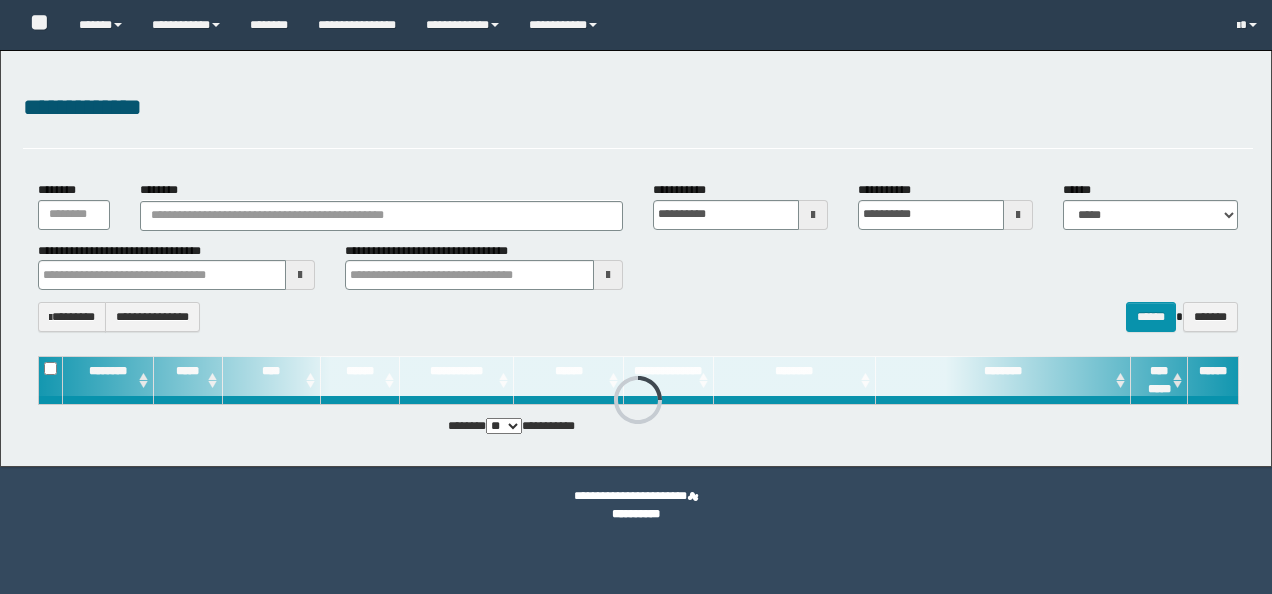 scroll, scrollTop: 0, scrollLeft: 0, axis: both 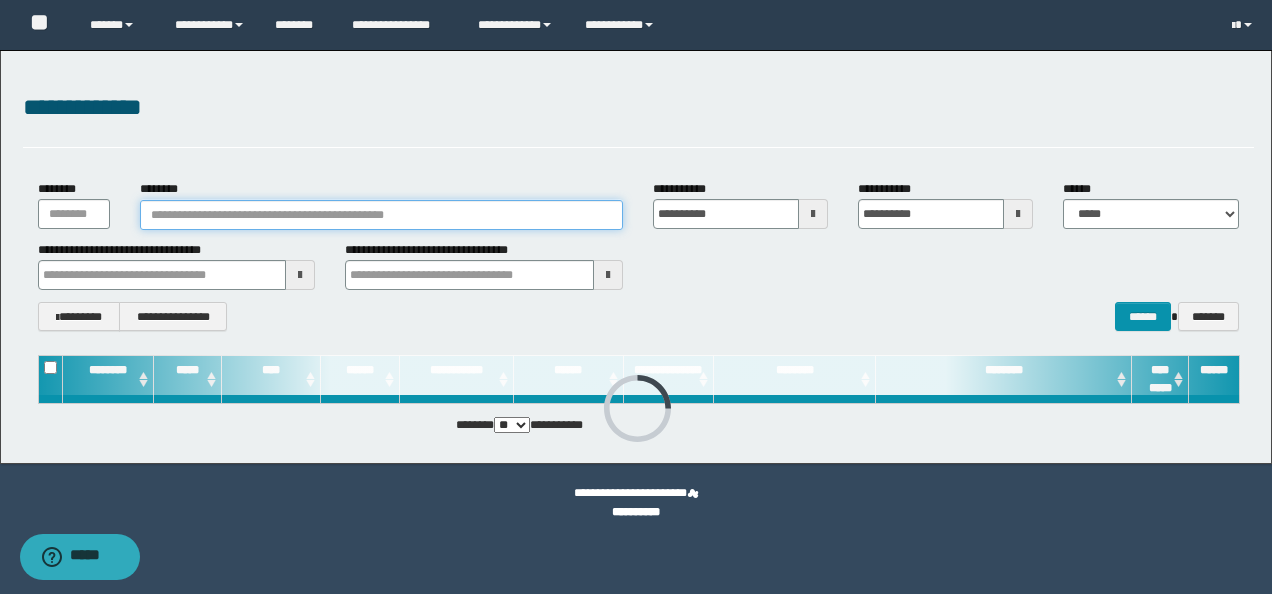 click on "********" at bounding box center (381, 215) 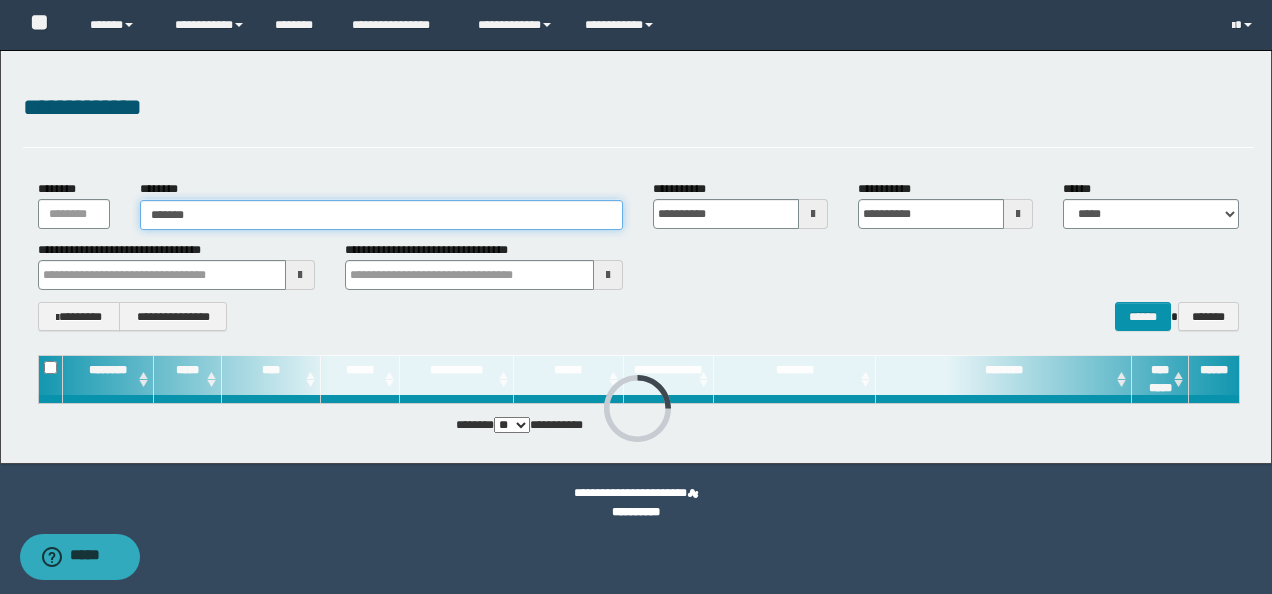 type on "*******" 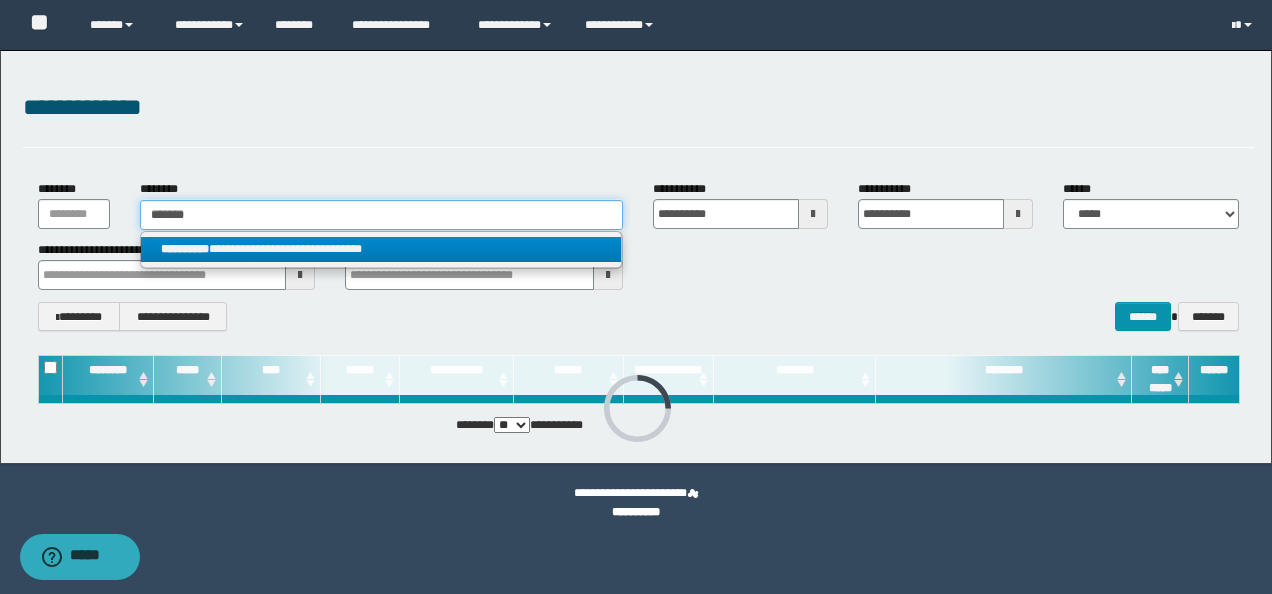 type on "*******" 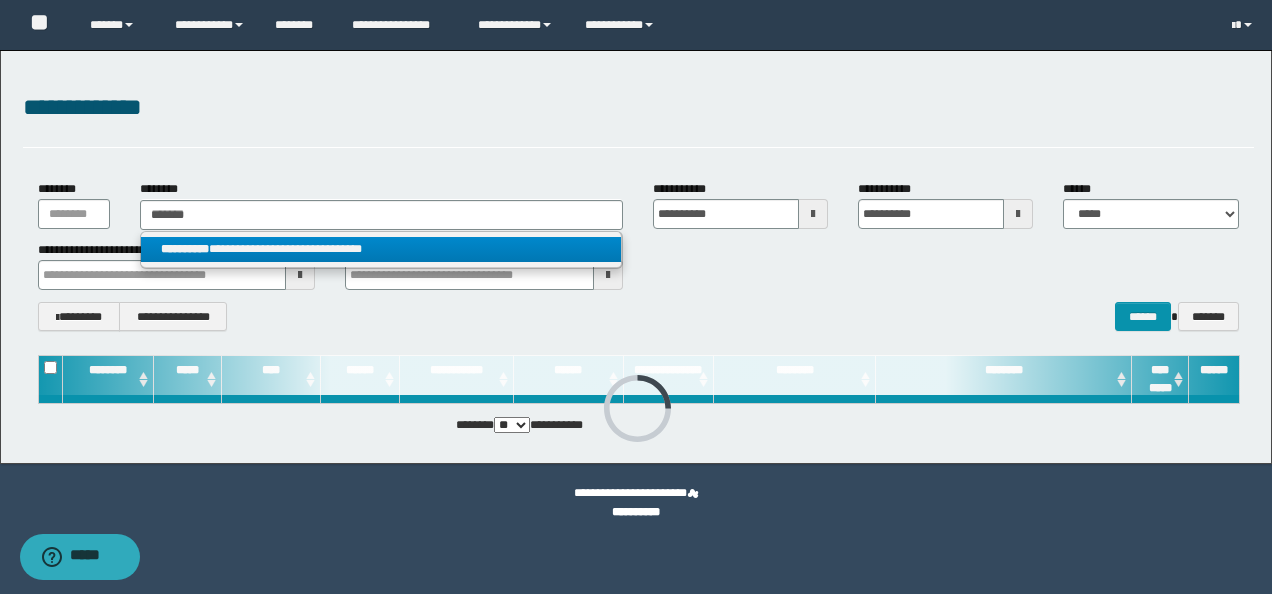 click on "**********" at bounding box center [381, 249] 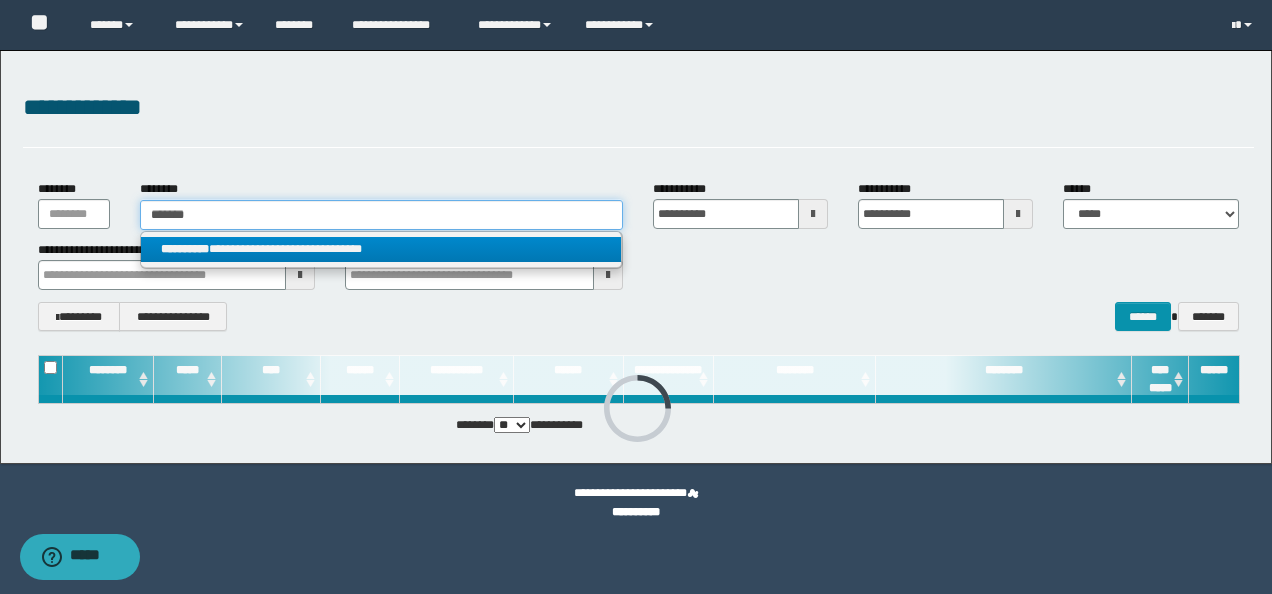 type 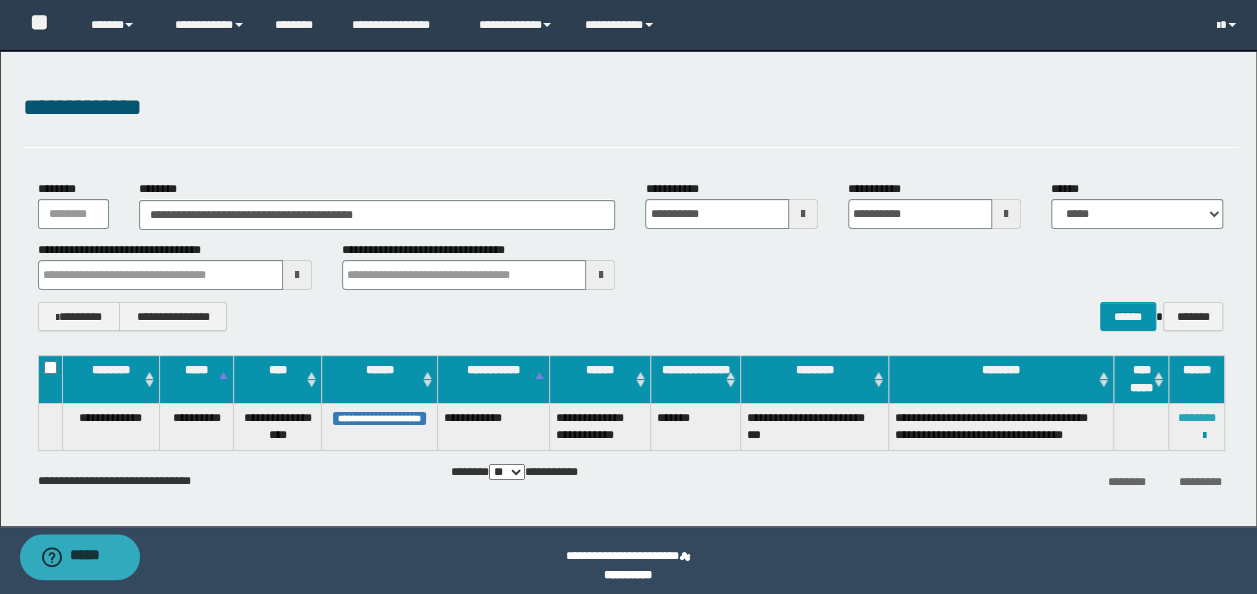 click on "********" at bounding box center [1197, 418] 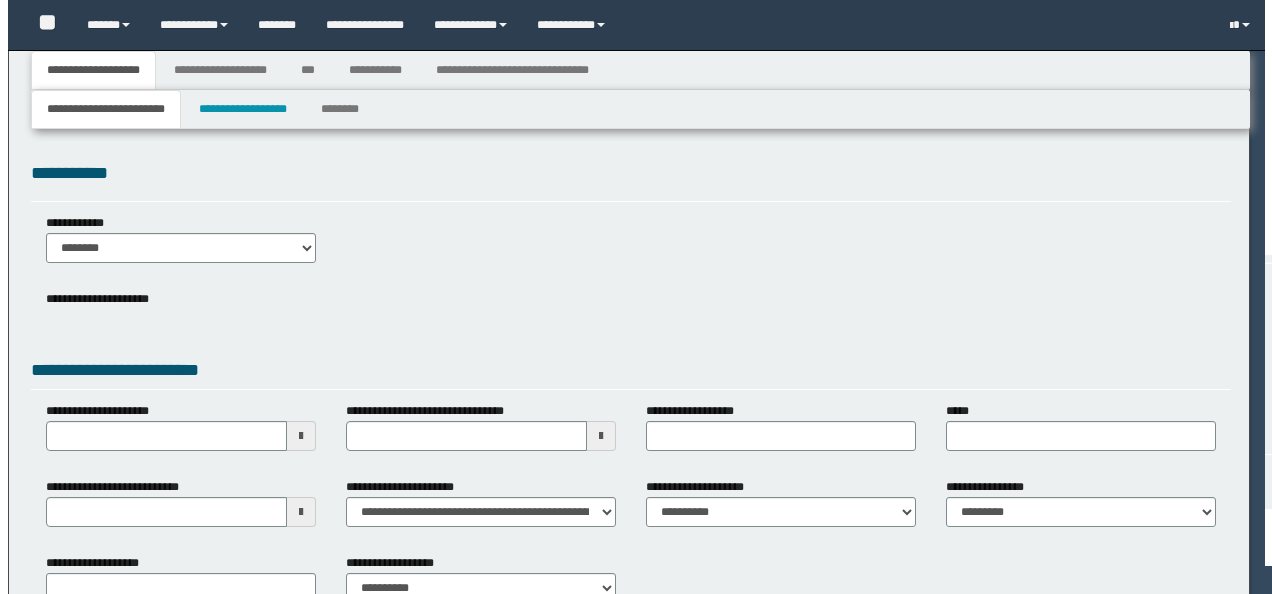 scroll, scrollTop: 0, scrollLeft: 0, axis: both 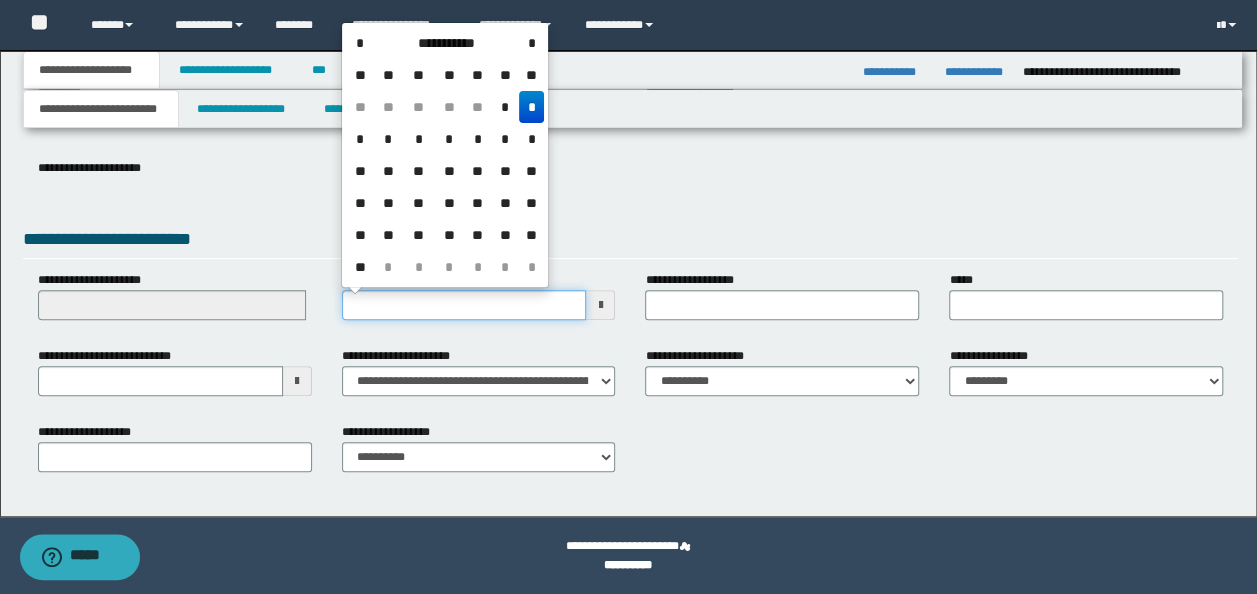 click on "**********" at bounding box center (464, 305) 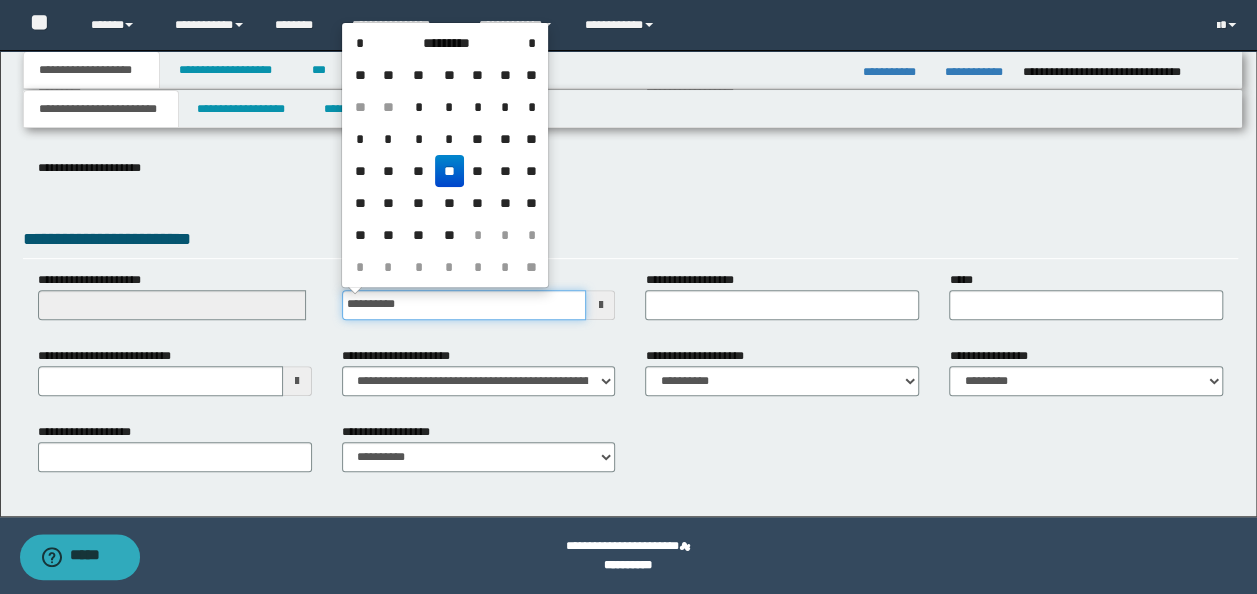 type on "**********" 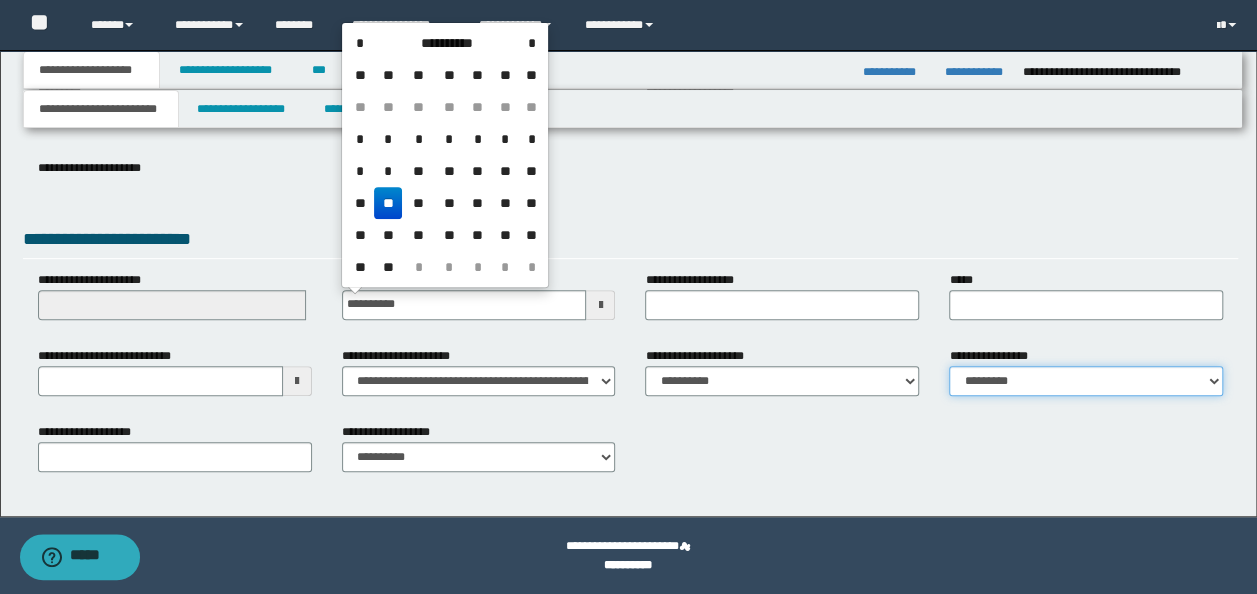 click on "**********" at bounding box center (1086, 381) 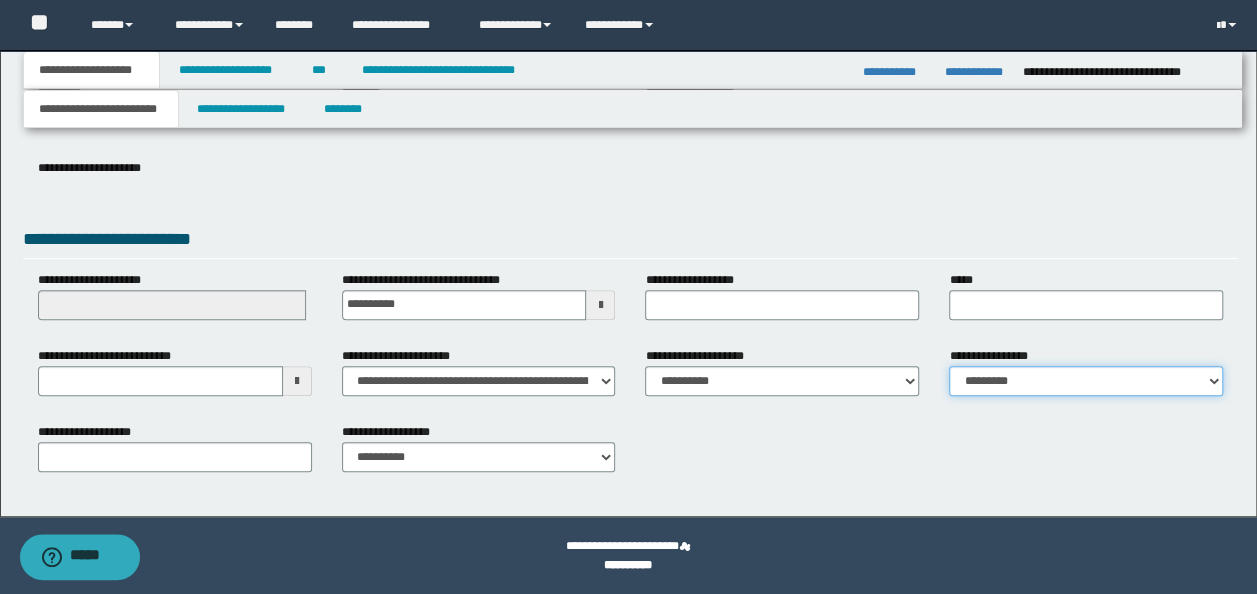 select on "*" 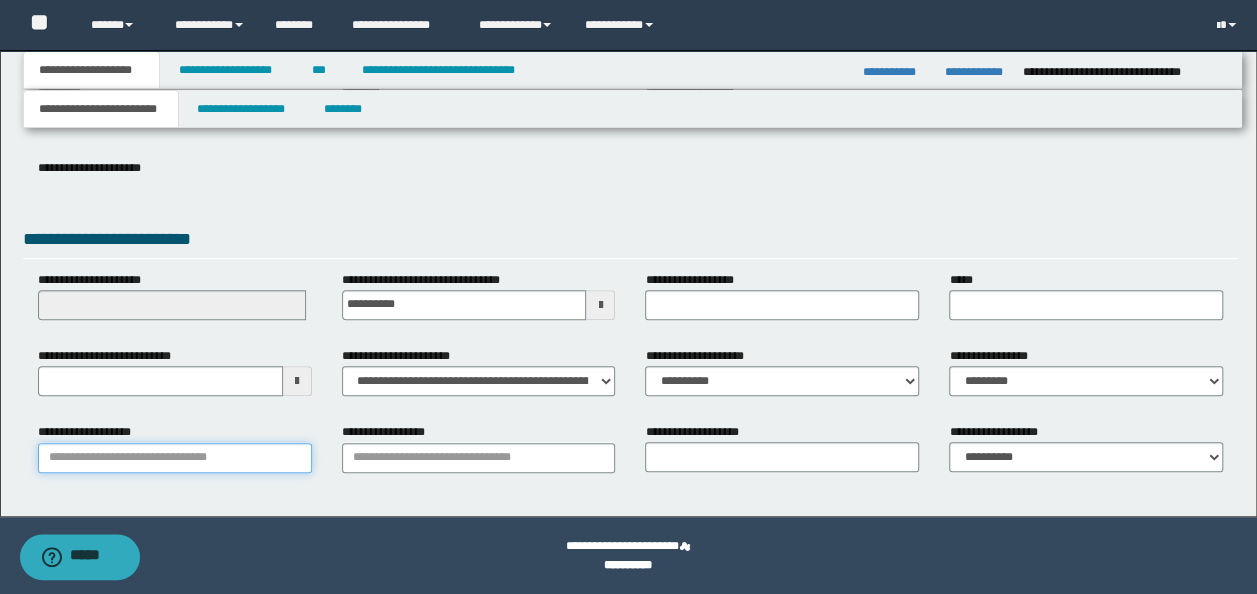 click on "**********" at bounding box center [175, 458] 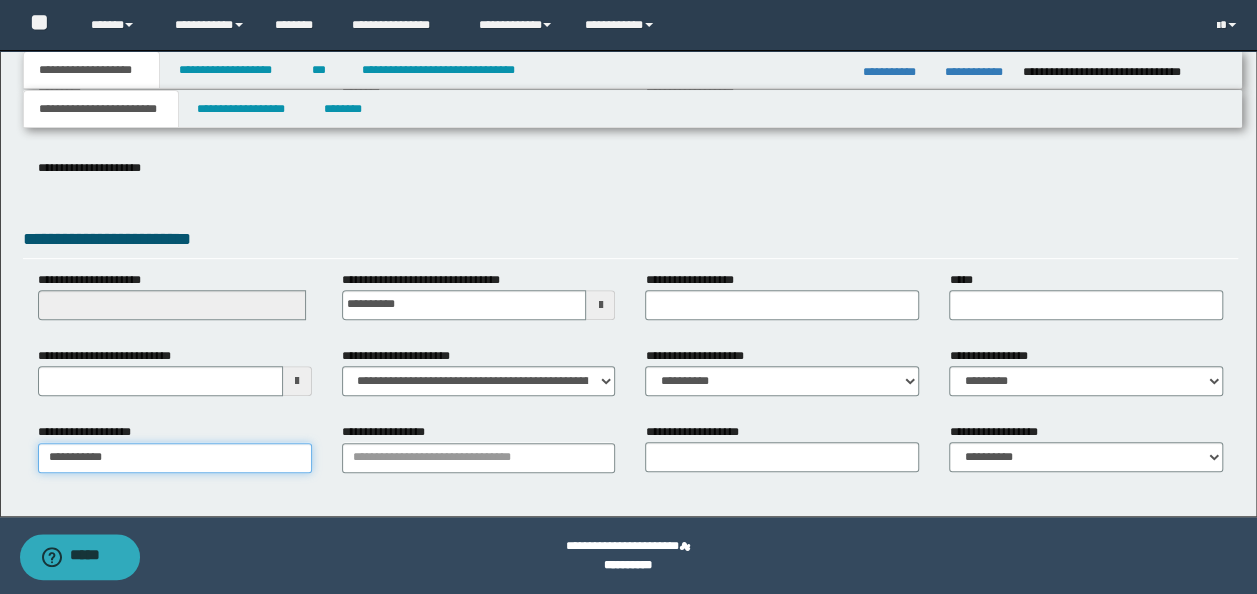 type on "**********" 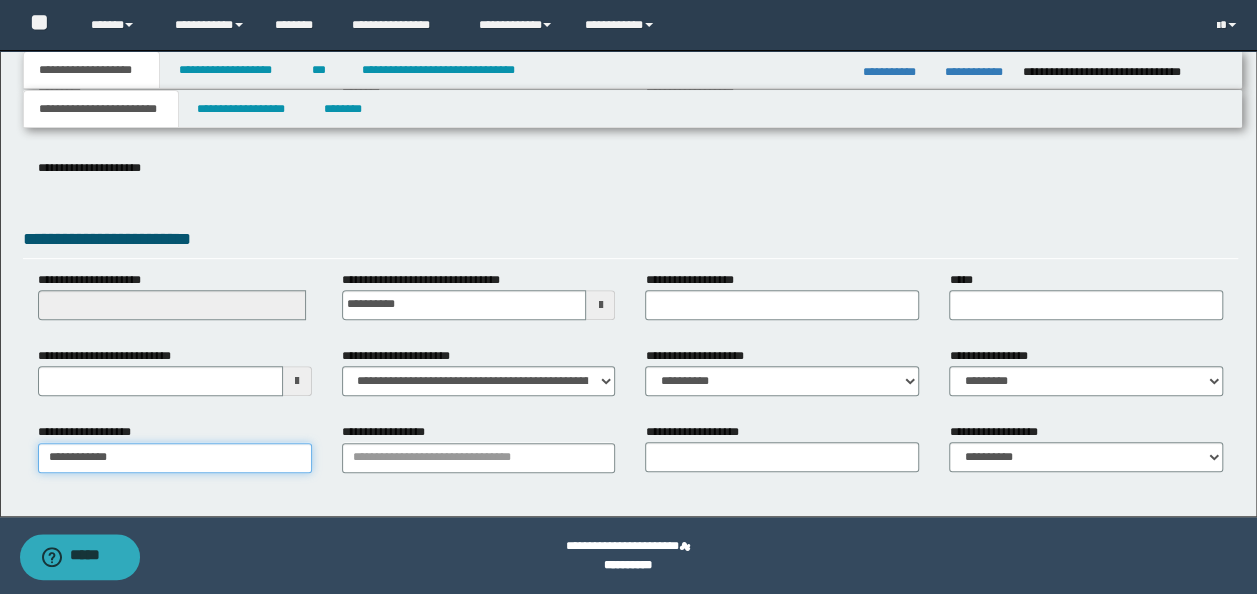 type on "**********" 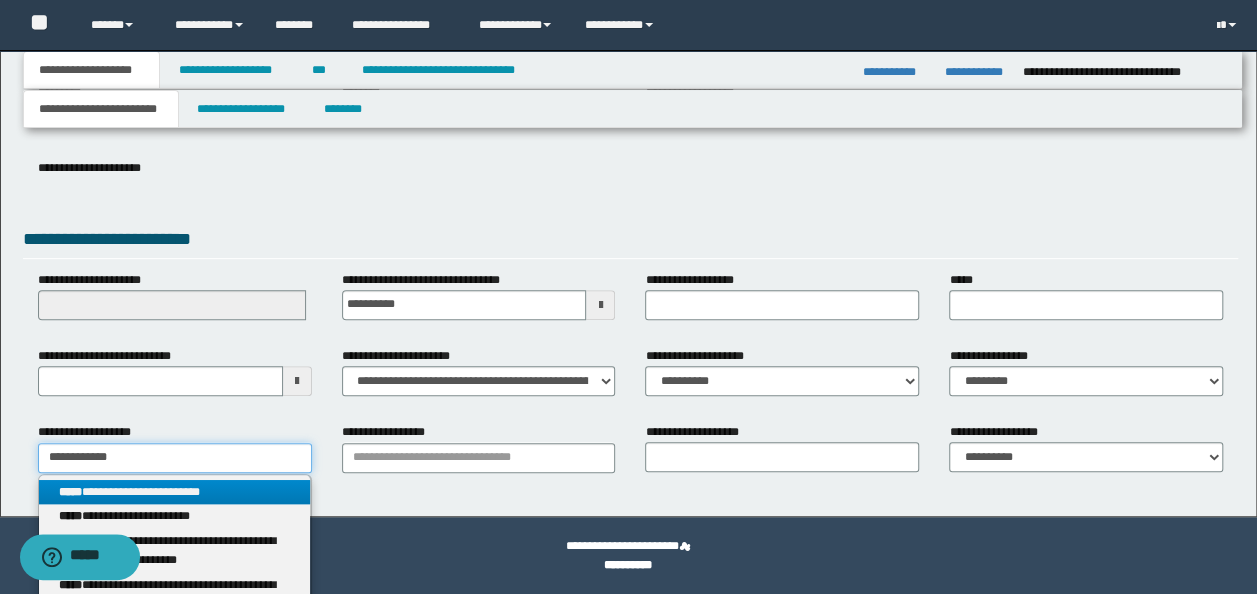 type on "**********" 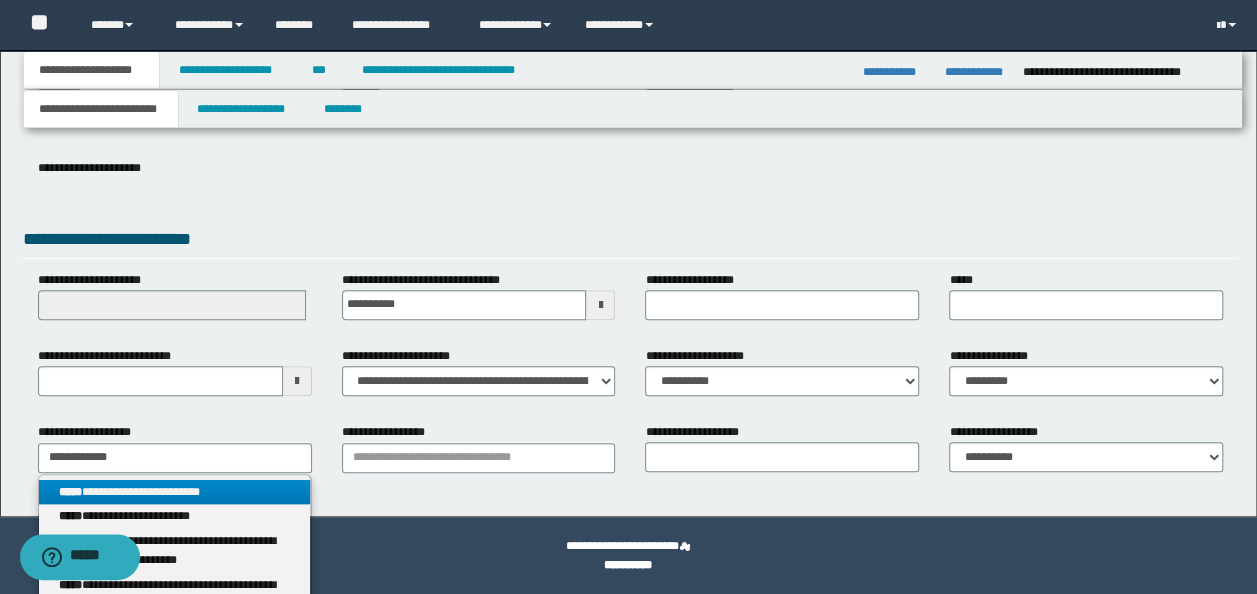 click on "**********" at bounding box center [174, 492] 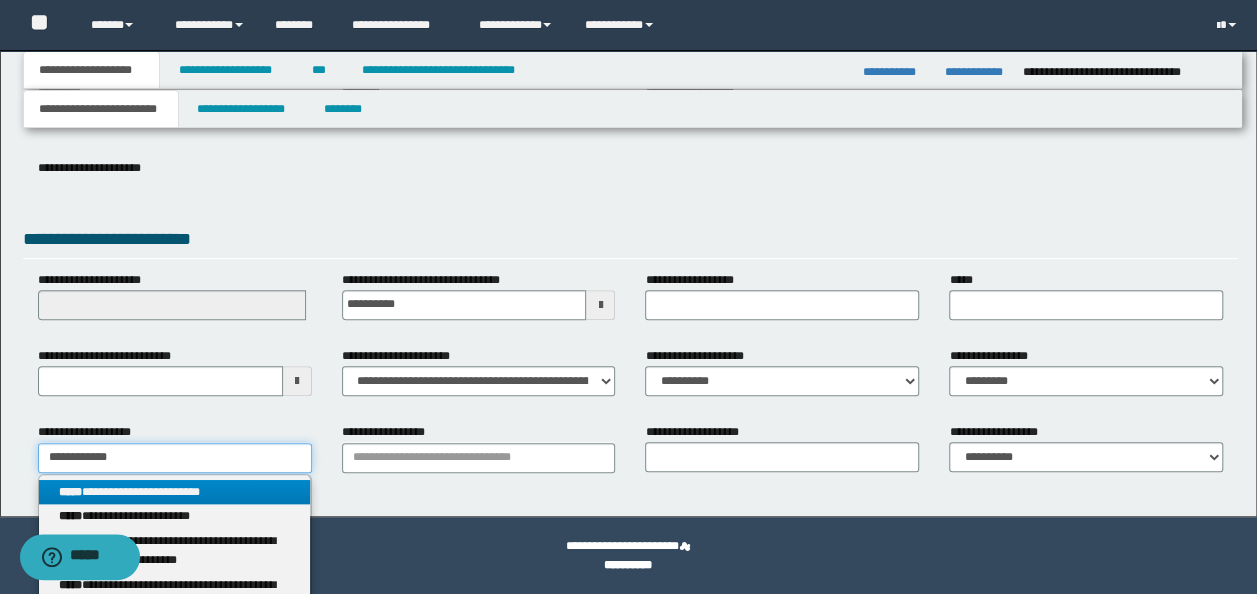 type 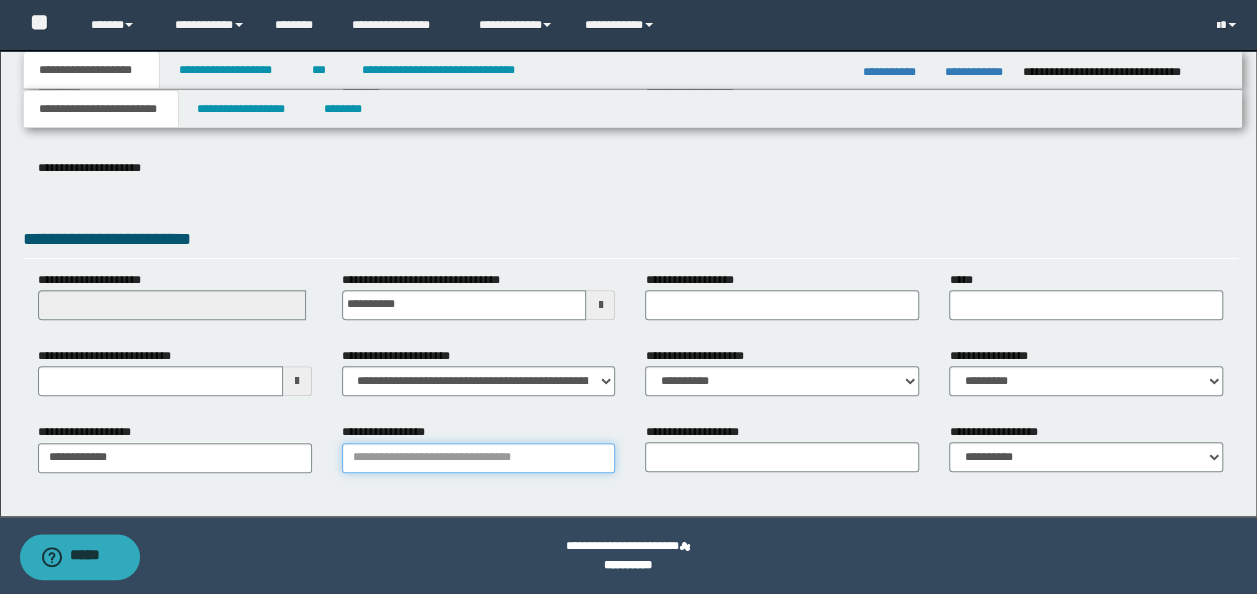 click on "**********" at bounding box center [479, 458] 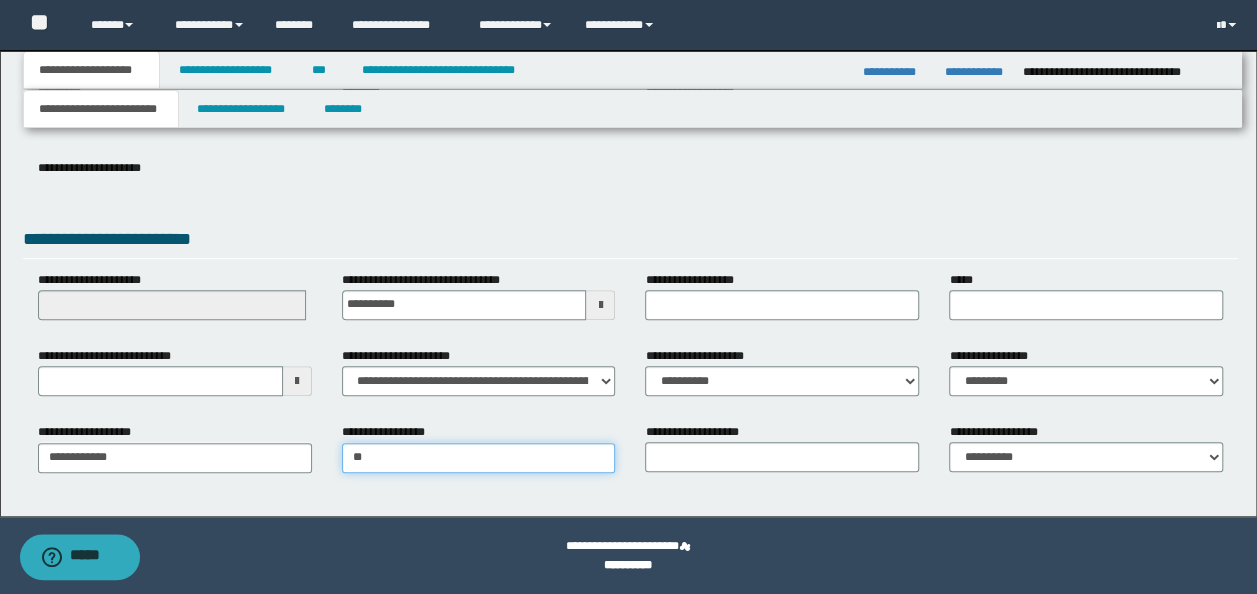 type on "*" 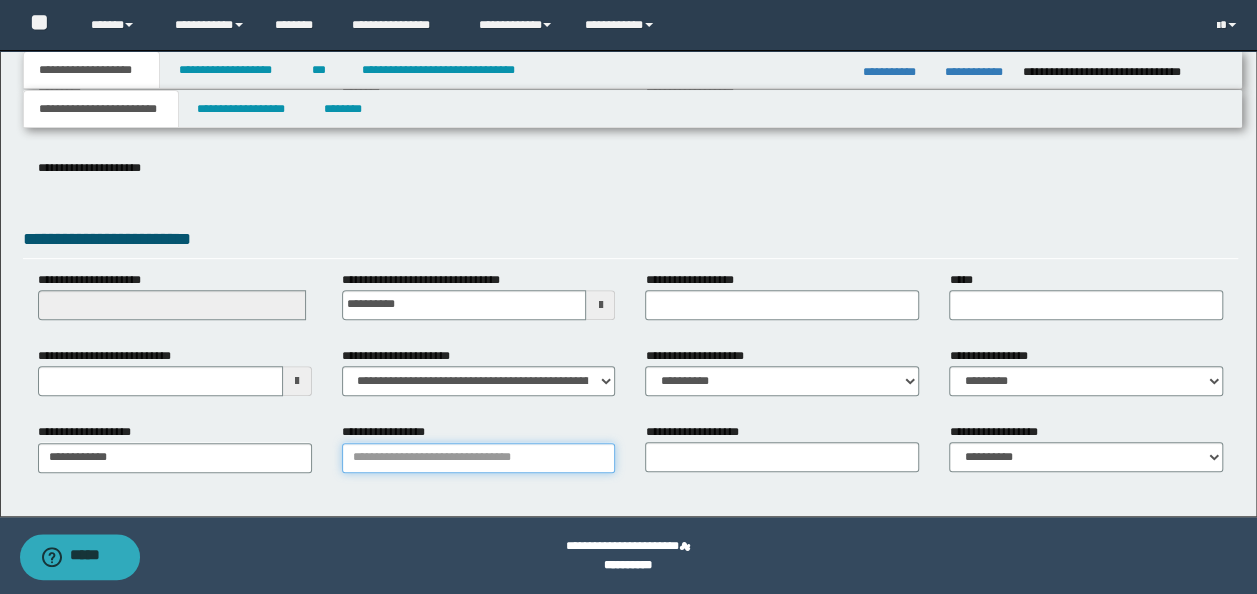 click on "**********" at bounding box center [479, 458] 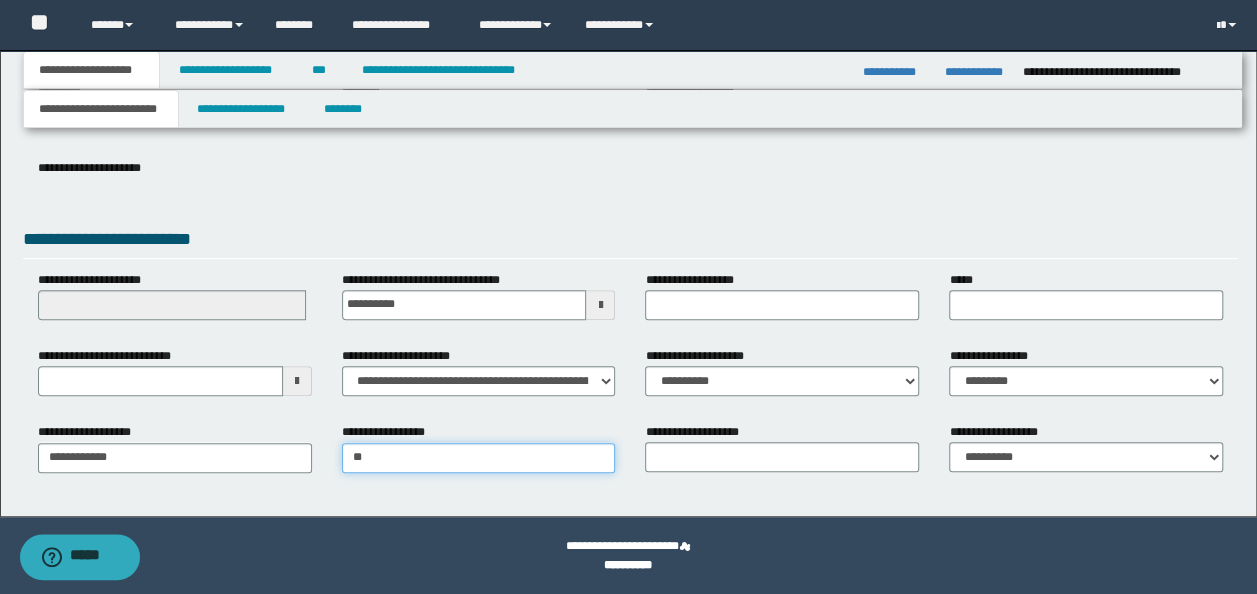 type on "***" 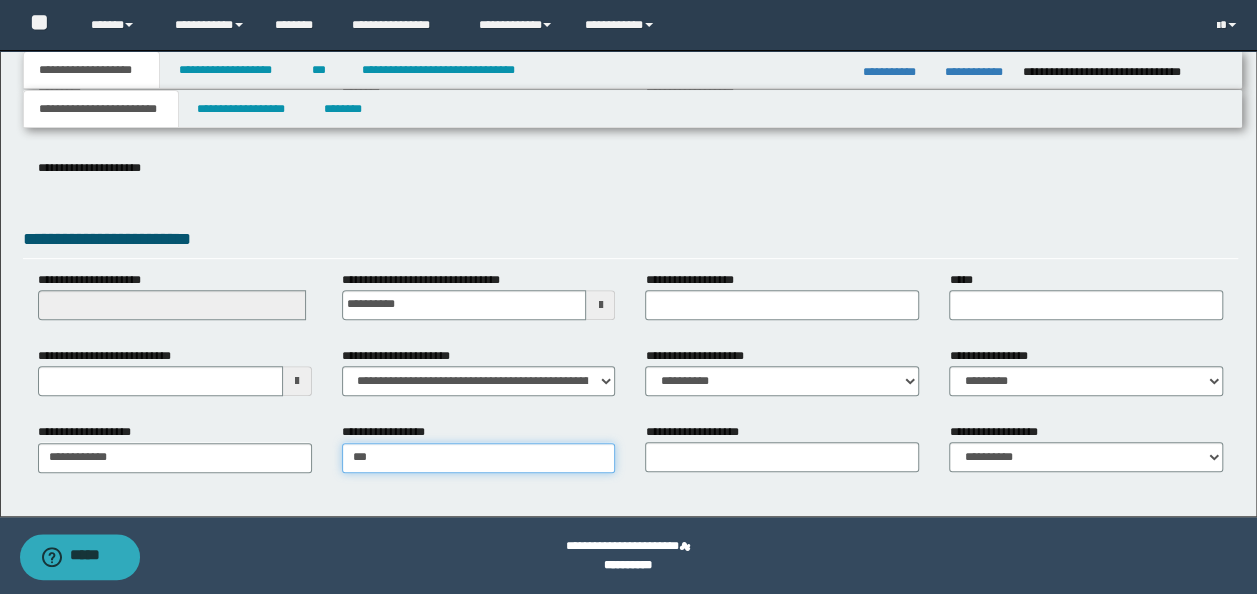 type on "*********" 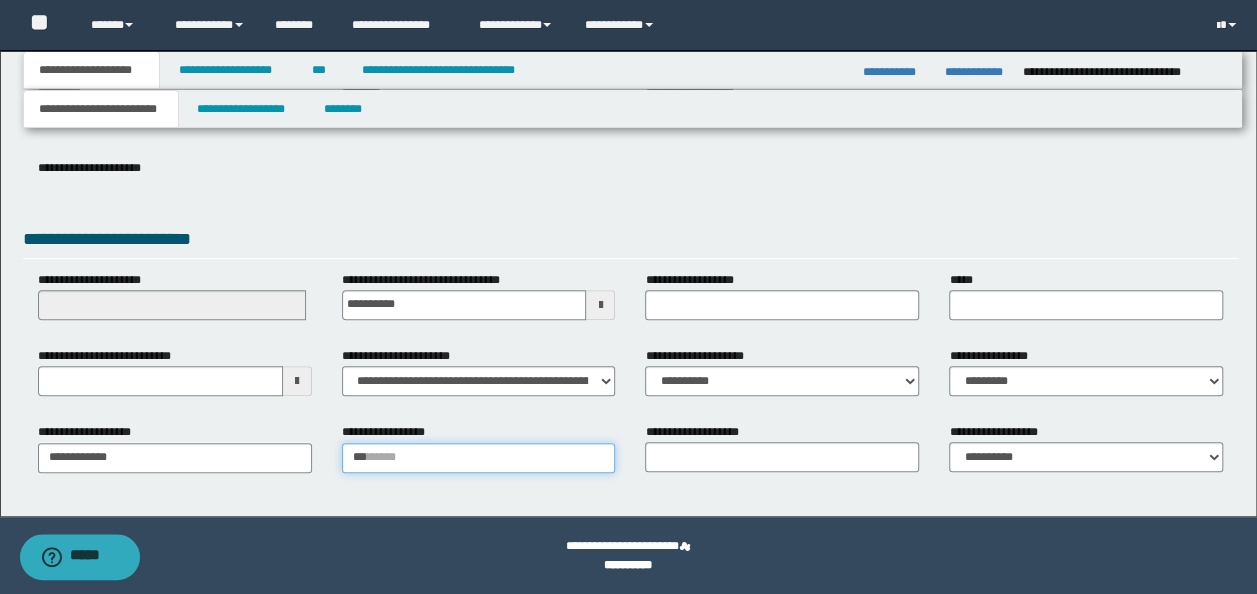 type 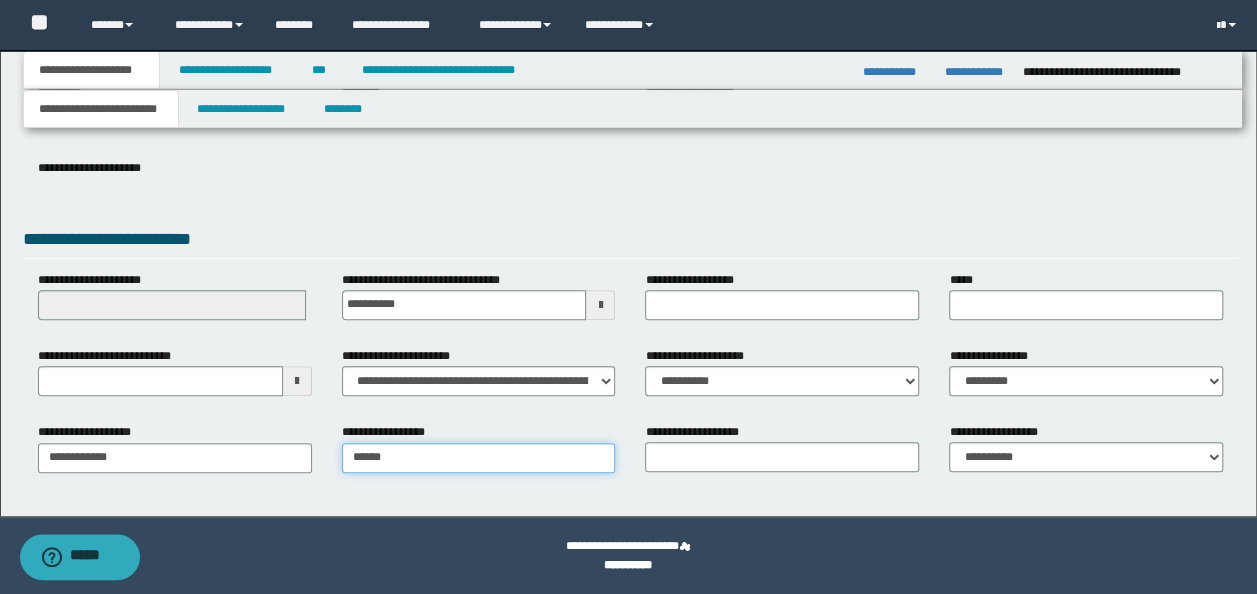 type on "*****" 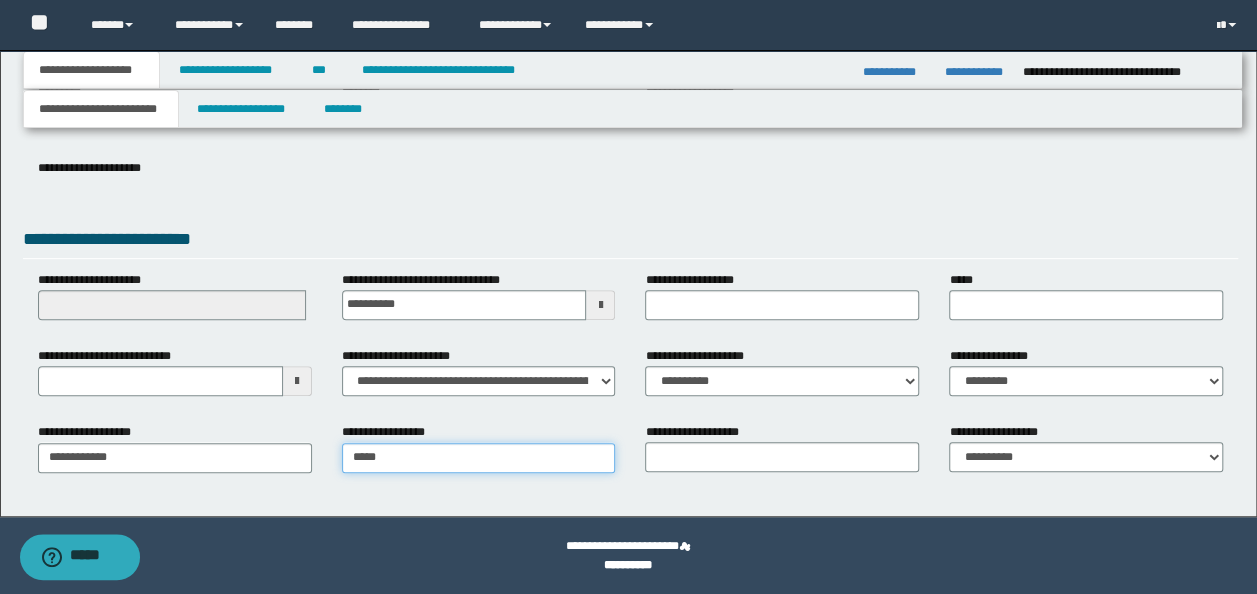 type on "**********" 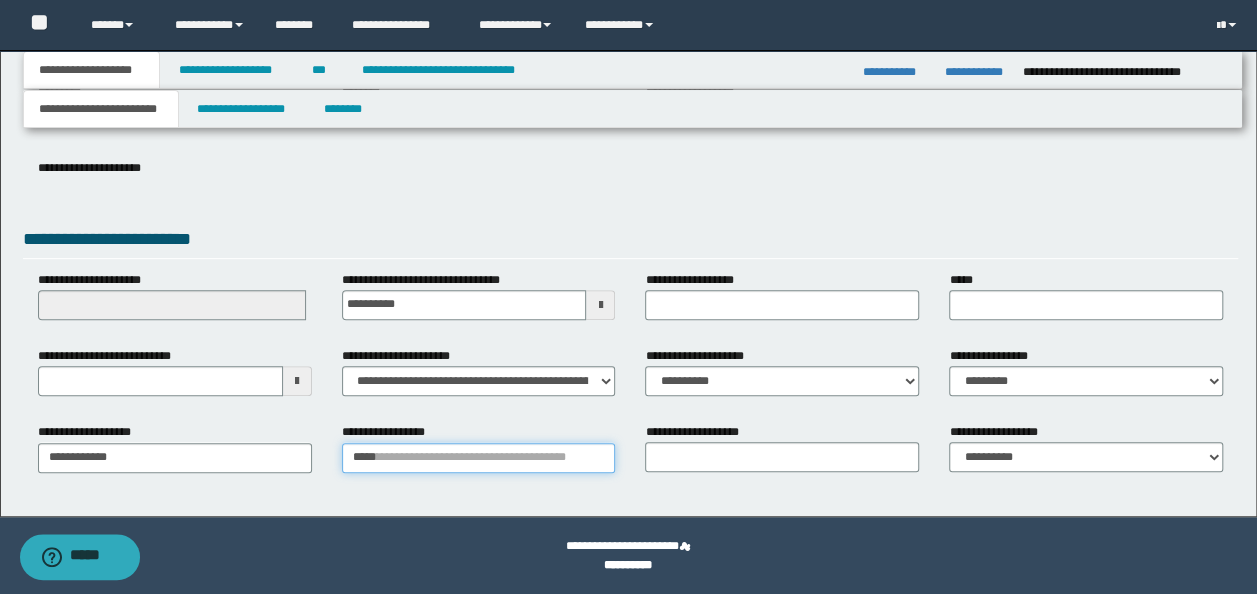 type 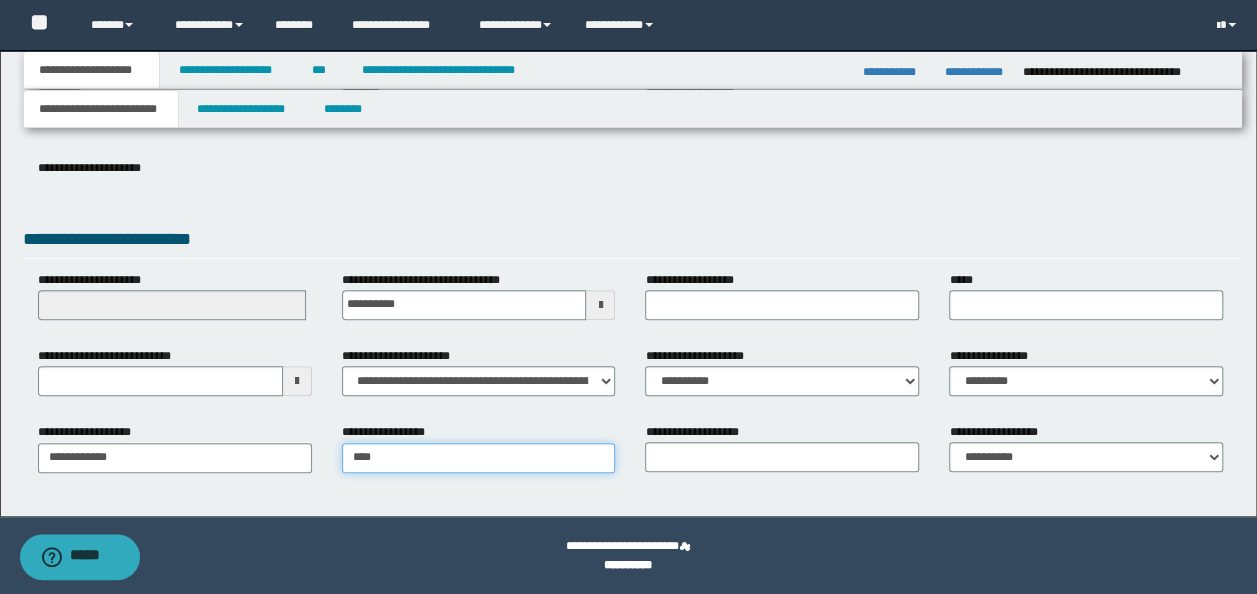 type on "***" 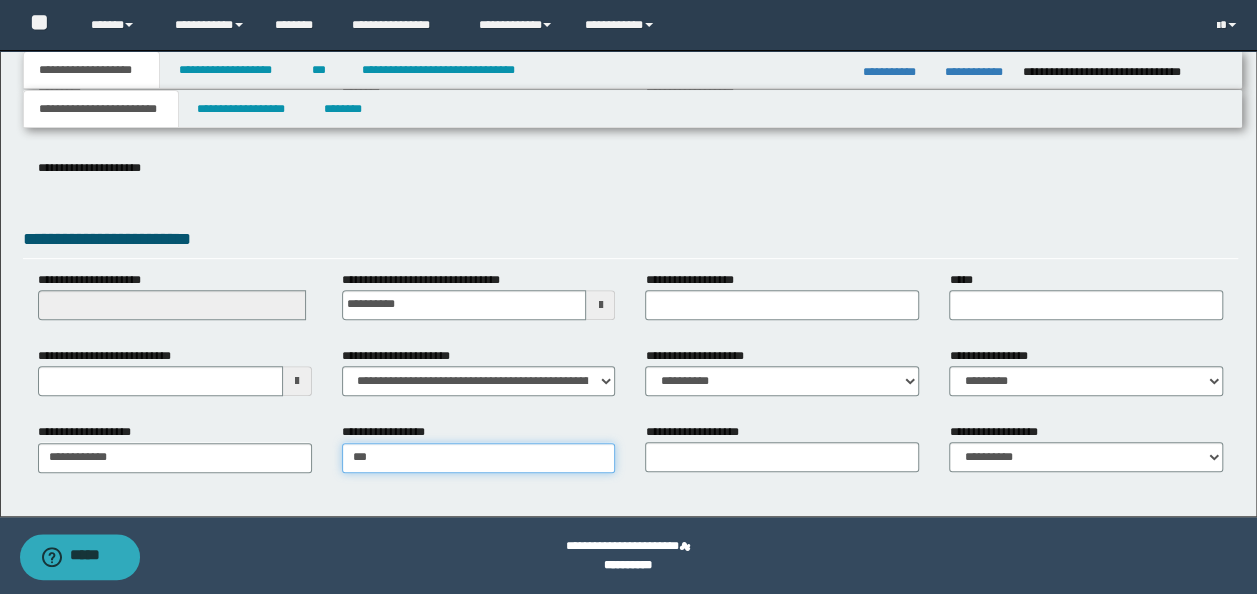 type on "*********" 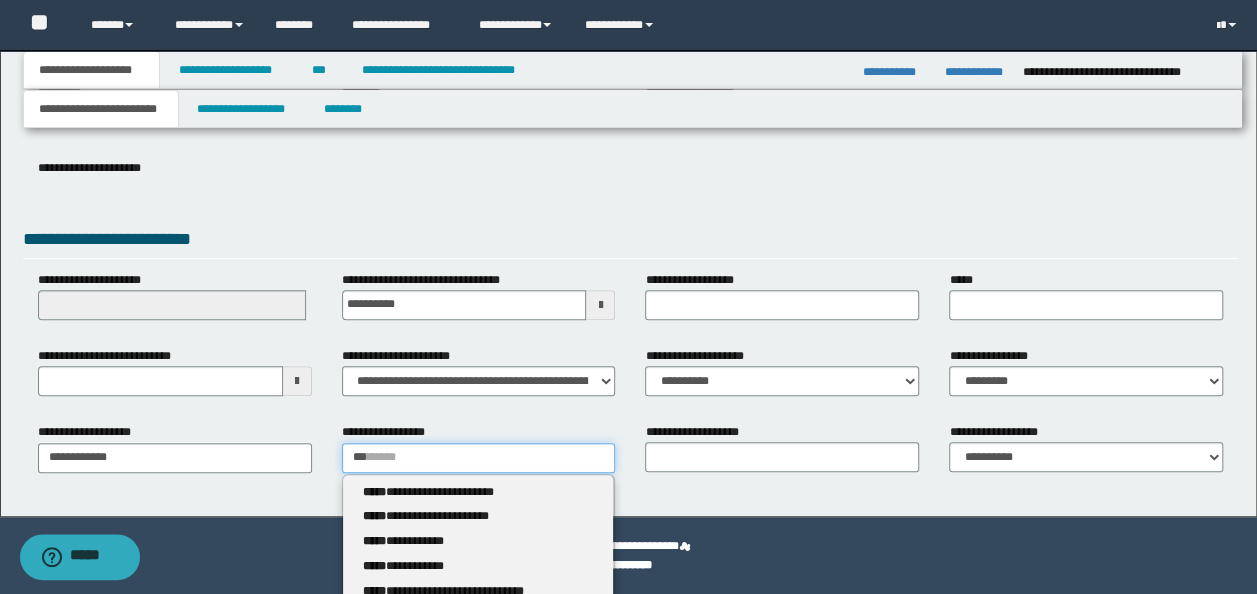 type 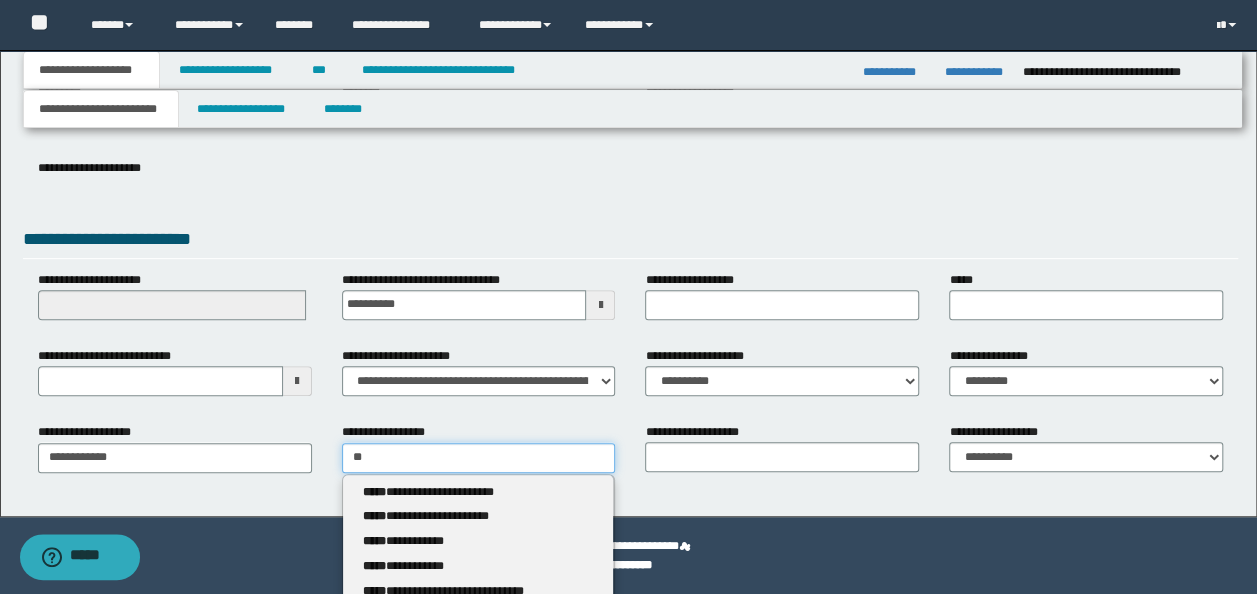 type on "*" 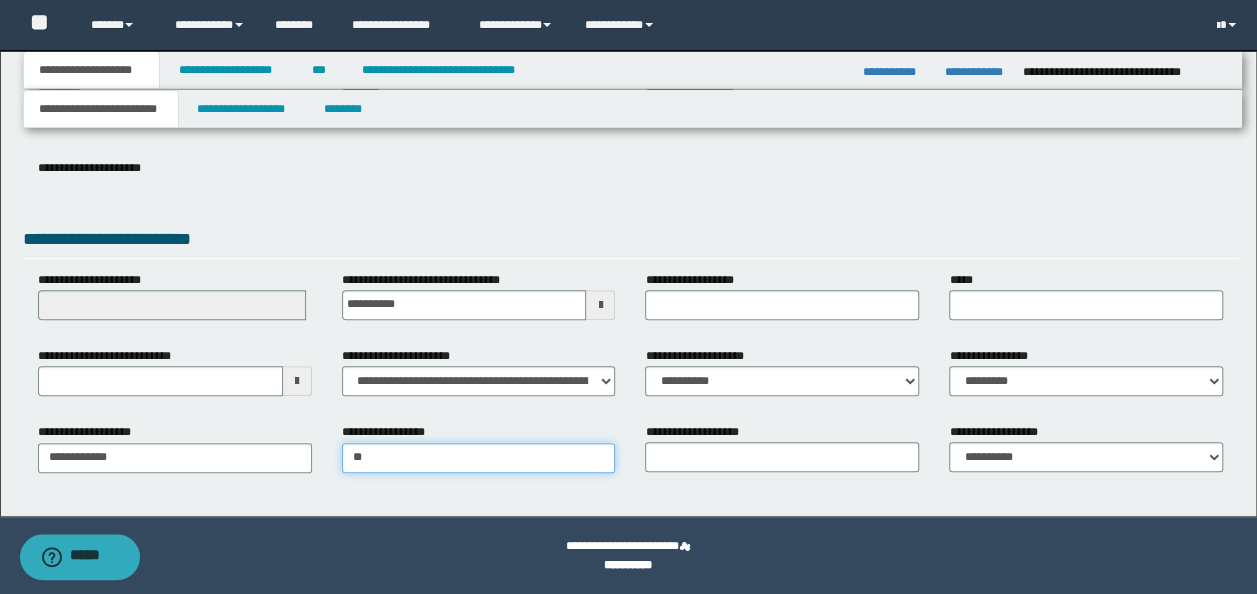 type on "***" 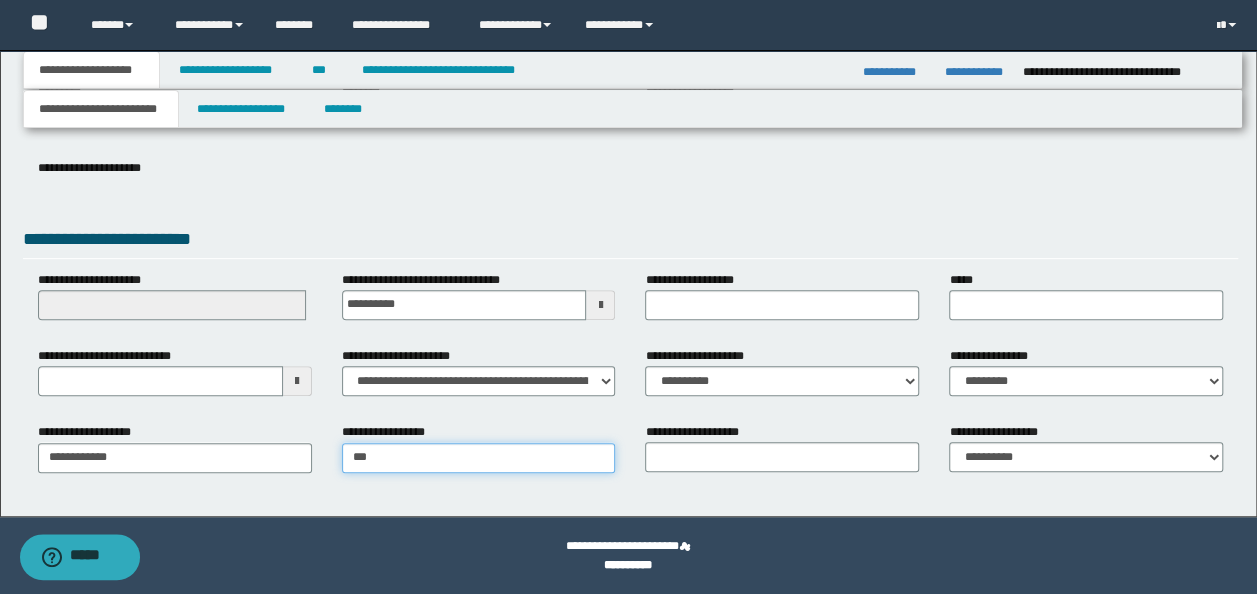 type 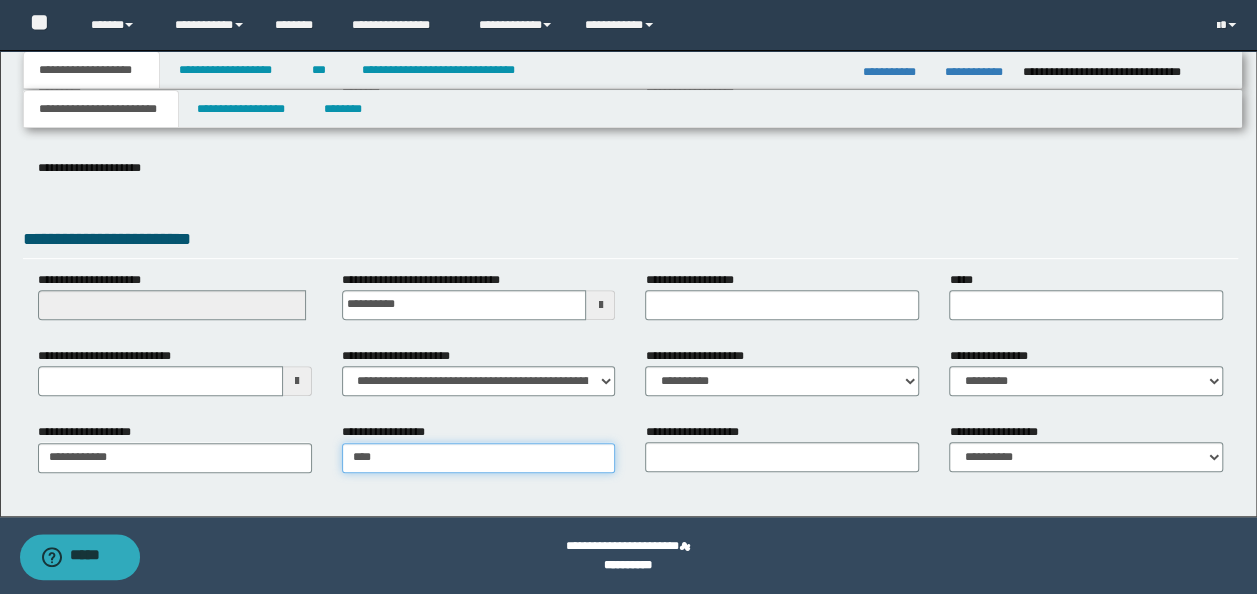 type on "**********" 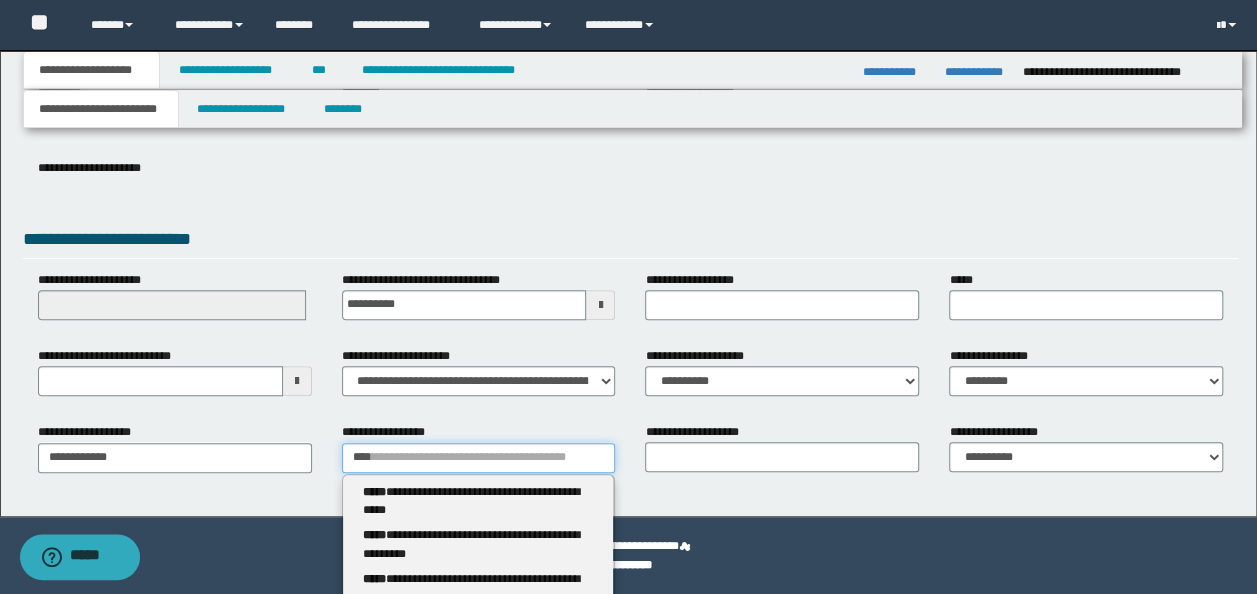 type 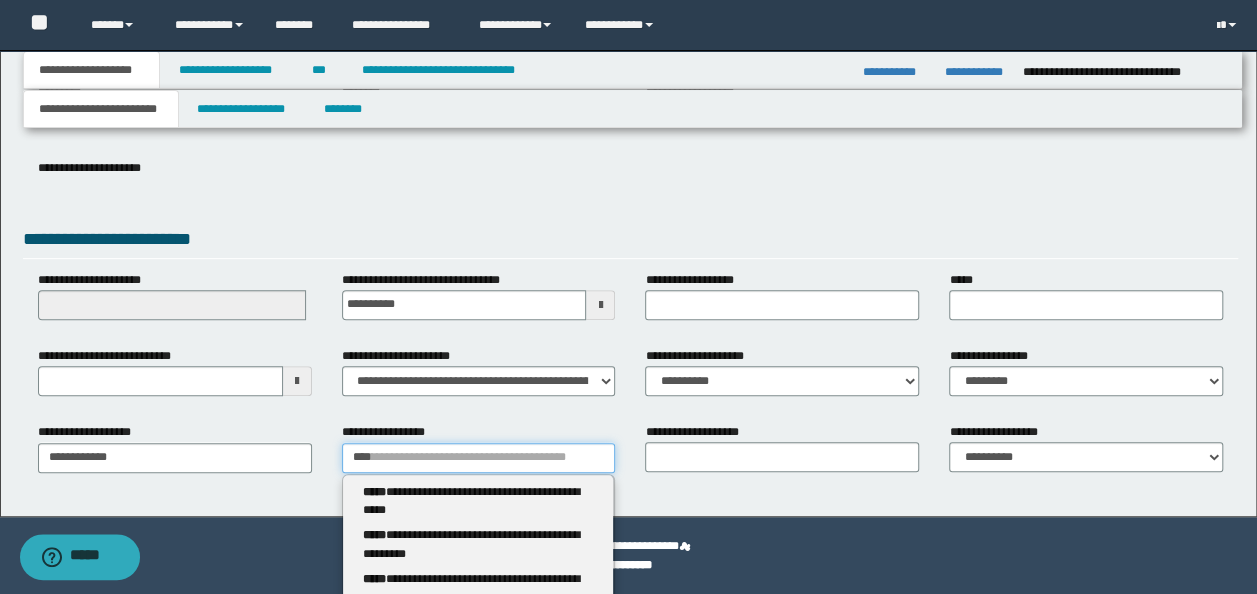 type on "*****" 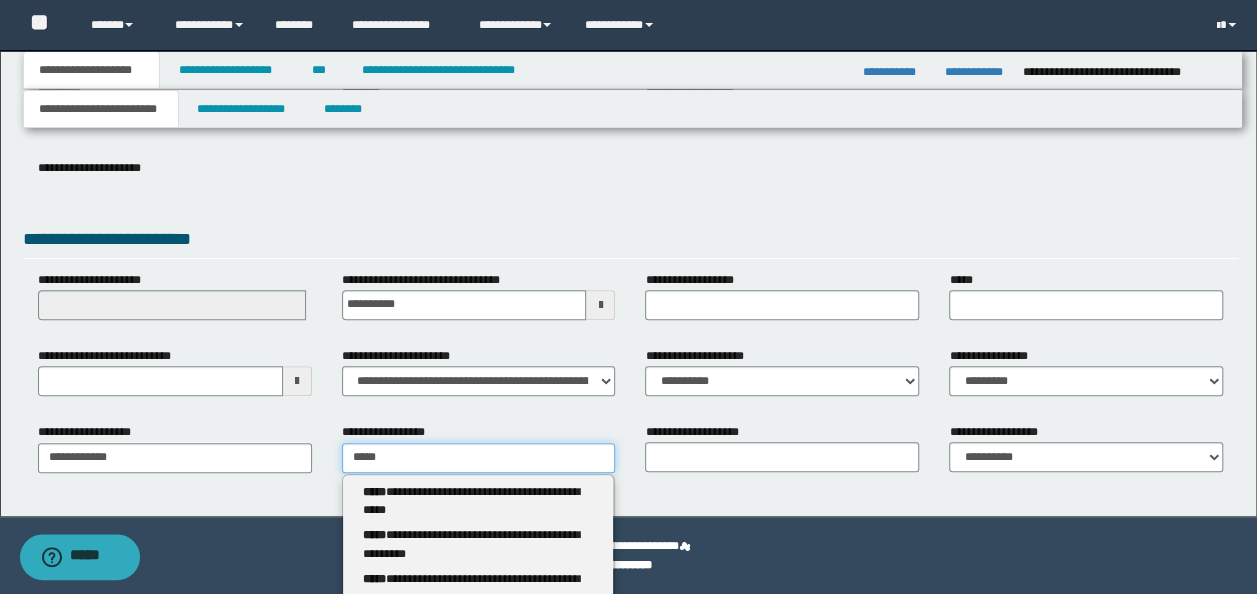 type on "**********" 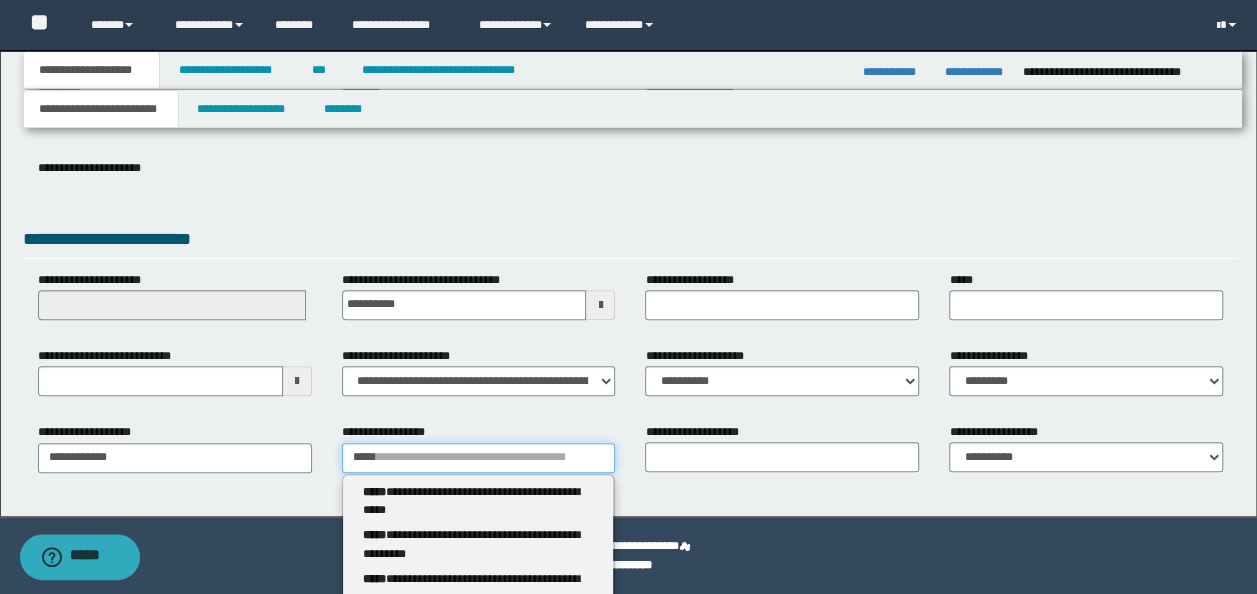 type 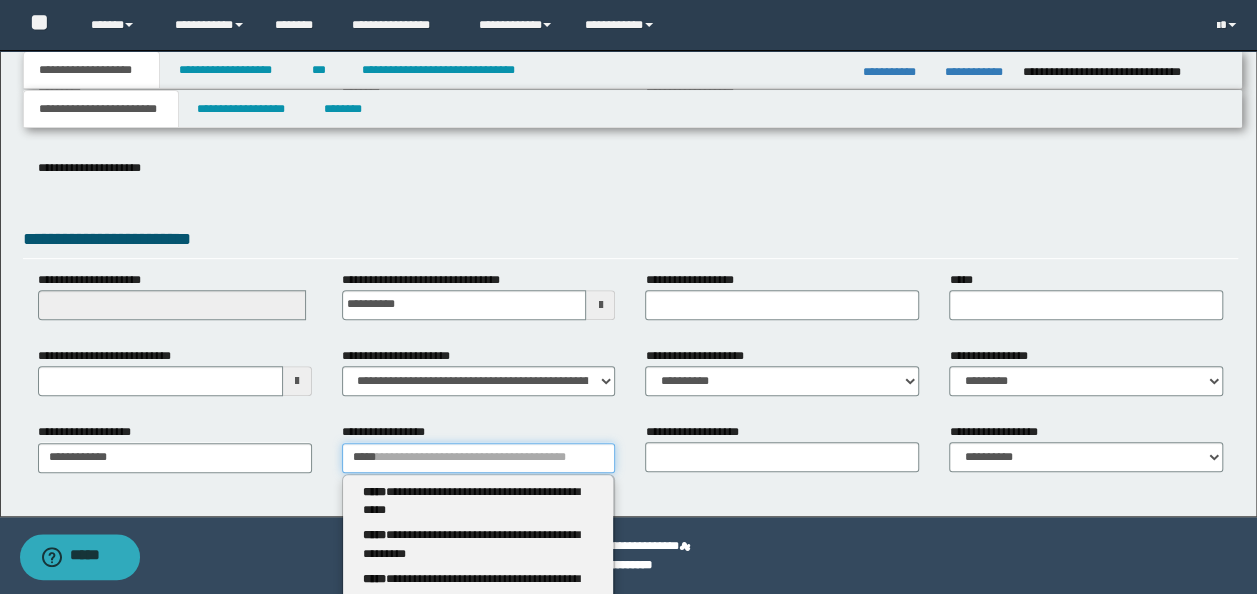 type on "*****" 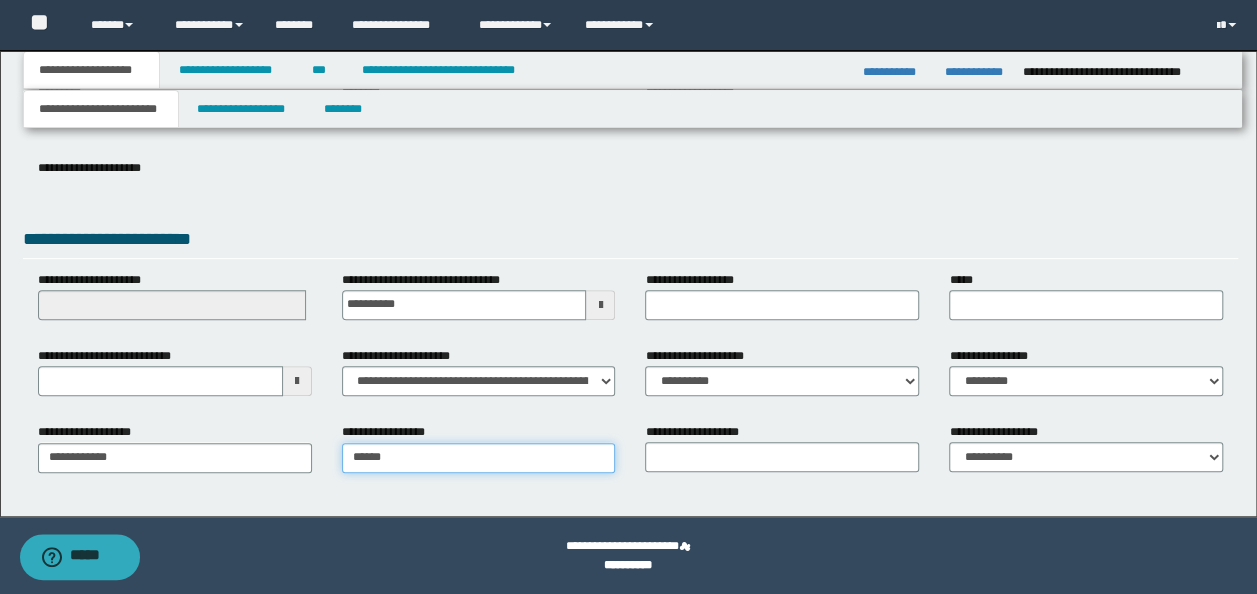 type on "**********" 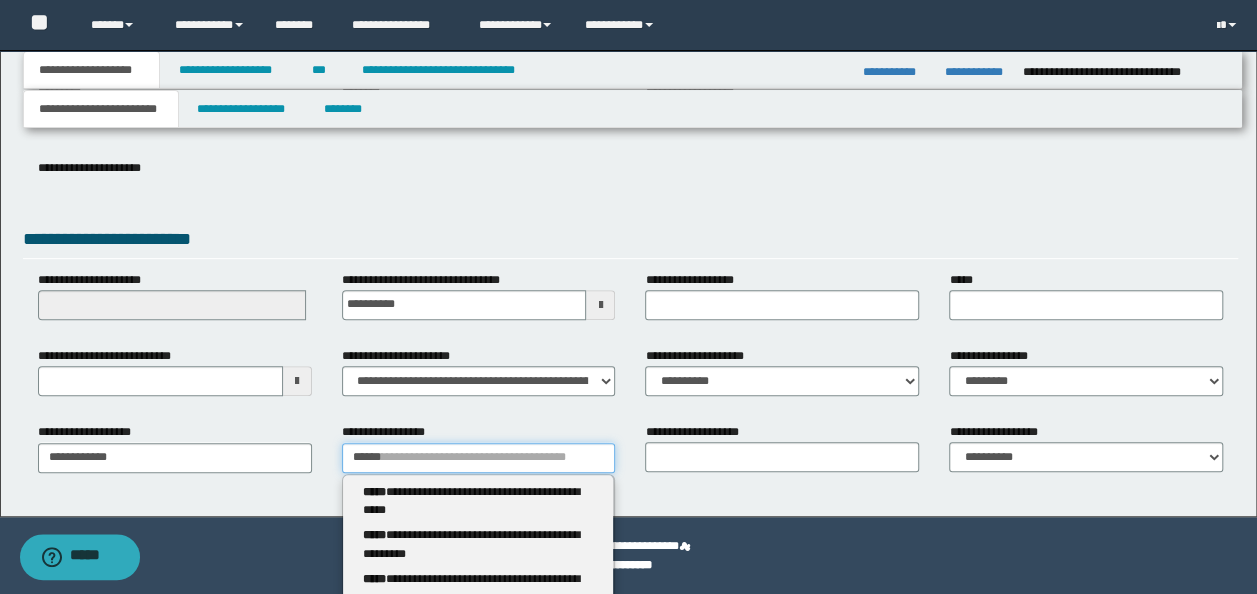 type 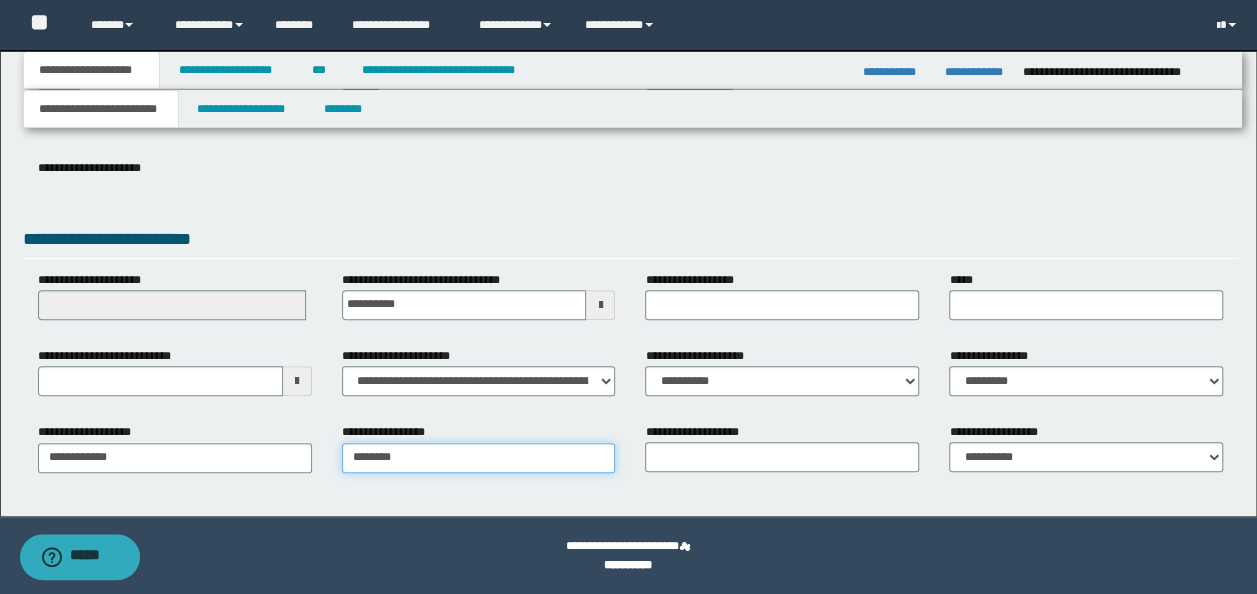 type on "*********" 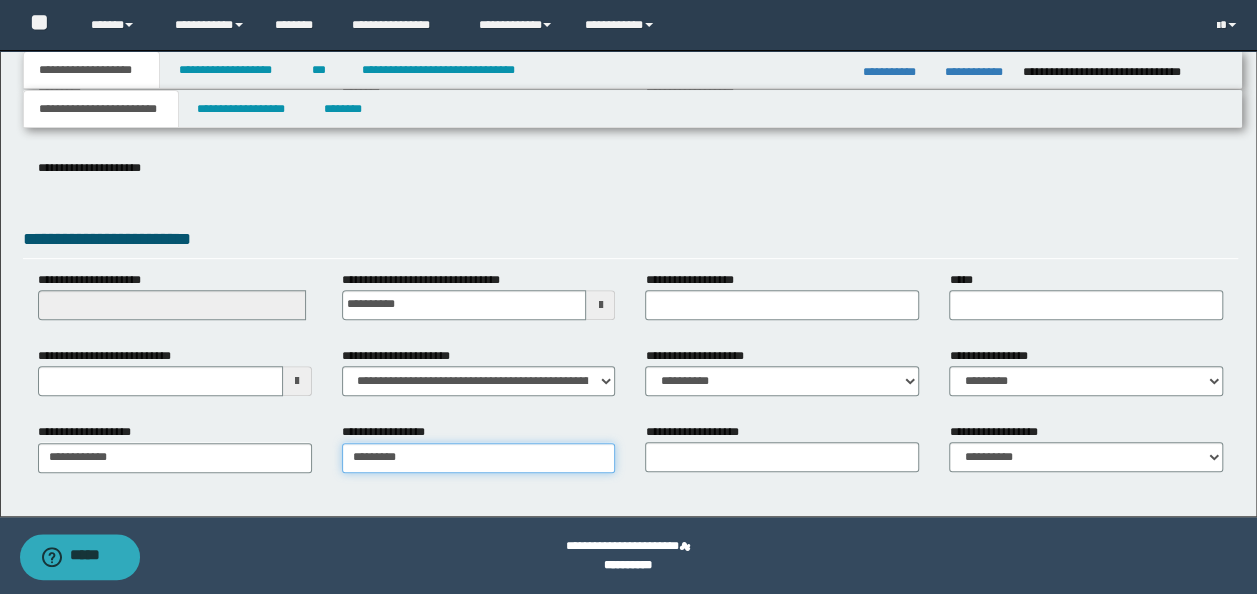 type on "*********" 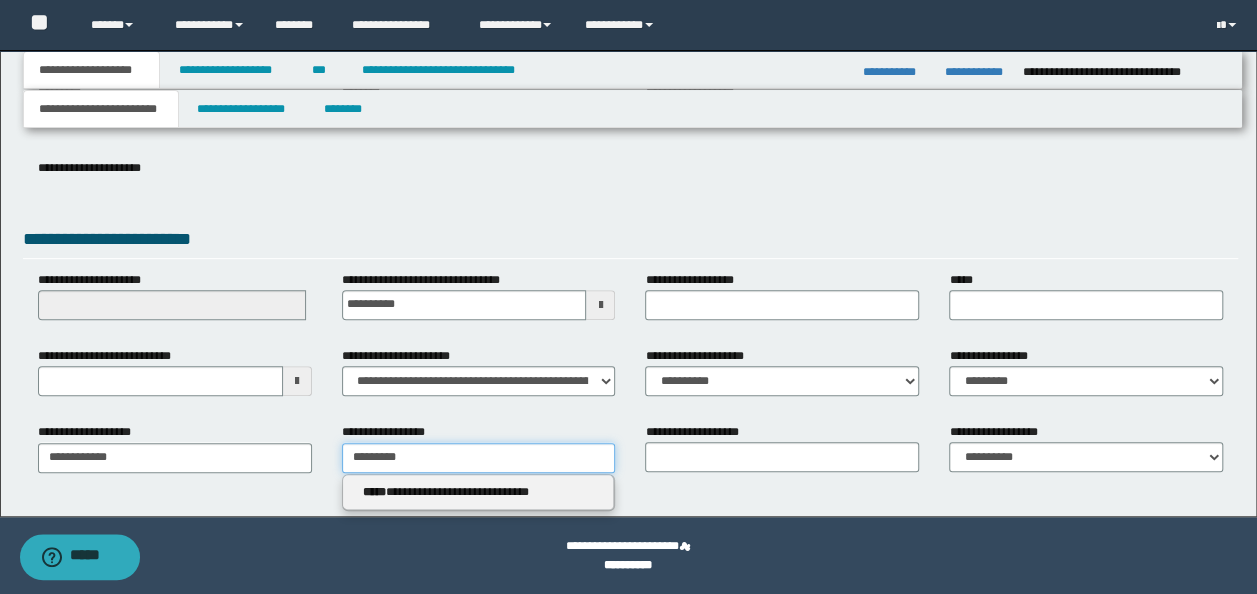type 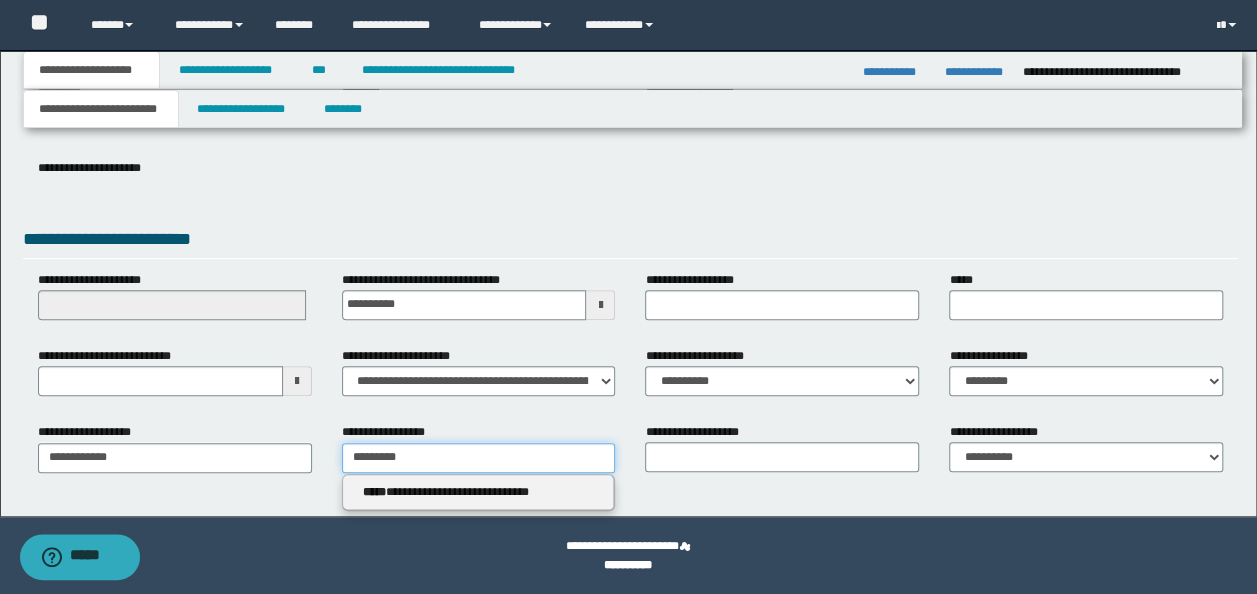 type on "**********" 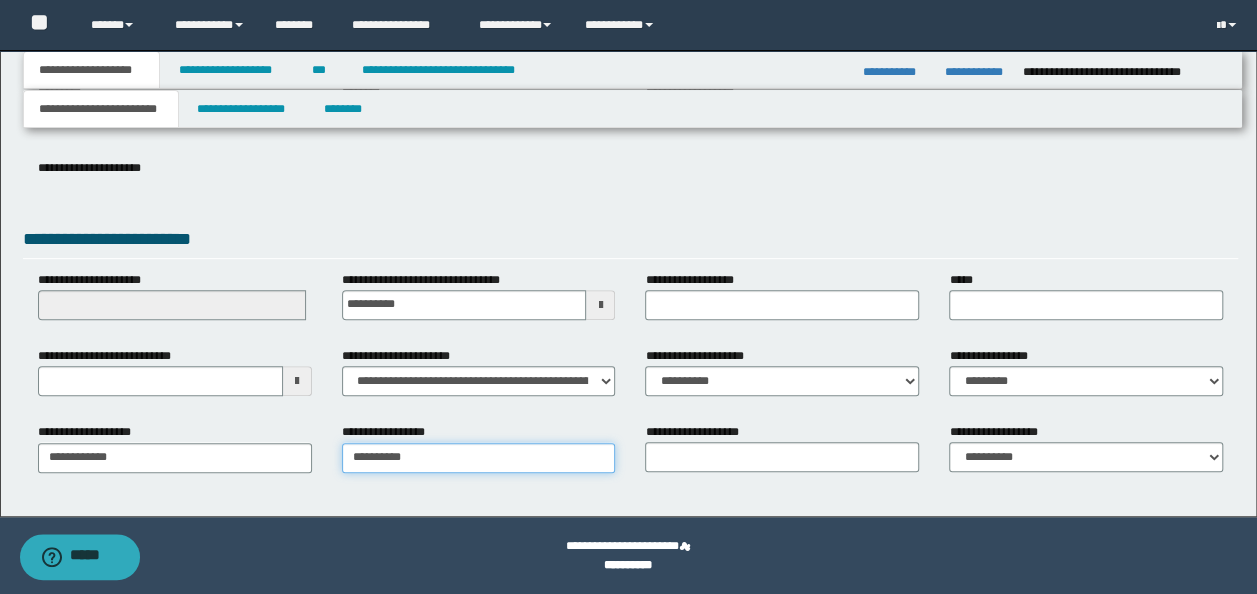 type on "**********" 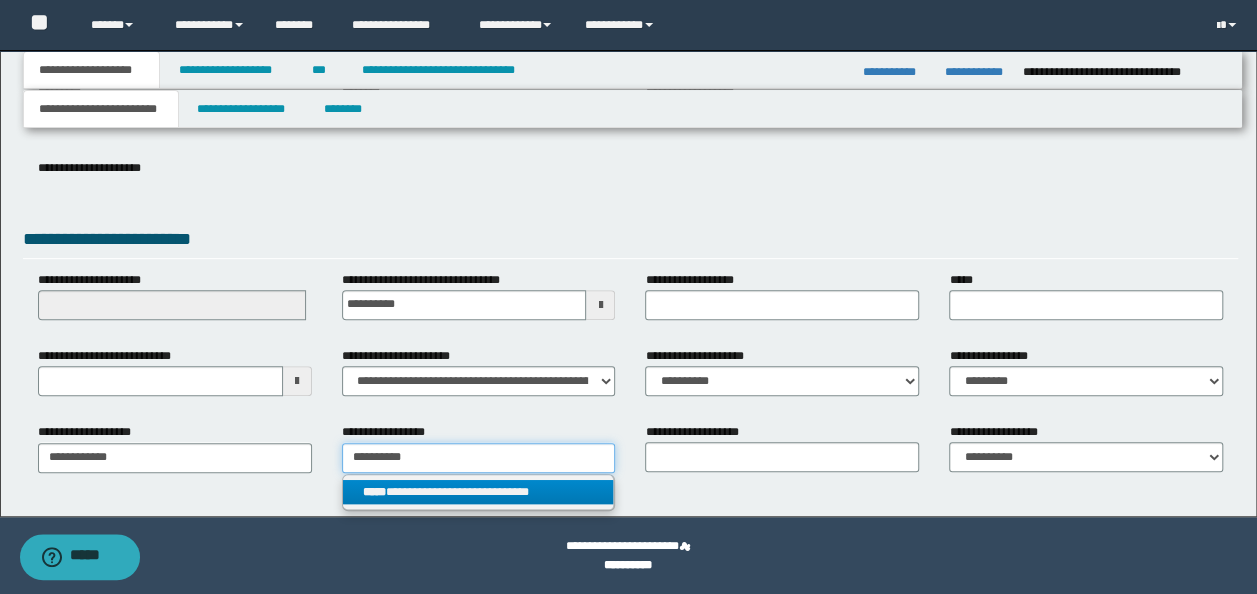 type on "**********" 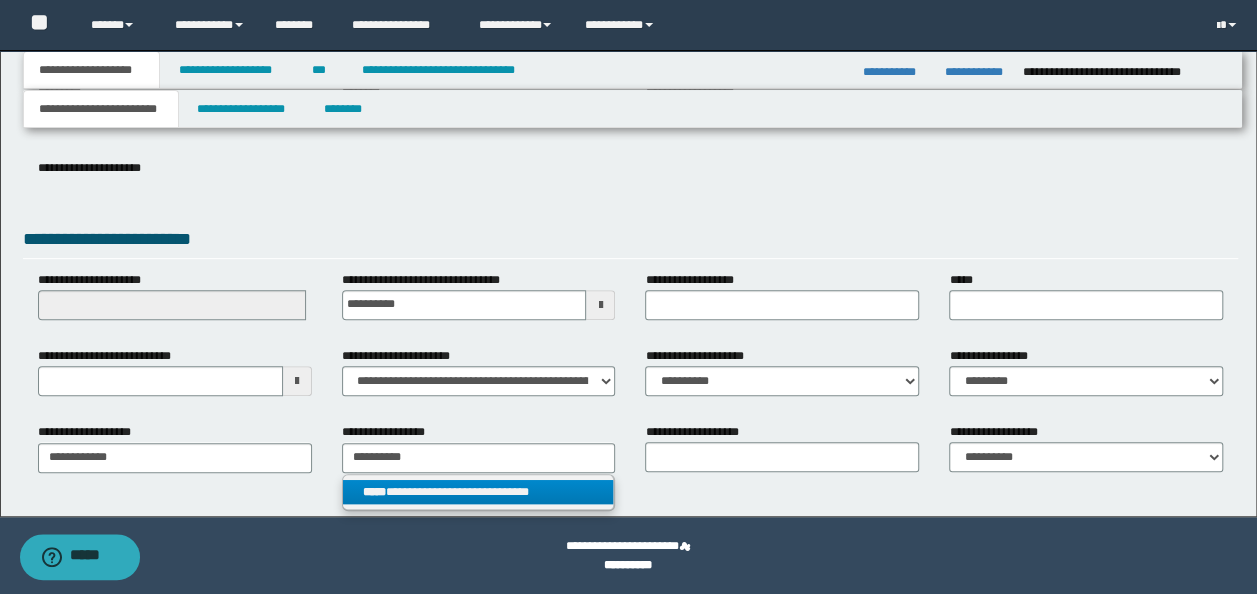 click on "**********" at bounding box center (478, 492) 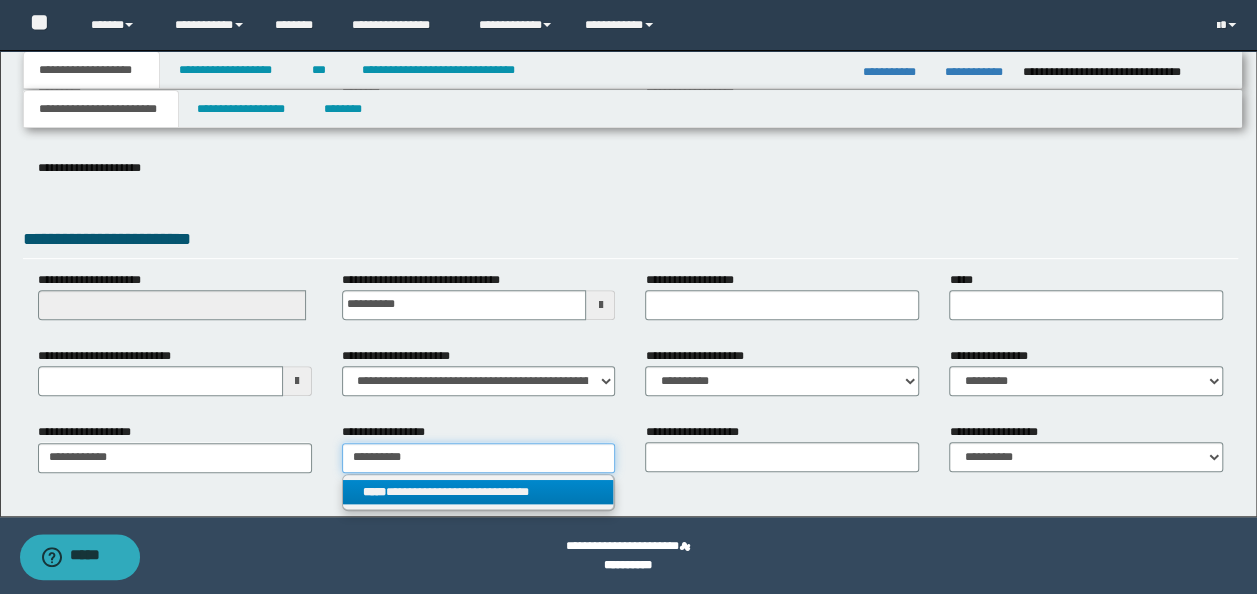 type 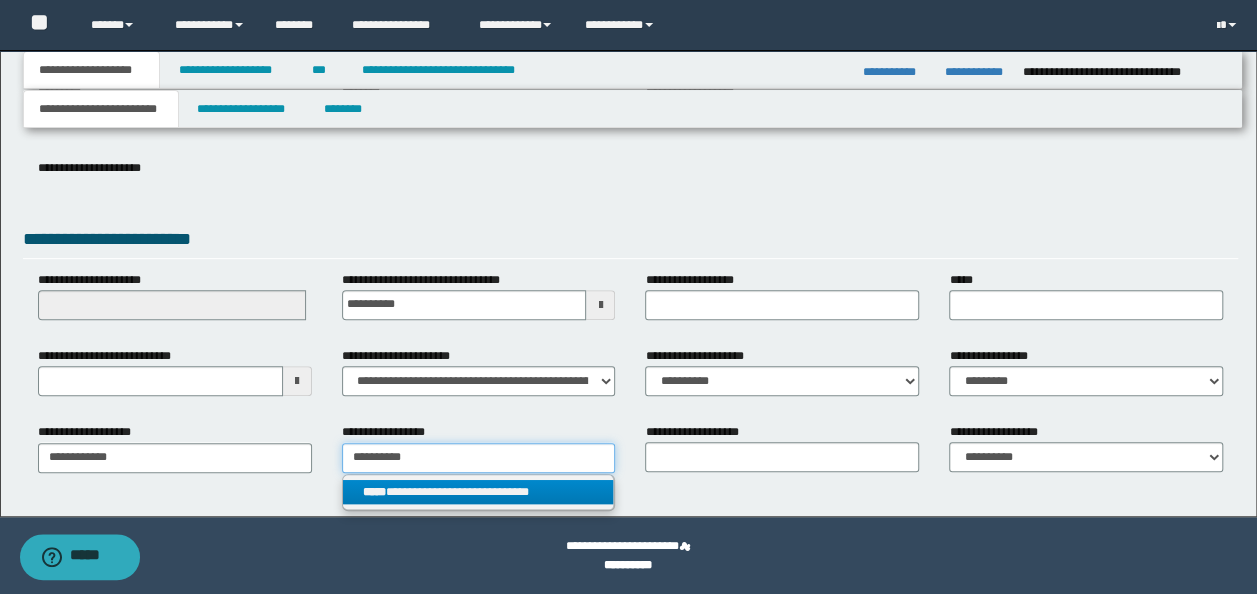 type on "**********" 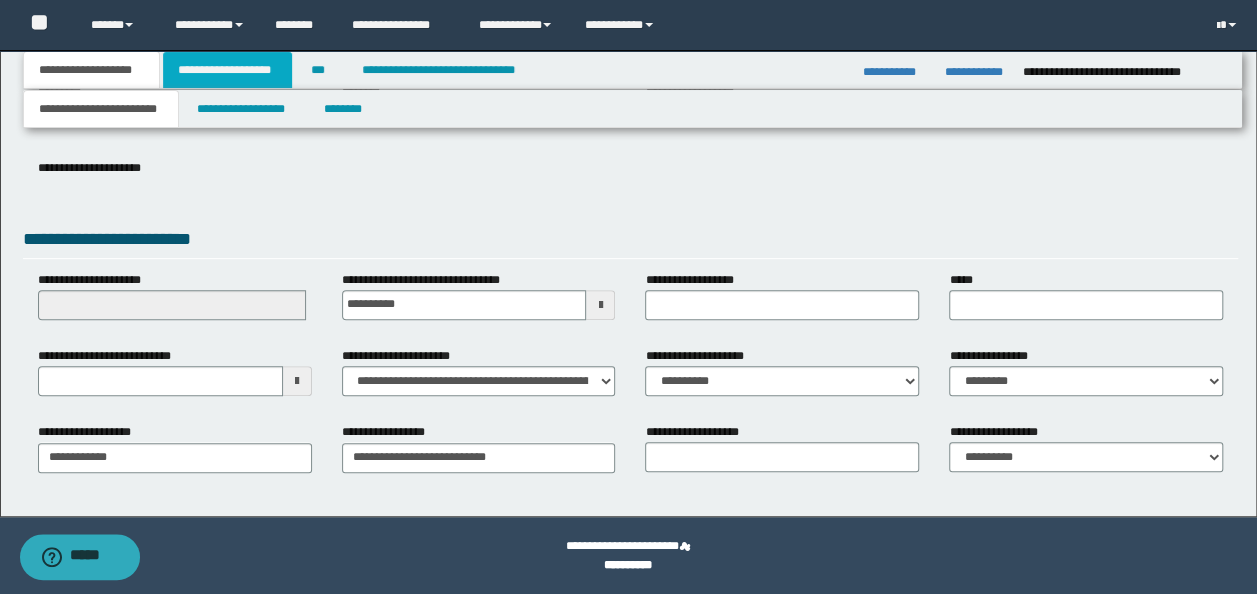 click on "**********" at bounding box center (227, 70) 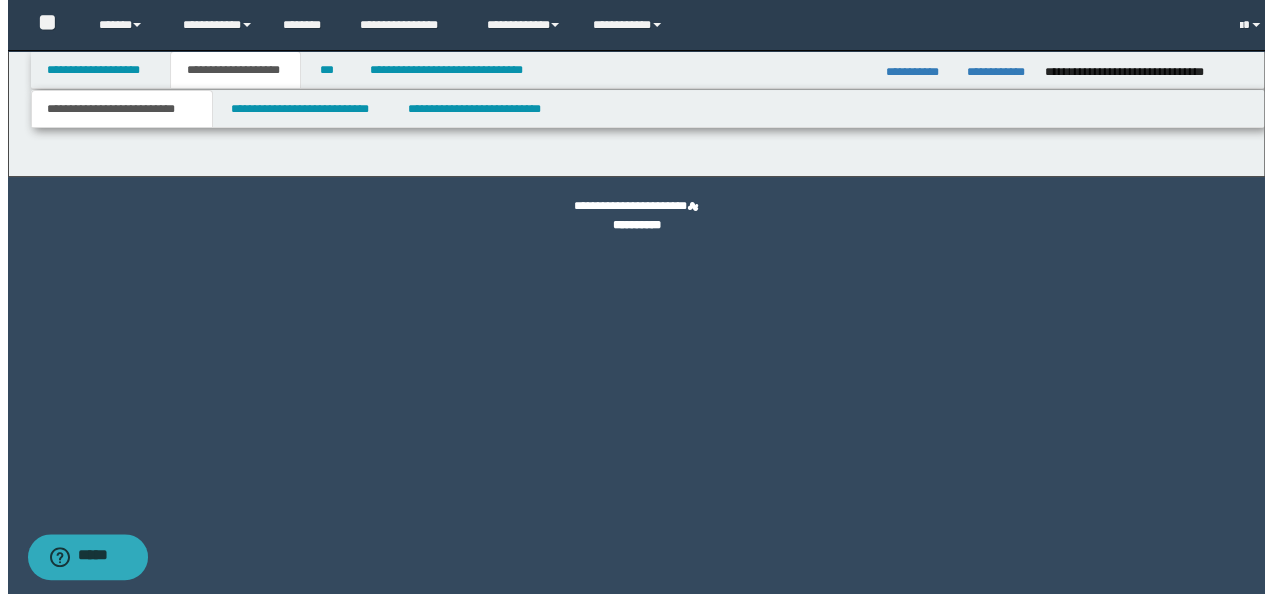 scroll, scrollTop: 0, scrollLeft: 0, axis: both 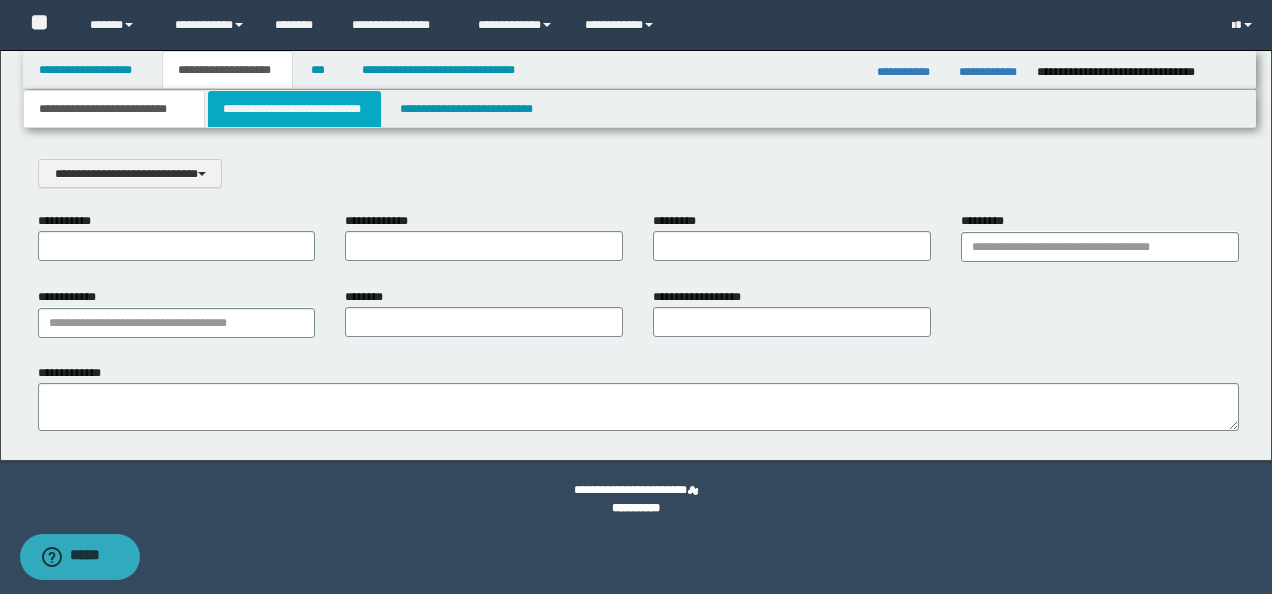 click on "**********" at bounding box center (294, 109) 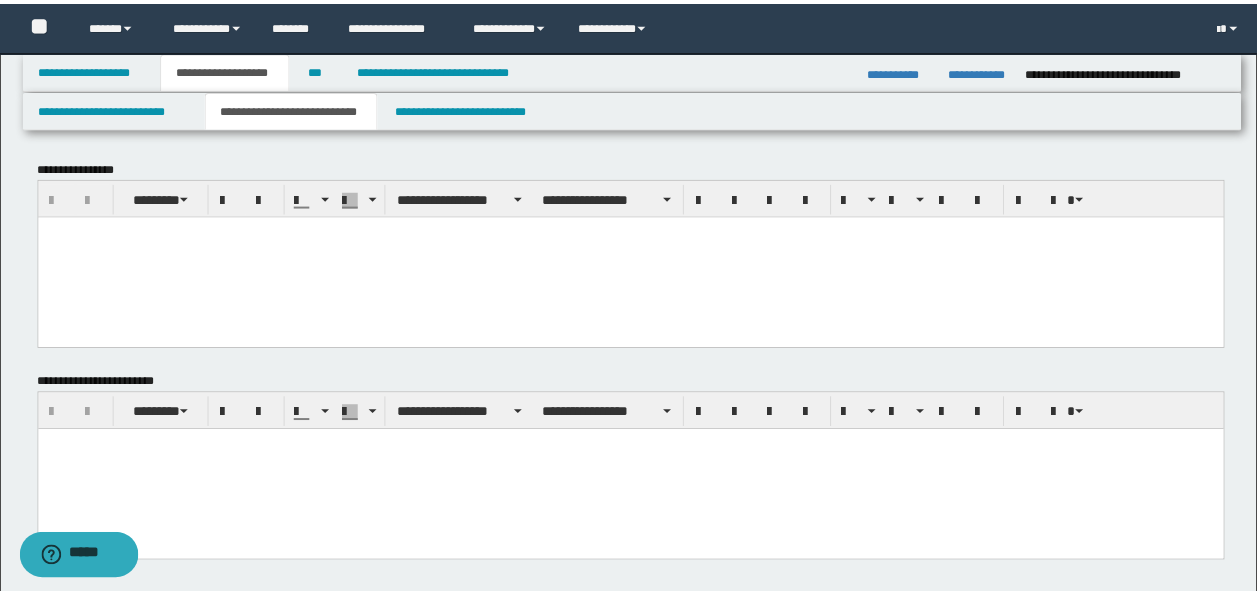 scroll, scrollTop: 0, scrollLeft: 0, axis: both 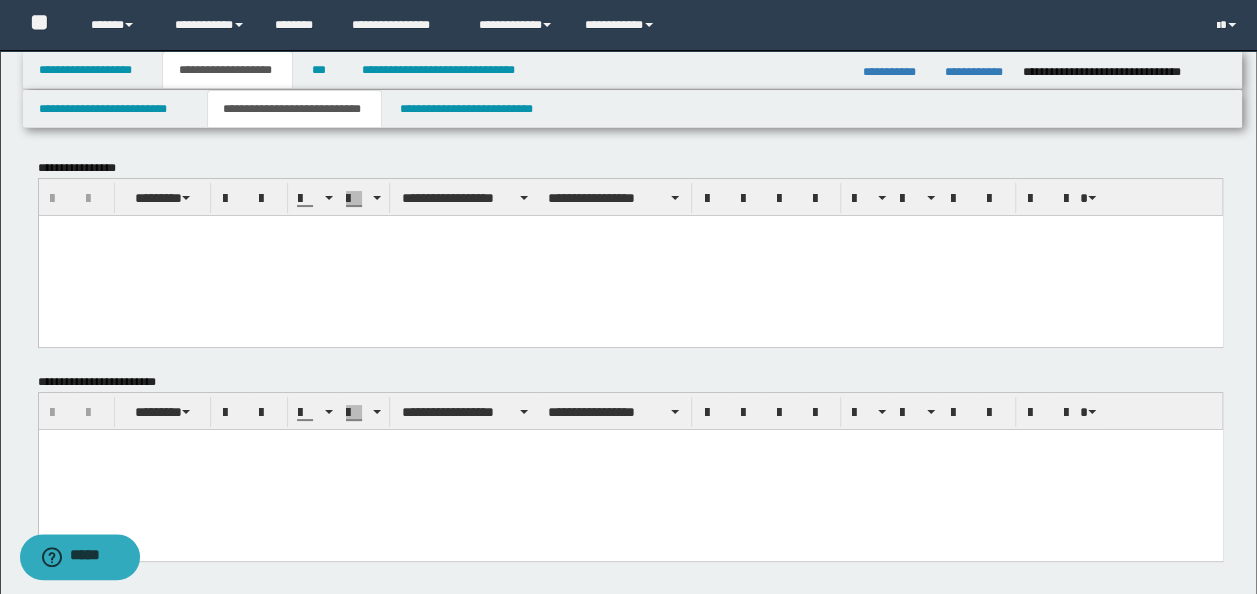 click at bounding box center (630, 255) 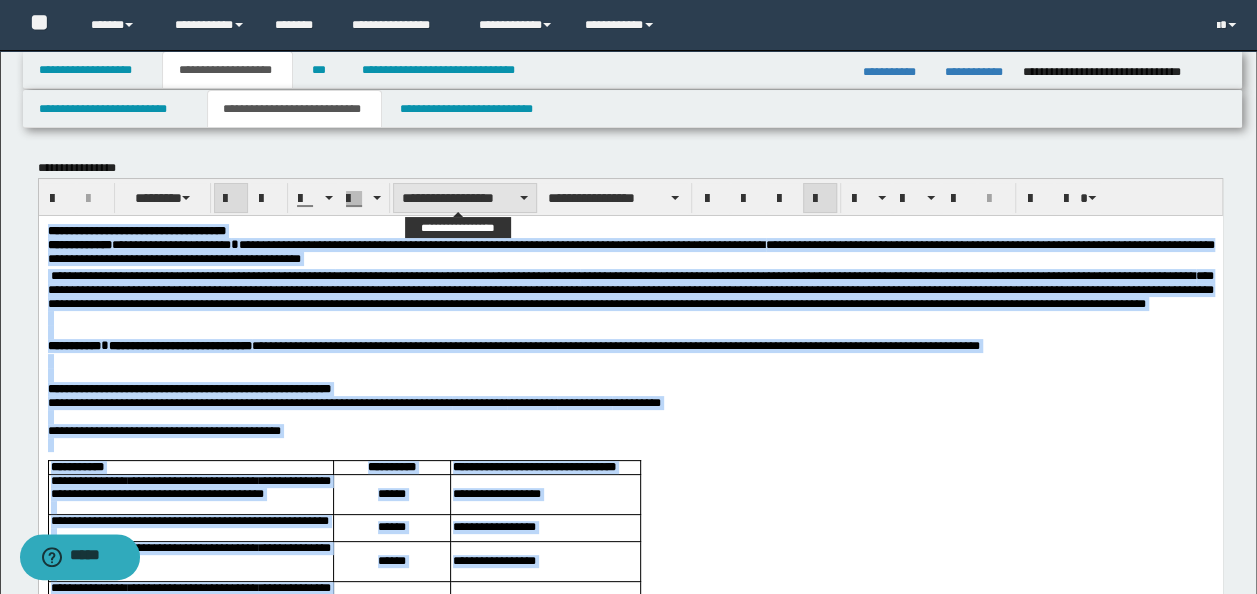 click on "**********" at bounding box center (465, 198) 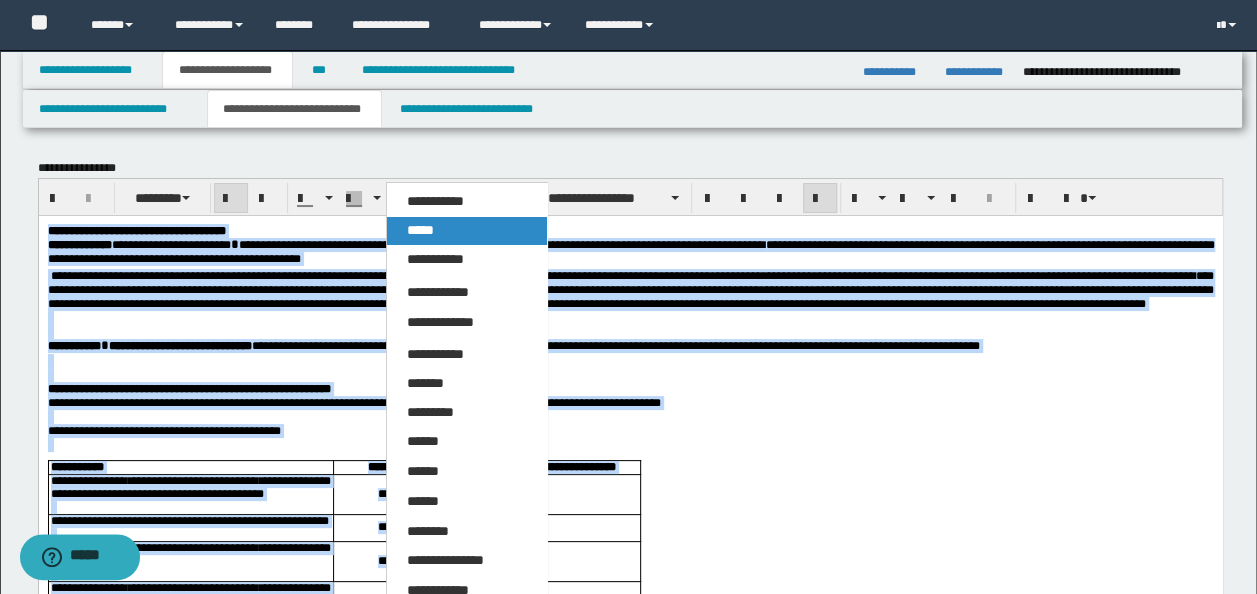 click on "*****" at bounding box center [466, 231] 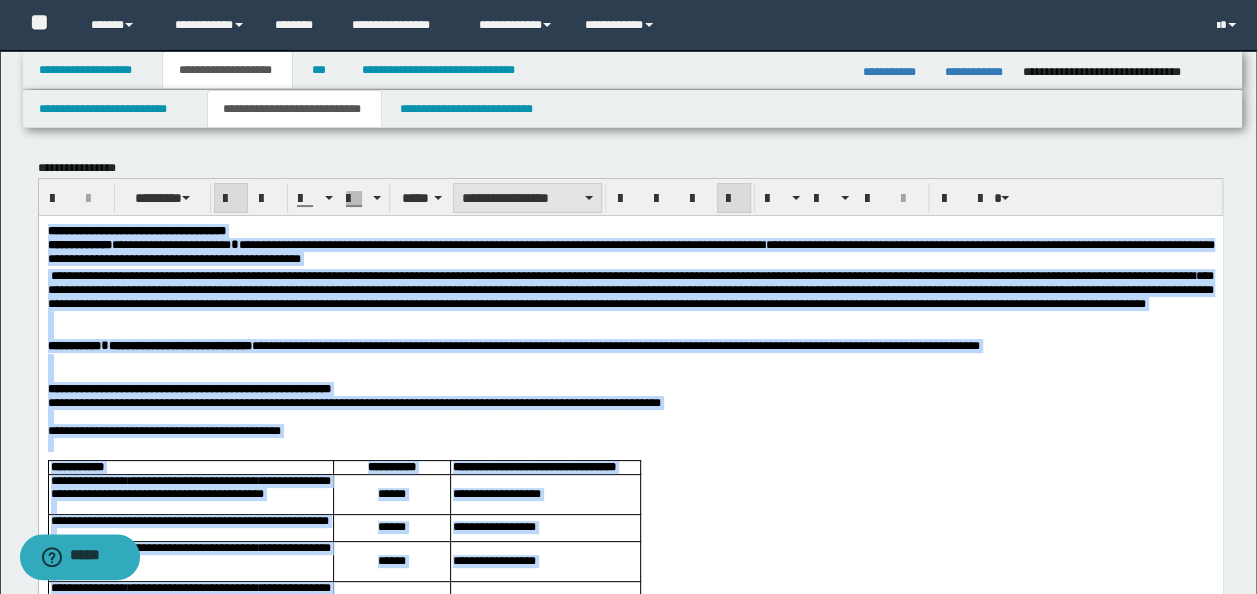 click on "**********" at bounding box center [527, 198] 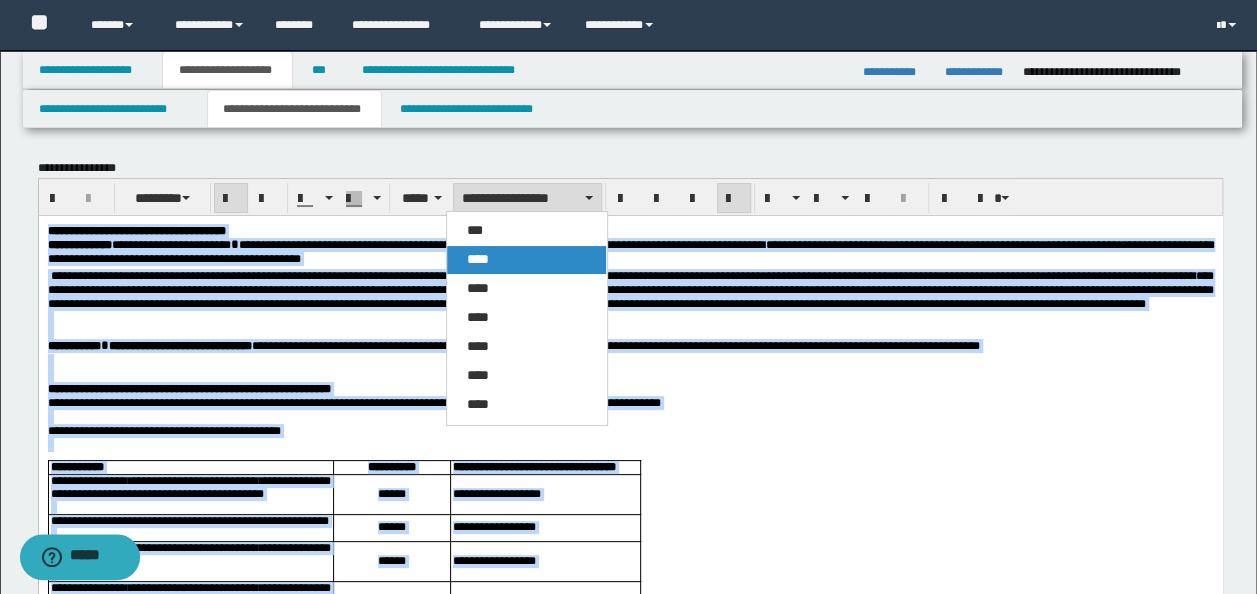click on "****" at bounding box center (526, 260) 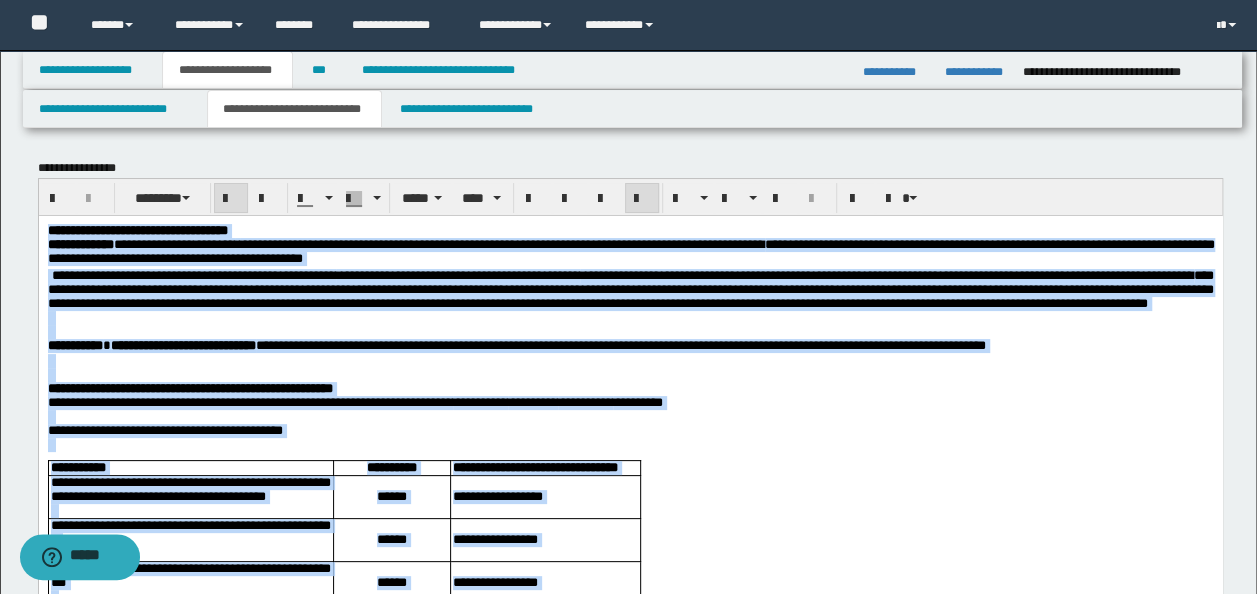 click at bounding box center [630, 331] 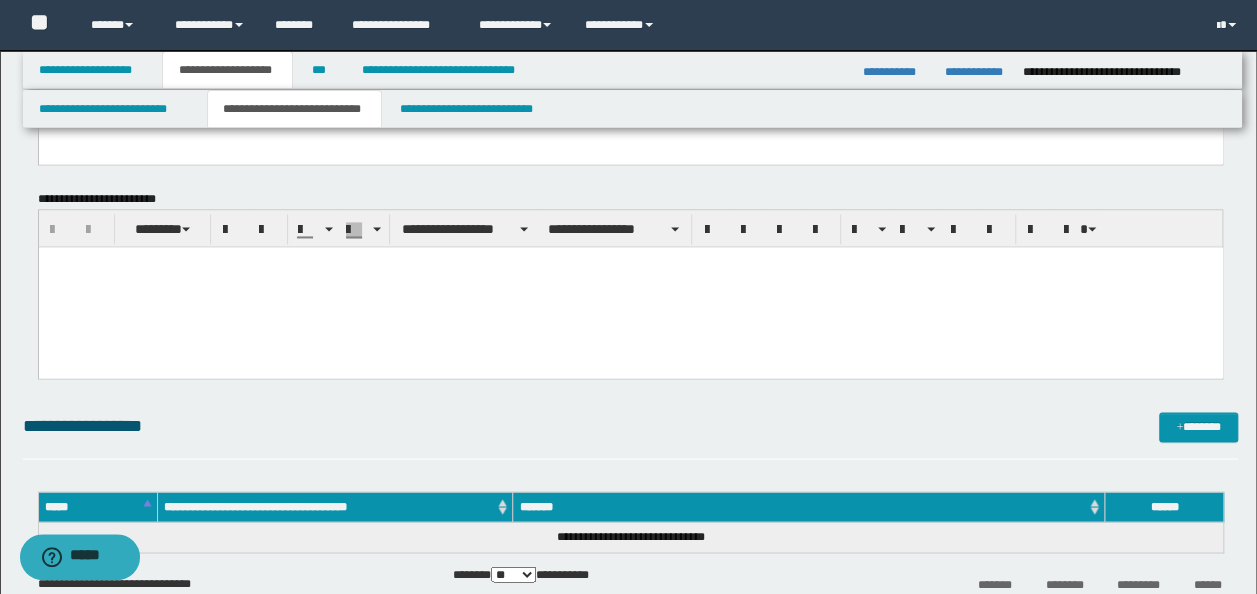 scroll, scrollTop: 1400, scrollLeft: 0, axis: vertical 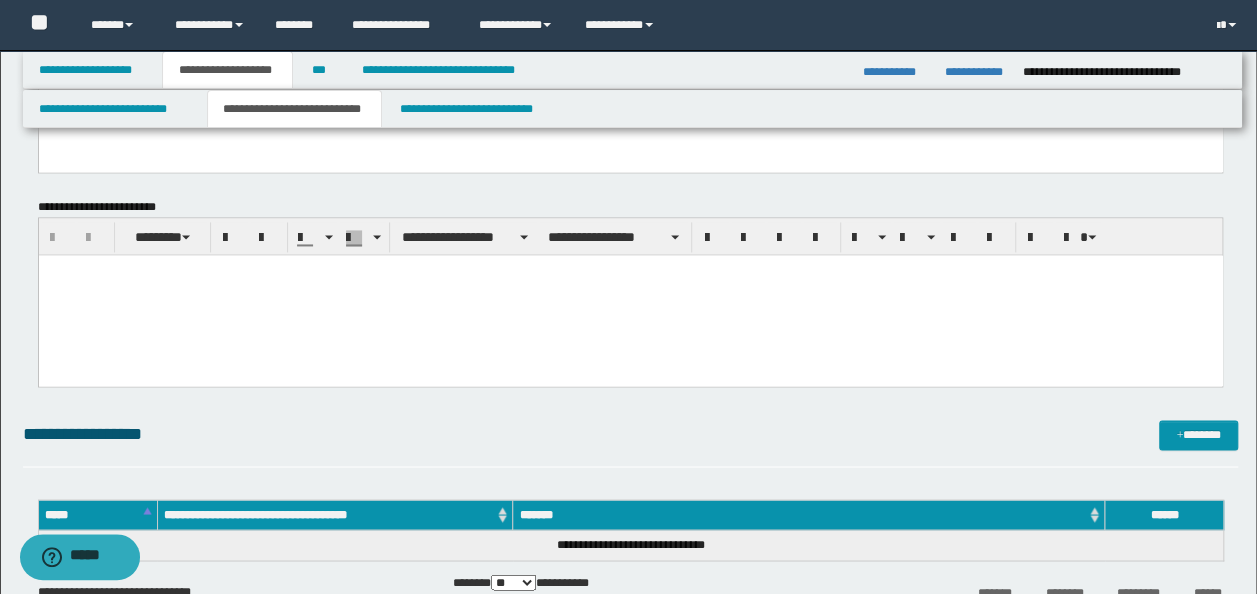 click at bounding box center [630, 295] 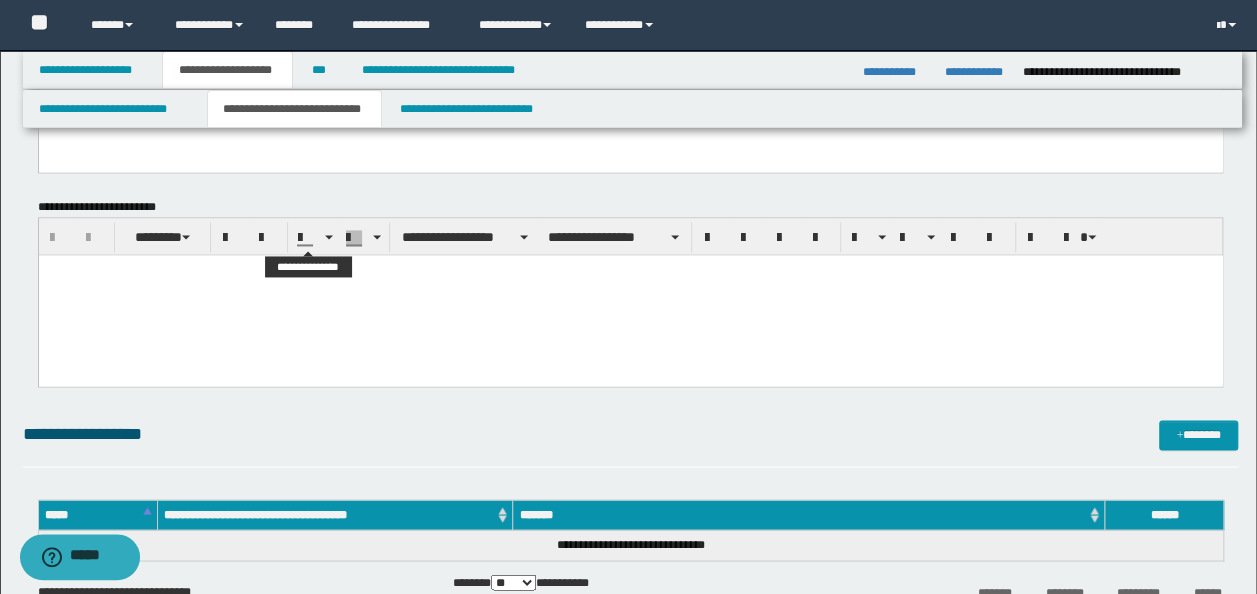 paste 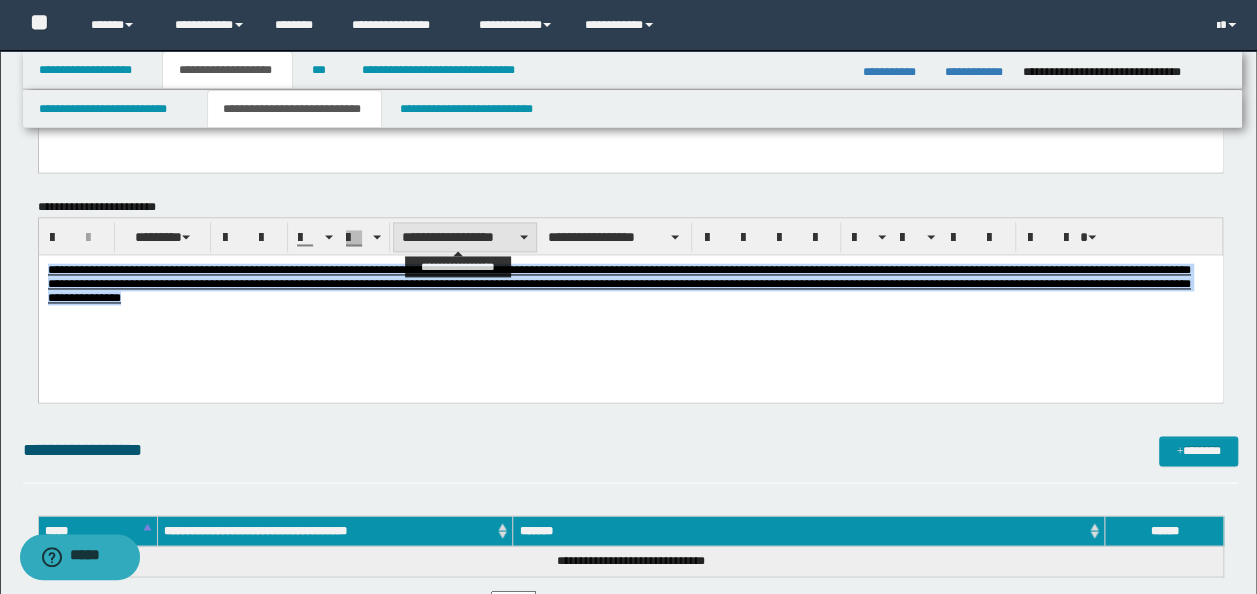 click on "**********" at bounding box center [465, 237] 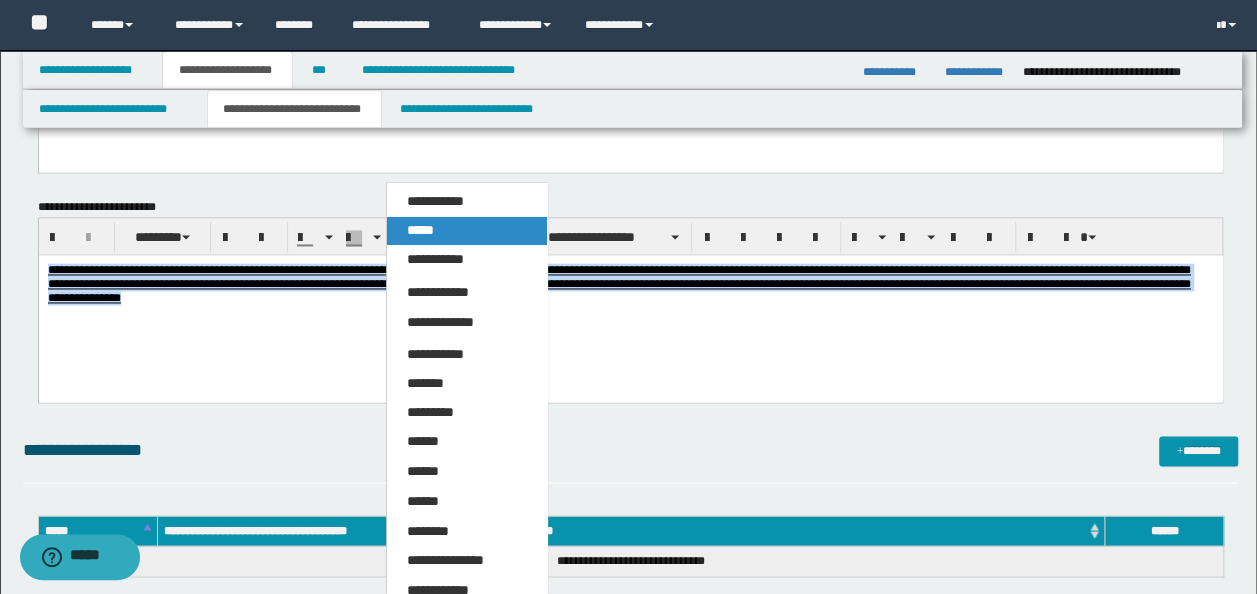 click on "*****" at bounding box center [420, 230] 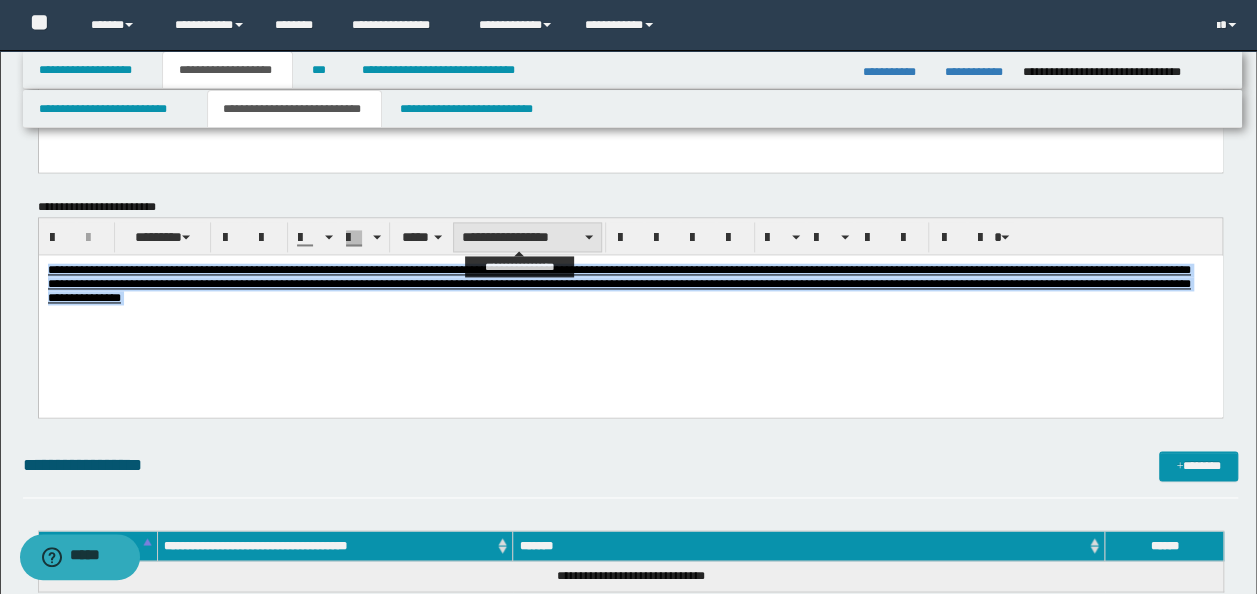 click on "**********" at bounding box center [527, 237] 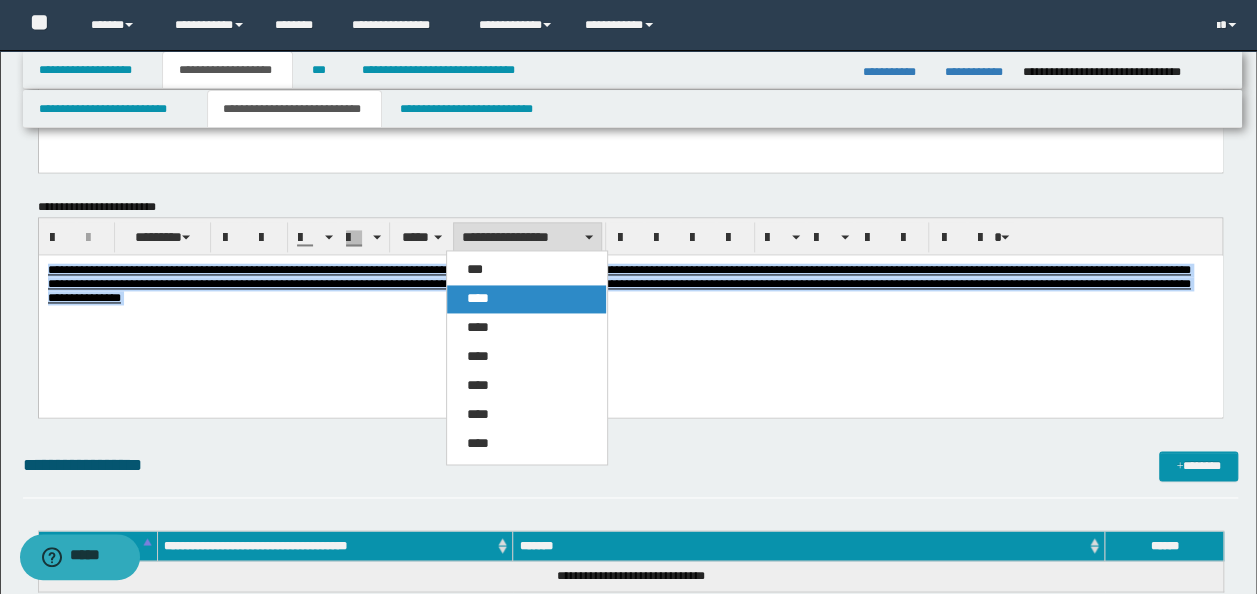drag, startPoint x: 508, startPoint y: 290, endPoint x: 530, endPoint y: 23, distance: 267.90485 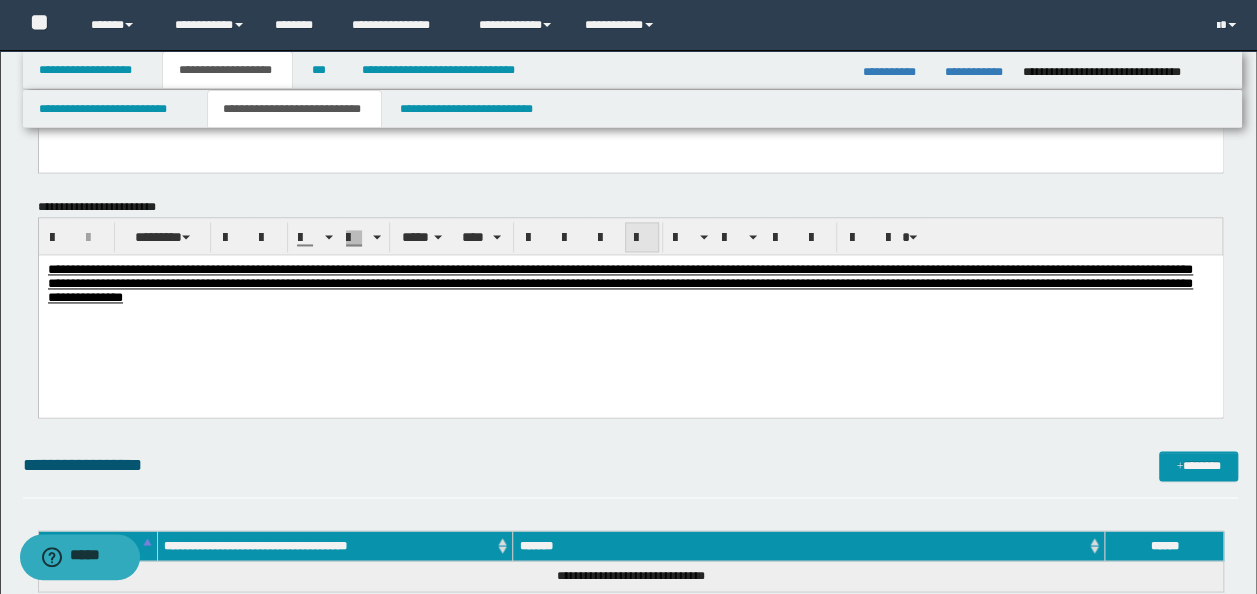 click at bounding box center (642, 238) 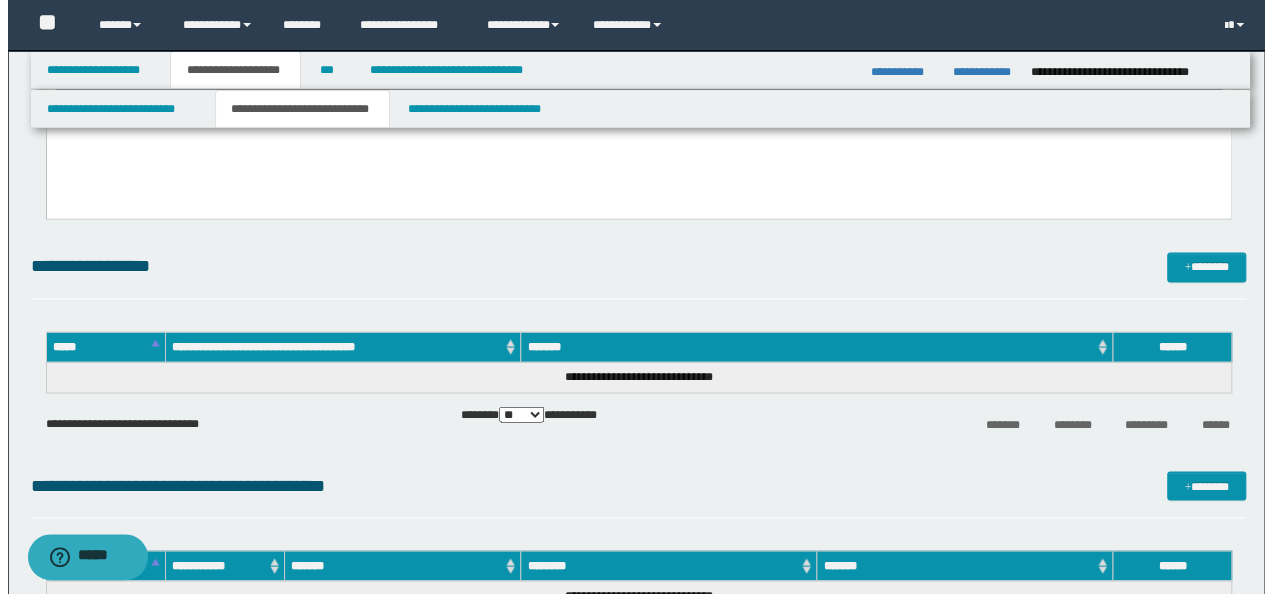 scroll, scrollTop: 1600, scrollLeft: 0, axis: vertical 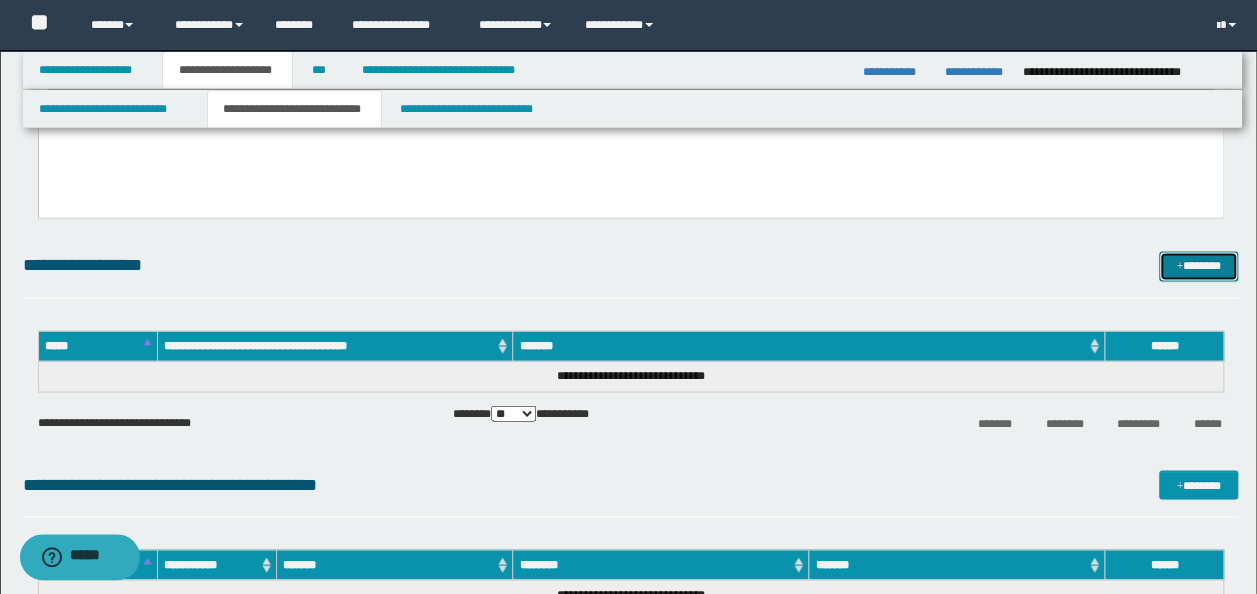 click on "*******" at bounding box center [1198, 265] 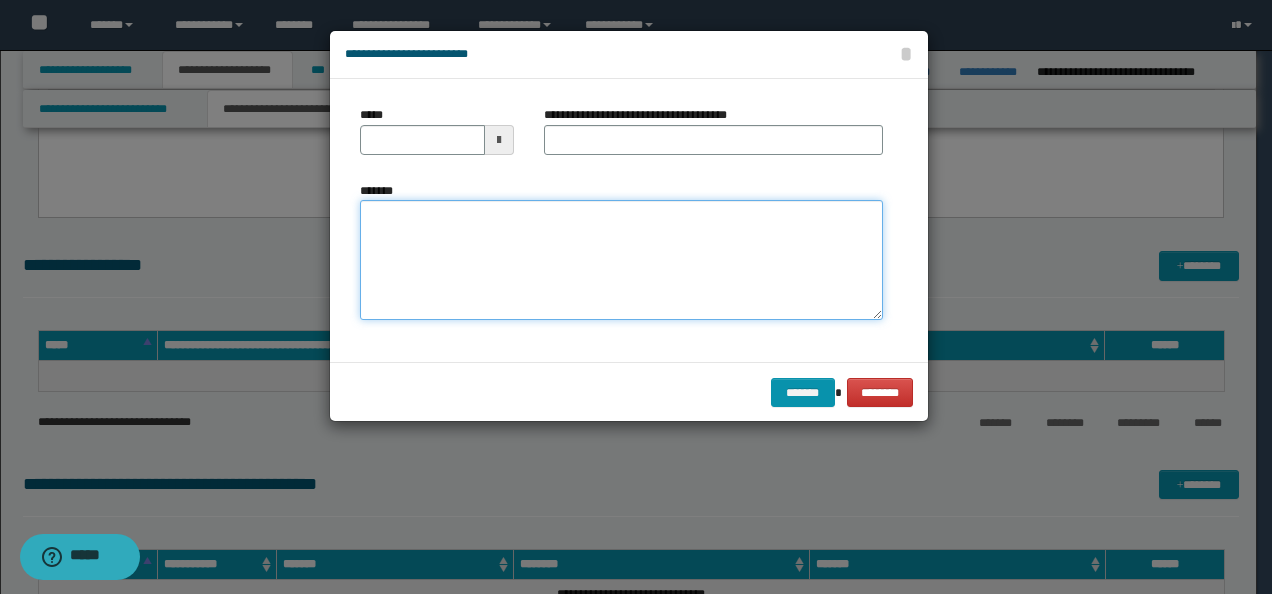 click on "*******" at bounding box center (621, 260) 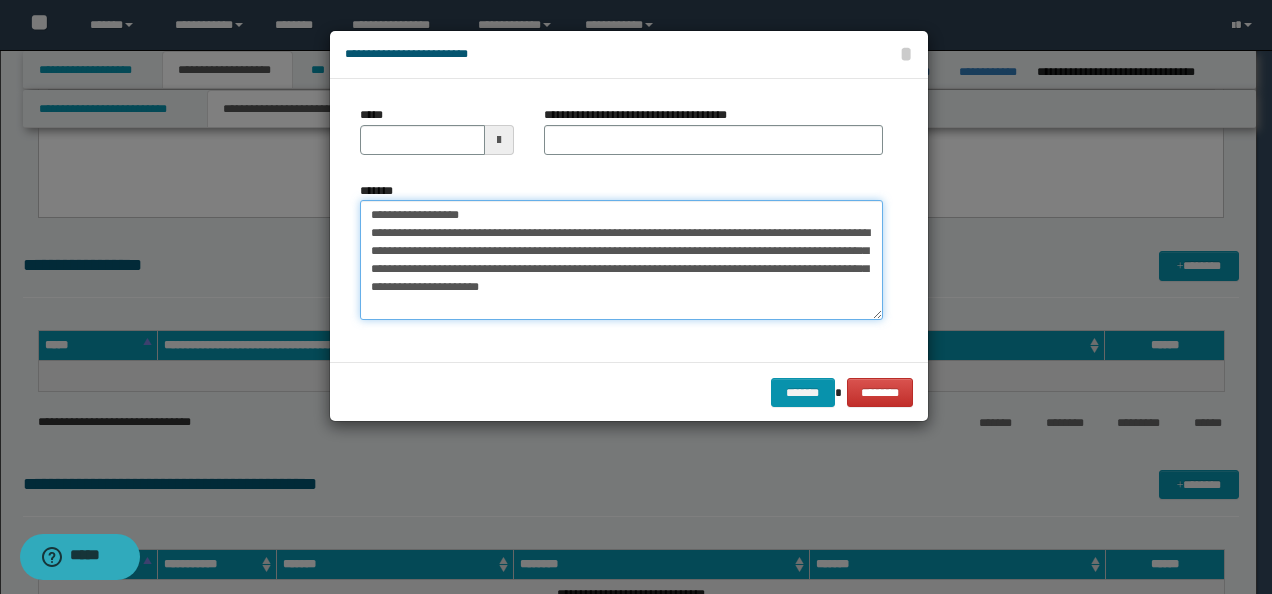drag, startPoint x: 428, startPoint y: 214, endPoint x: 274, endPoint y: 178, distance: 158.15182 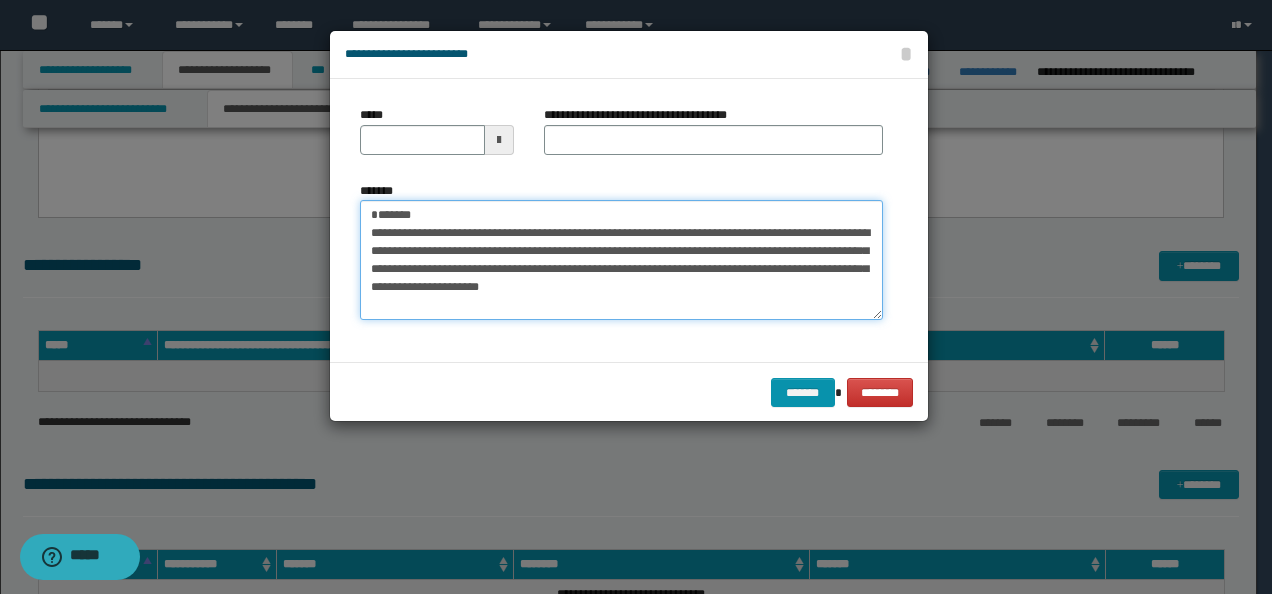 type 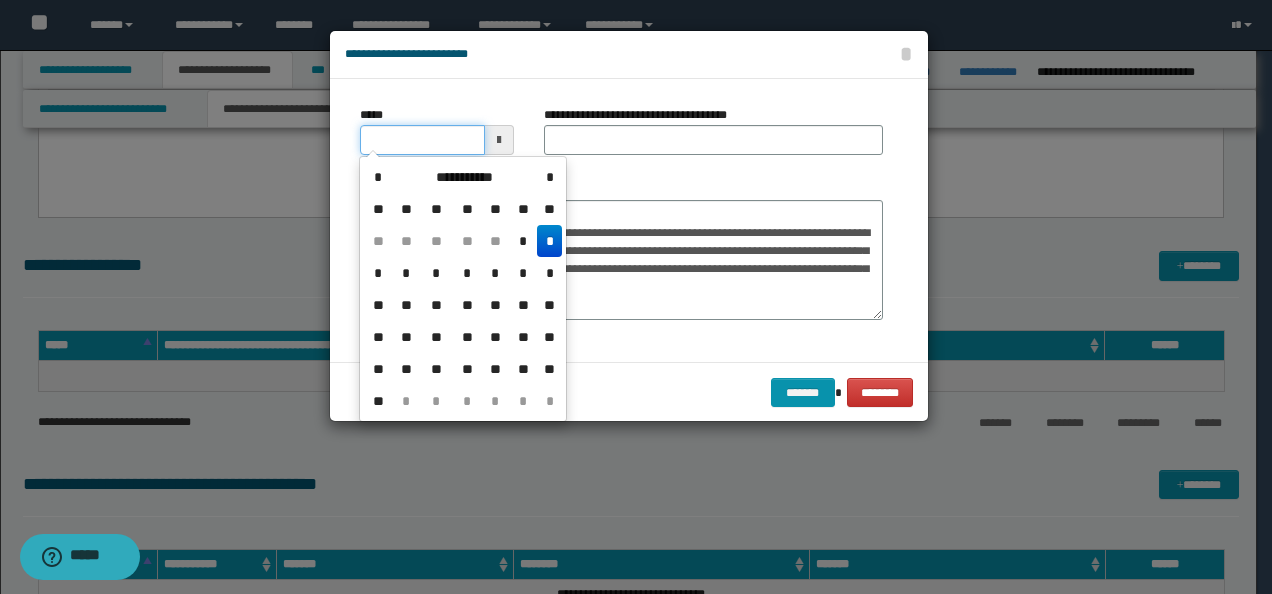 click on "*****" at bounding box center [422, 140] 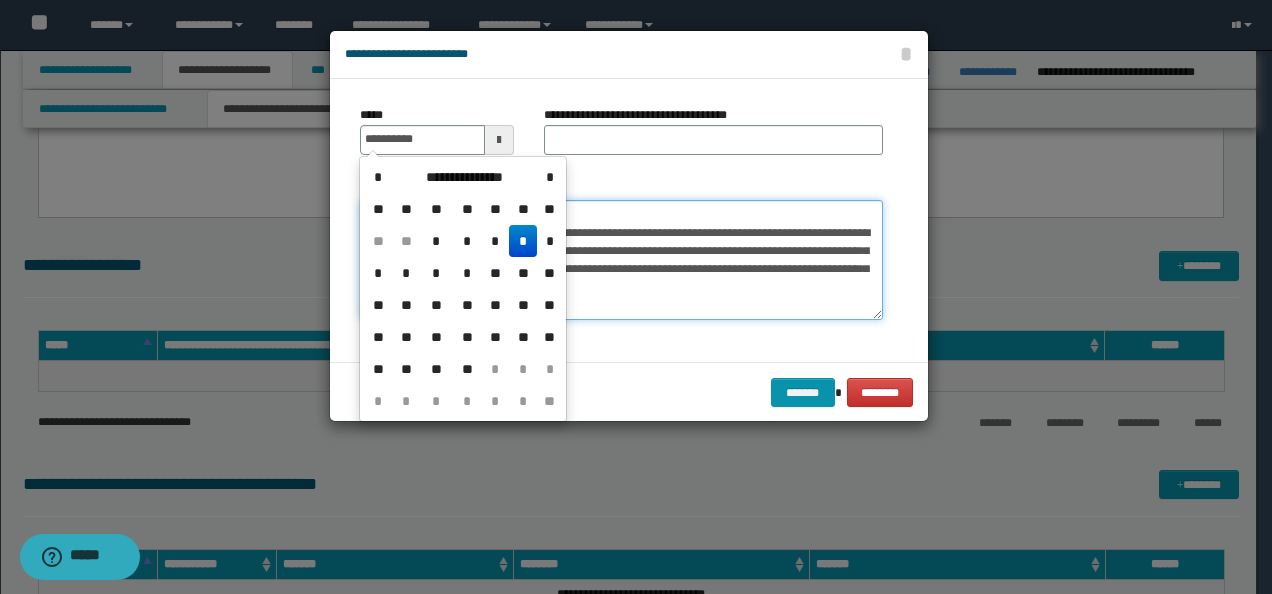 type on "**********" 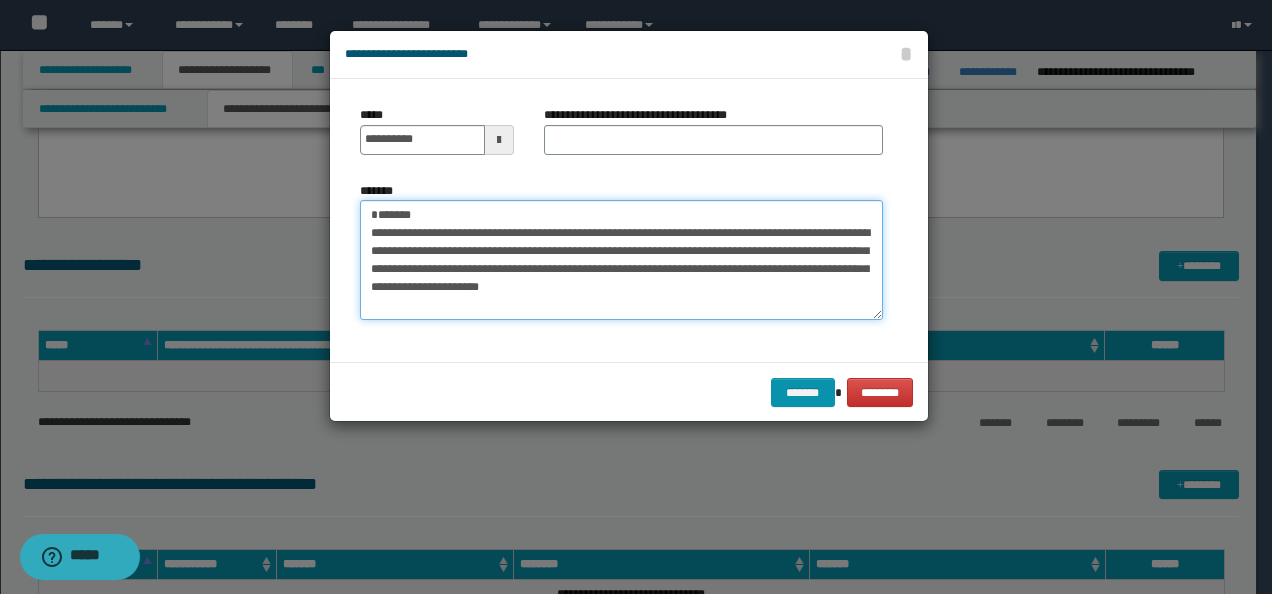 drag, startPoint x: 581, startPoint y: 203, endPoint x: 350, endPoint y: 202, distance: 231.00217 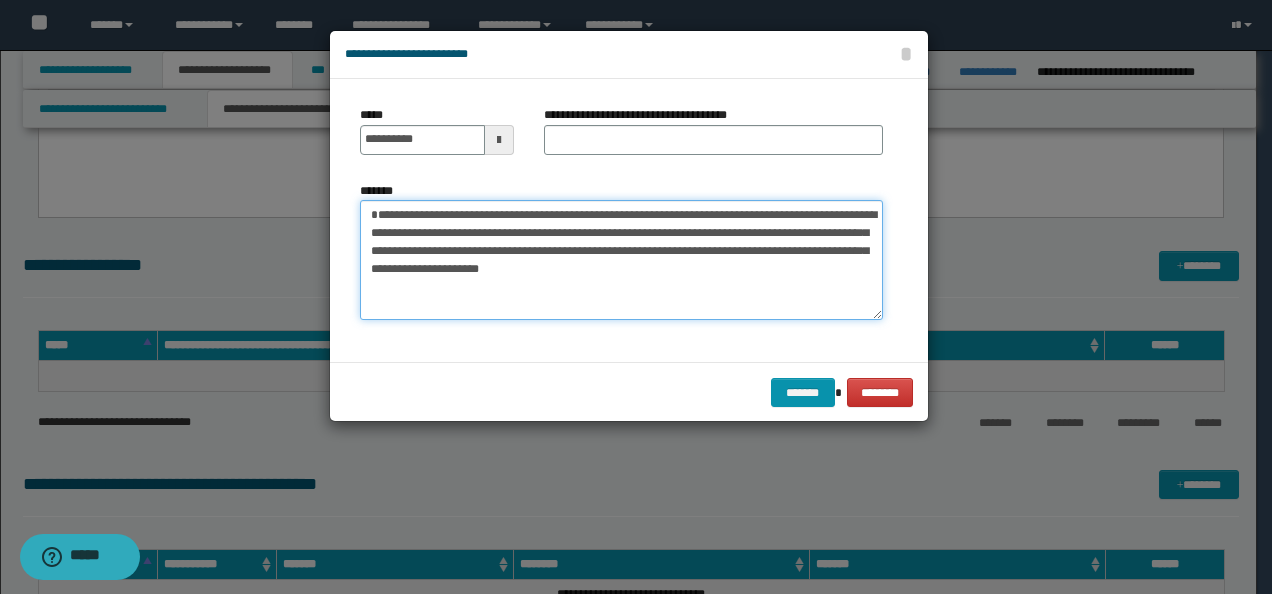 type on "**********" 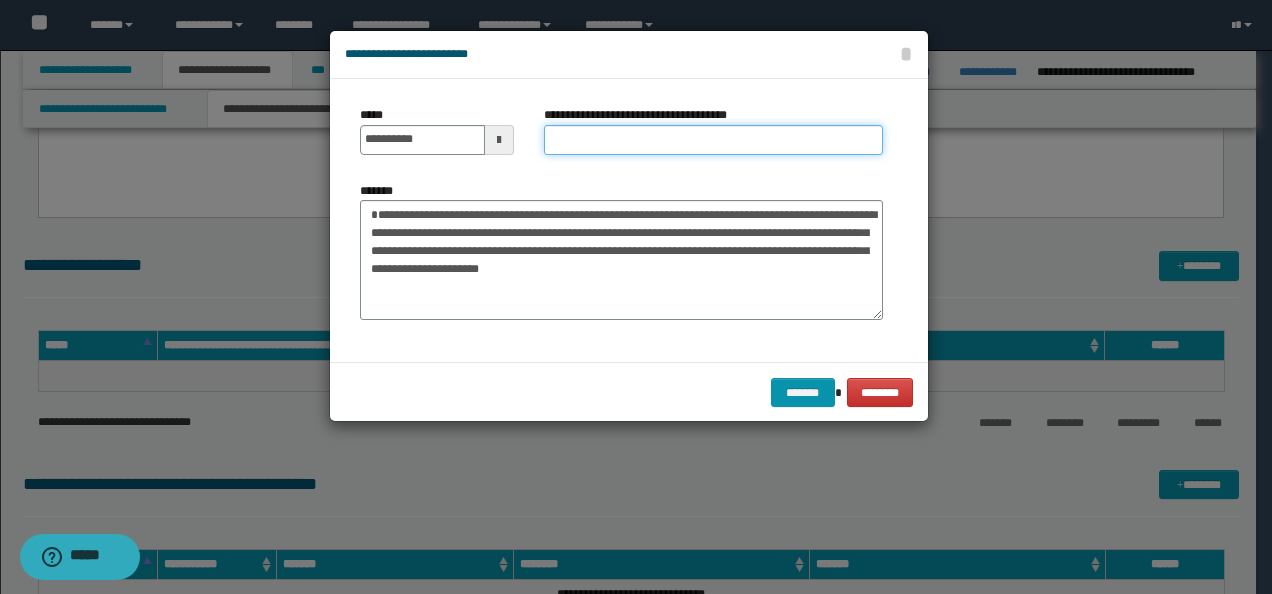 click on "**********" at bounding box center [713, 140] 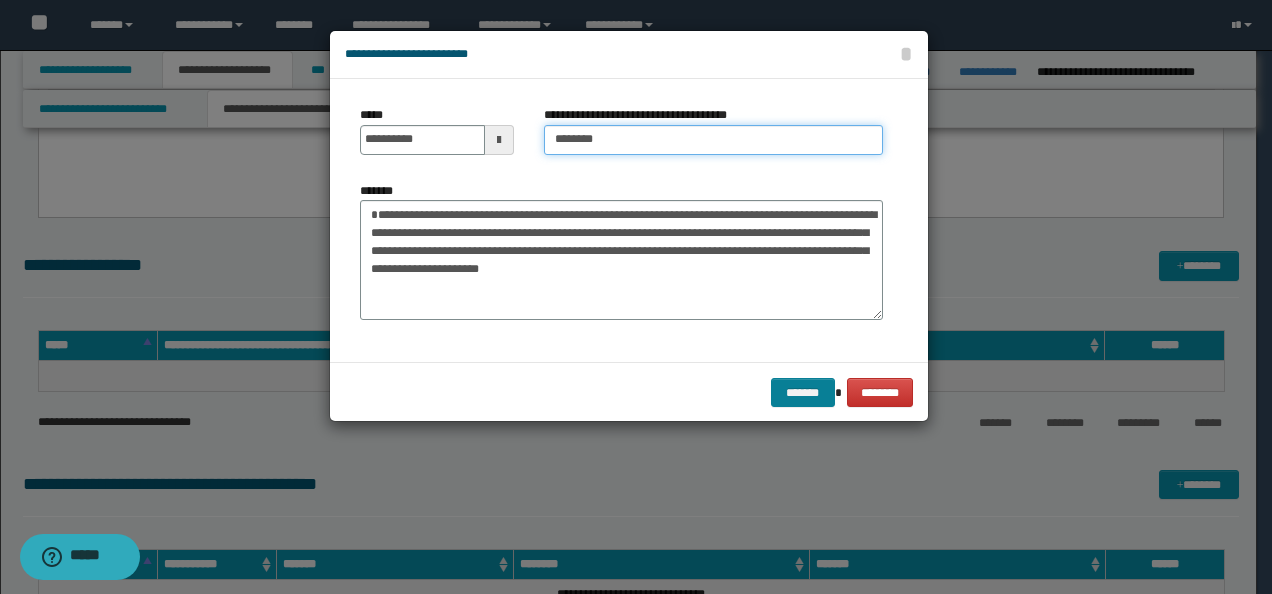 type on "*******" 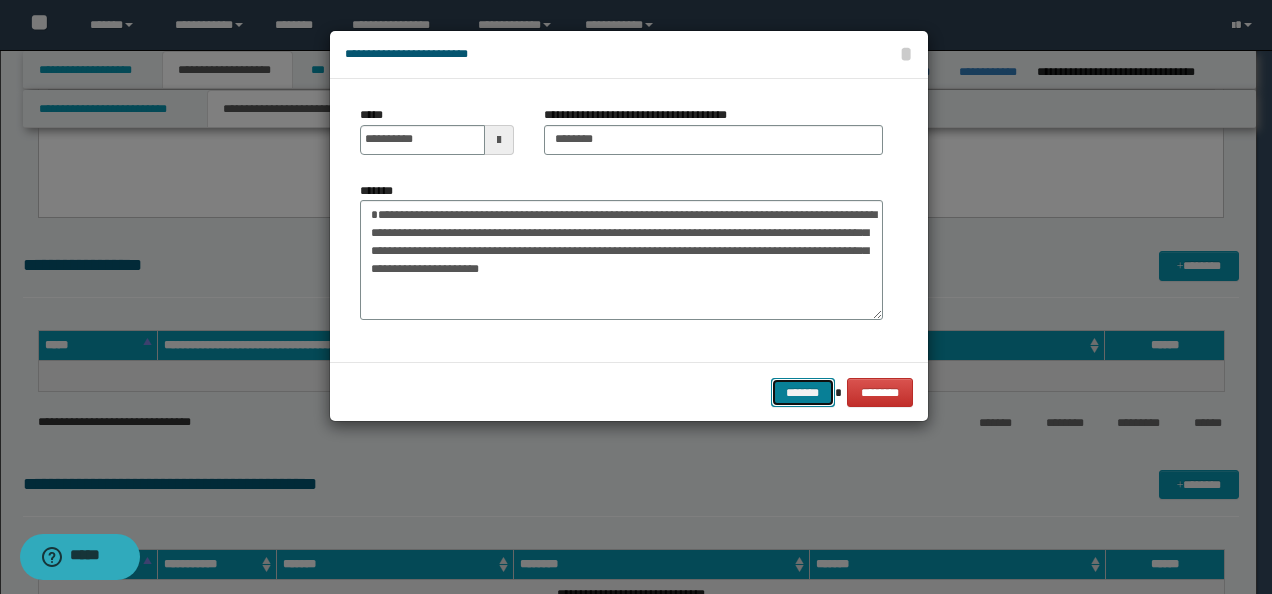 click on "*******" at bounding box center (803, 392) 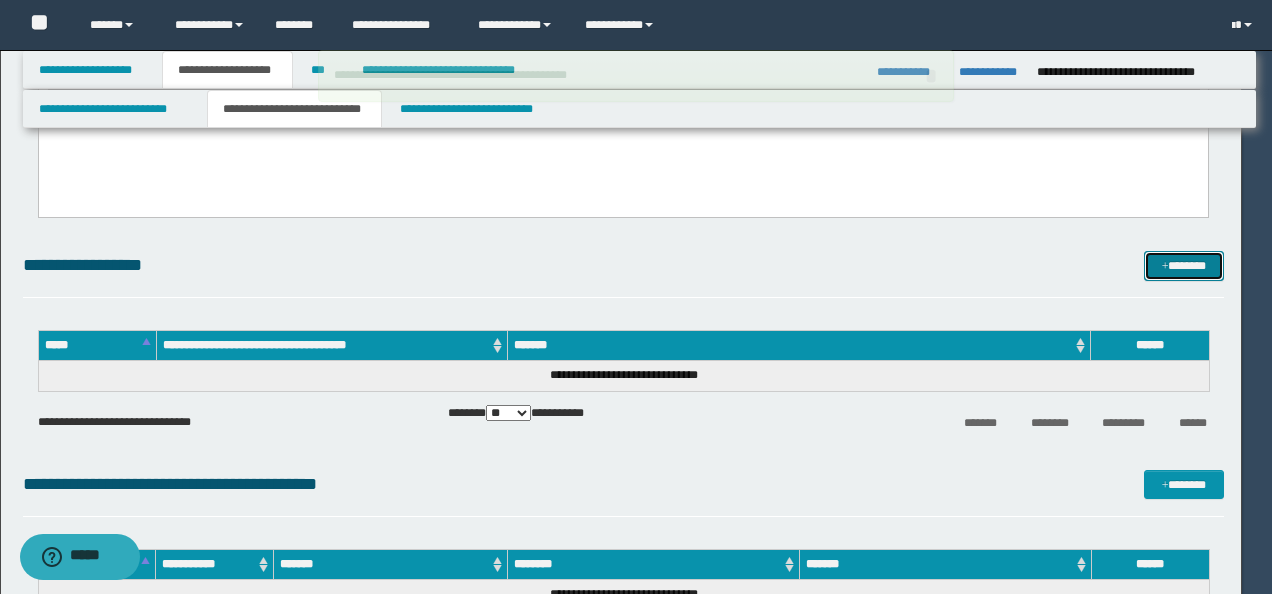 type 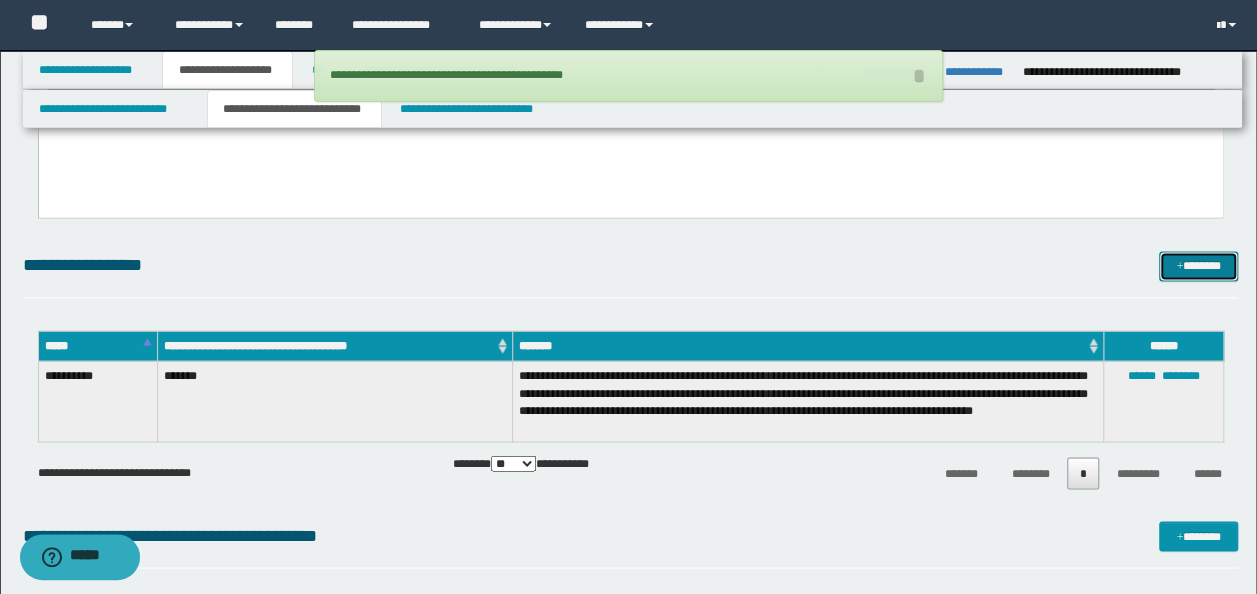 click at bounding box center (1179, 267) 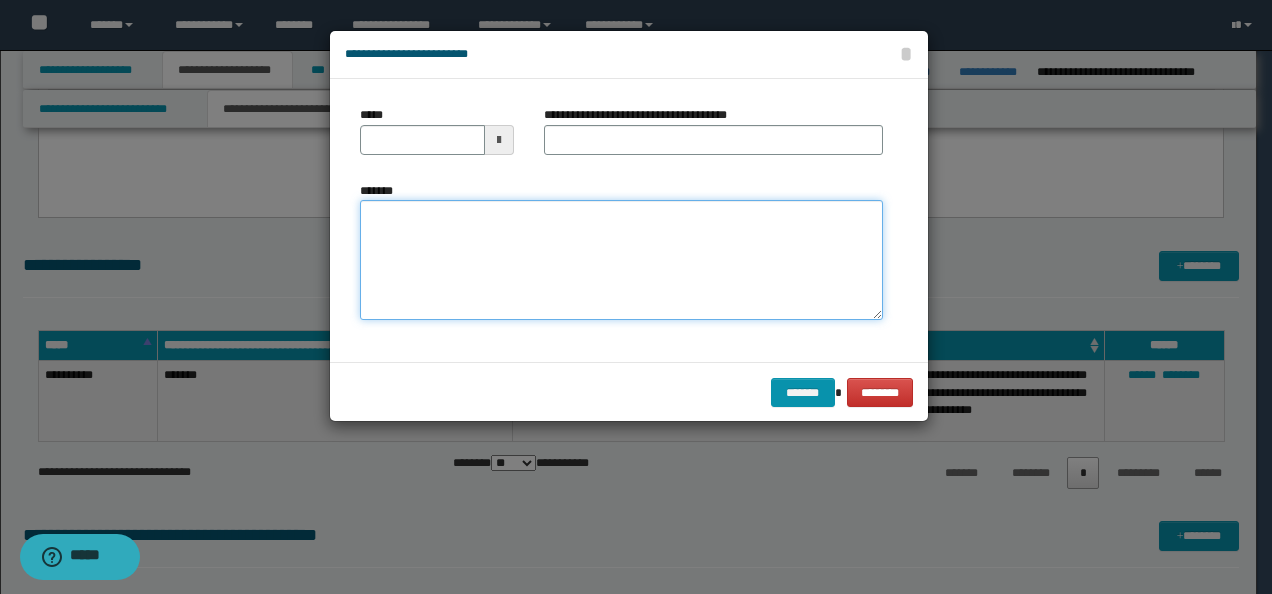 click on "*******" at bounding box center (621, 260) 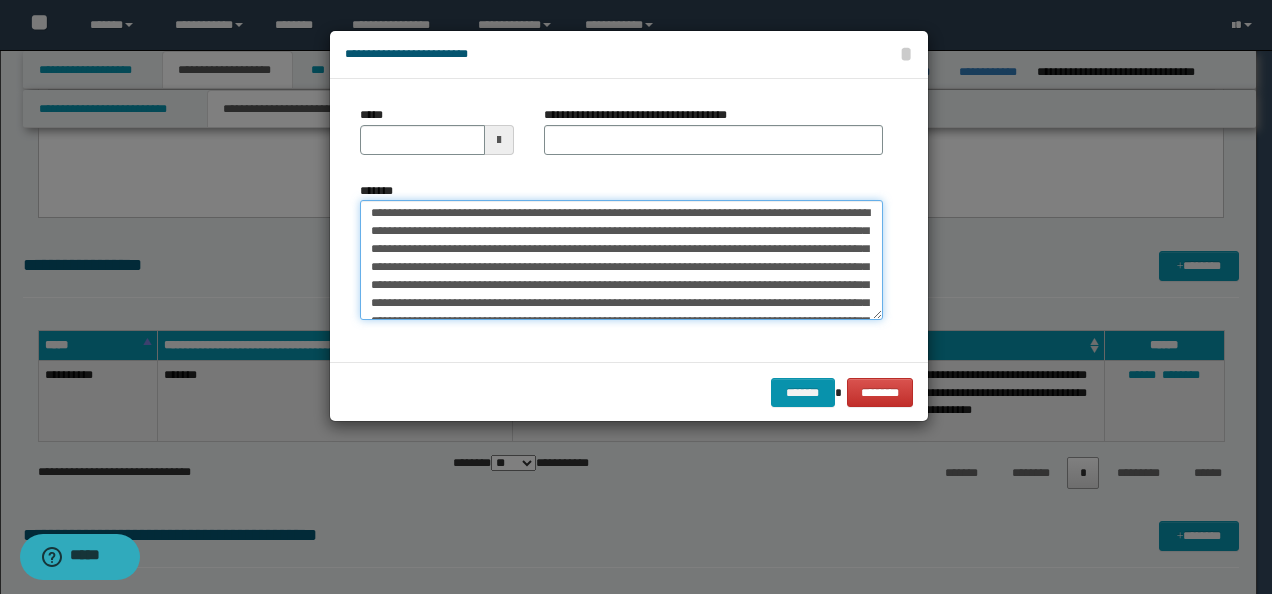 scroll, scrollTop: 0, scrollLeft: 0, axis: both 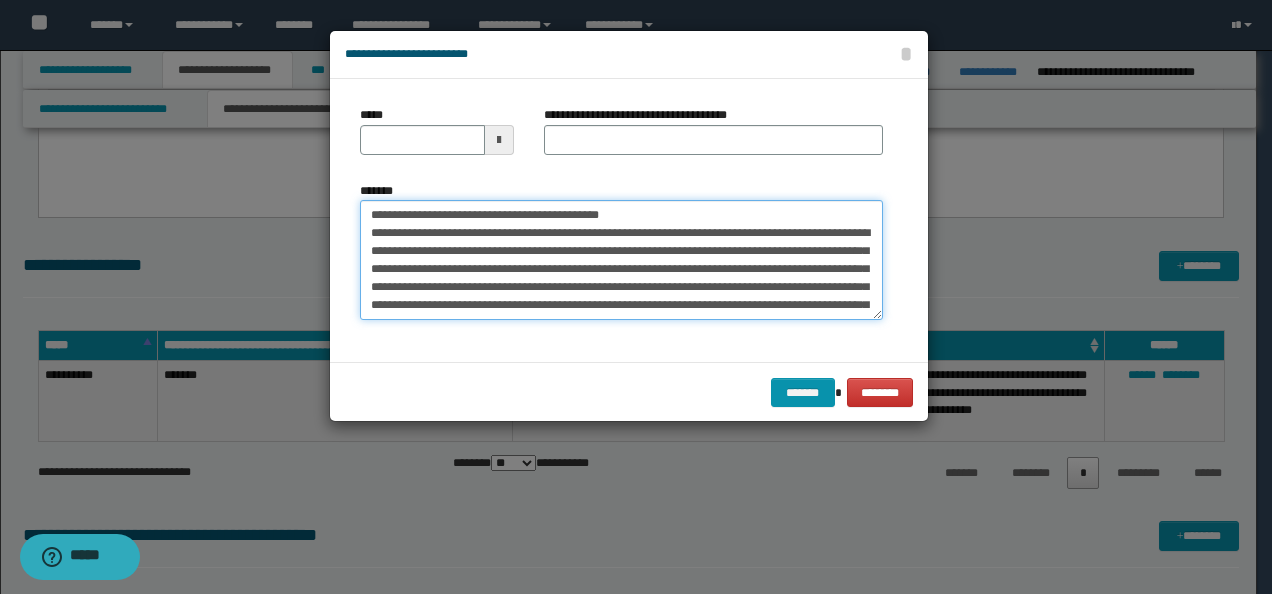 drag, startPoint x: 435, startPoint y: 210, endPoint x: 324, endPoint y: 200, distance: 111.44954 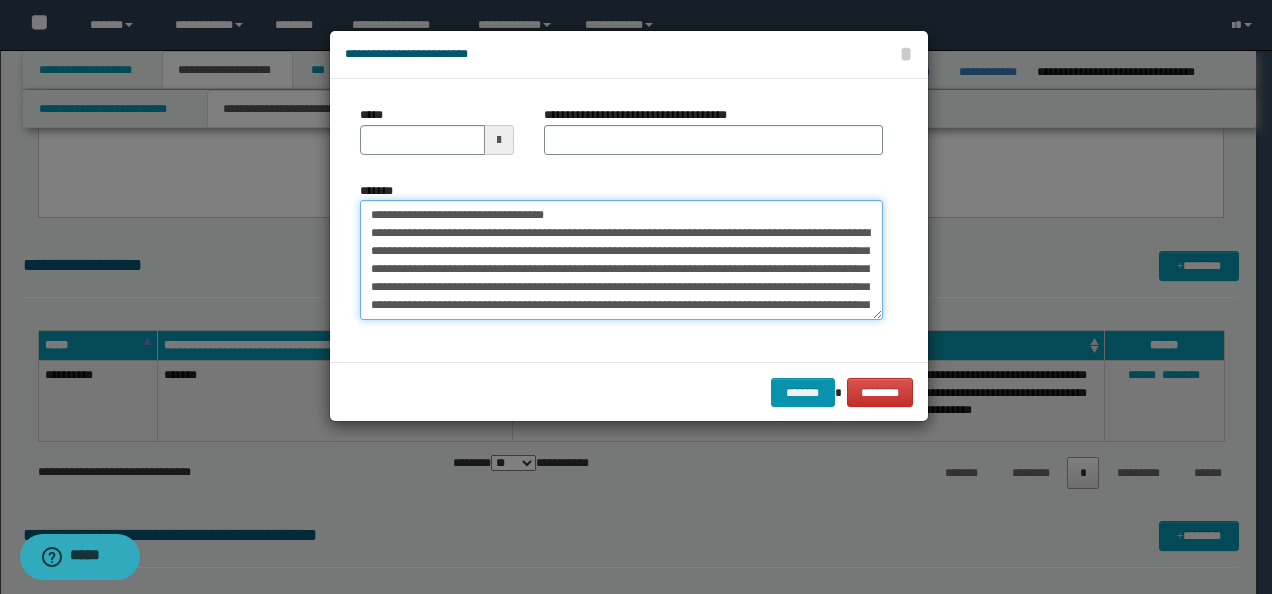 type 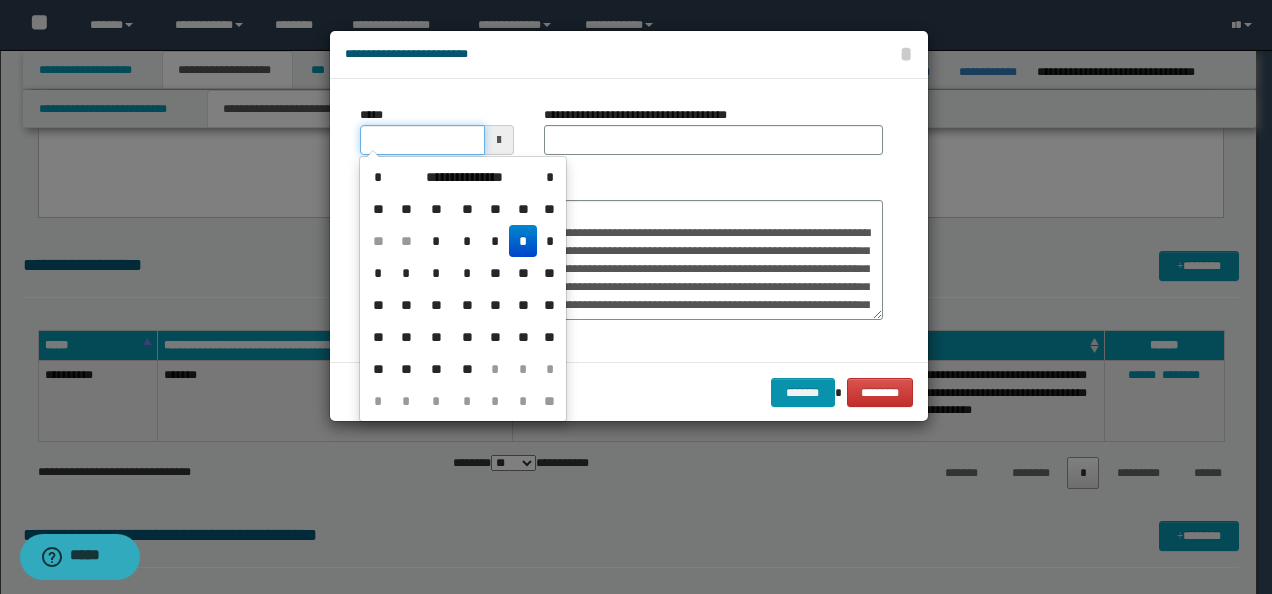 click on "*****" at bounding box center (422, 140) 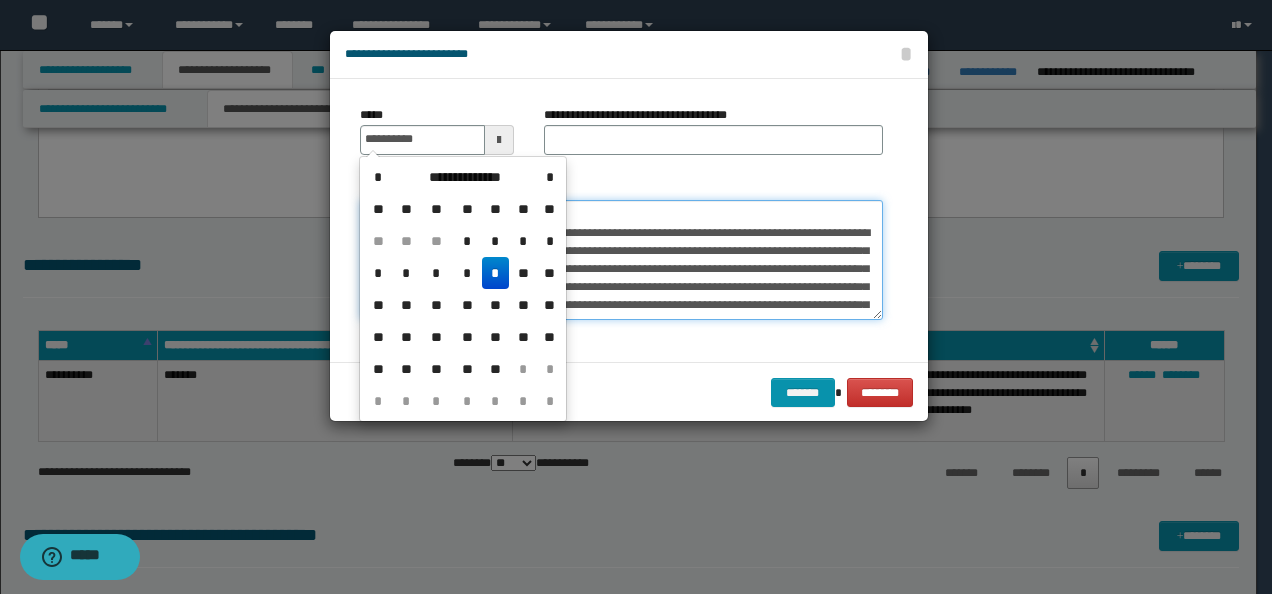 type on "**********" 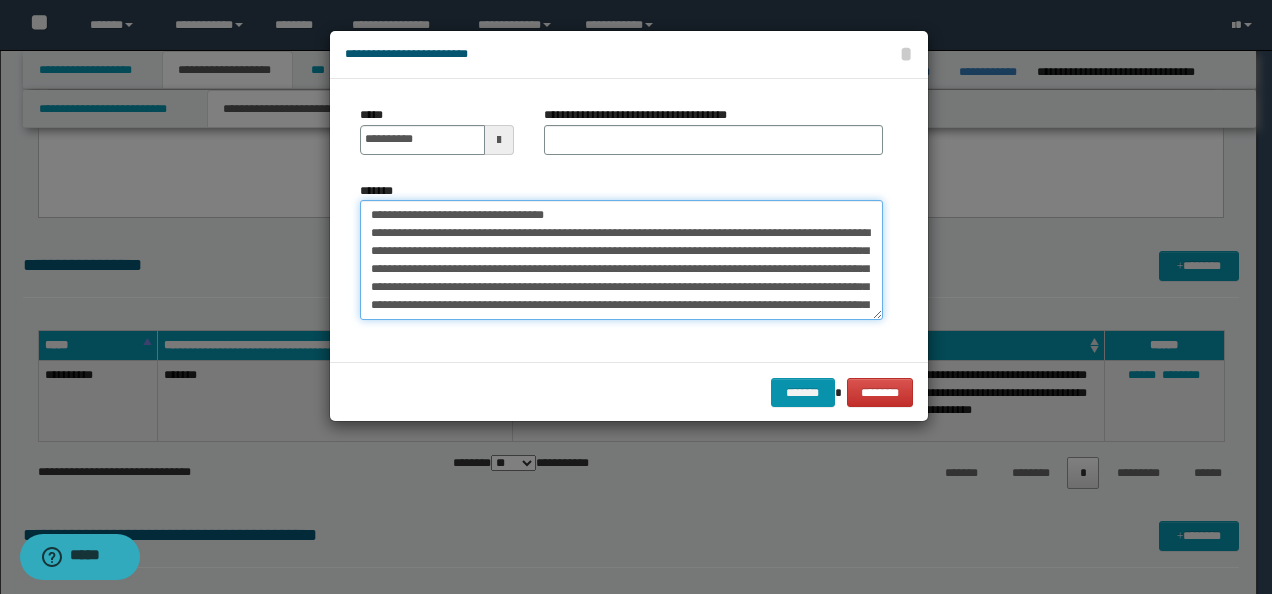 drag, startPoint x: 594, startPoint y: 214, endPoint x: 308, endPoint y: 209, distance: 286.0437 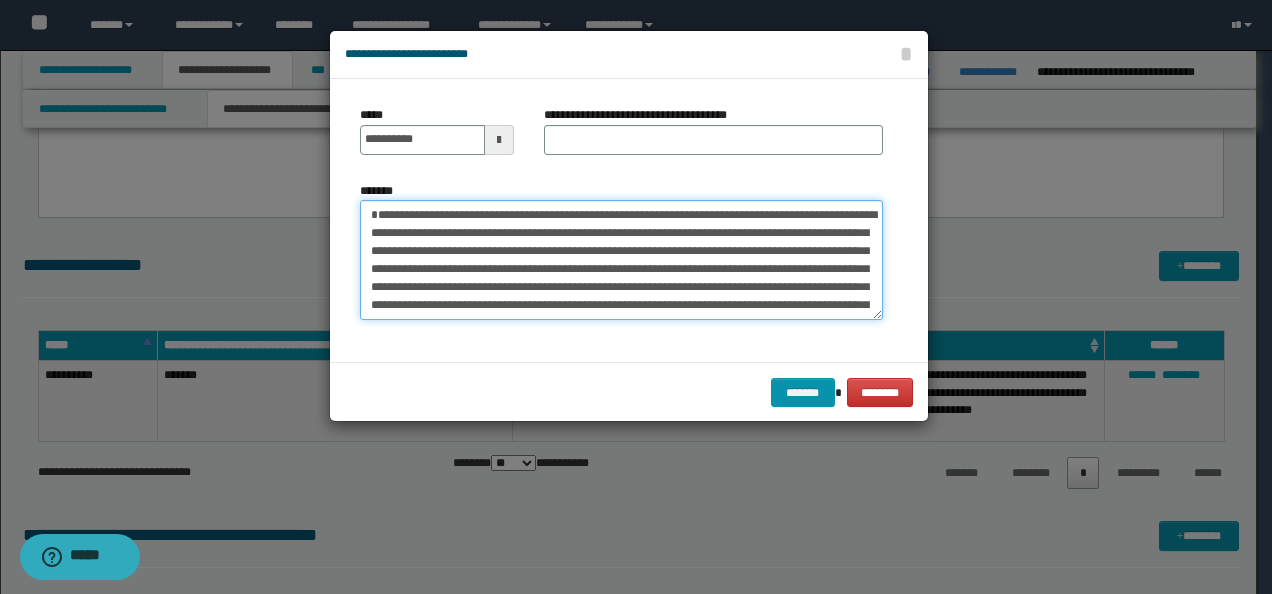 type on "**********" 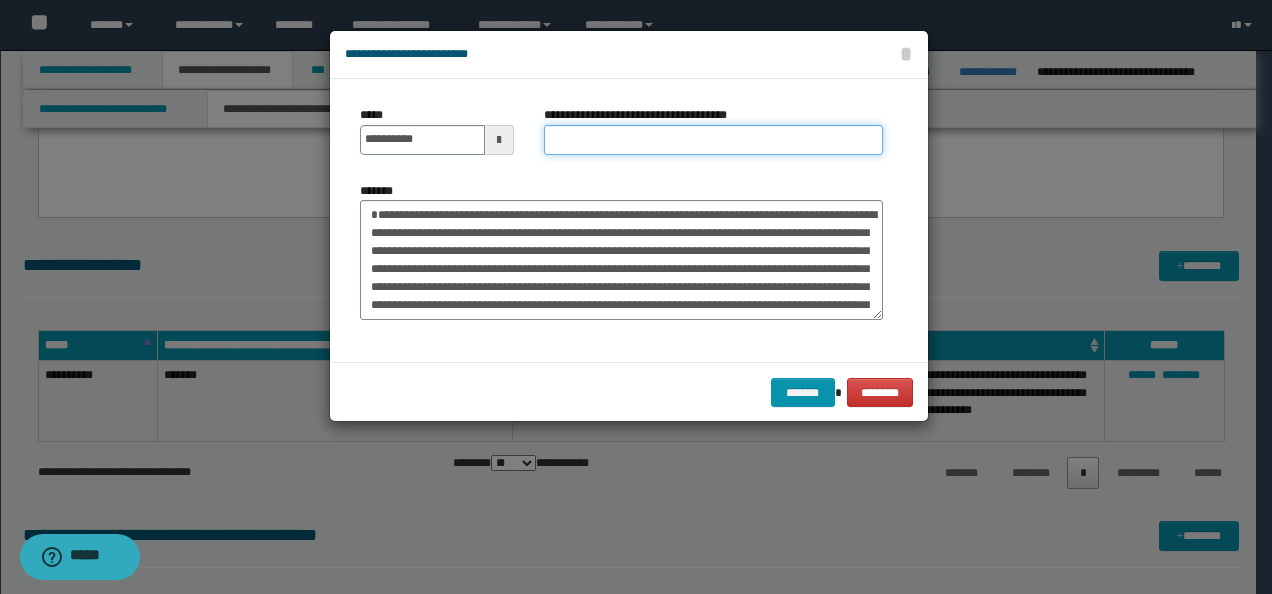 click on "**********" at bounding box center (713, 140) 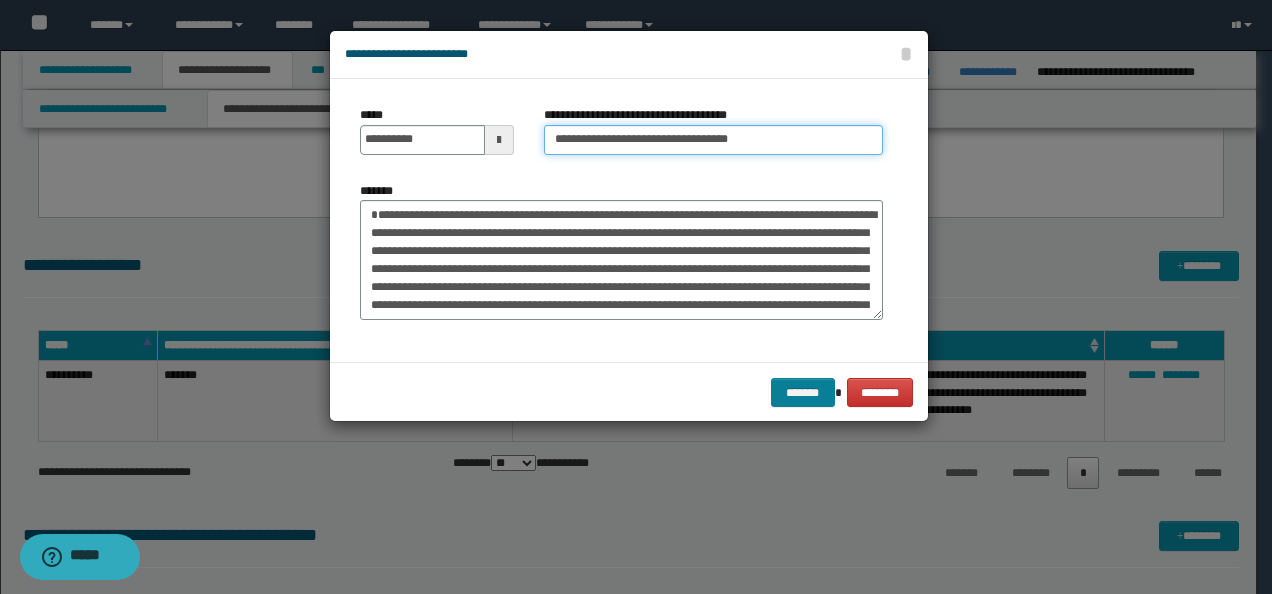 type on "**********" 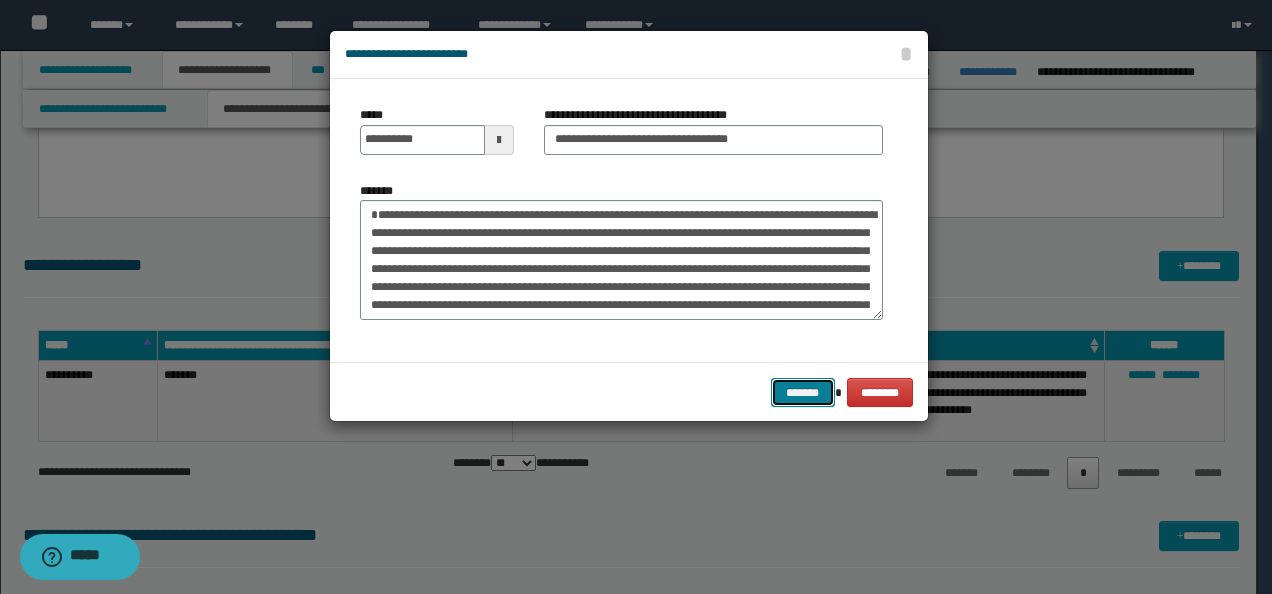 click on "*******" at bounding box center (803, 392) 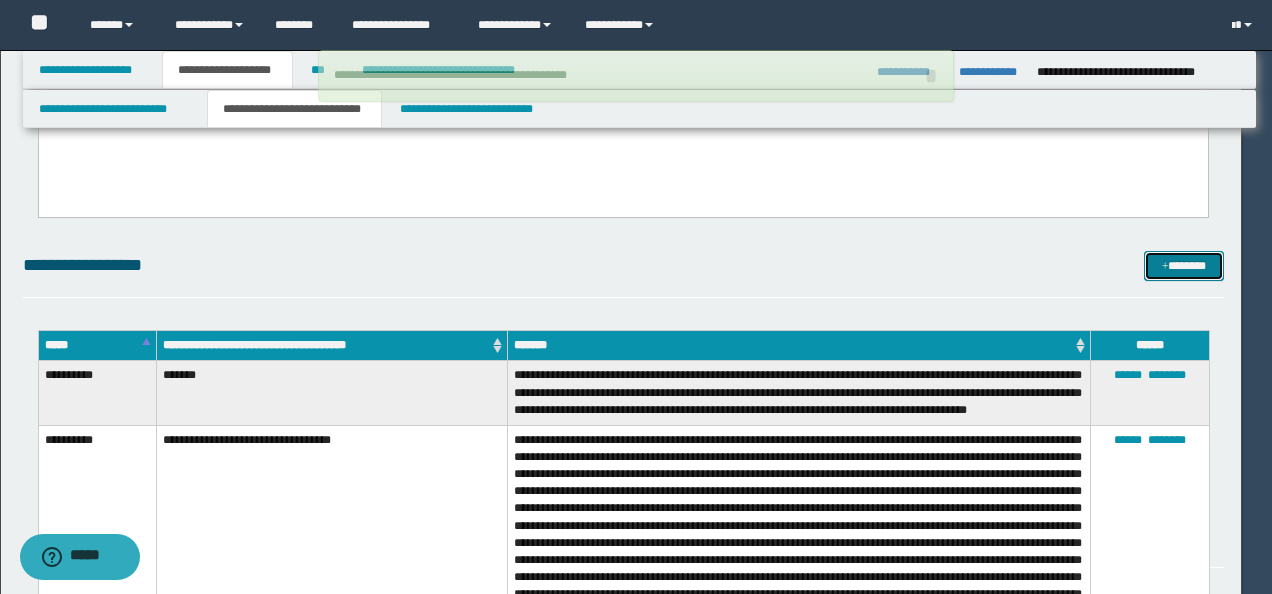 type 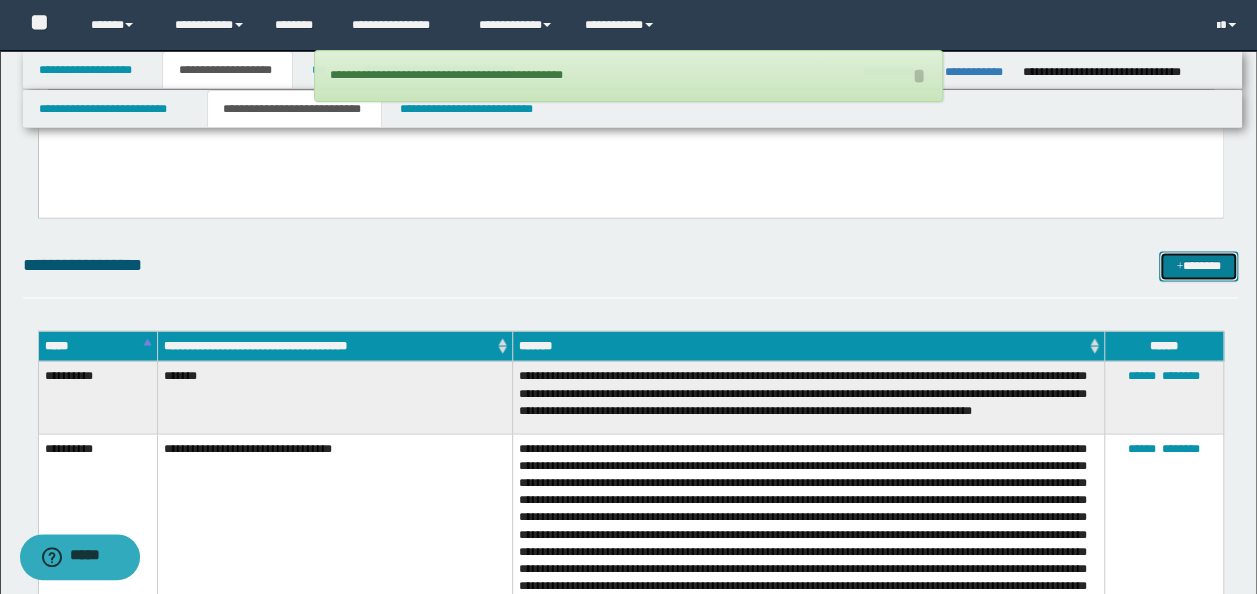 click on "*******" at bounding box center [1198, 265] 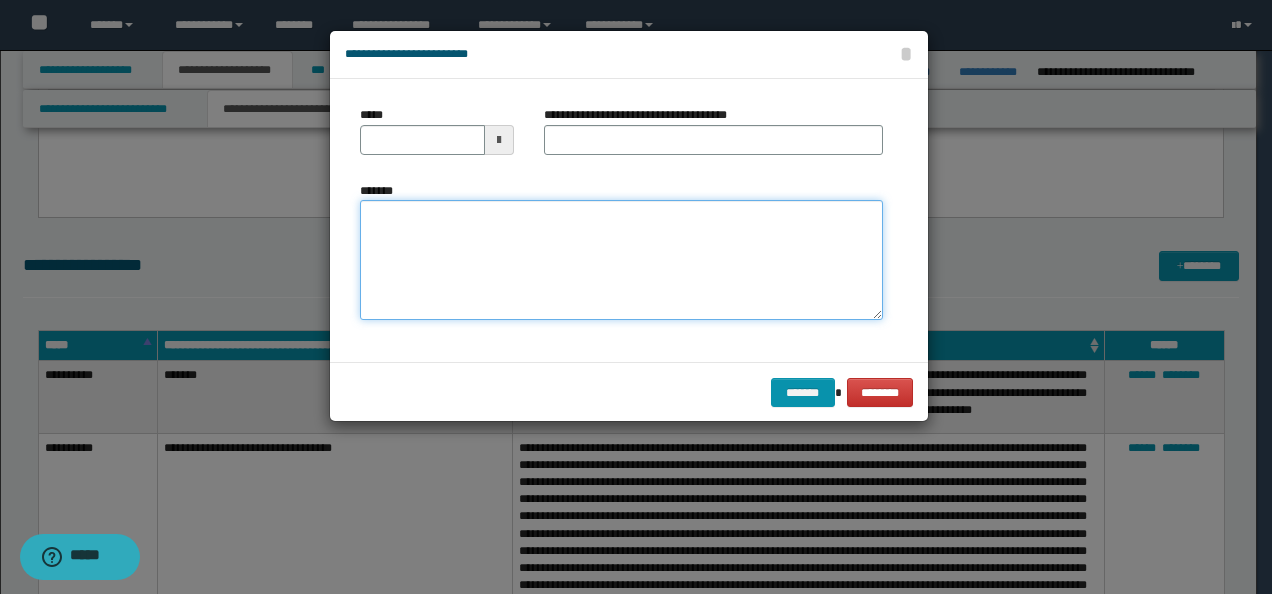click on "*******" at bounding box center [621, 259] 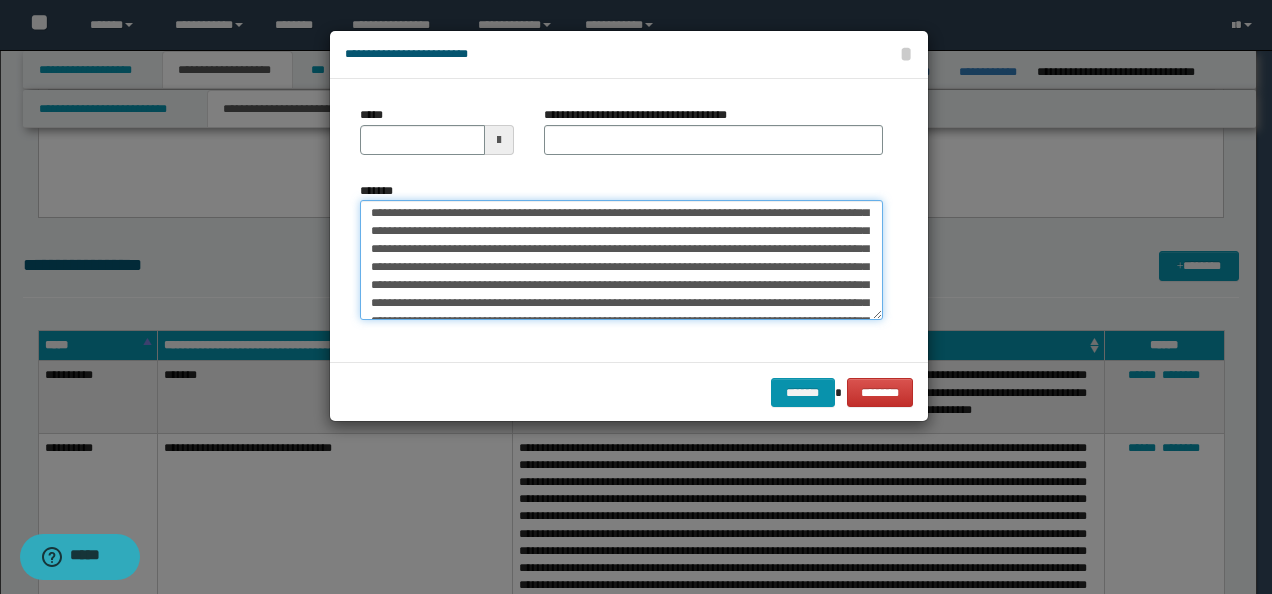 scroll, scrollTop: 0, scrollLeft: 0, axis: both 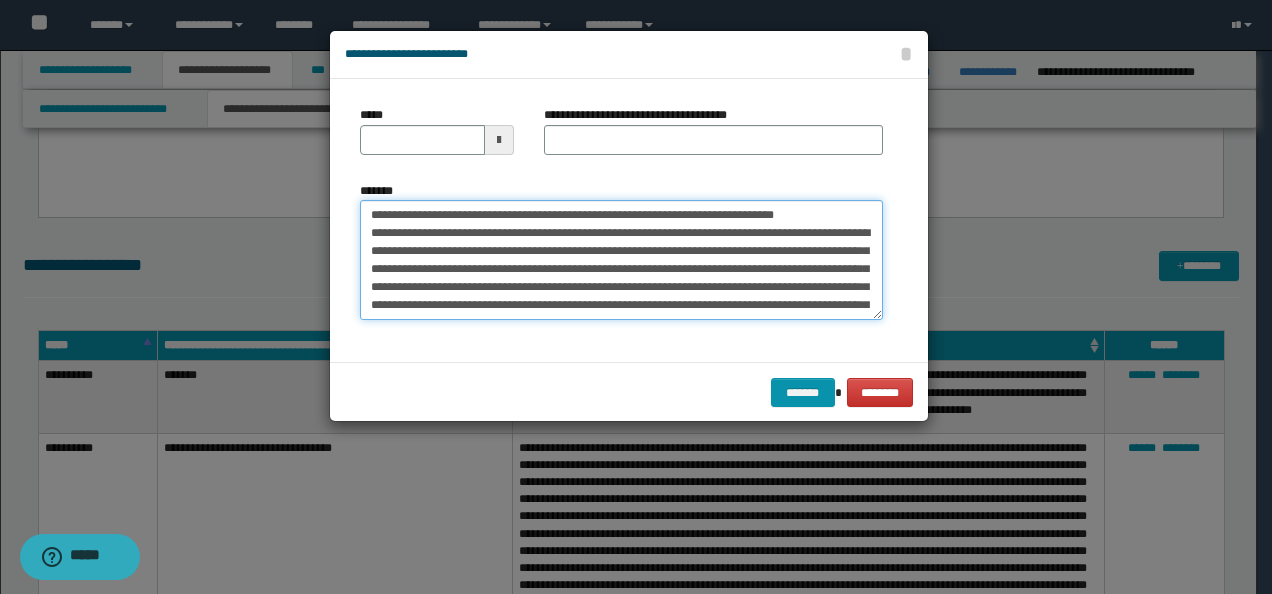 drag, startPoint x: 432, startPoint y: 220, endPoint x: 268, endPoint y: 206, distance: 164.59648 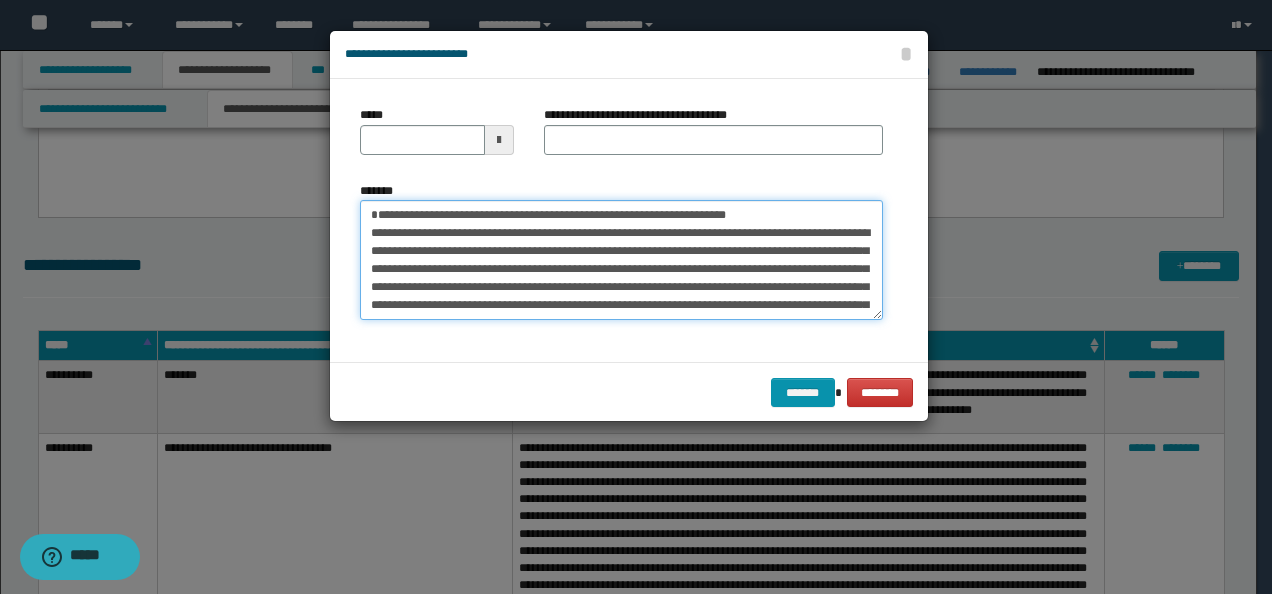 type 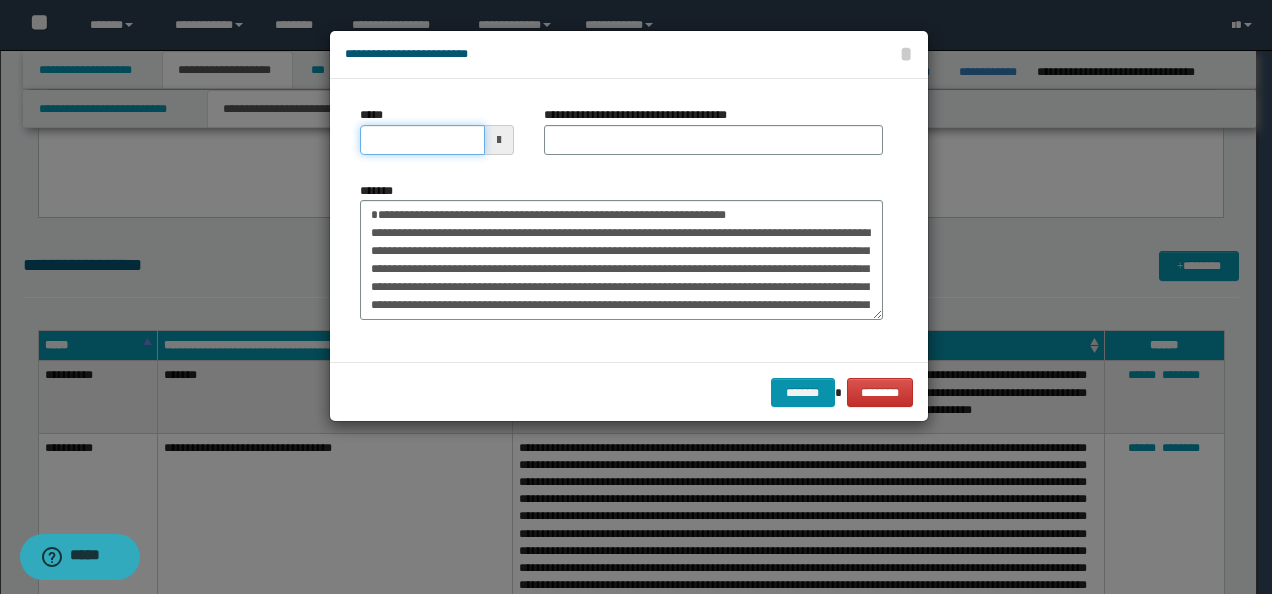 click on "*****" at bounding box center (422, 140) 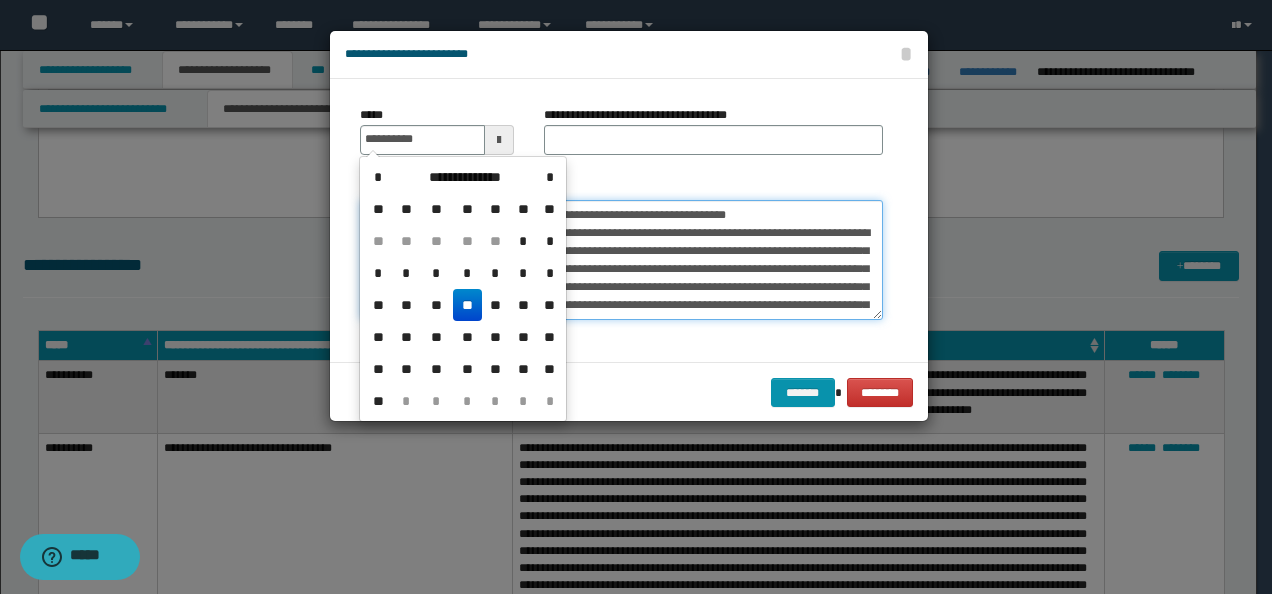 type on "**********" 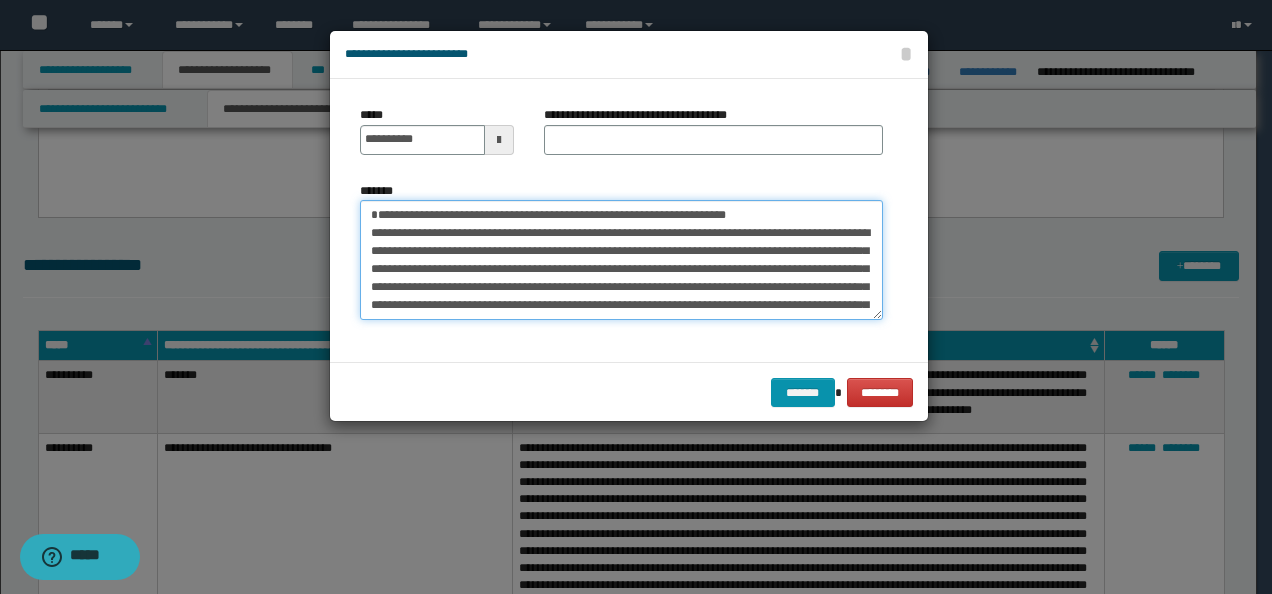 drag, startPoint x: 810, startPoint y: 205, endPoint x: 276, endPoint y: 187, distance: 534.3033 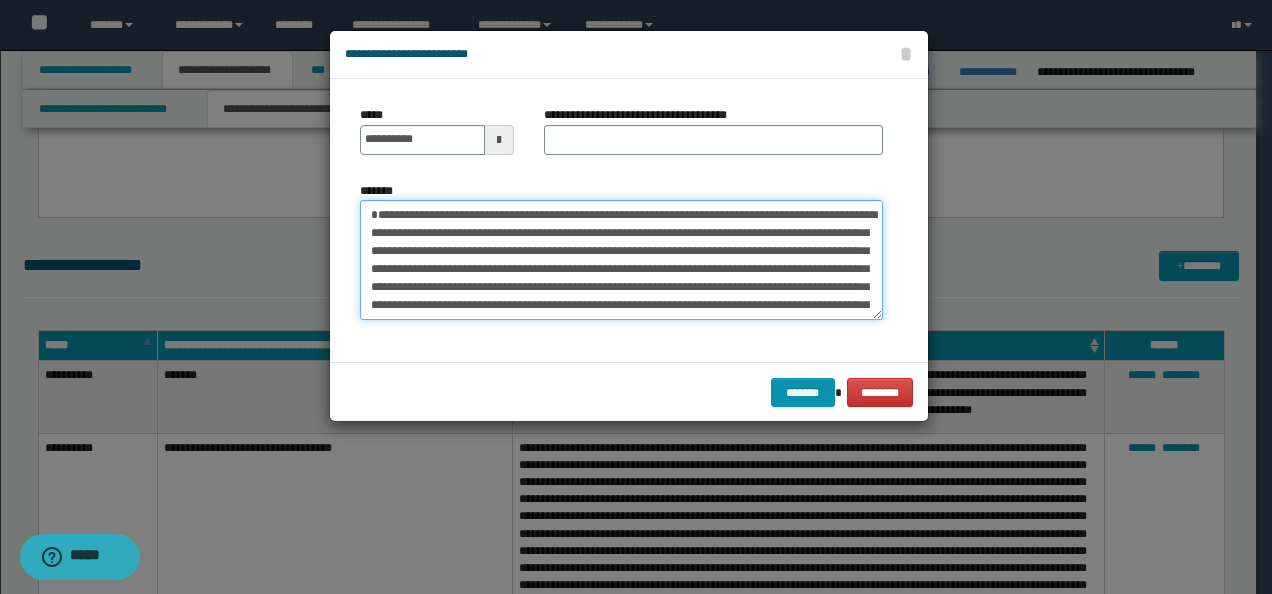 type on "**********" 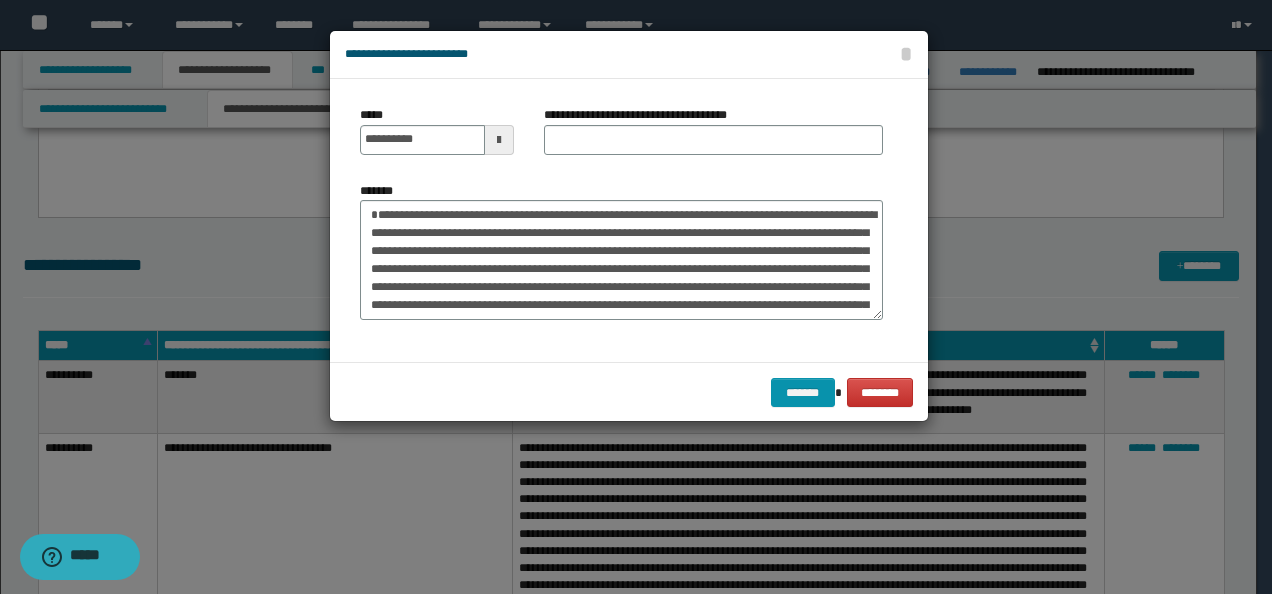 click on "**********" at bounding box center (643, 115) 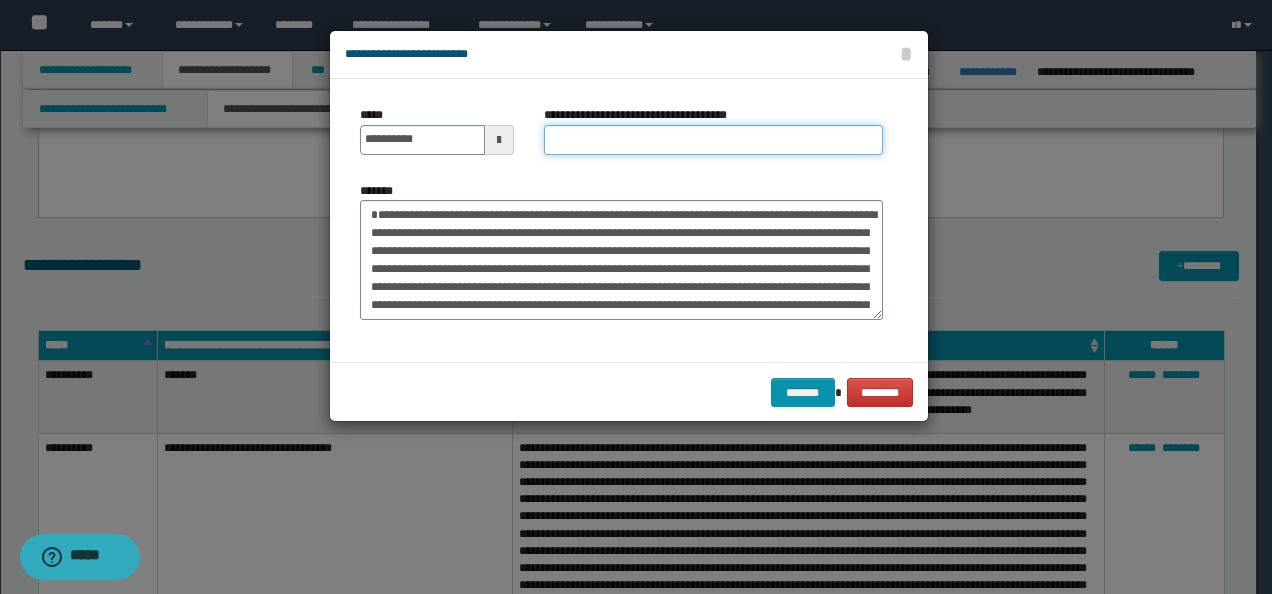 click on "**********" at bounding box center [713, 140] 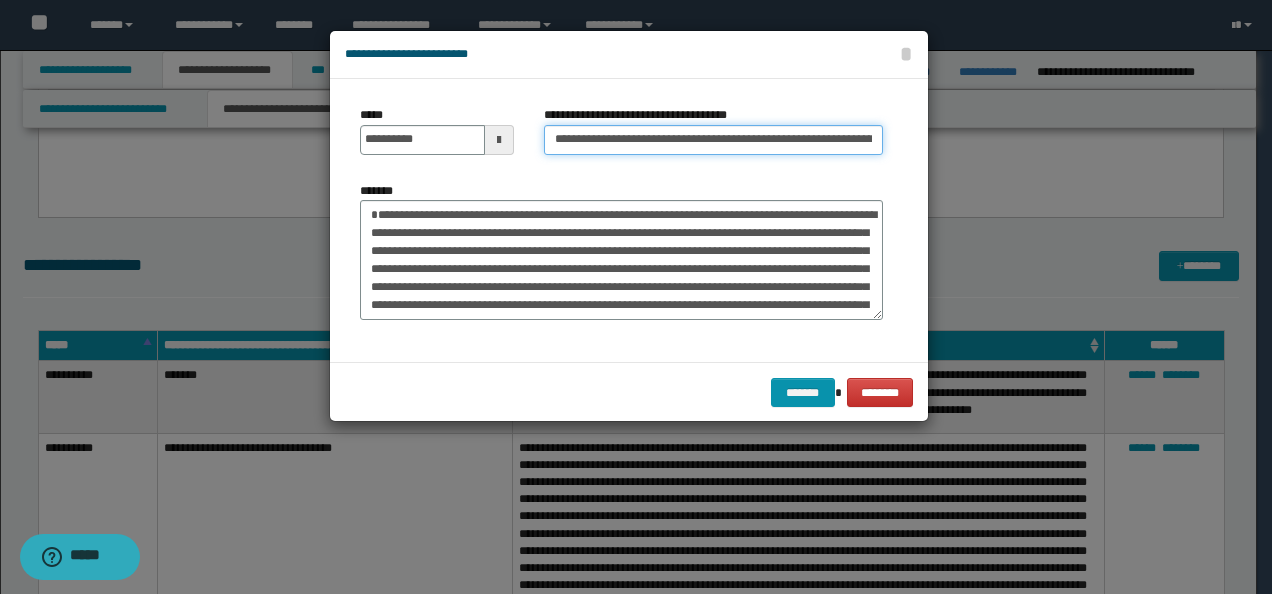 scroll, scrollTop: 0, scrollLeft: 108, axis: horizontal 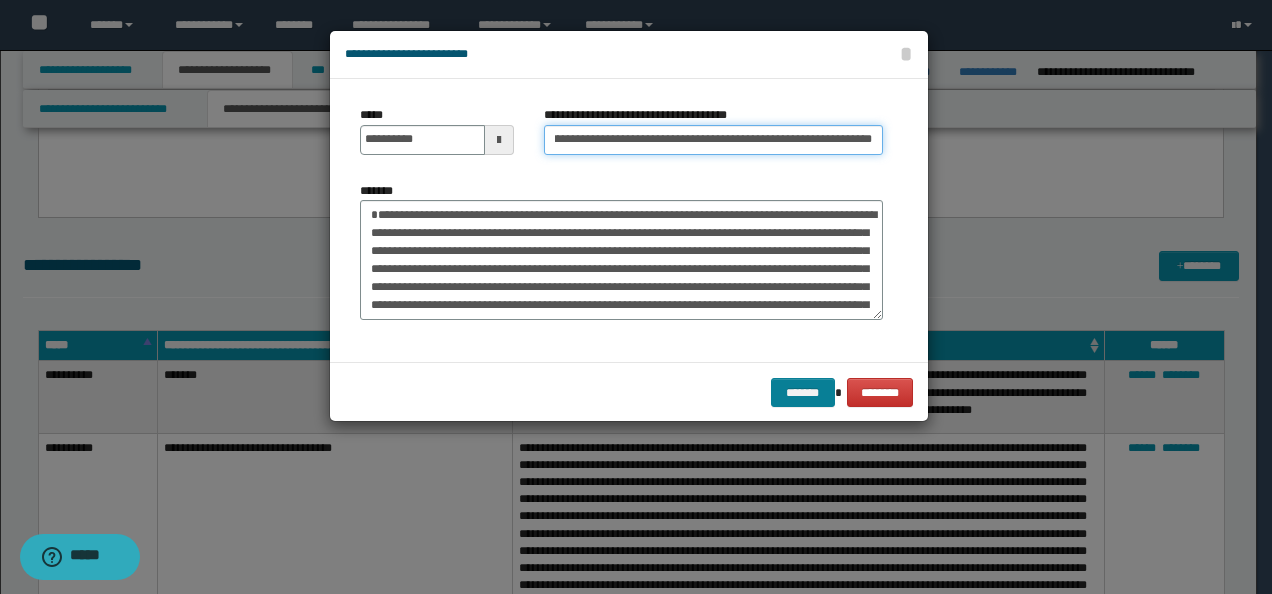 type on "**********" 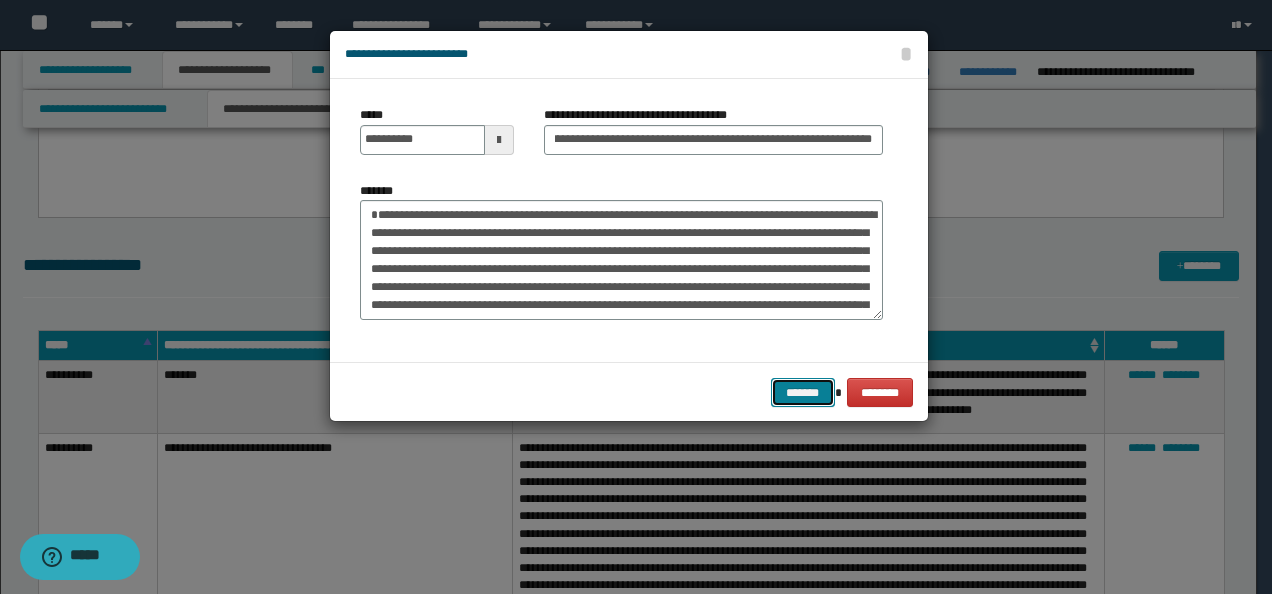 click on "*******" at bounding box center [803, 392] 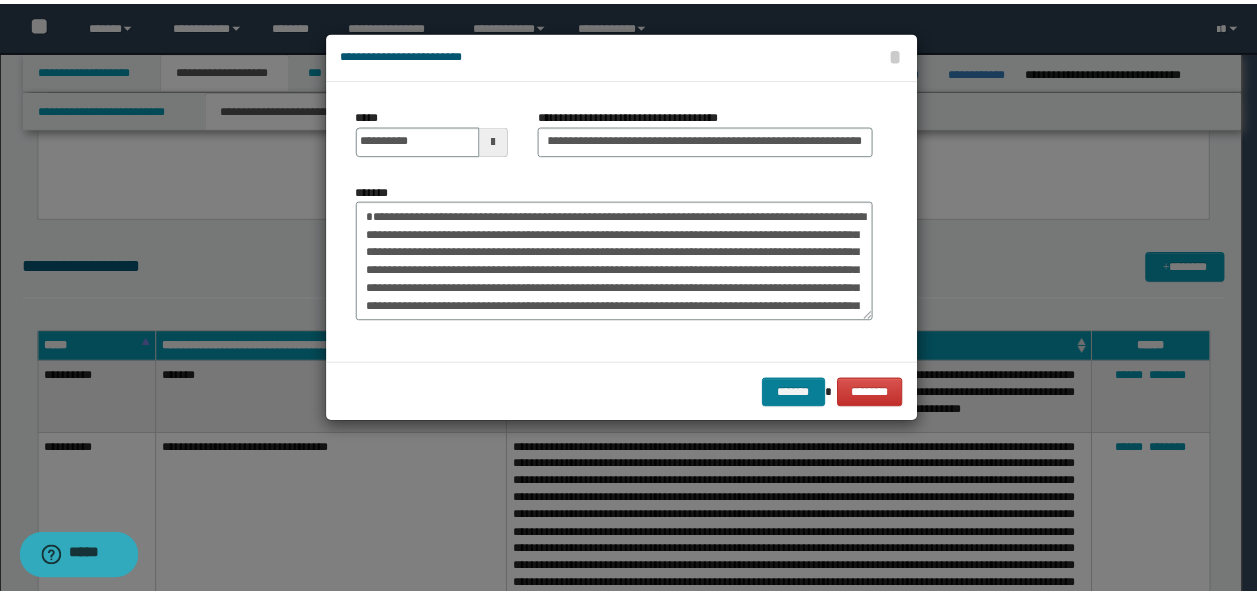 scroll, scrollTop: 0, scrollLeft: 0, axis: both 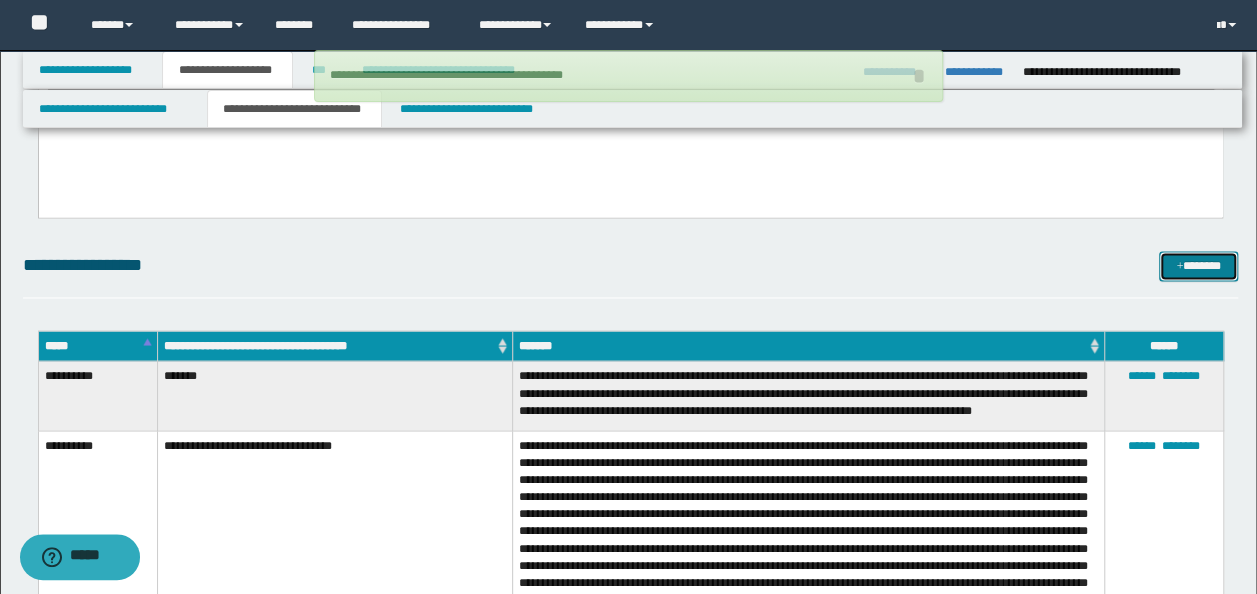 type 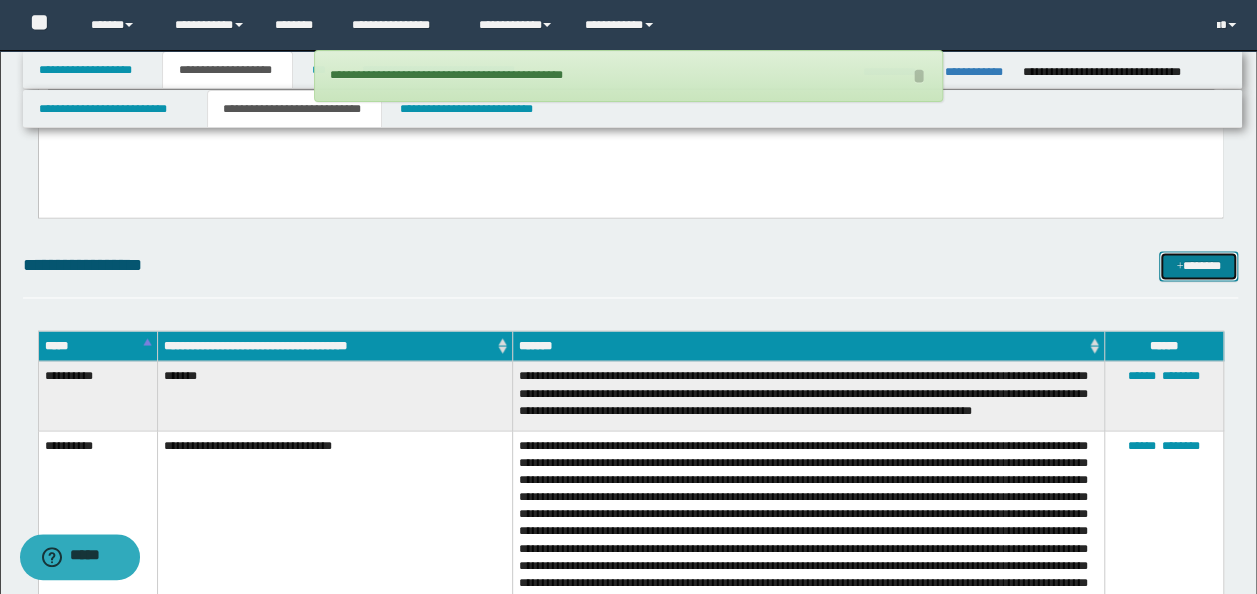 click on "*******" at bounding box center [1198, 265] 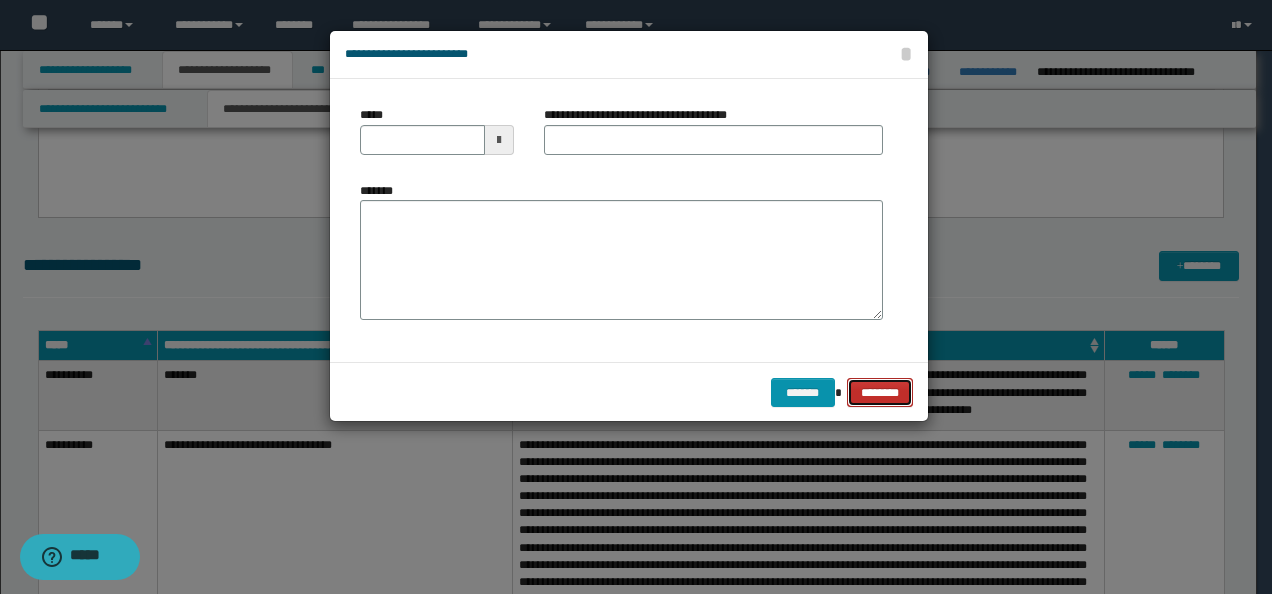 click on "********" at bounding box center (880, 392) 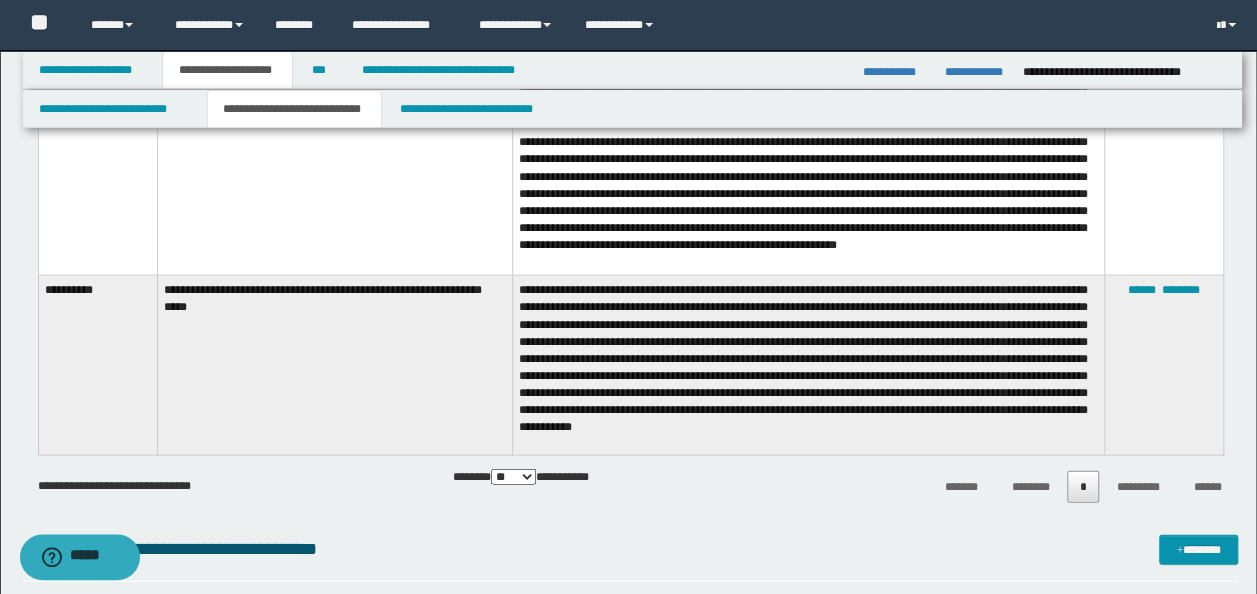 scroll, scrollTop: 2100, scrollLeft: 0, axis: vertical 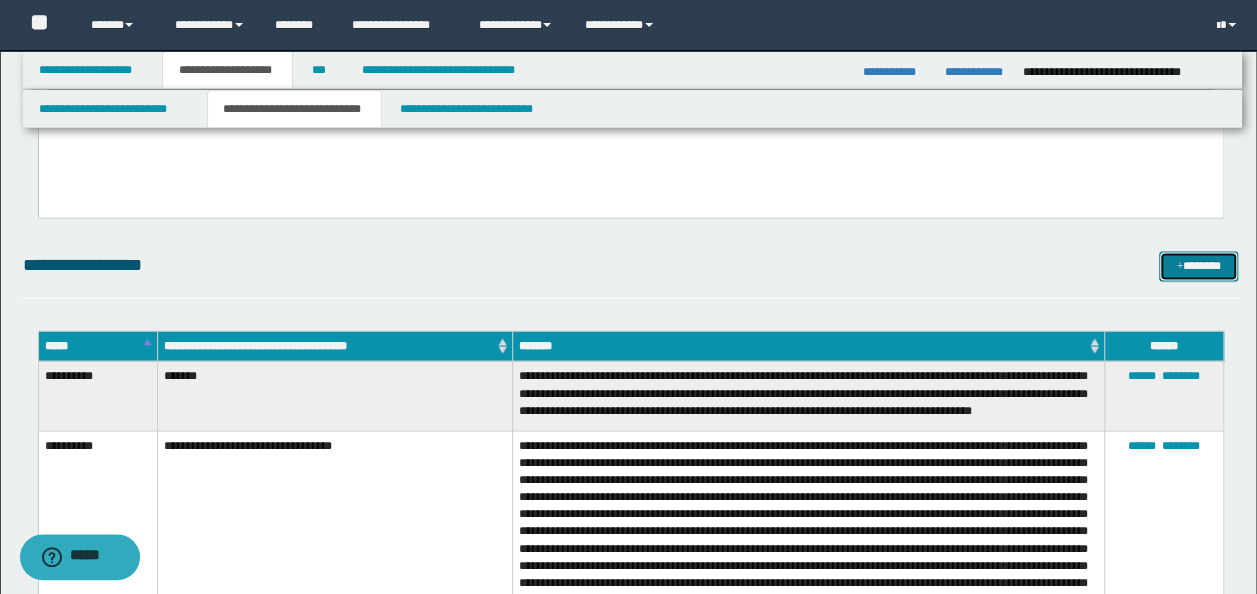 click at bounding box center [1179, 267] 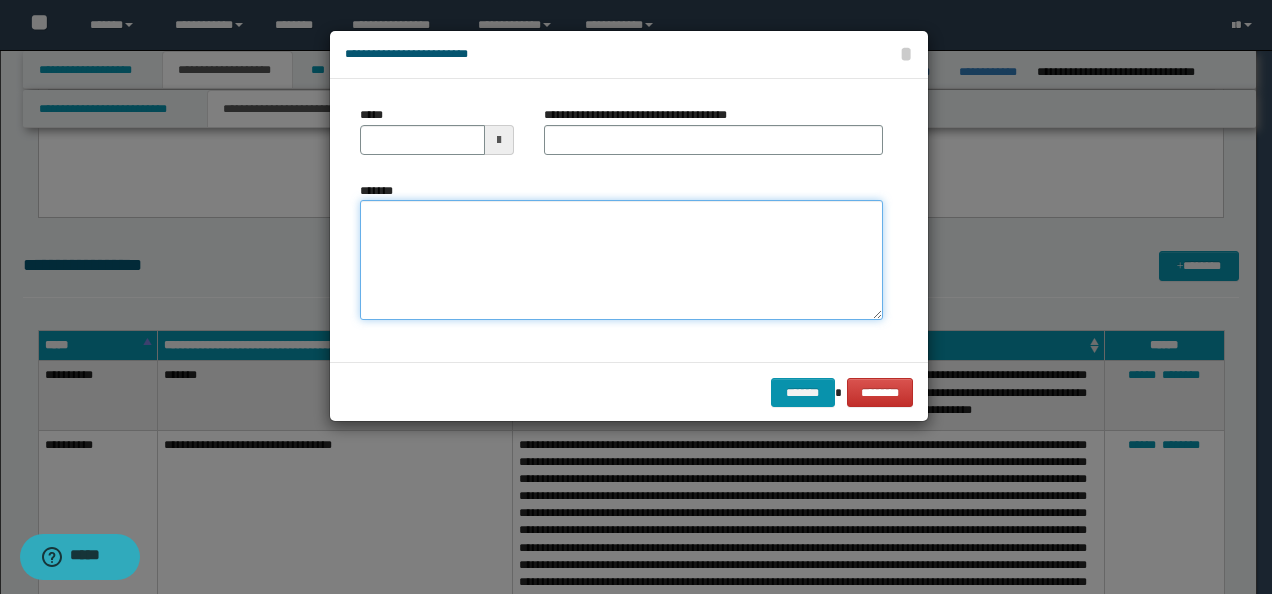 click on "*******" at bounding box center (621, 259) 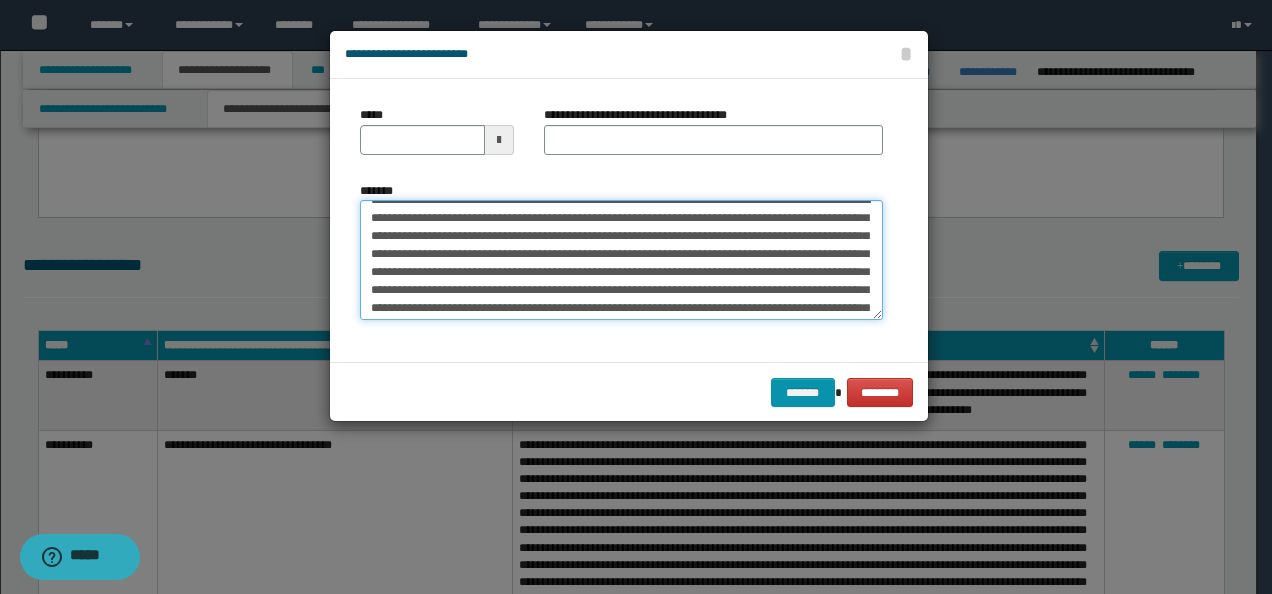 scroll, scrollTop: 0, scrollLeft: 0, axis: both 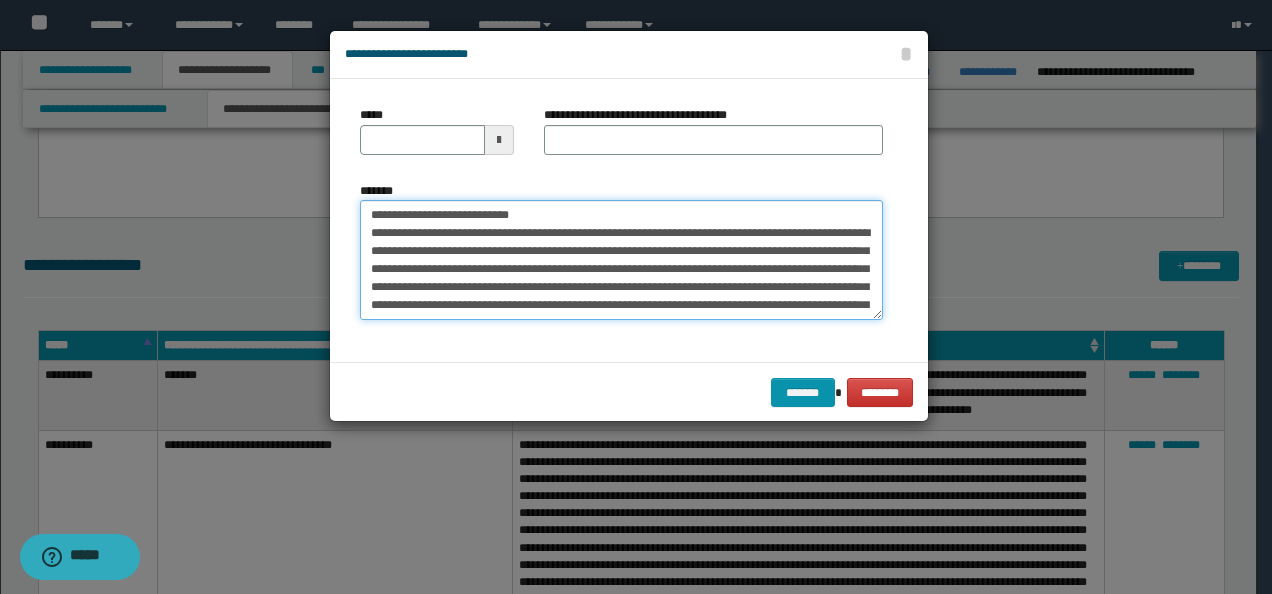 drag, startPoint x: 431, startPoint y: 214, endPoint x: 334, endPoint y: 186, distance: 100.96039 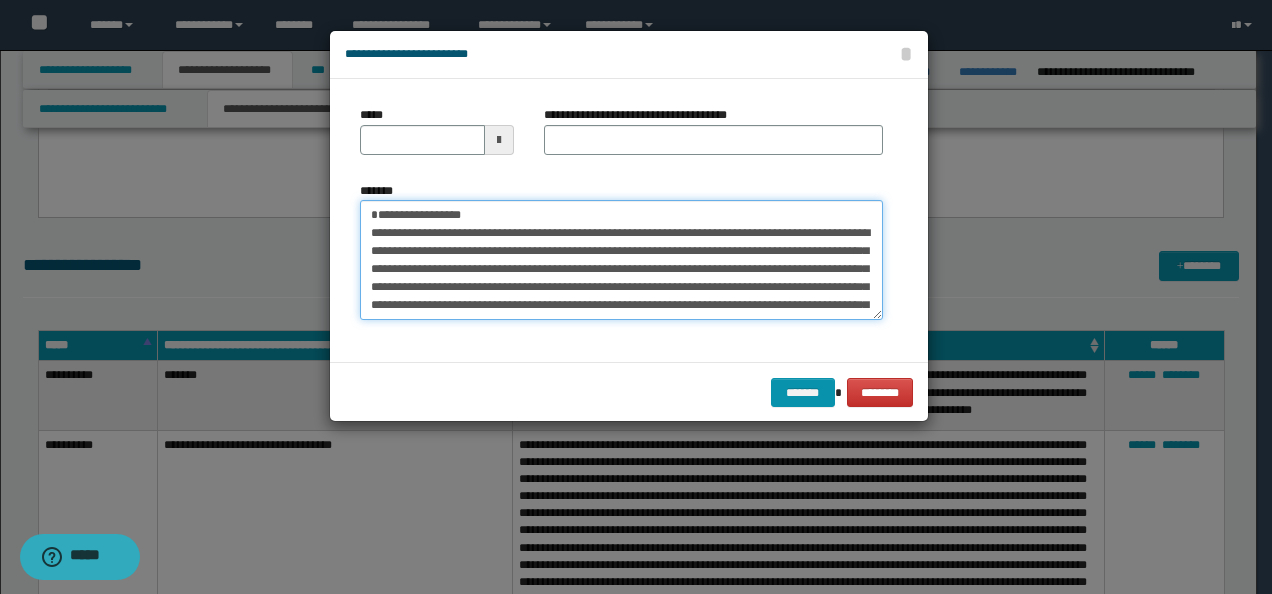 type 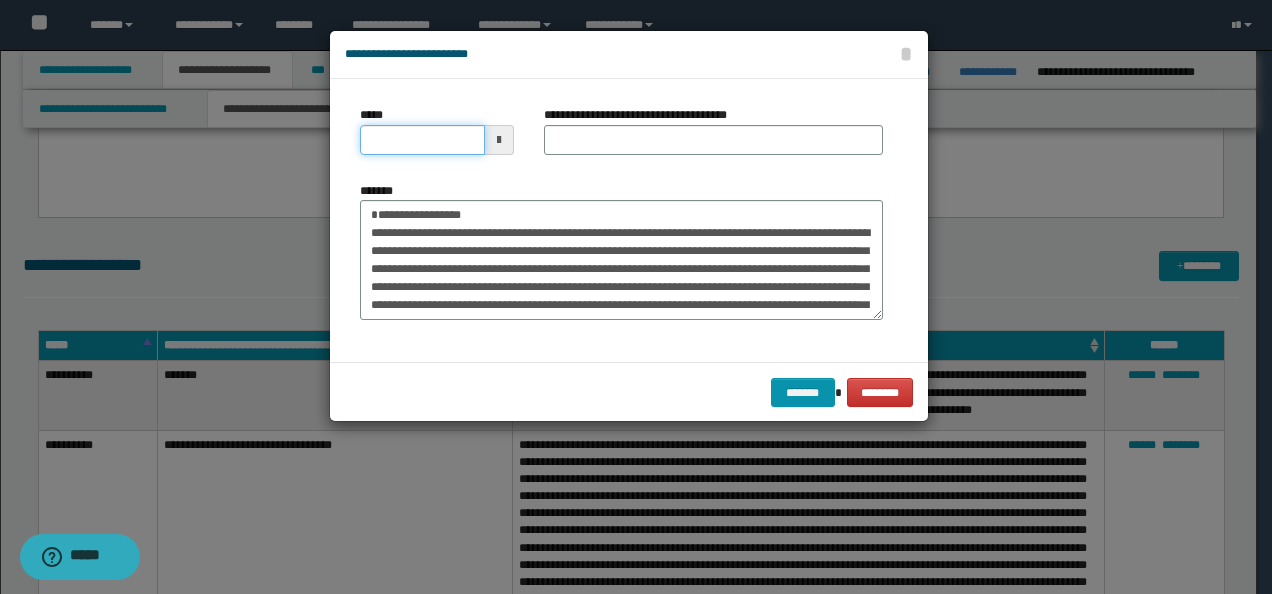 click on "*****" at bounding box center [422, 140] 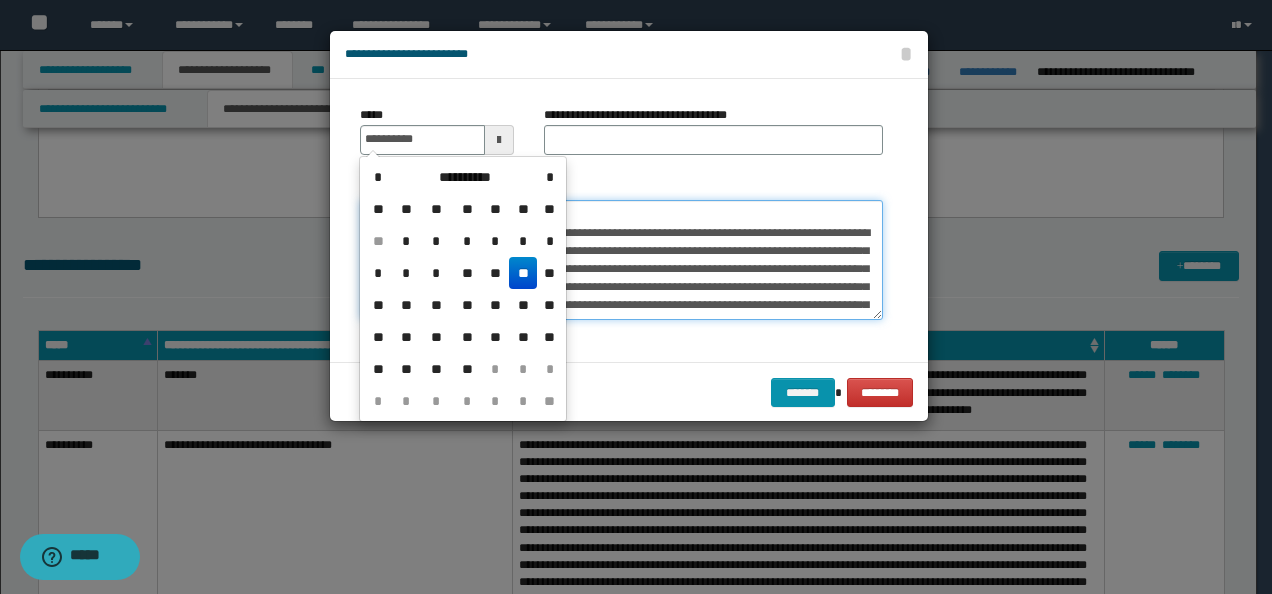 type on "**********" 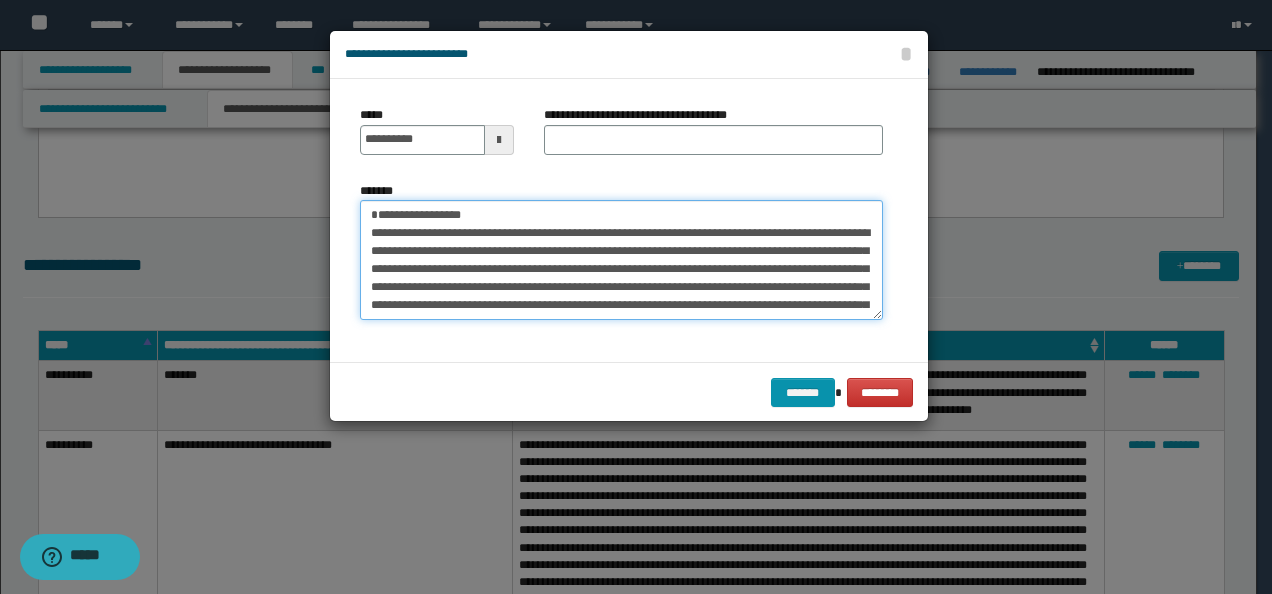 drag, startPoint x: 594, startPoint y: 209, endPoint x: 320, endPoint y: 204, distance: 274.04562 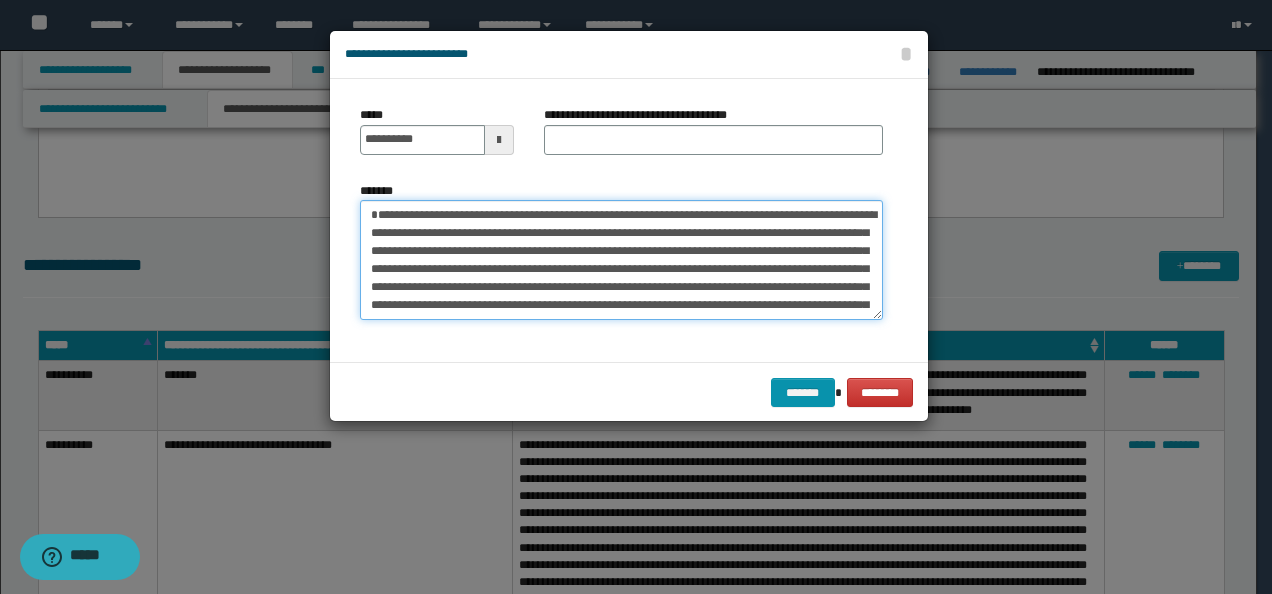type on "**********" 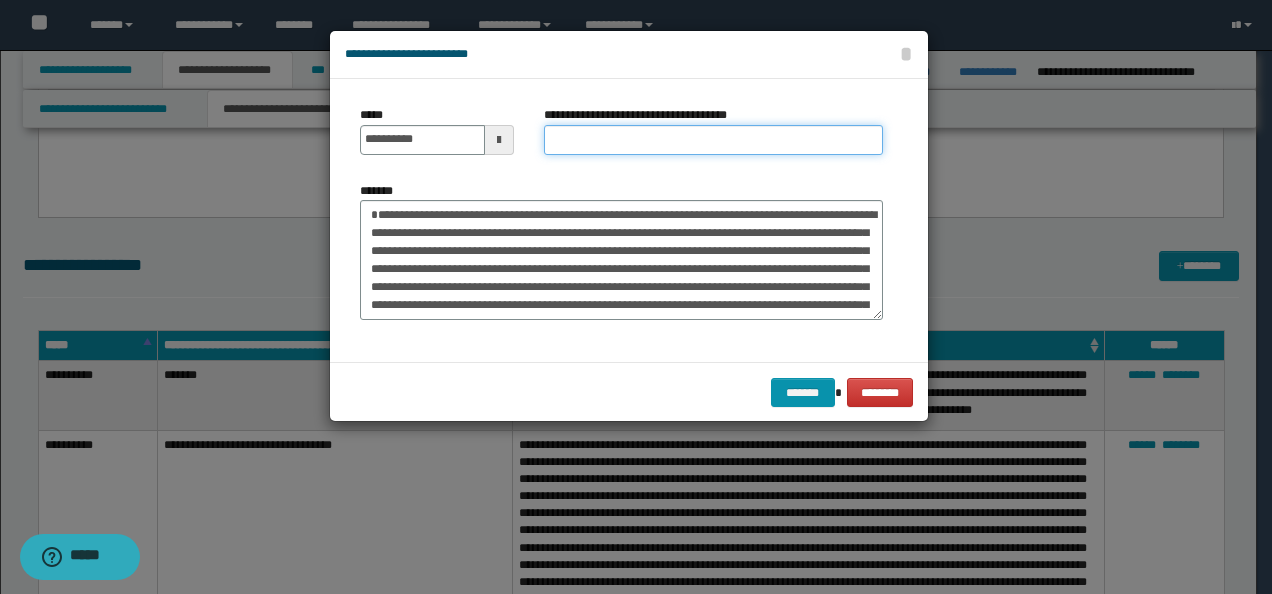click on "**********" at bounding box center (713, 140) 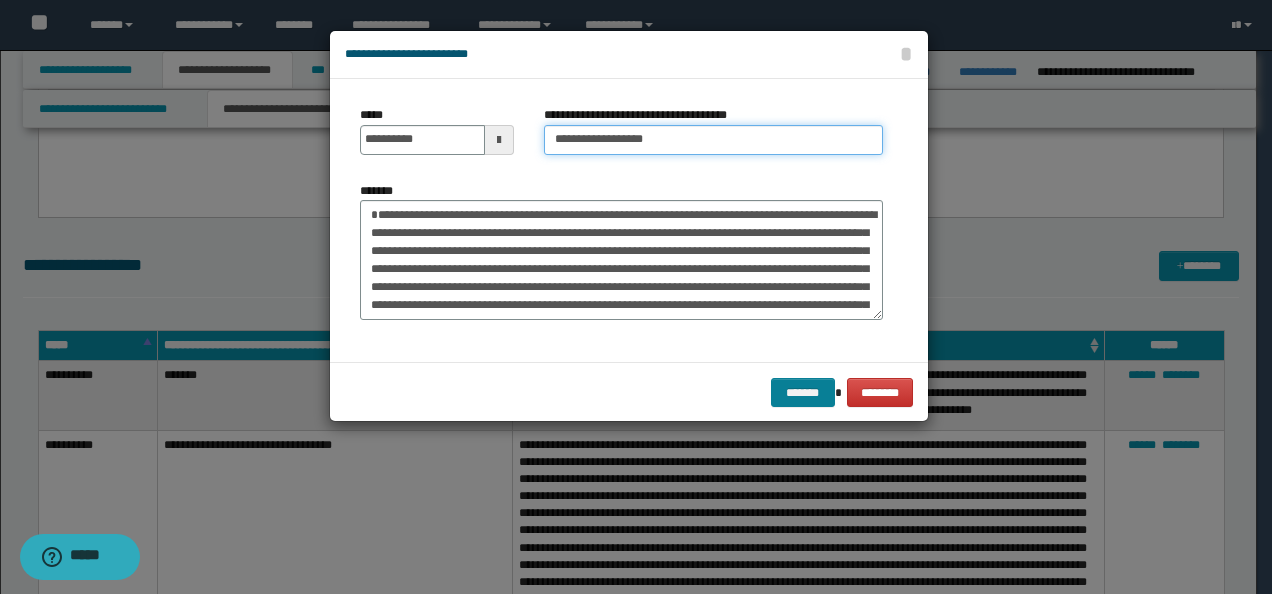 type on "**********" 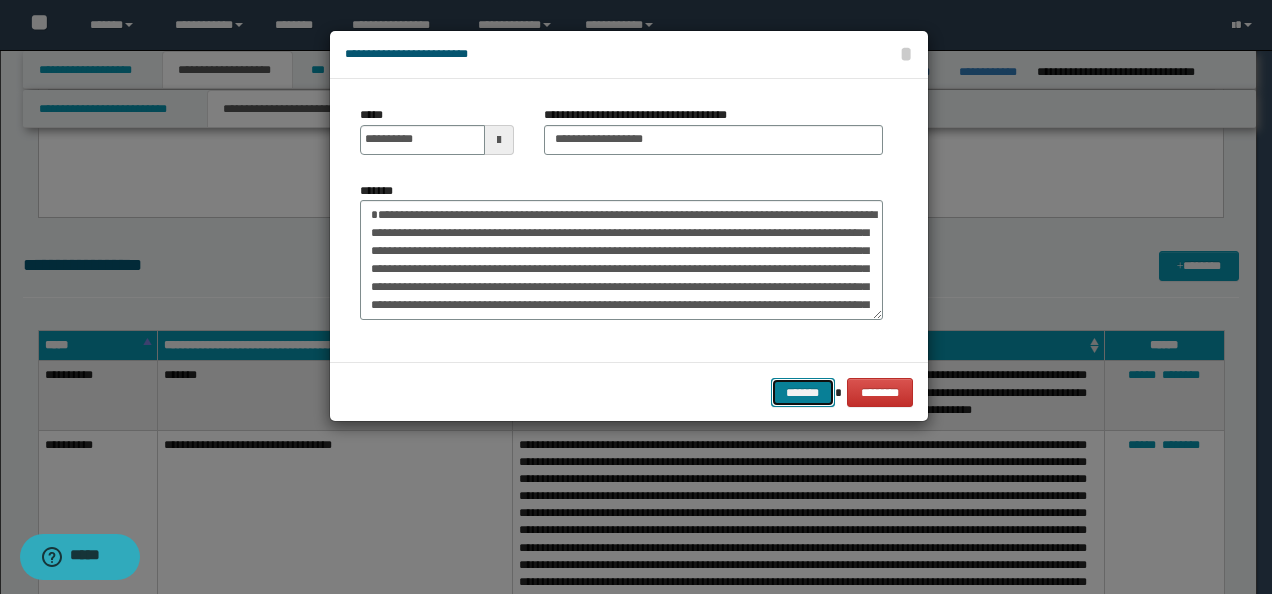 click on "*******" at bounding box center (803, 392) 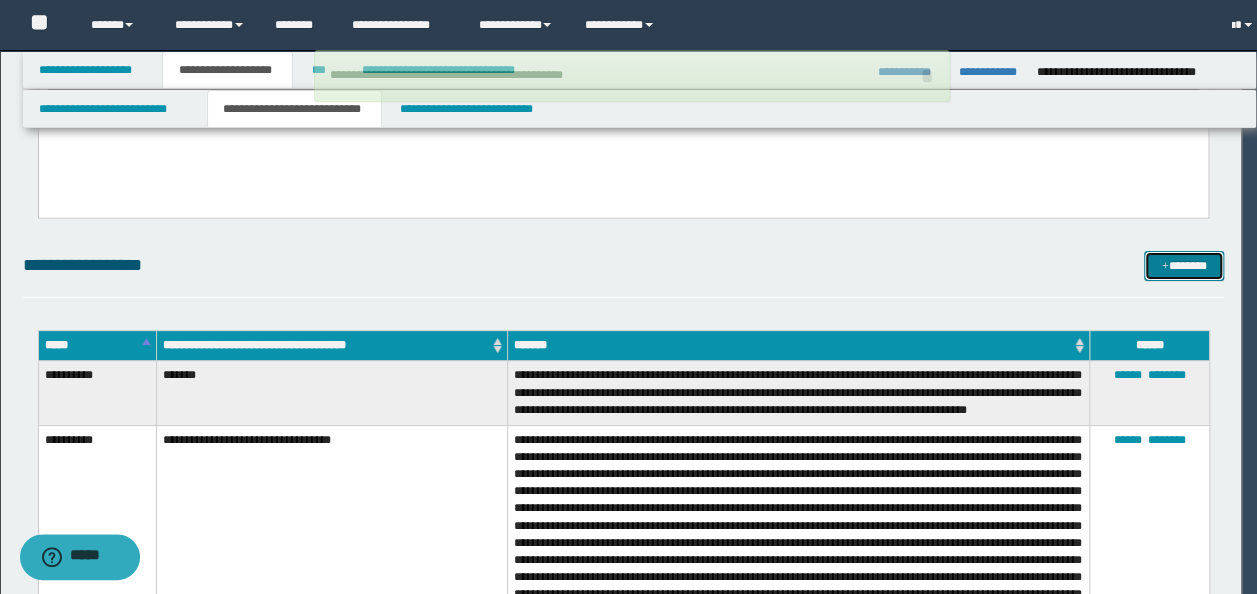type 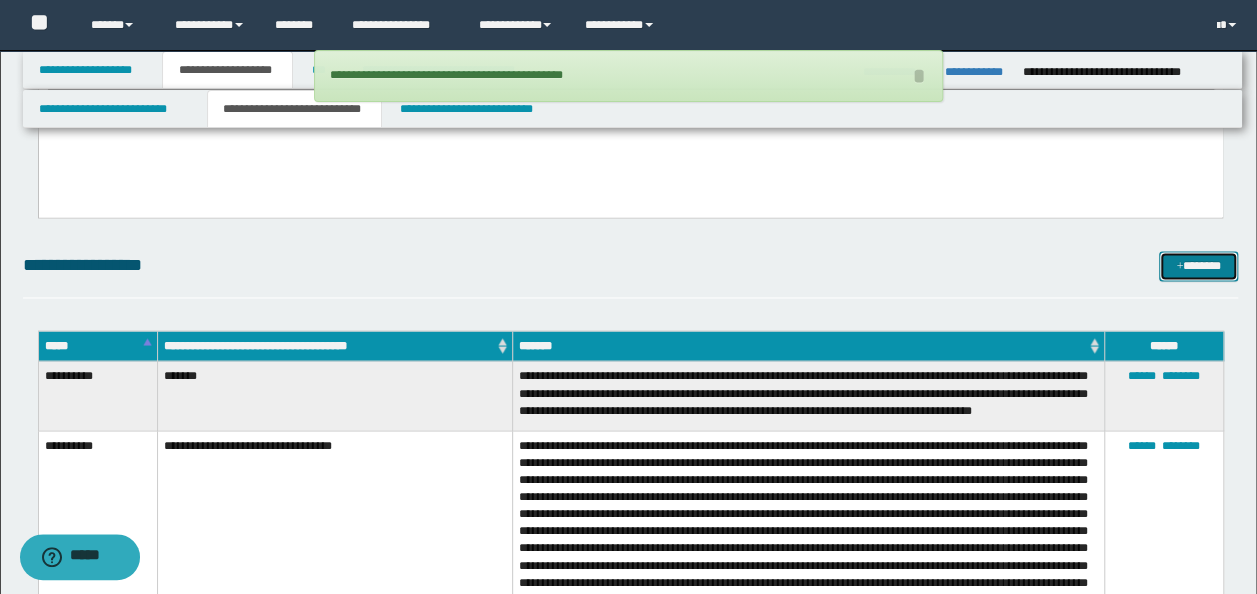 click on "*******" at bounding box center [1198, 265] 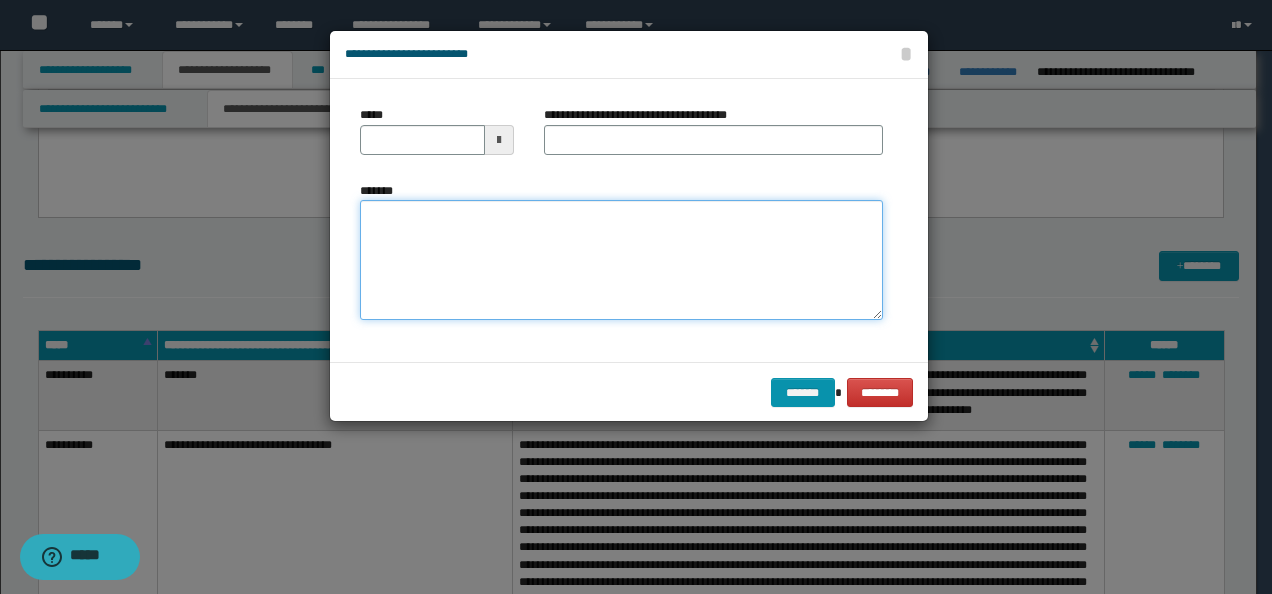 click on "*******" at bounding box center (621, 259) 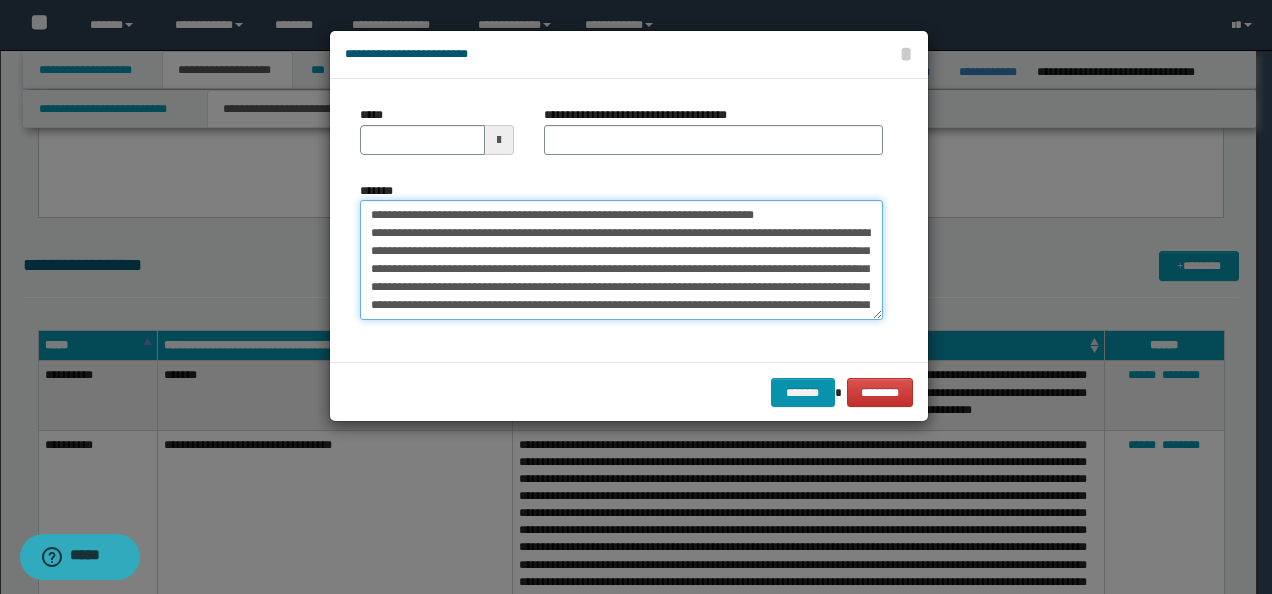 scroll, scrollTop: 84, scrollLeft: 0, axis: vertical 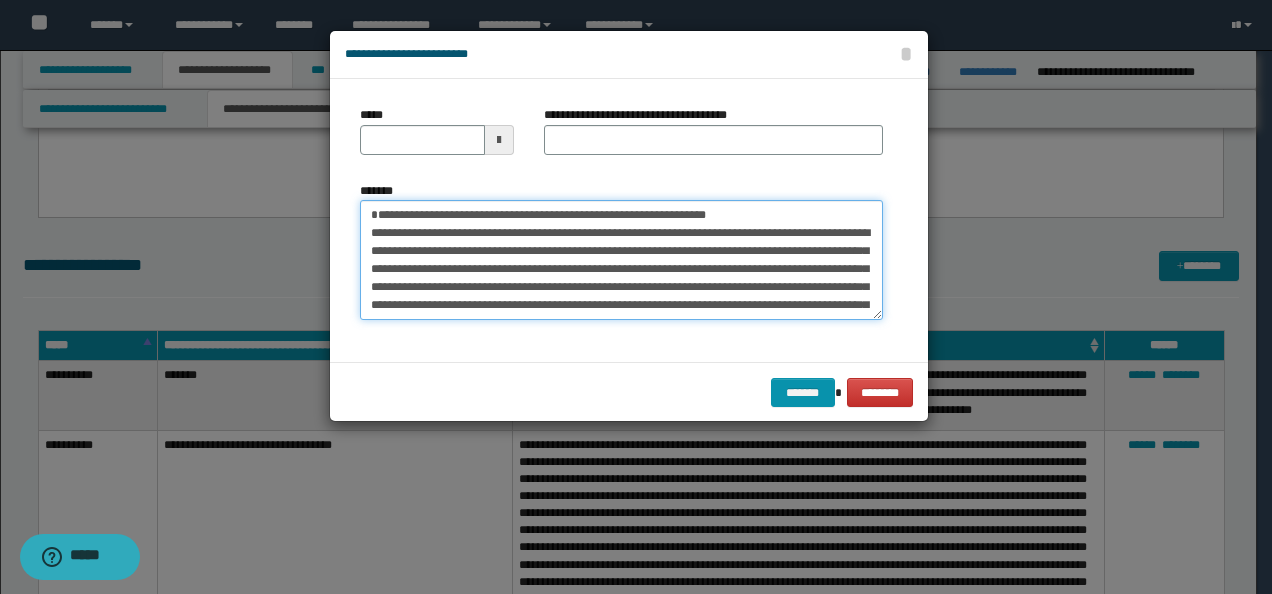 type 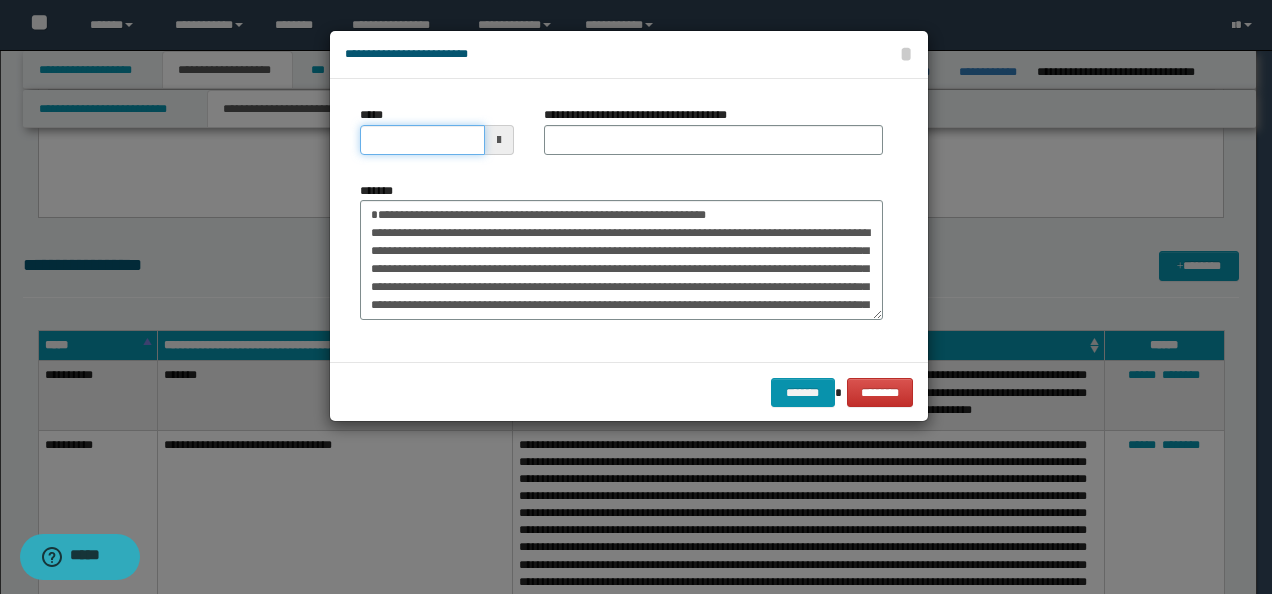 click on "*****" at bounding box center [422, 140] 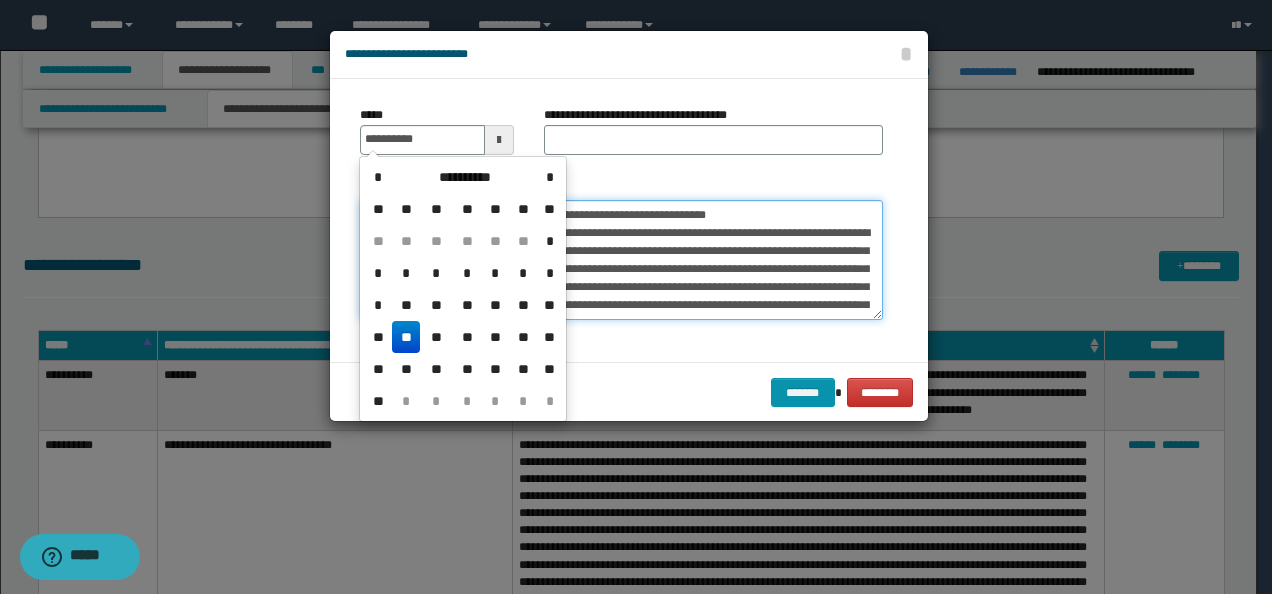 type on "**********" 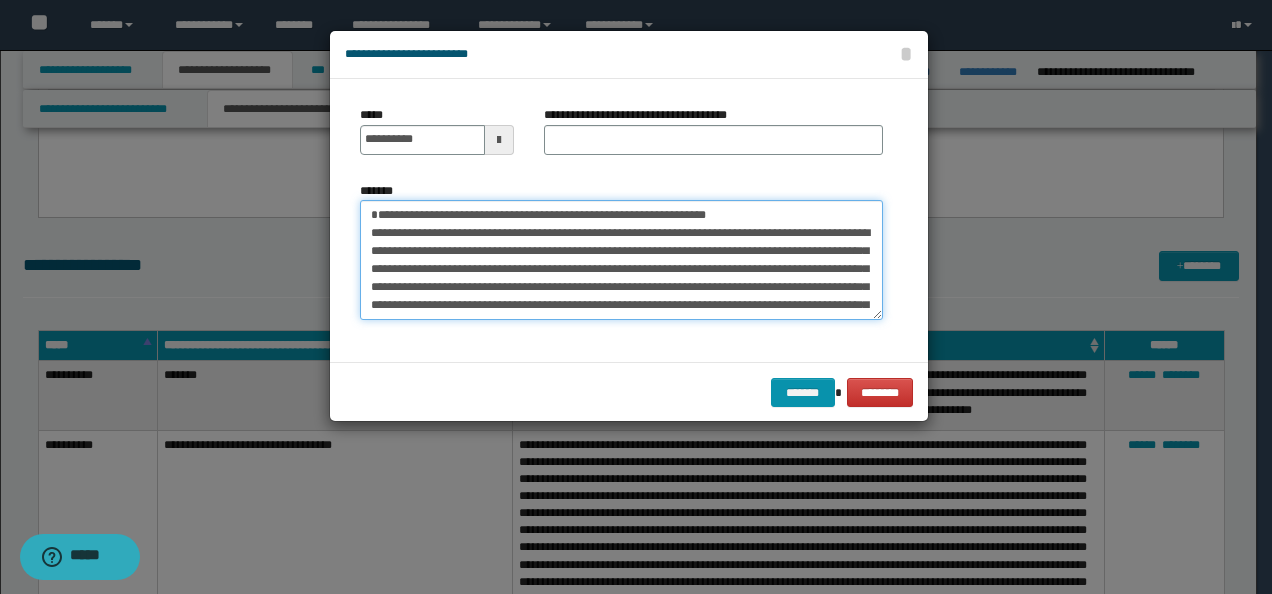 click on "**********" at bounding box center (621, 259) 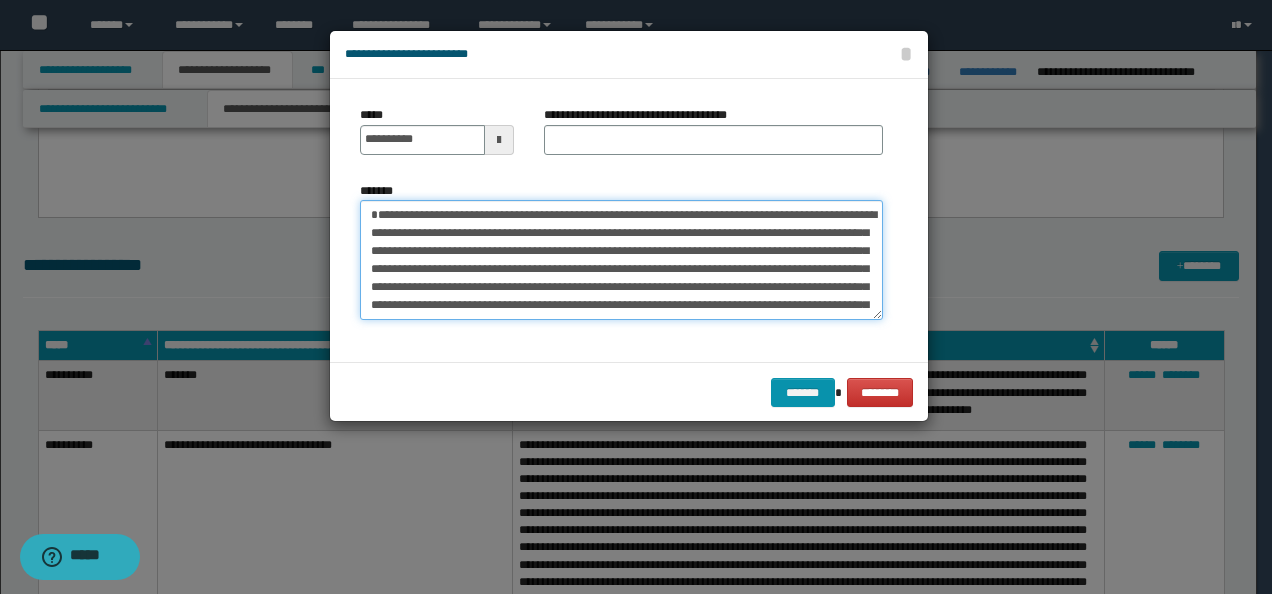 type on "**********" 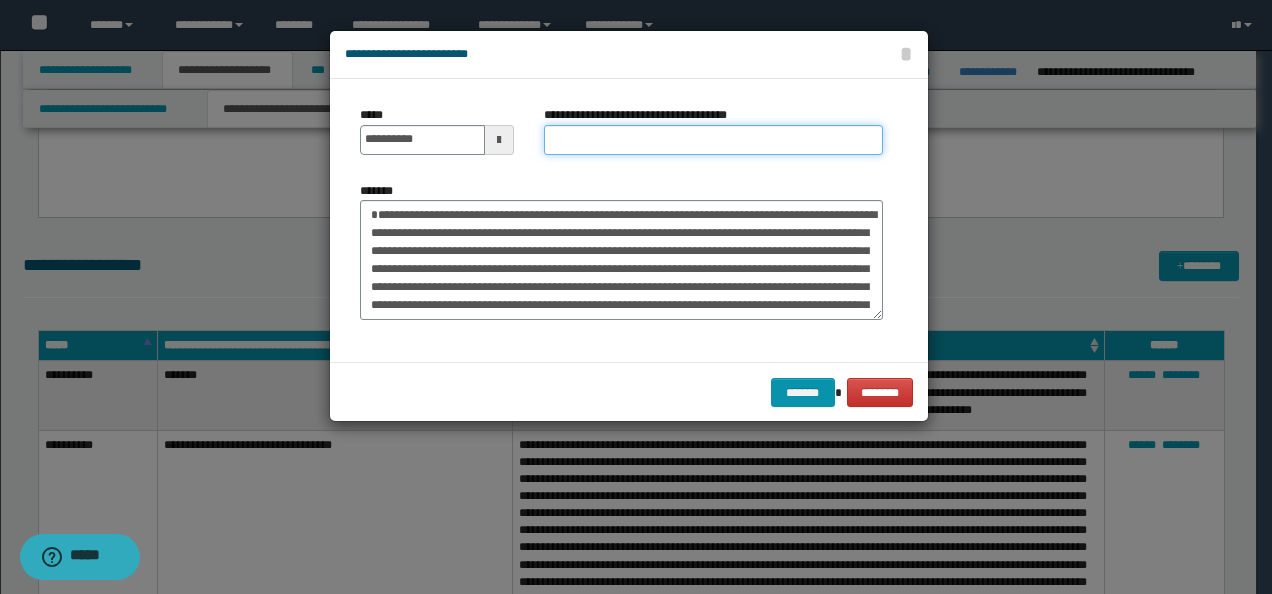 click on "**********" at bounding box center [713, 140] 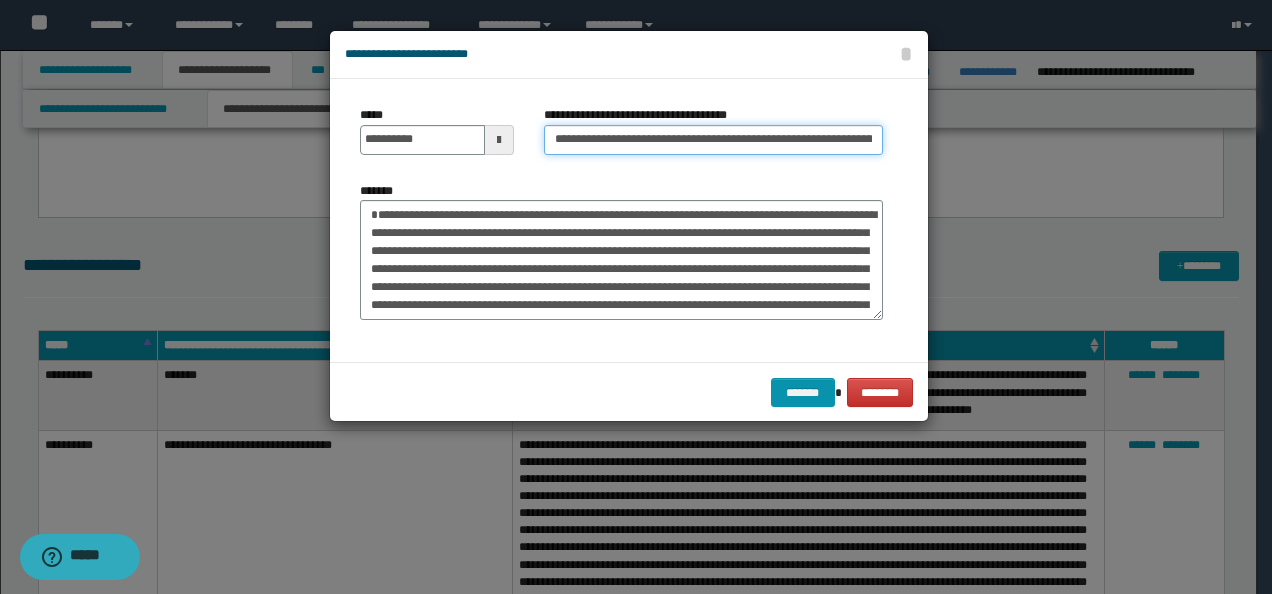 scroll, scrollTop: 0, scrollLeft: 111, axis: horizontal 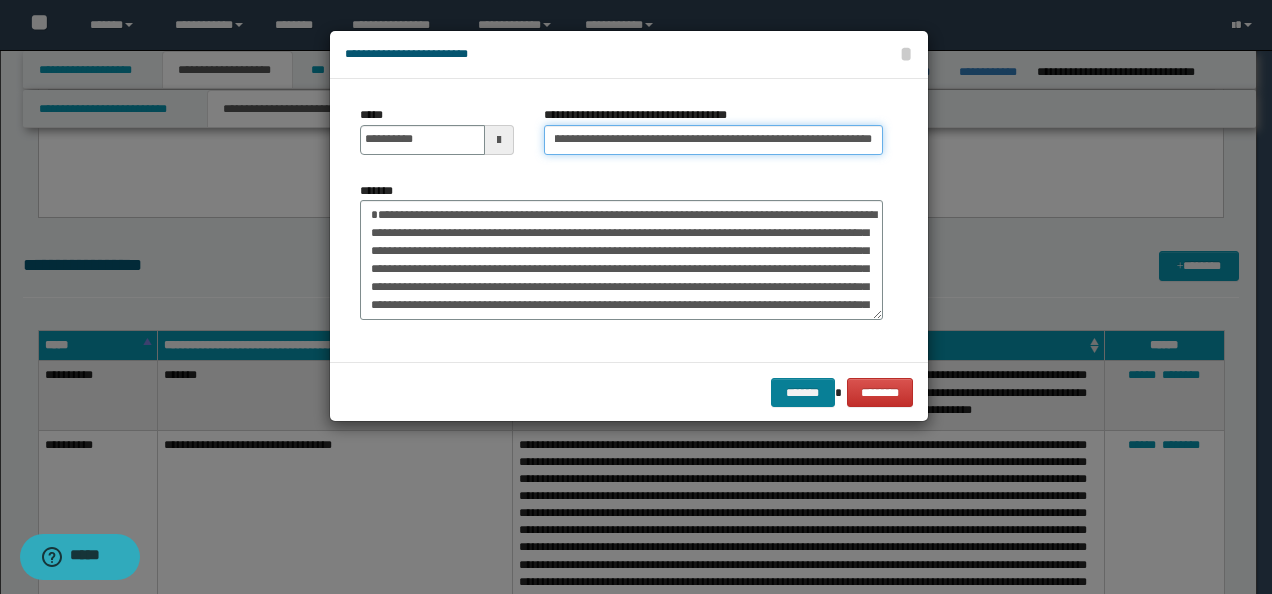 type on "**********" 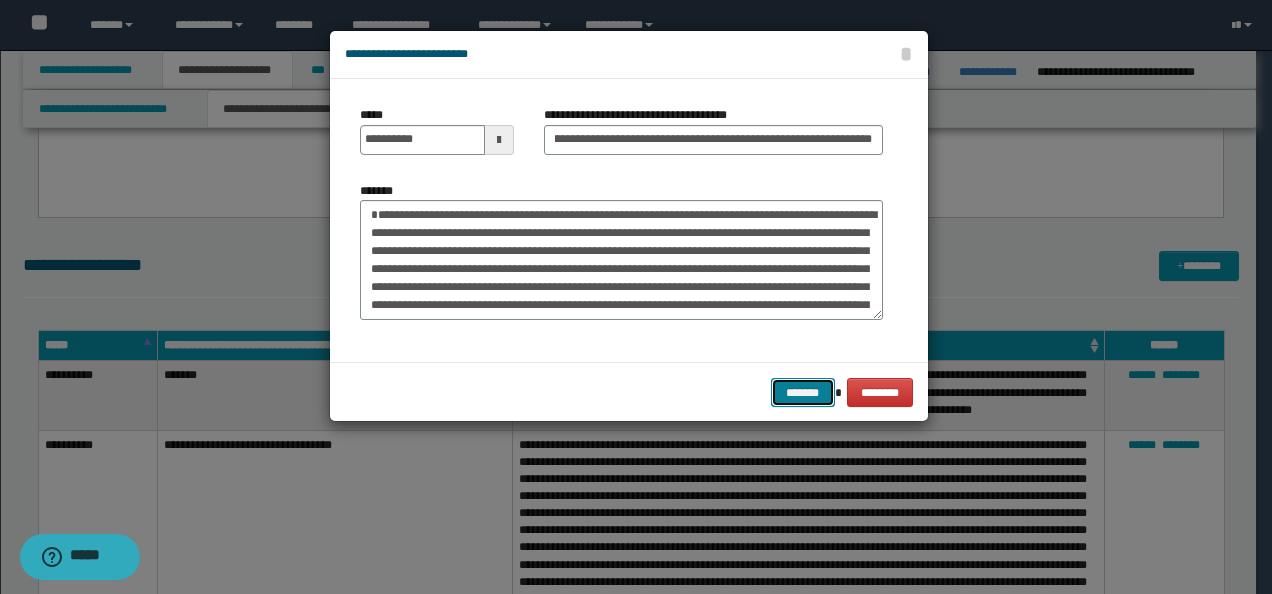 scroll, scrollTop: 0, scrollLeft: 0, axis: both 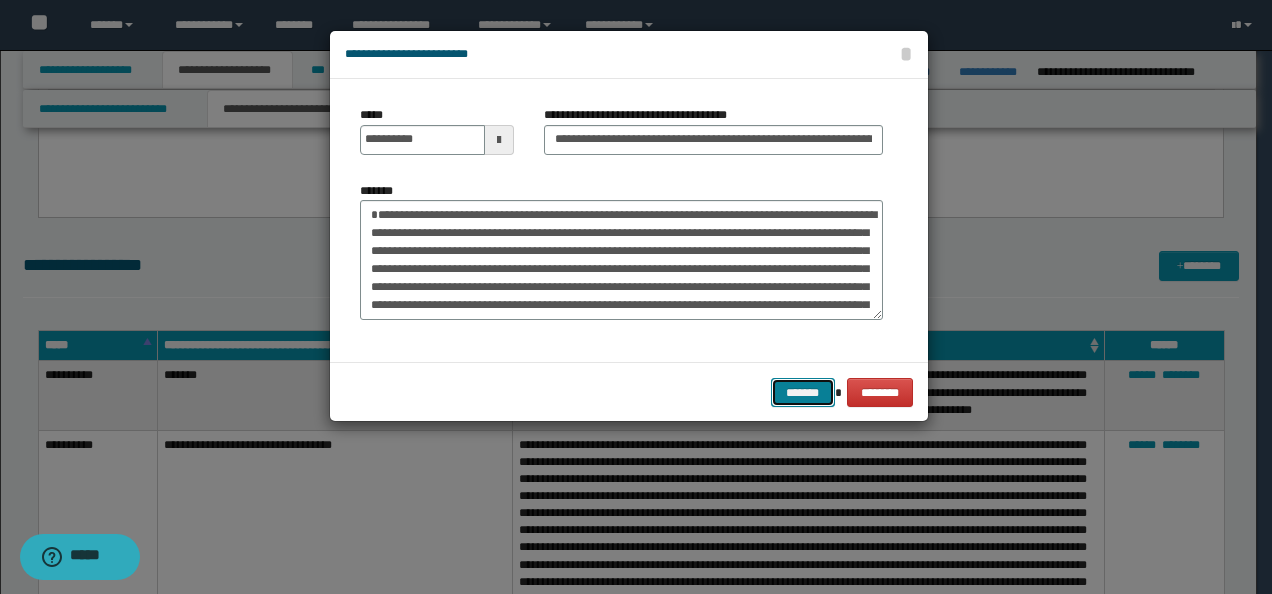 click on "*******" at bounding box center (803, 392) 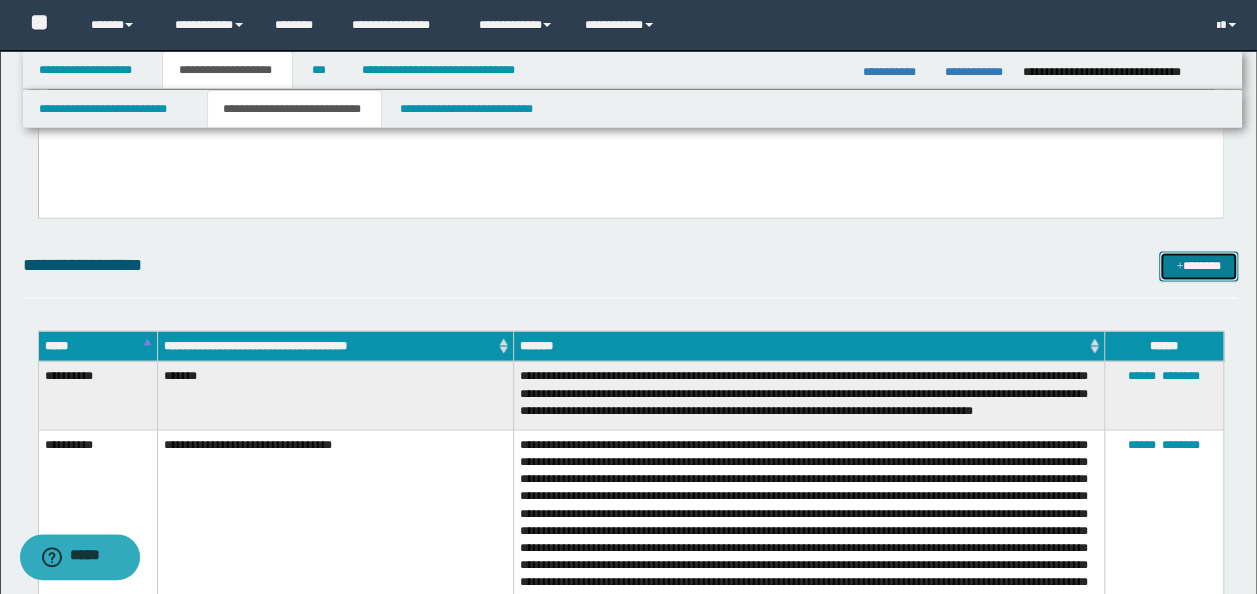 click on "*******" at bounding box center (1198, 265) 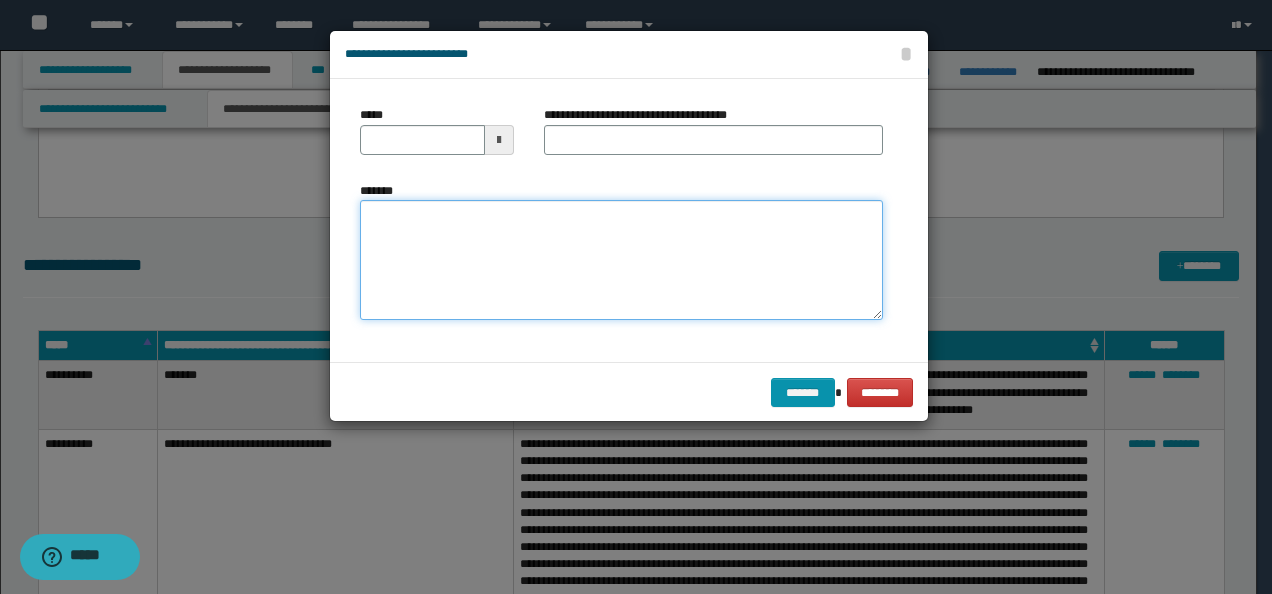 click on "*******" at bounding box center [621, 259] 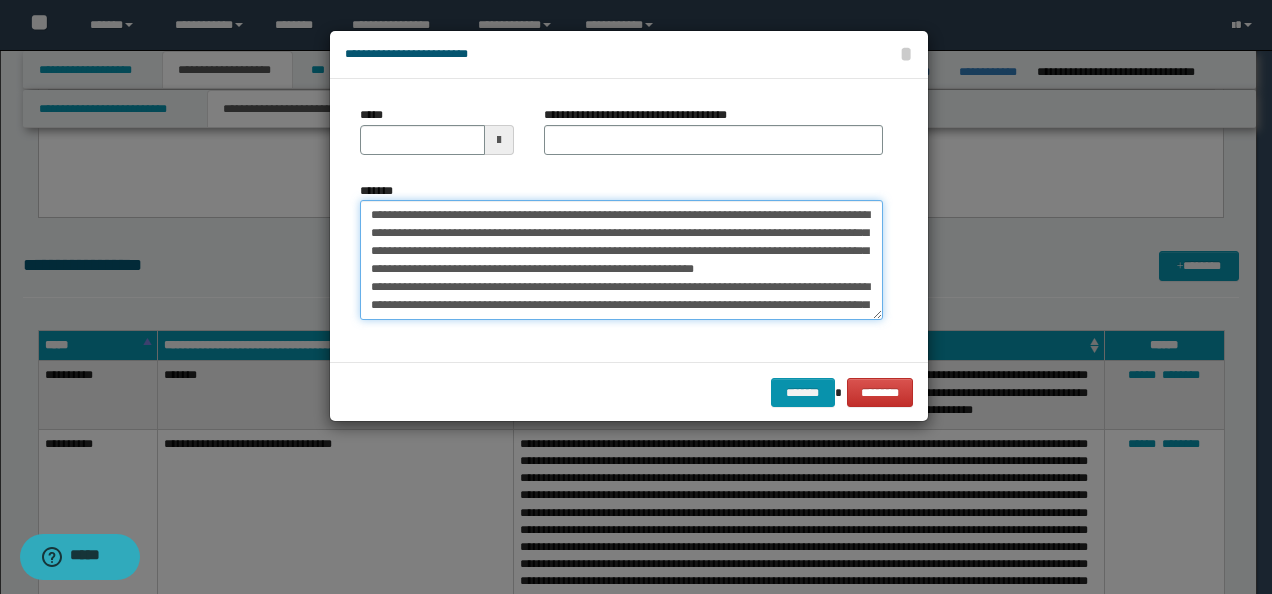 scroll, scrollTop: 480, scrollLeft: 0, axis: vertical 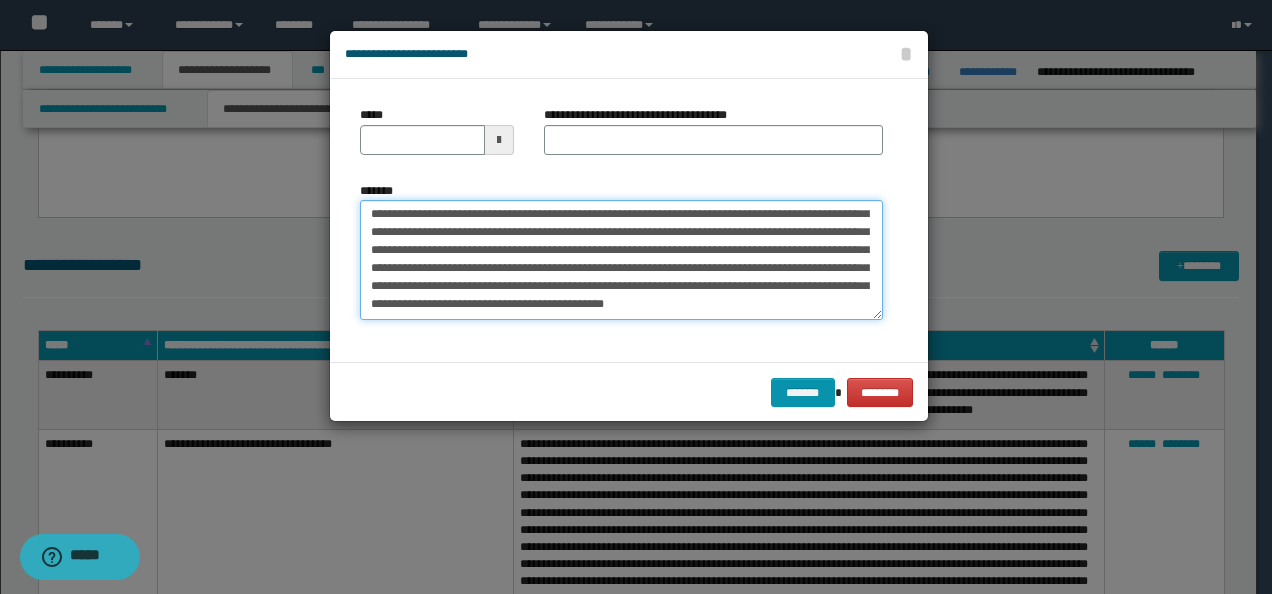 click on "*******" at bounding box center (621, 259) 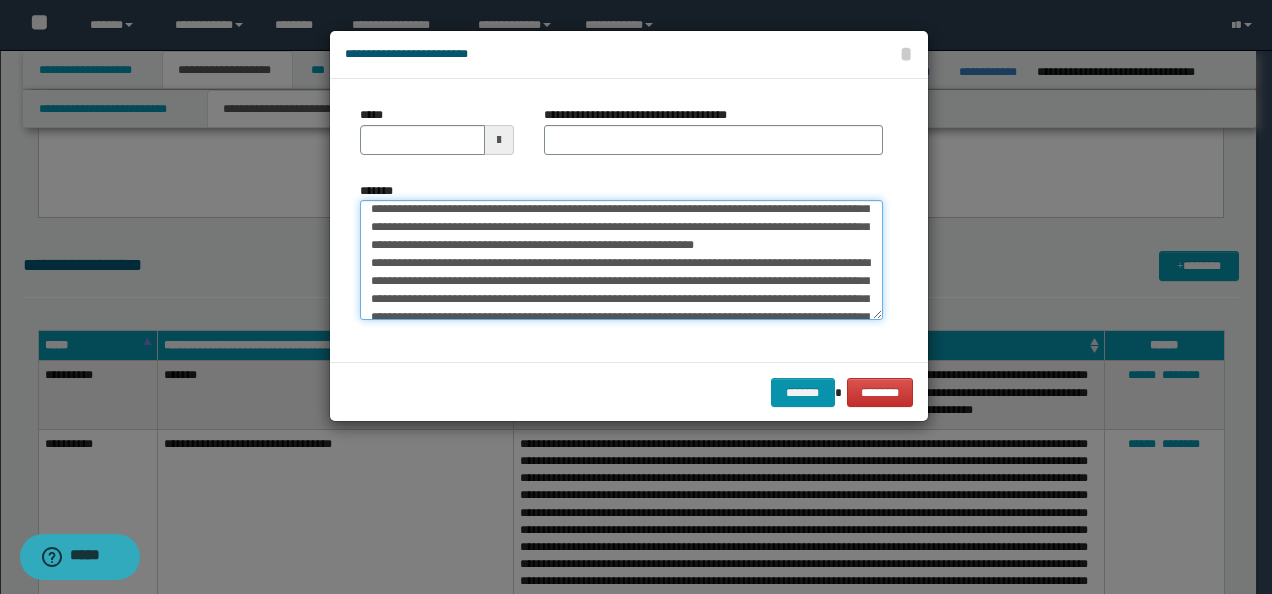 scroll, scrollTop: 0, scrollLeft: 0, axis: both 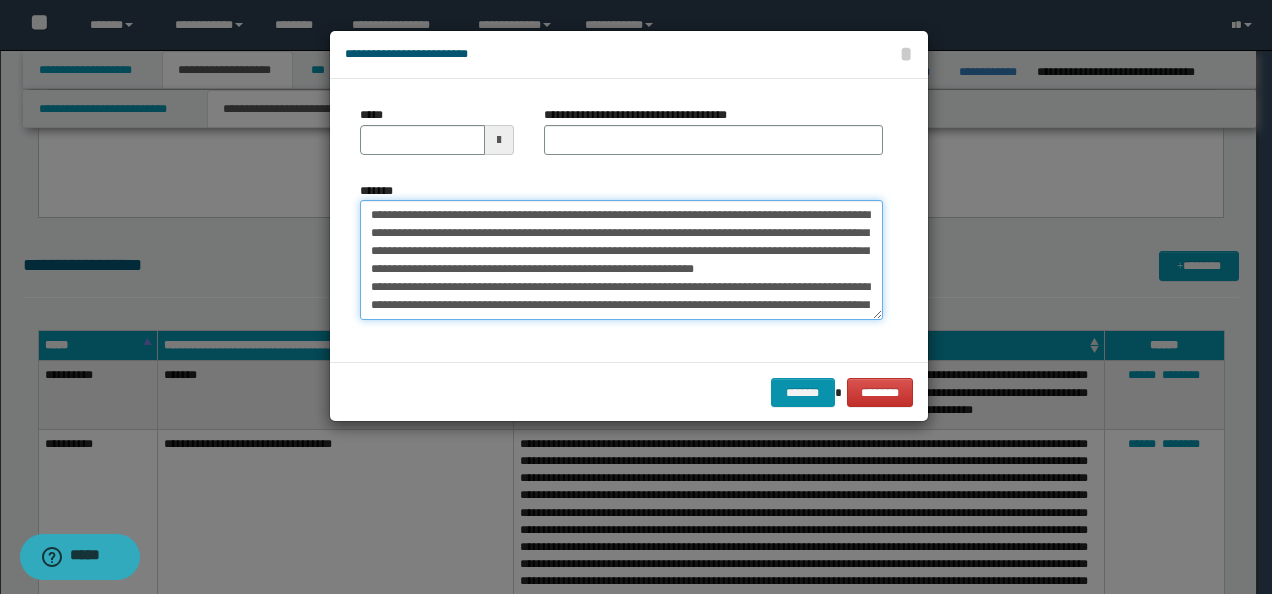drag, startPoint x: 434, startPoint y: 213, endPoint x: 302, endPoint y: 200, distance: 132.63861 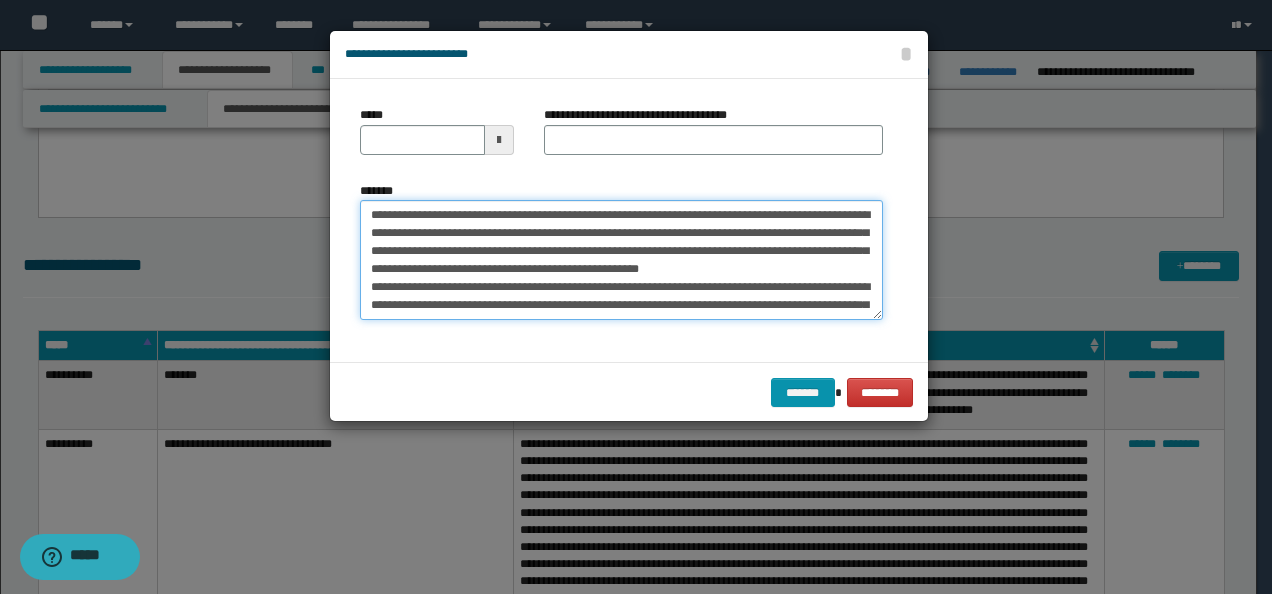 type 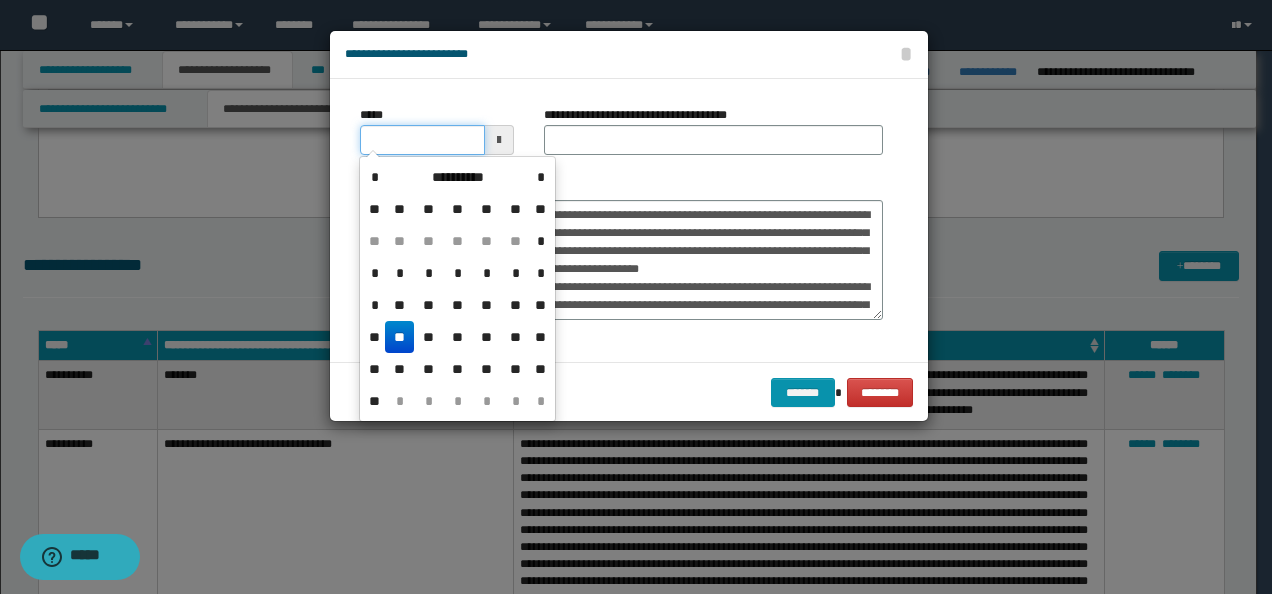 click on "*****" at bounding box center (422, 140) 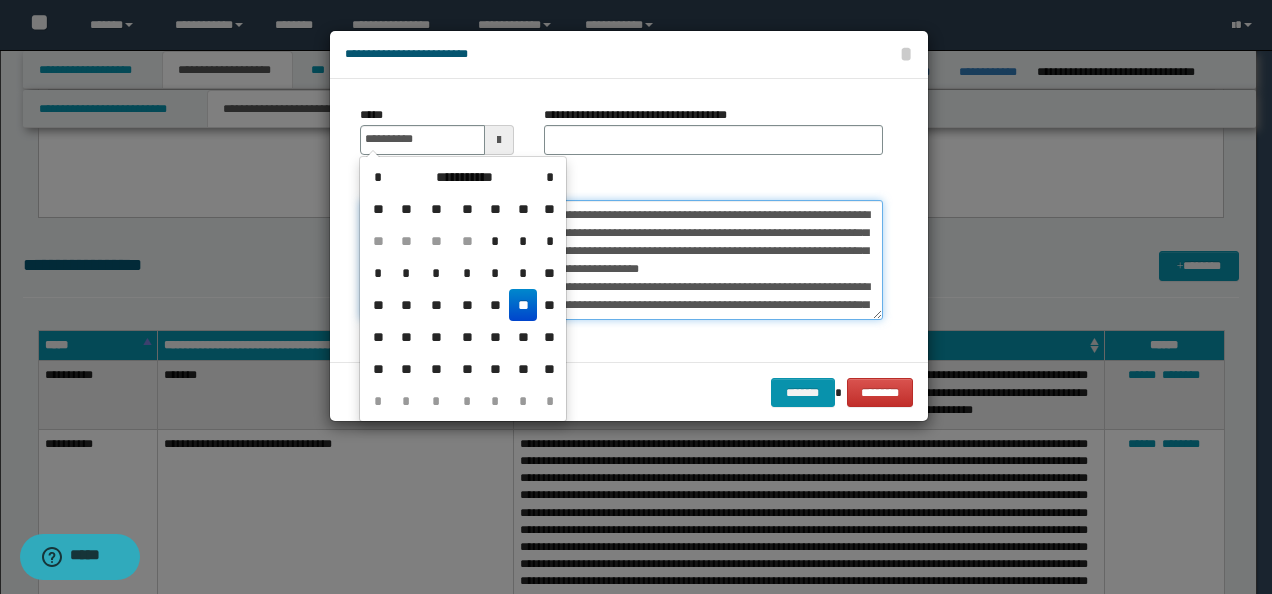 type on "**********" 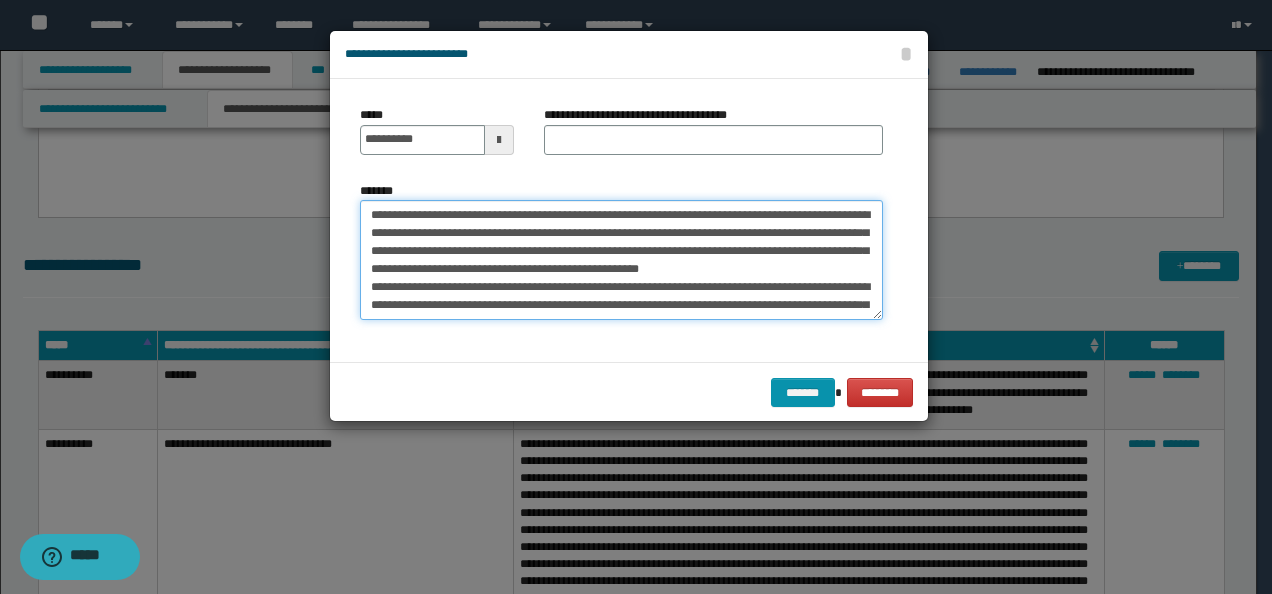 drag, startPoint x: 806, startPoint y: 210, endPoint x: 370, endPoint y: 203, distance: 436.05618 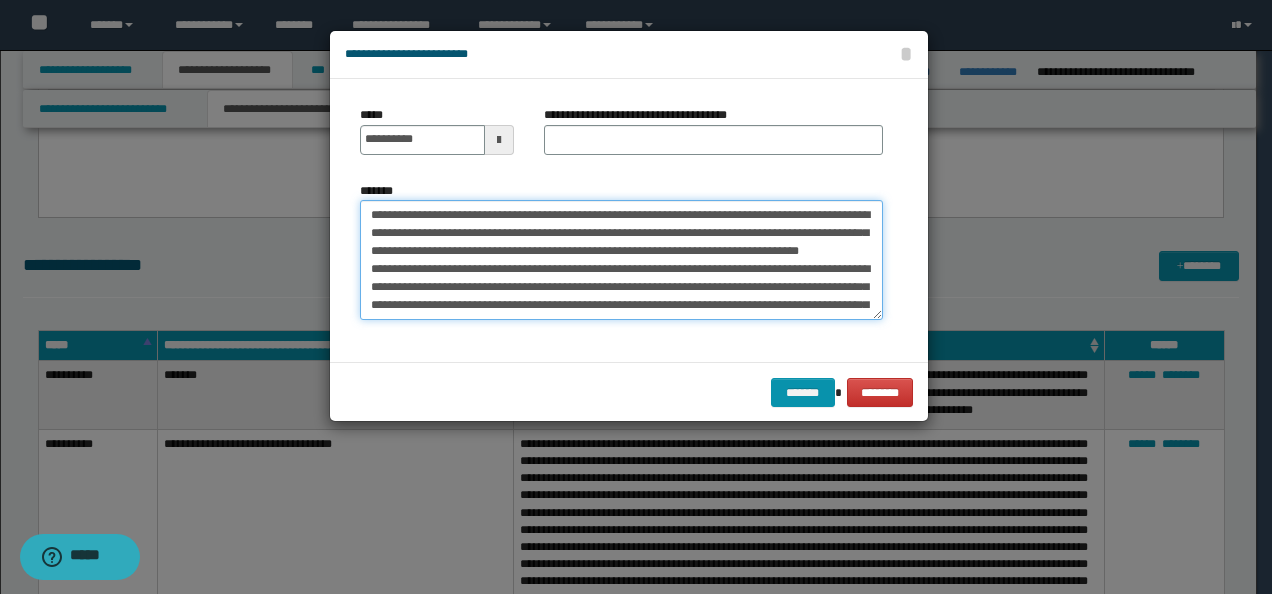 type on "**********" 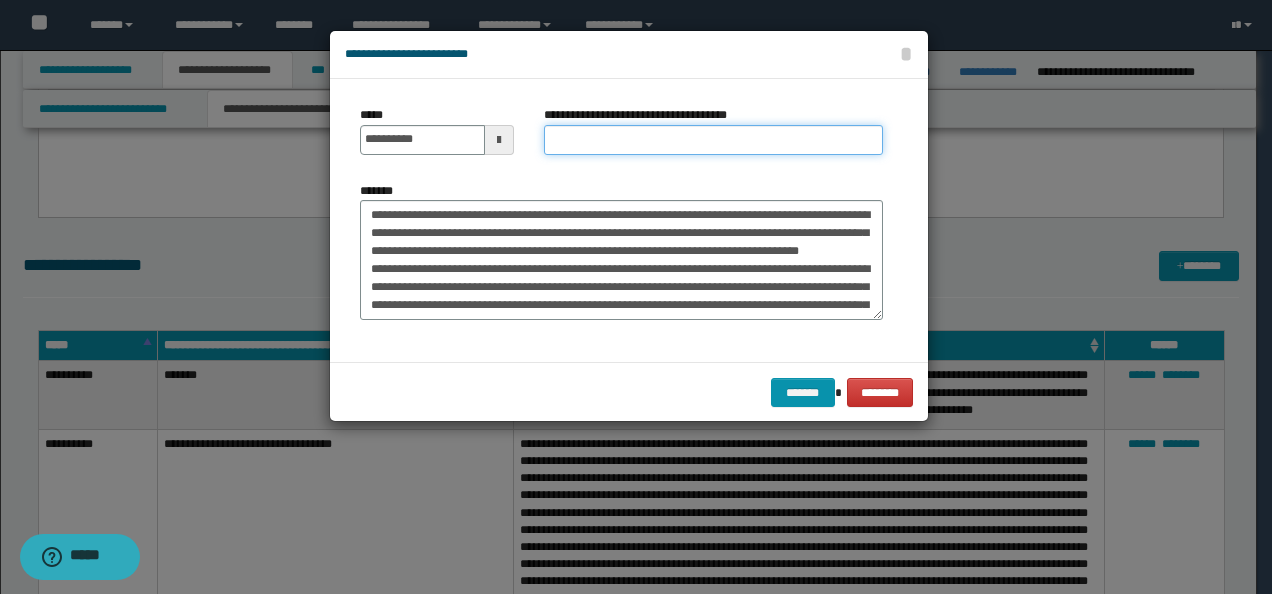 click on "**********" at bounding box center (713, 140) 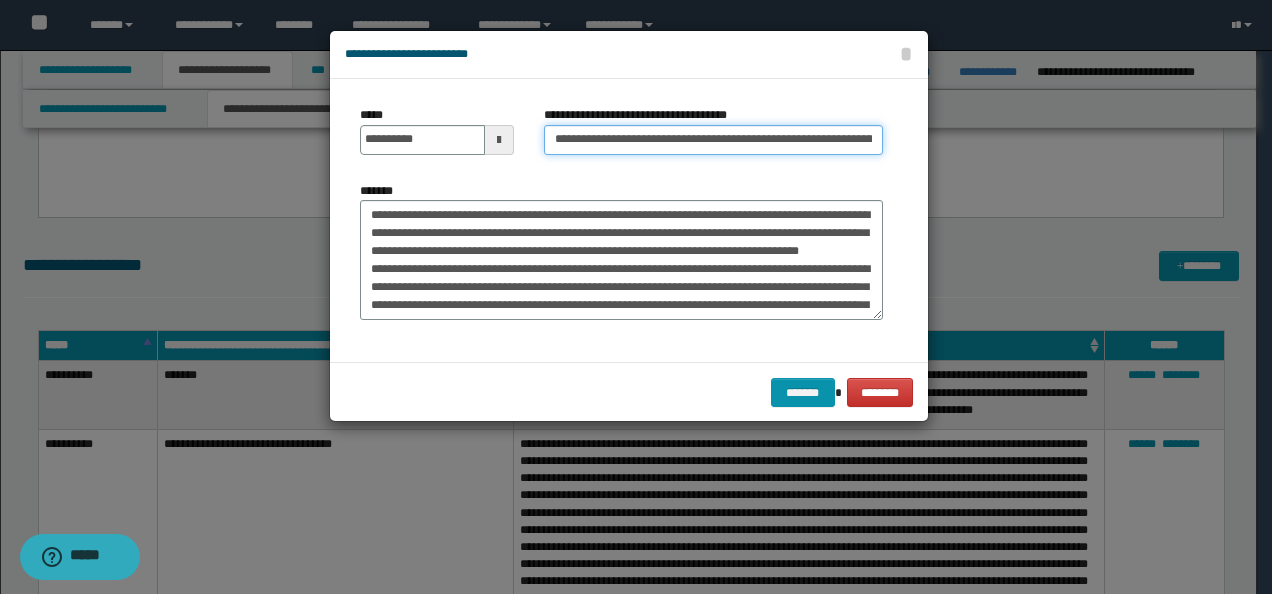 scroll, scrollTop: 0, scrollLeft: 104, axis: horizontal 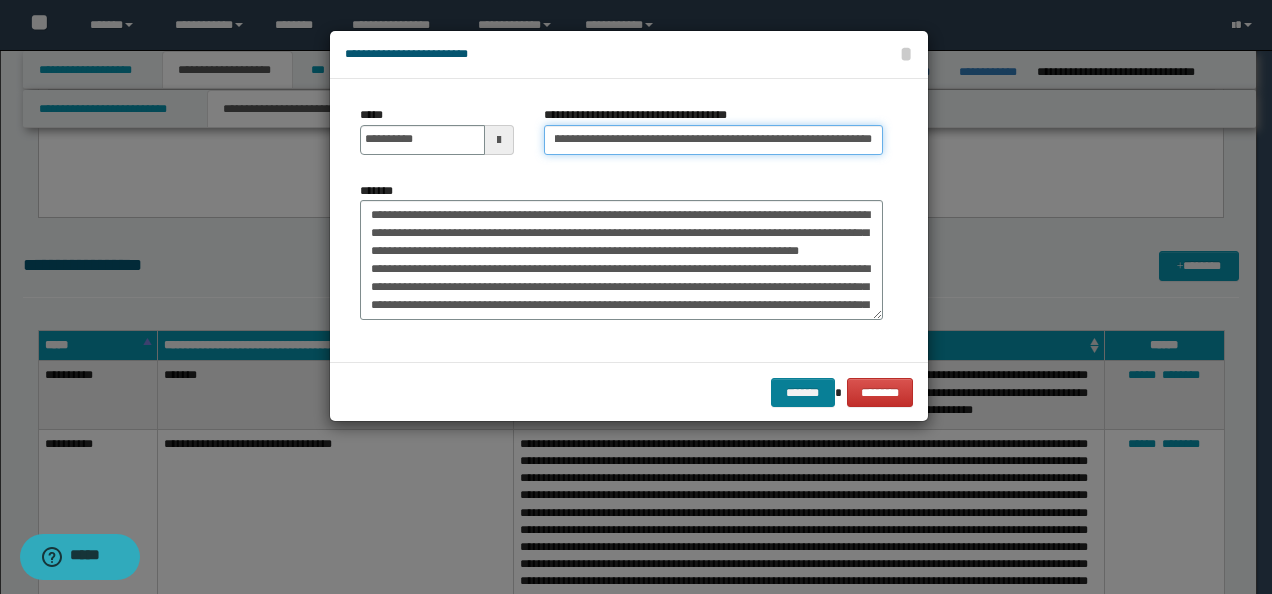 type on "**********" 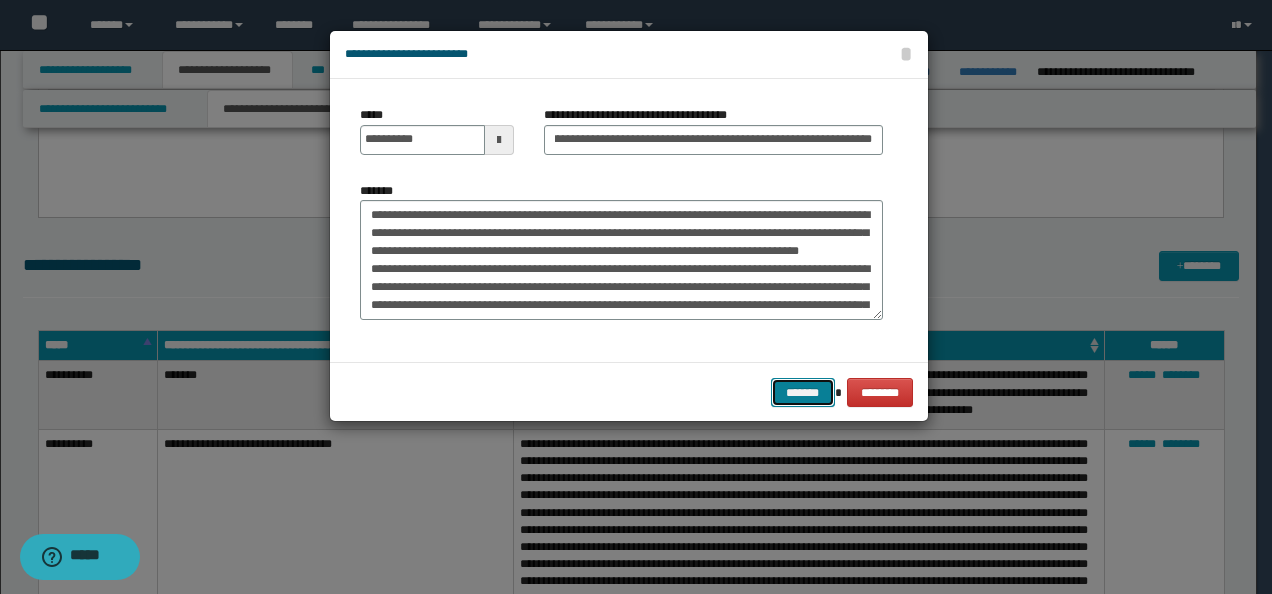 click on "*******" at bounding box center [803, 392] 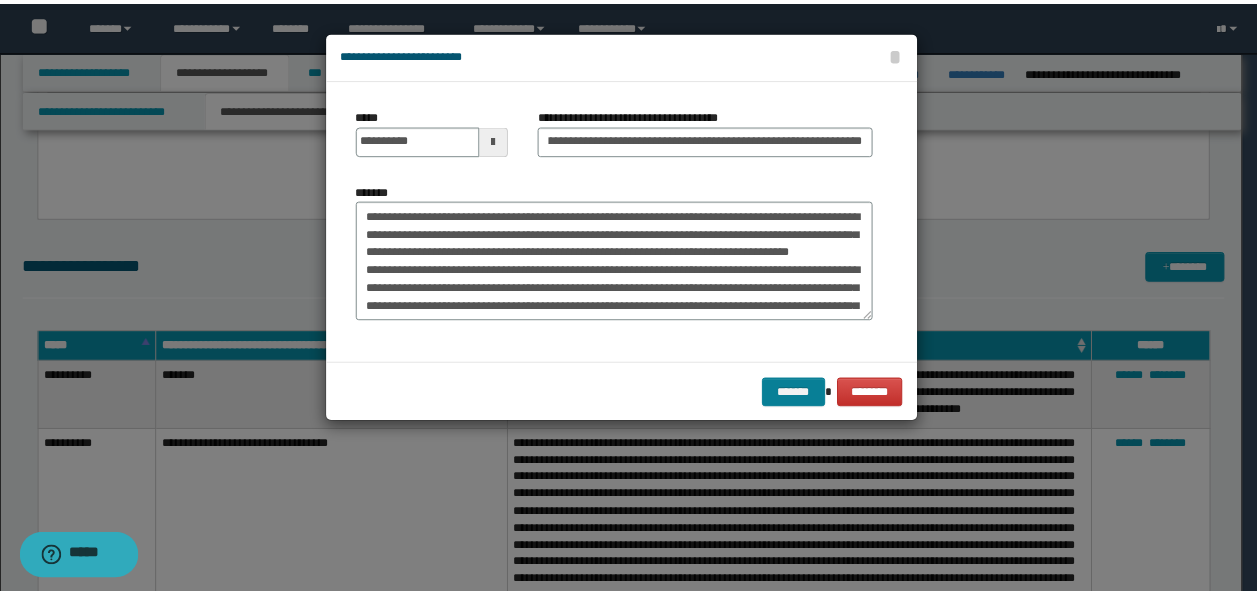 scroll, scrollTop: 0, scrollLeft: 0, axis: both 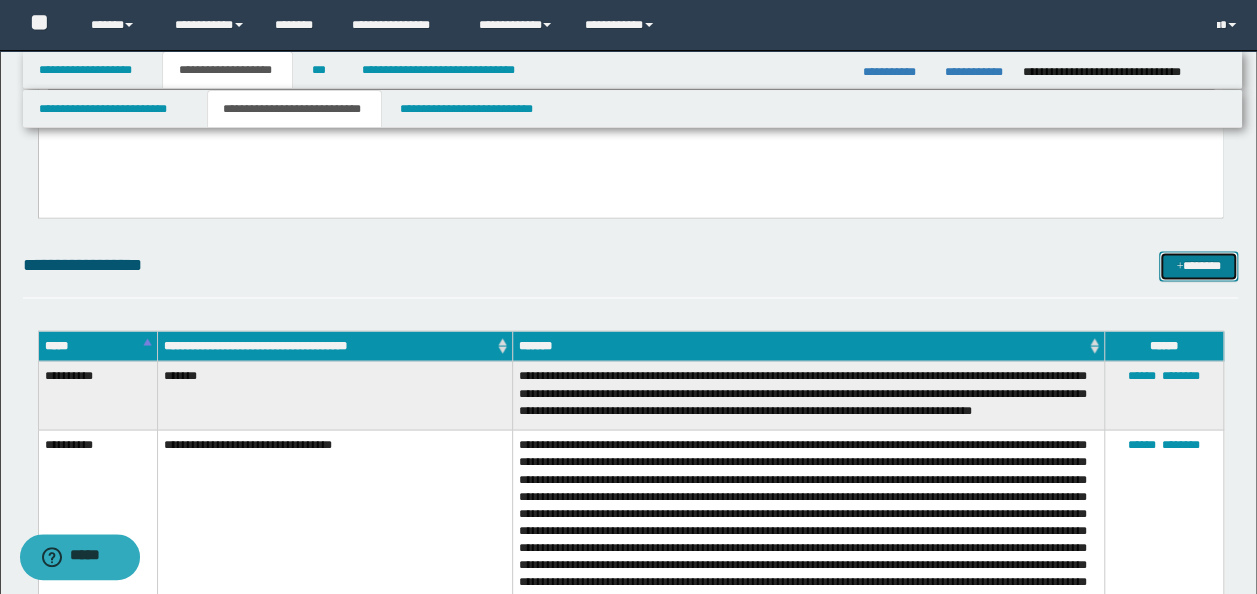 click on "*******" at bounding box center [1198, 265] 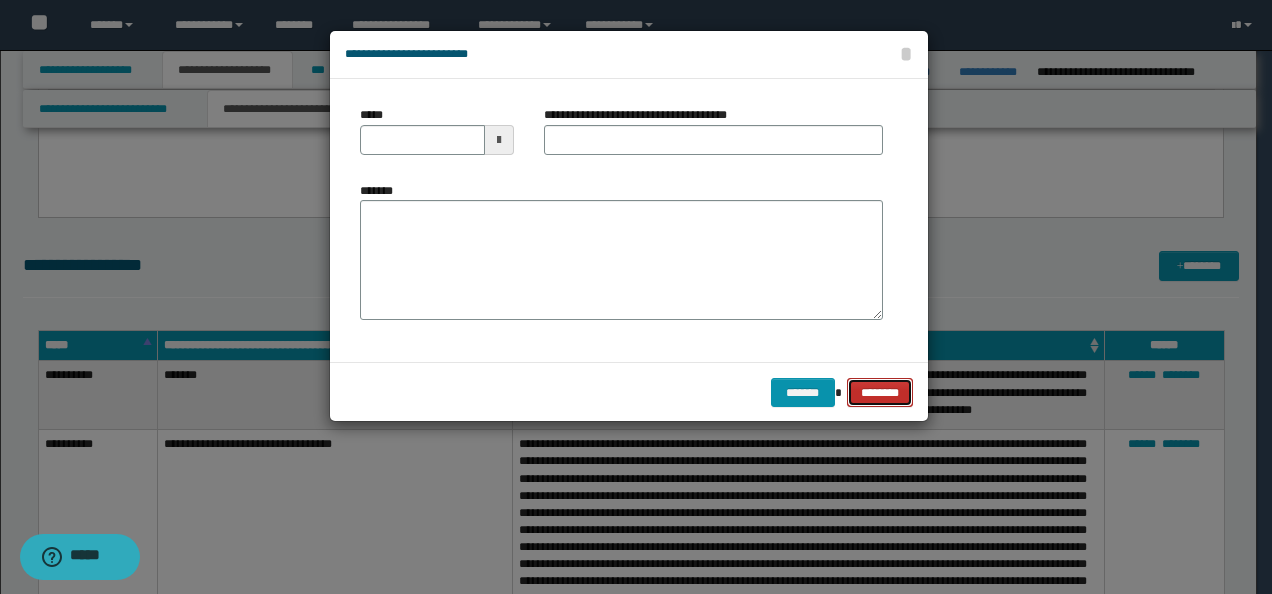 click on "********" at bounding box center [880, 392] 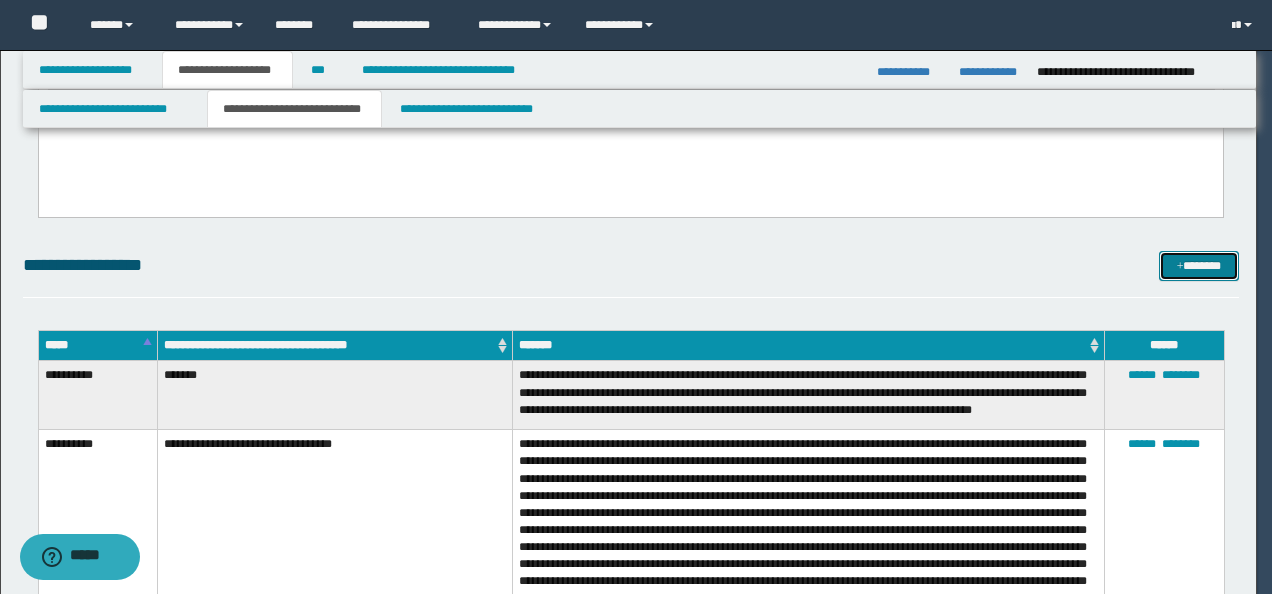 type 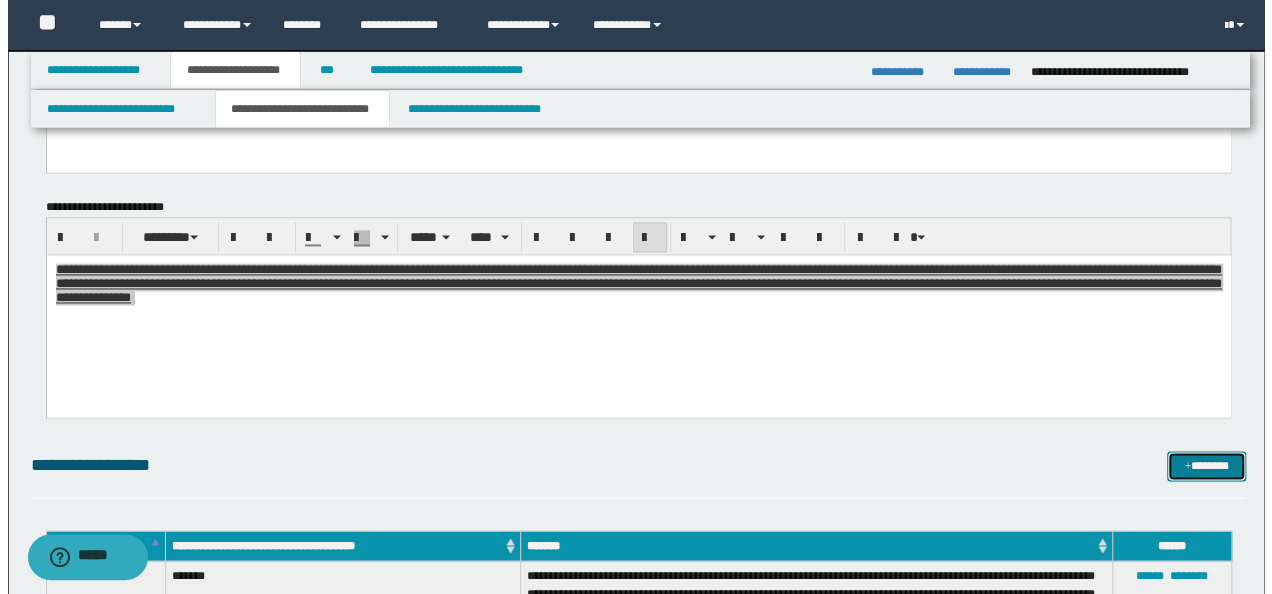 scroll, scrollTop: 1600, scrollLeft: 0, axis: vertical 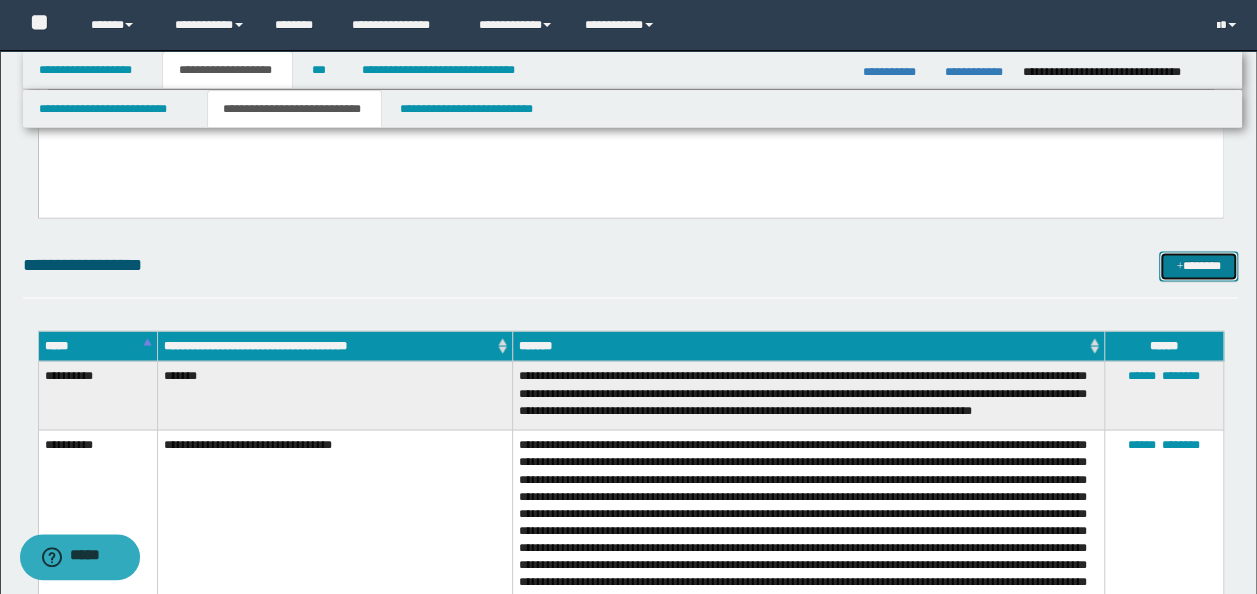 click on "*******" at bounding box center (1198, 265) 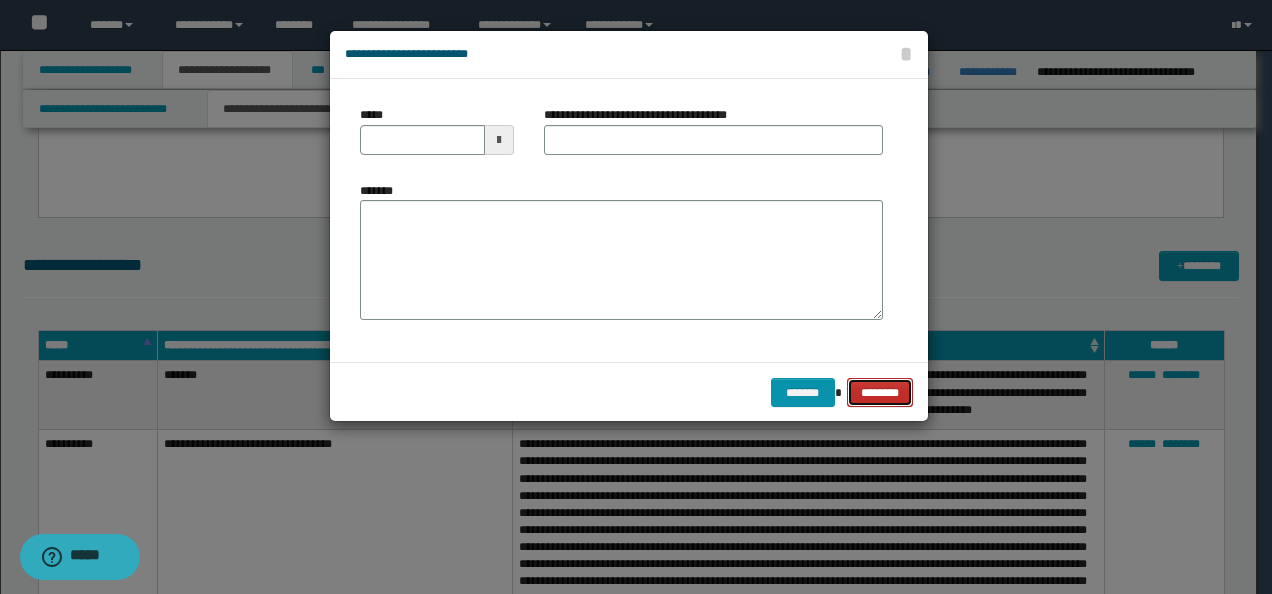 click on "********" at bounding box center (880, 392) 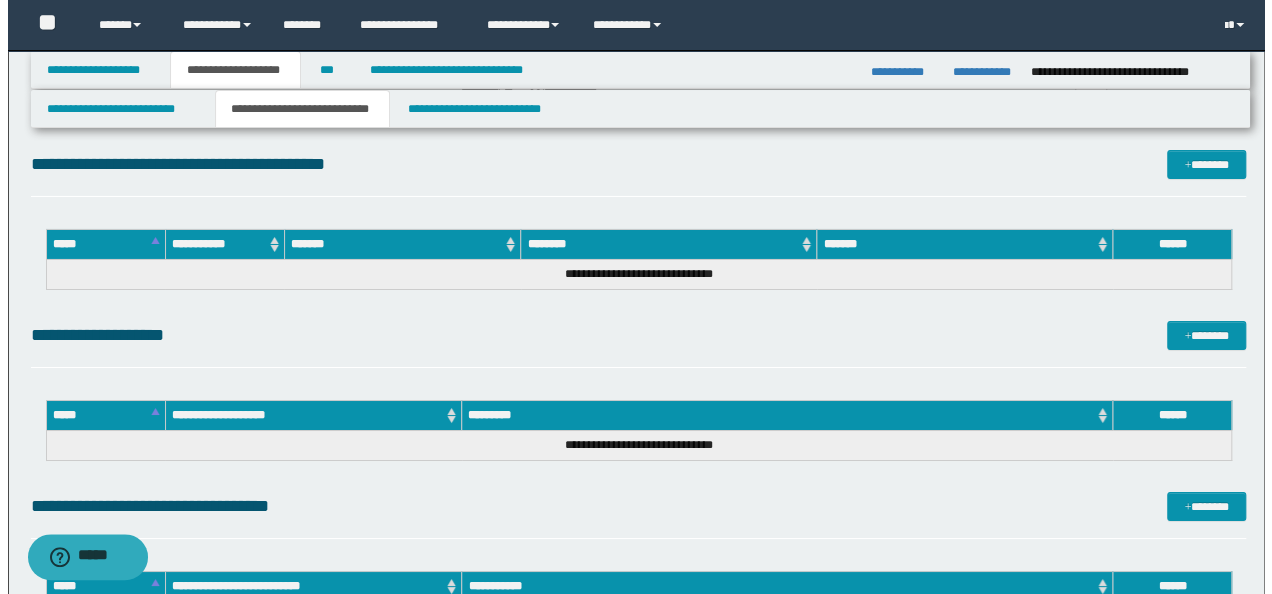 scroll, scrollTop: 3500, scrollLeft: 0, axis: vertical 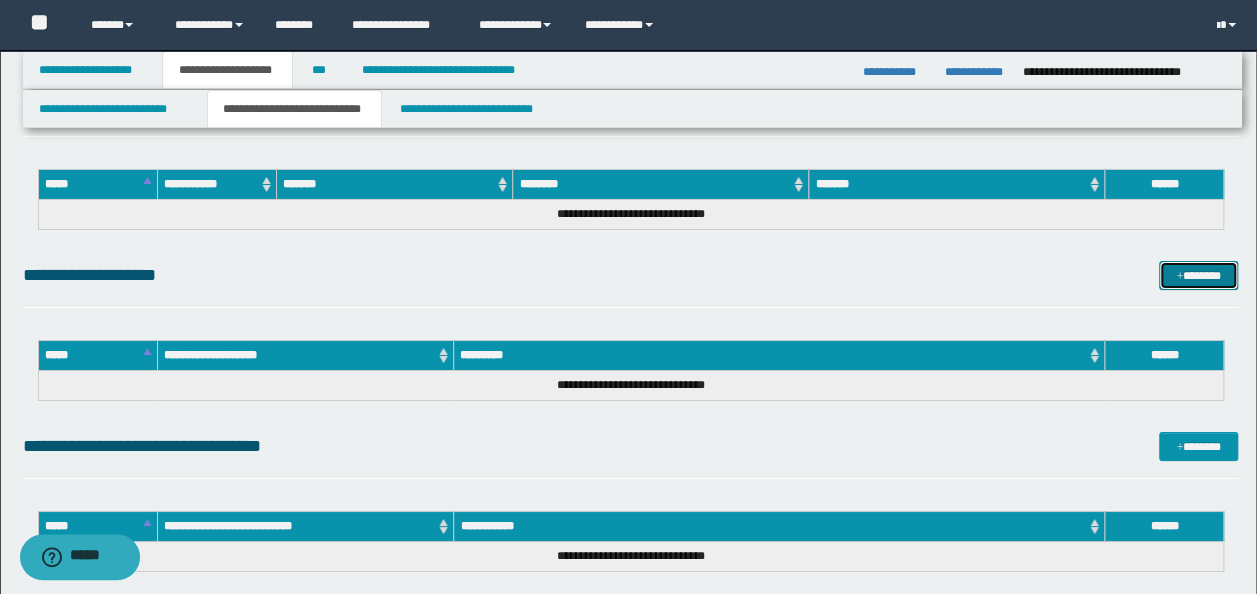click on "*******" at bounding box center (1198, 275) 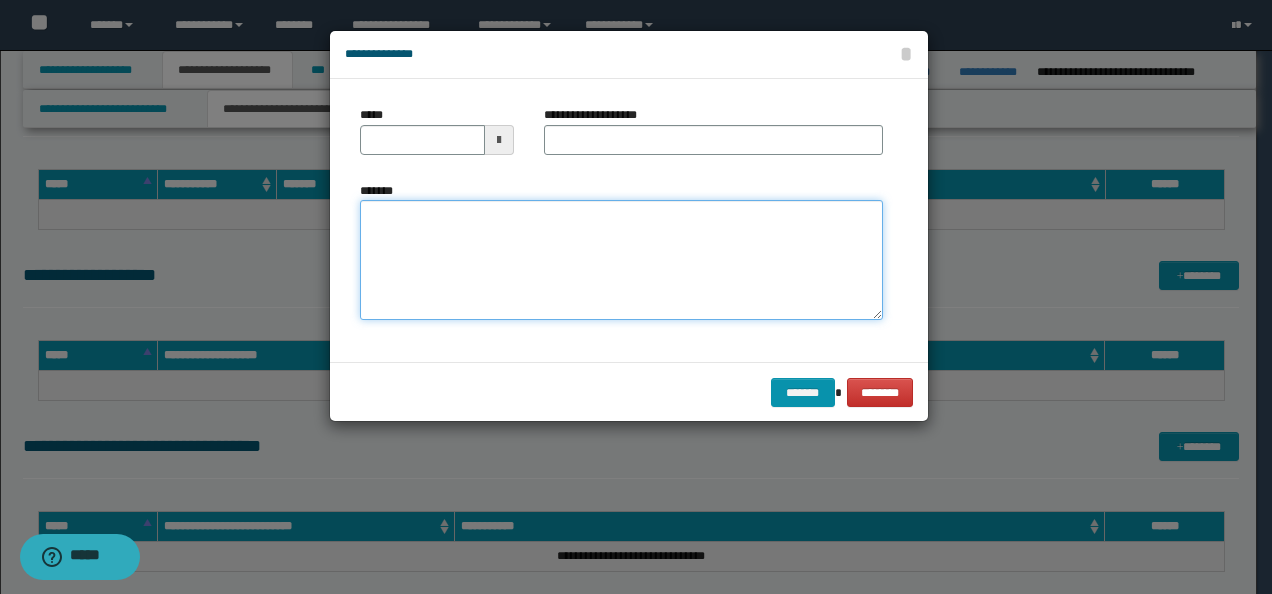 click on "*******" at bounding box center [621, 260] 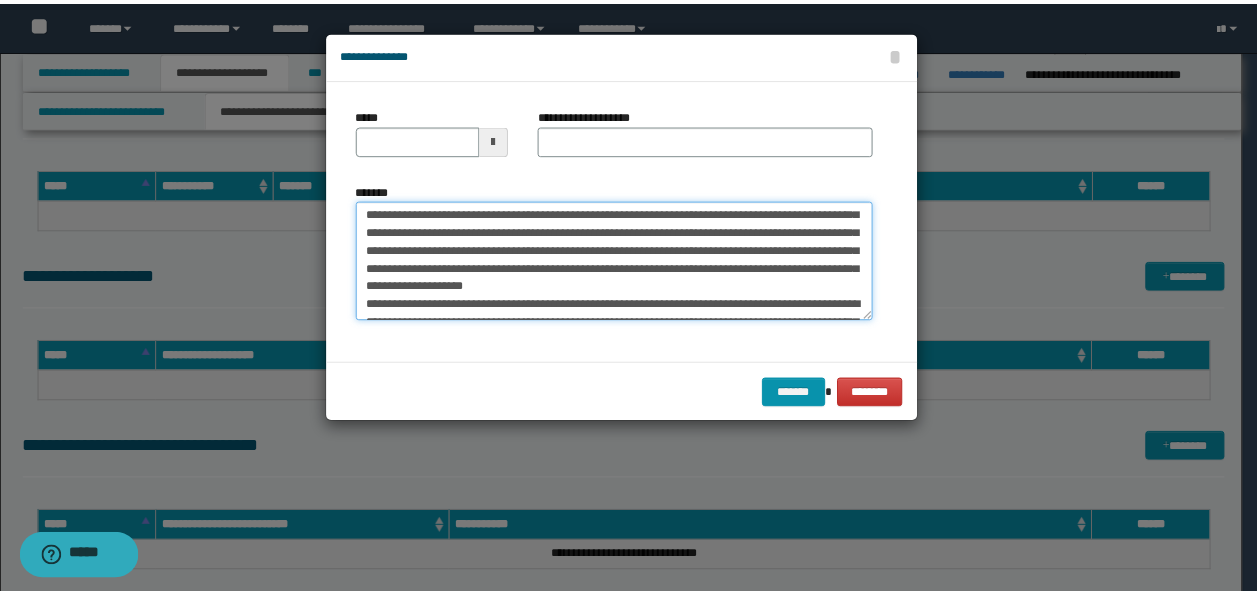 scroll, scrollTop: 0, scrollLeft: 0, axis: both 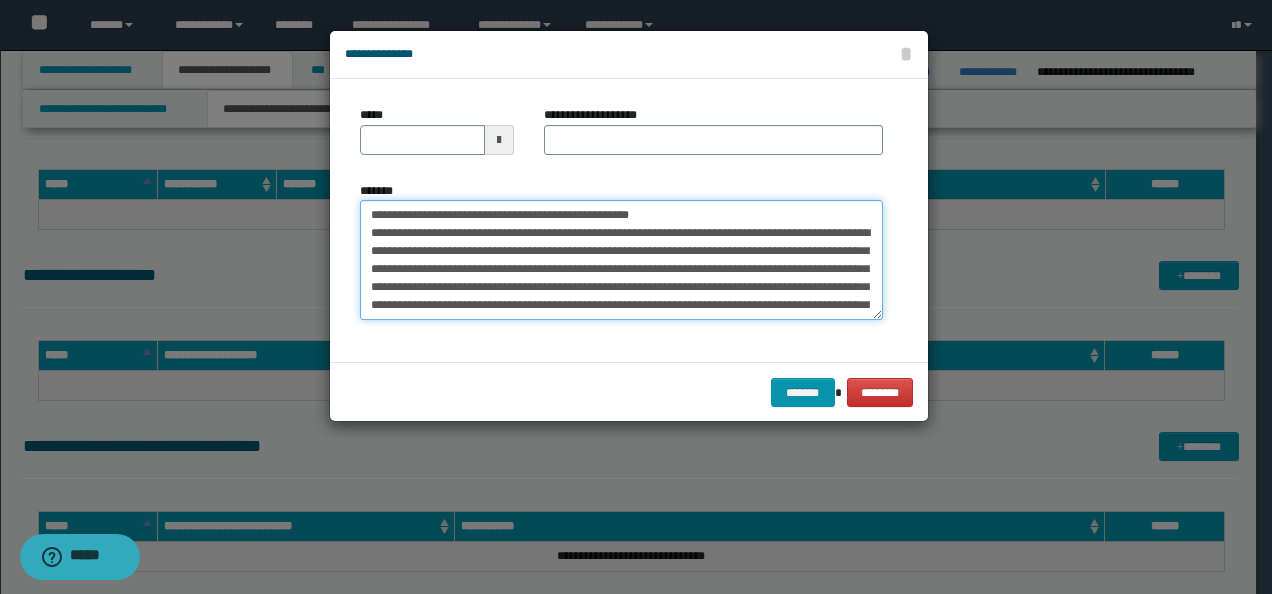 drag, startPoint x: 432, startPoint y: 217, endPoint x: 288, endPoint y: 212, distance: 144.08678 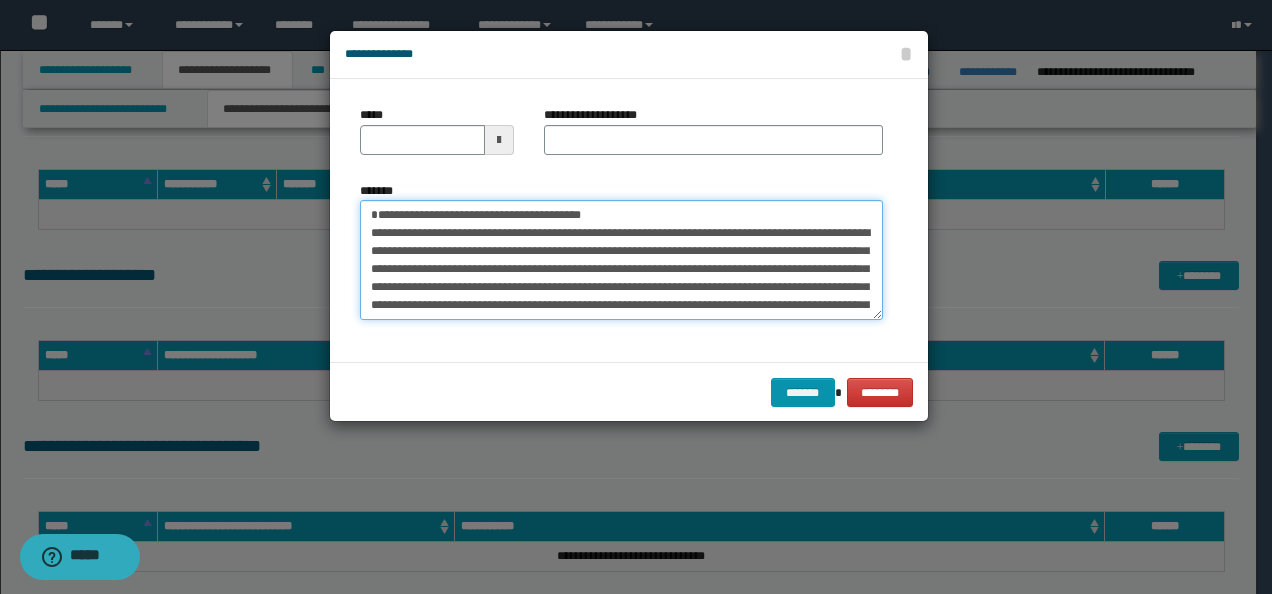 type 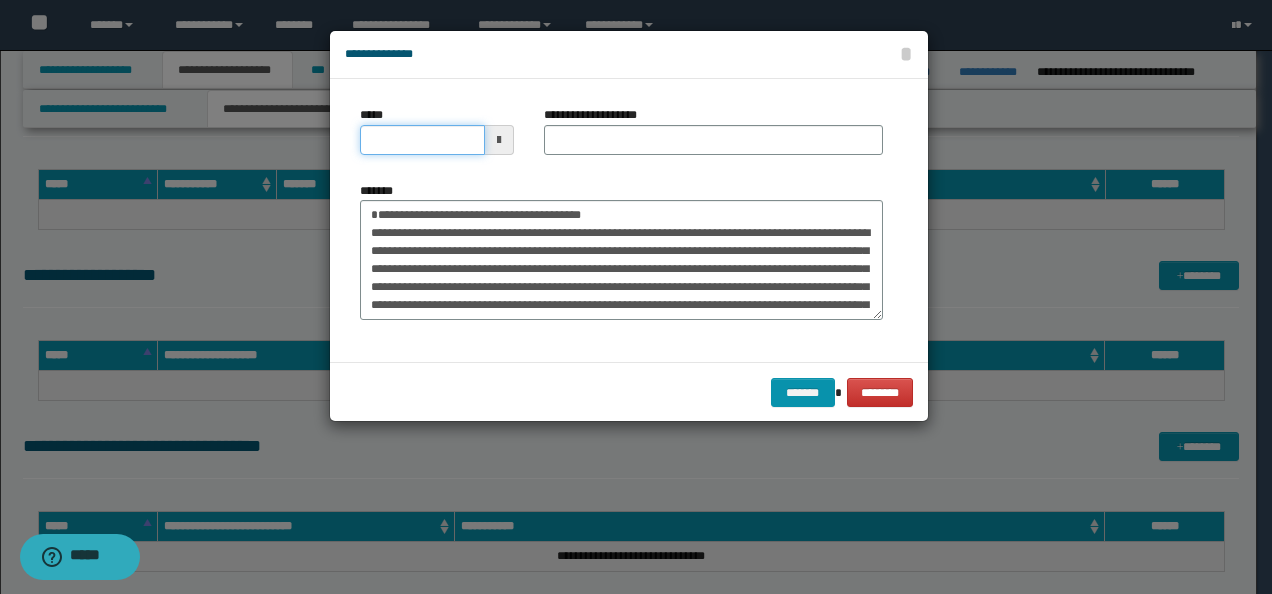 click on "*****" at bounding box center [422, 140] 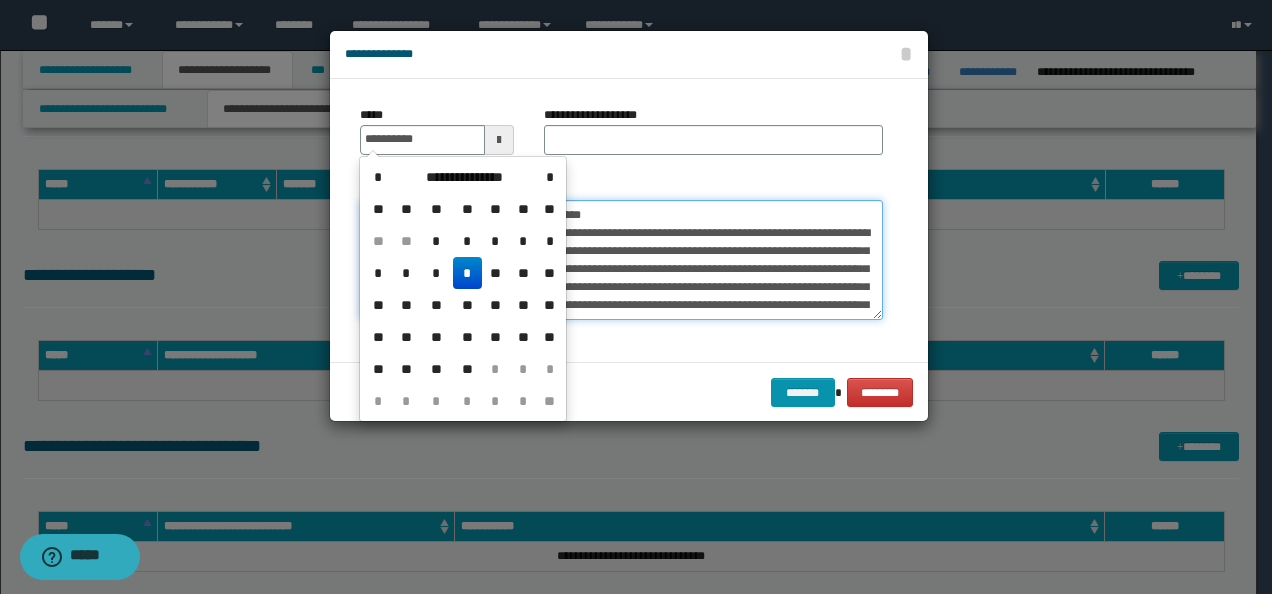 type on "**********" 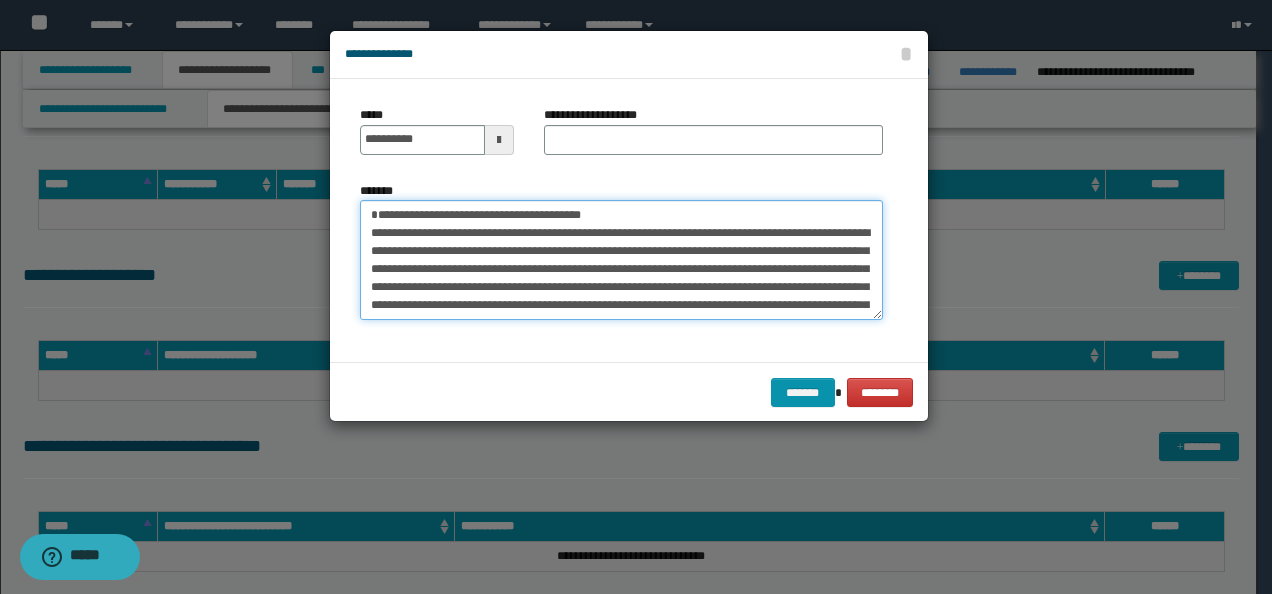 drag, startPoint x: 618, startPoint y: 210, endPoint x: 544, endPoint y: 183, distance: 78.77182 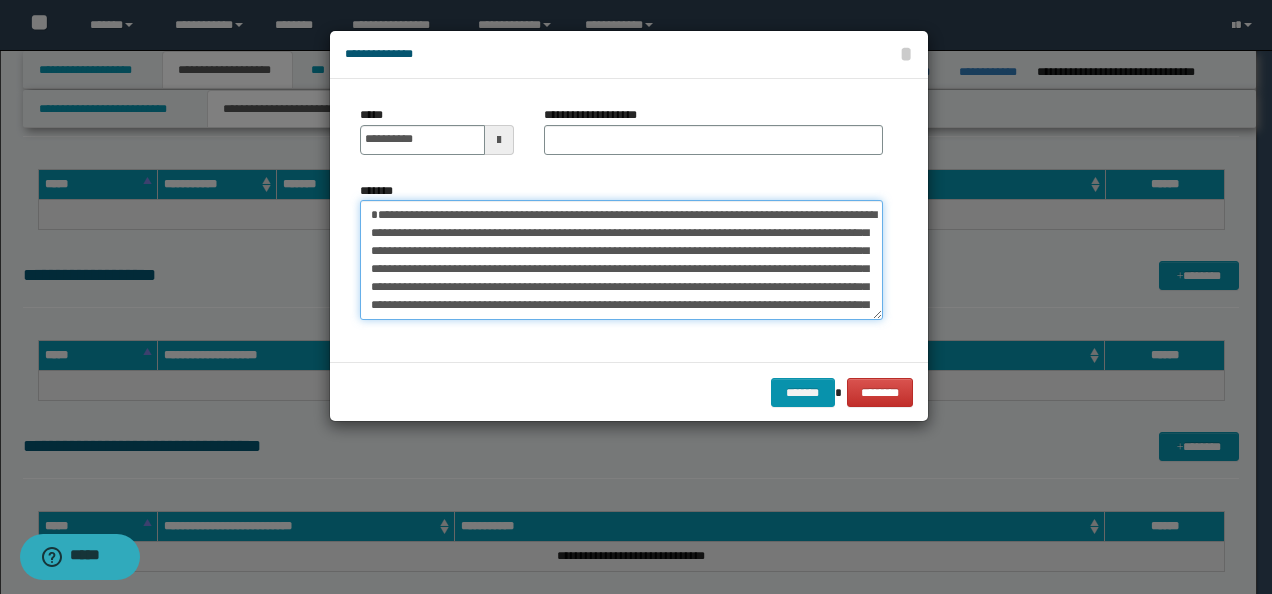 type on "**********" 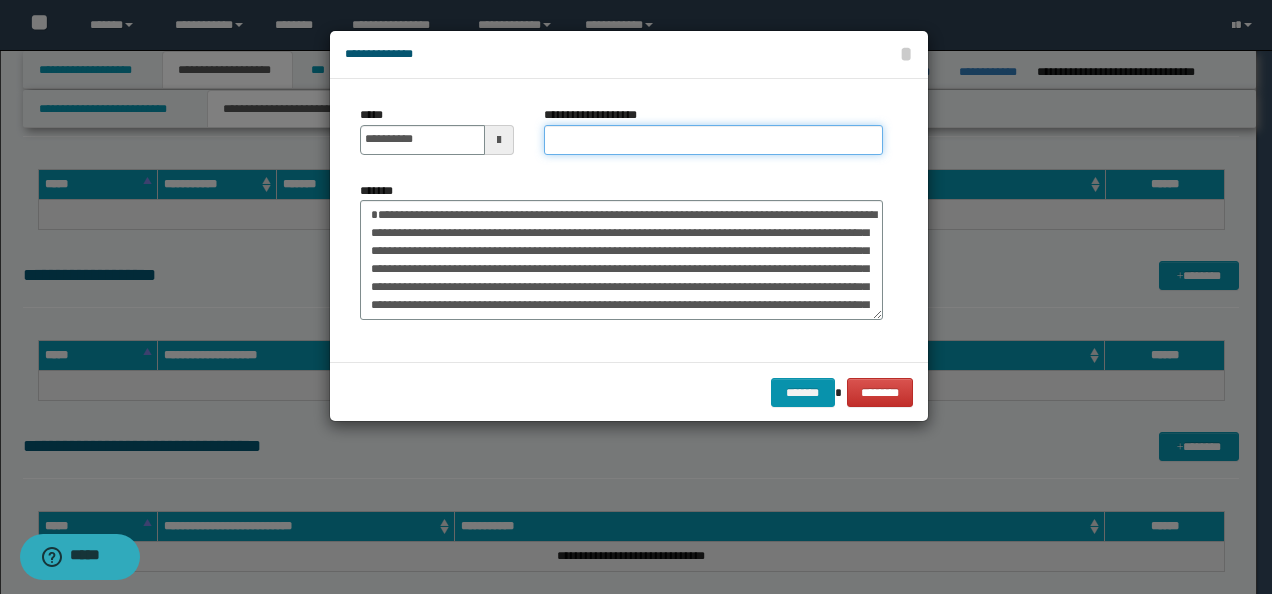 click on "**********" at bounding box center (713, 140) 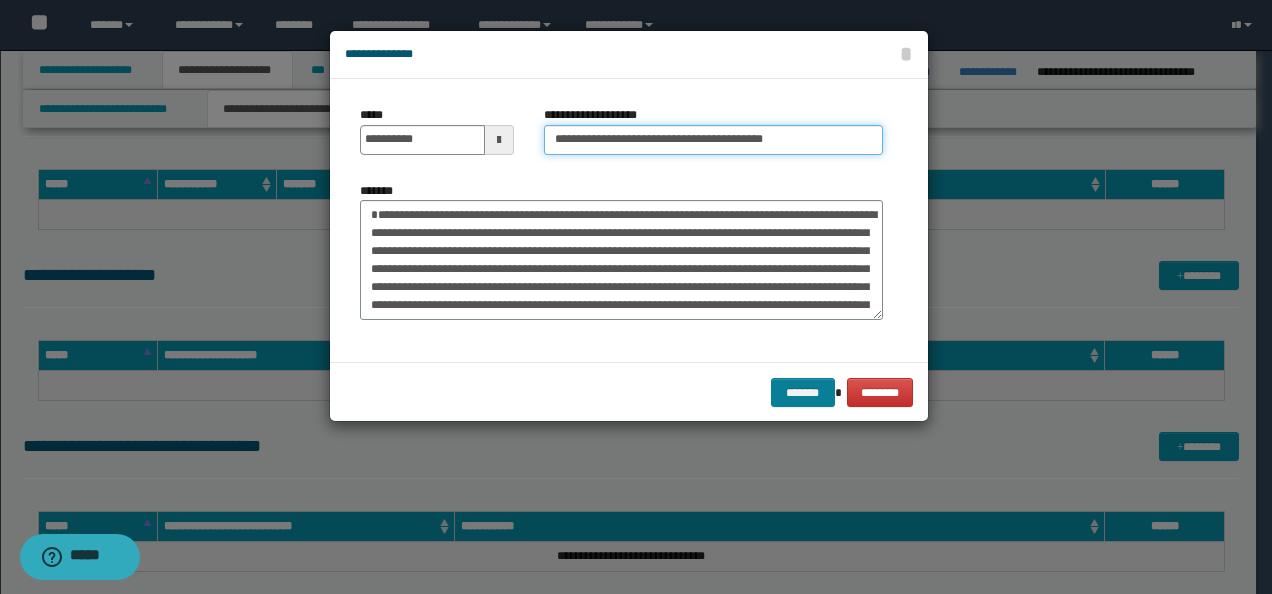 type on "**********" 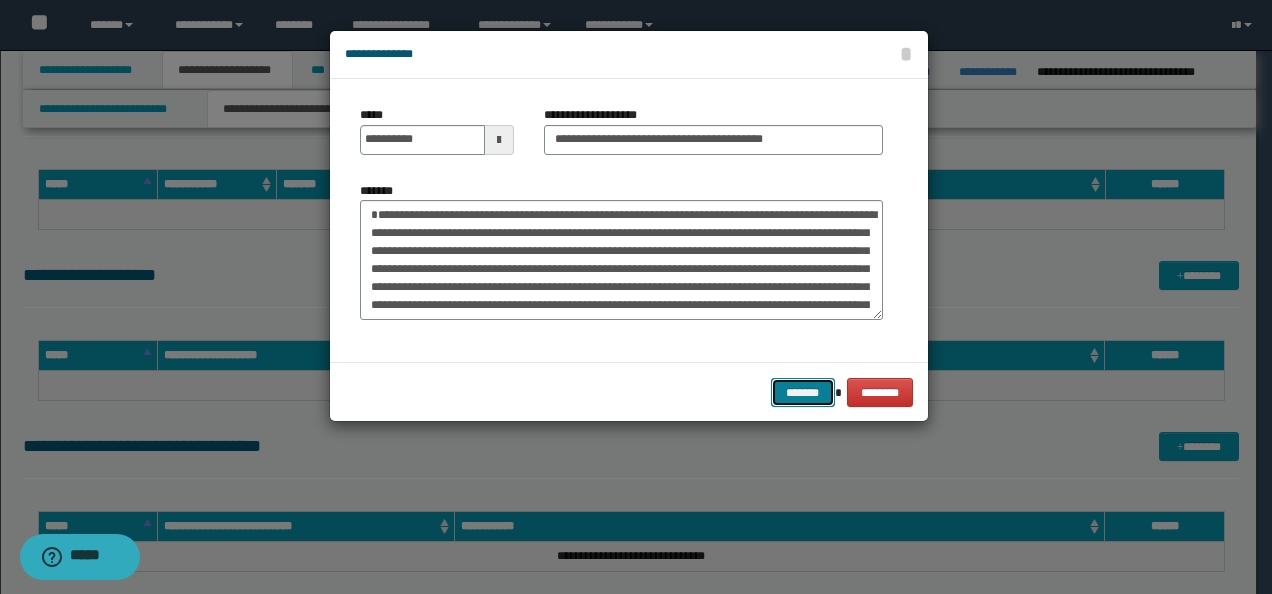 click on "*******" at bounding box center (803, 392) 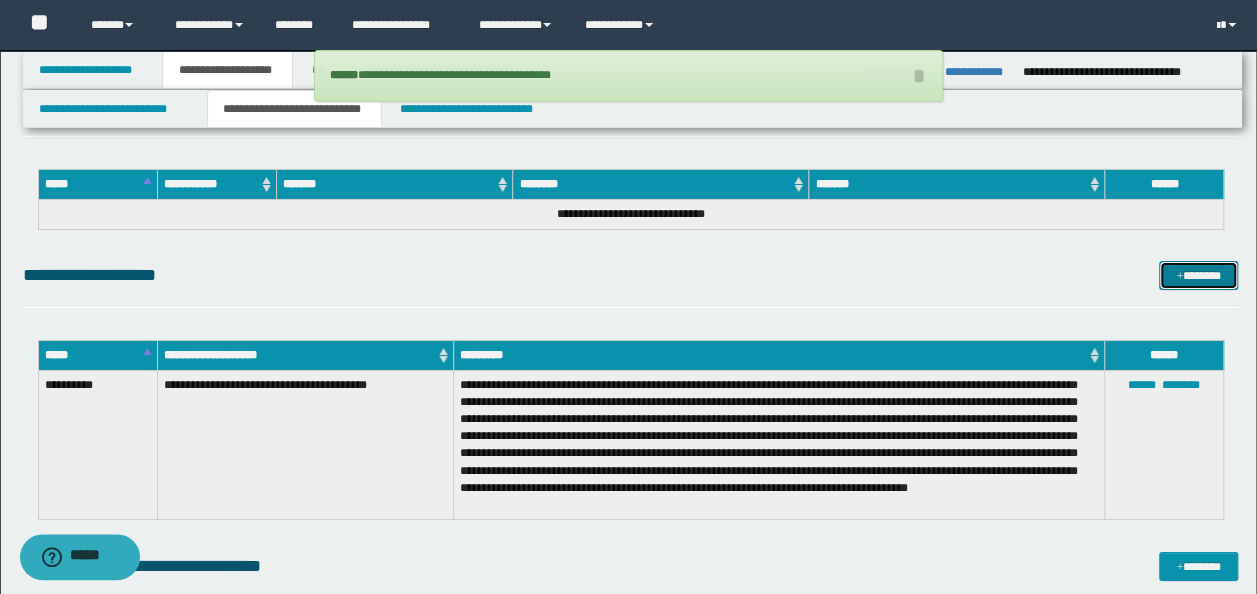 click at bounding box center [1179, 277] 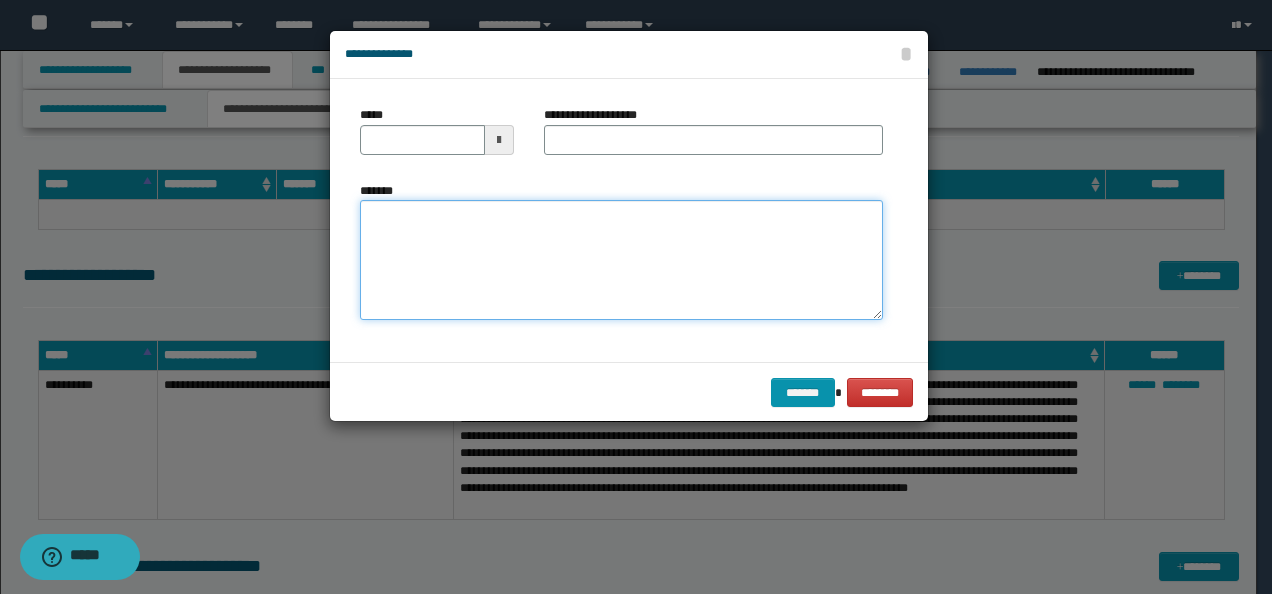 click on "*******" at bounding box center (621, 259) 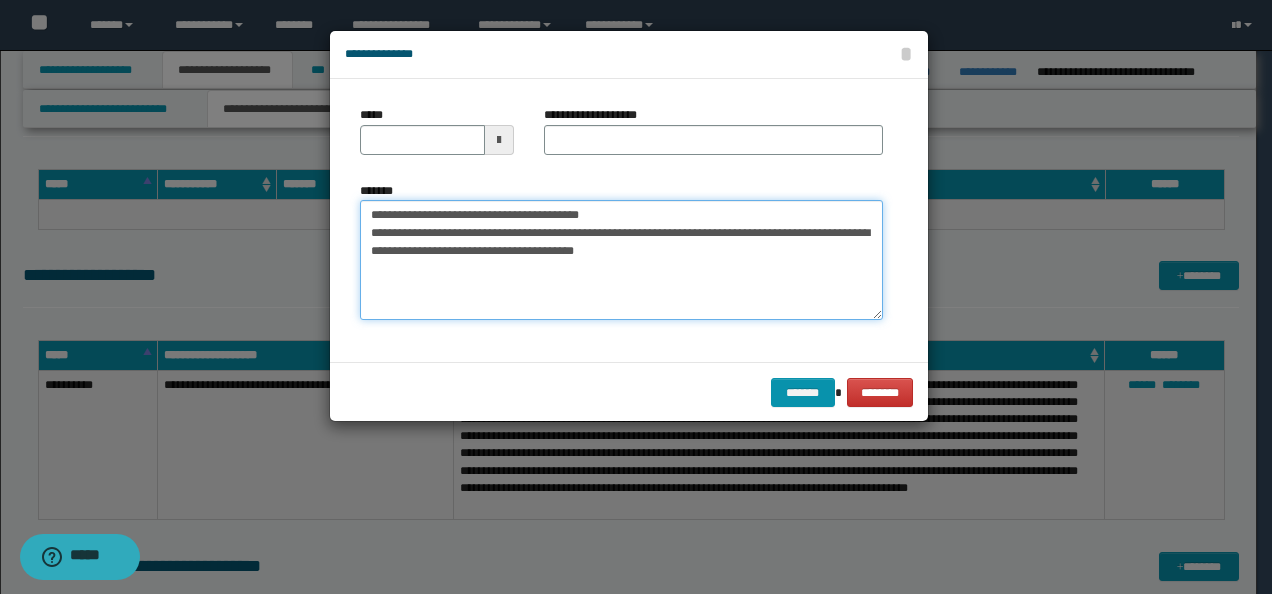 drag, startPoint x: 432, startPoint y: 212, endPoint x: 366, endPoint y: 186, distance: 70.93659 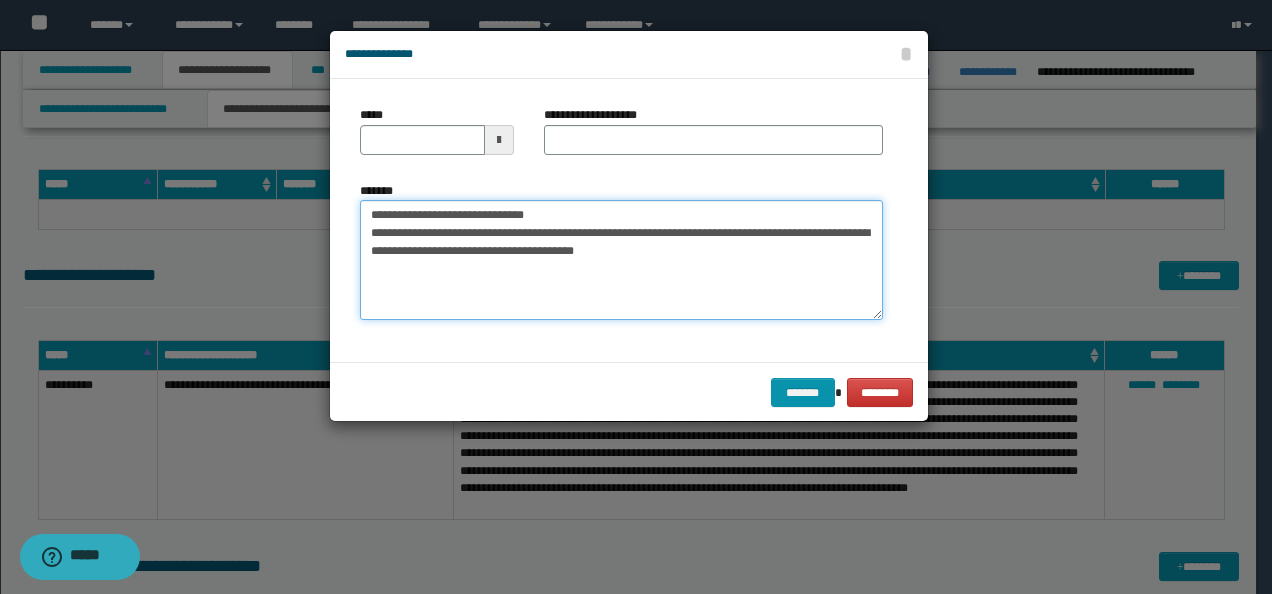 type 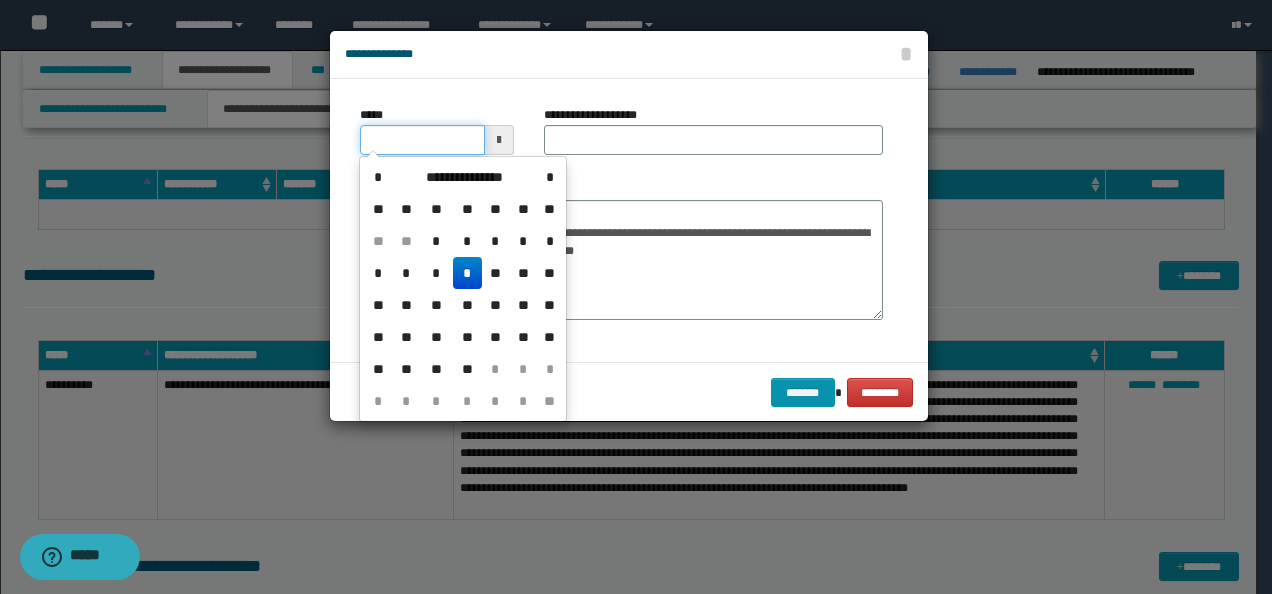 click on "*****" at bounding box center (422, 140) 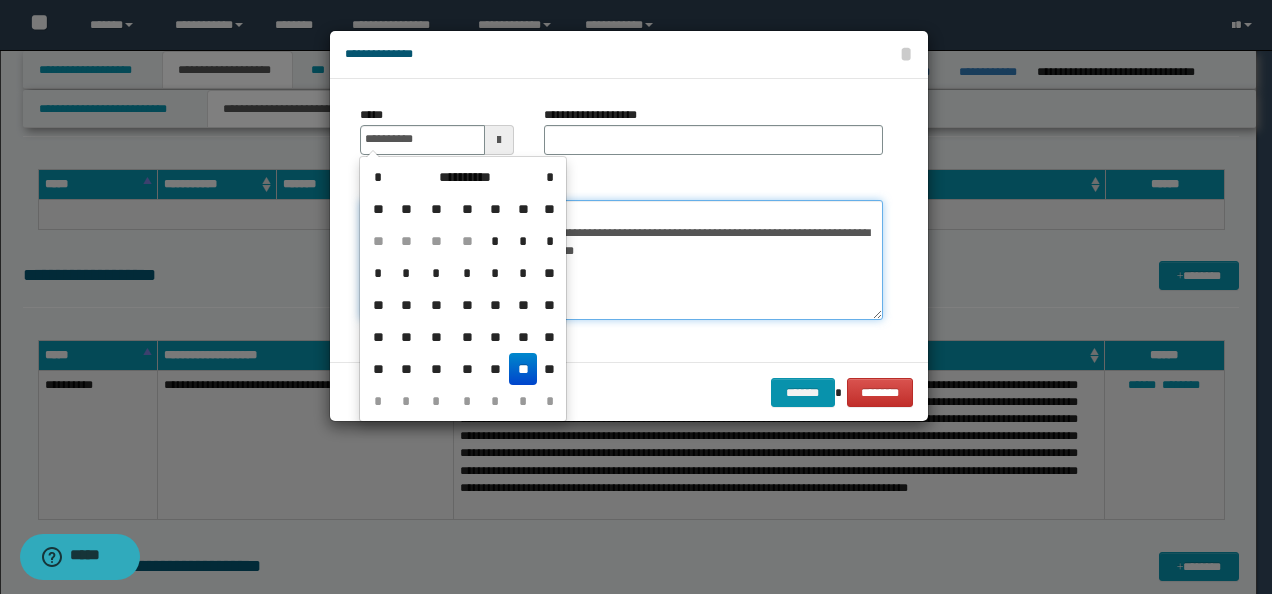 type on "**********" 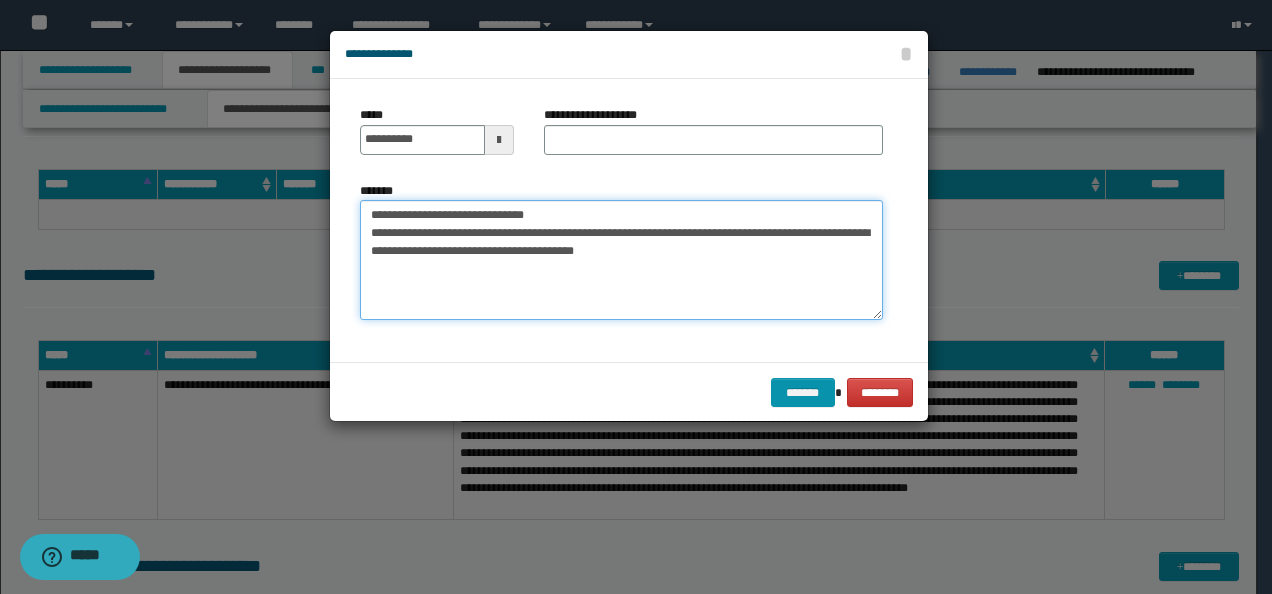 drag, startPoint x: 633, startPoint y: 213, endPoint x: 41, endPoint y: 214, distance: 592.00085 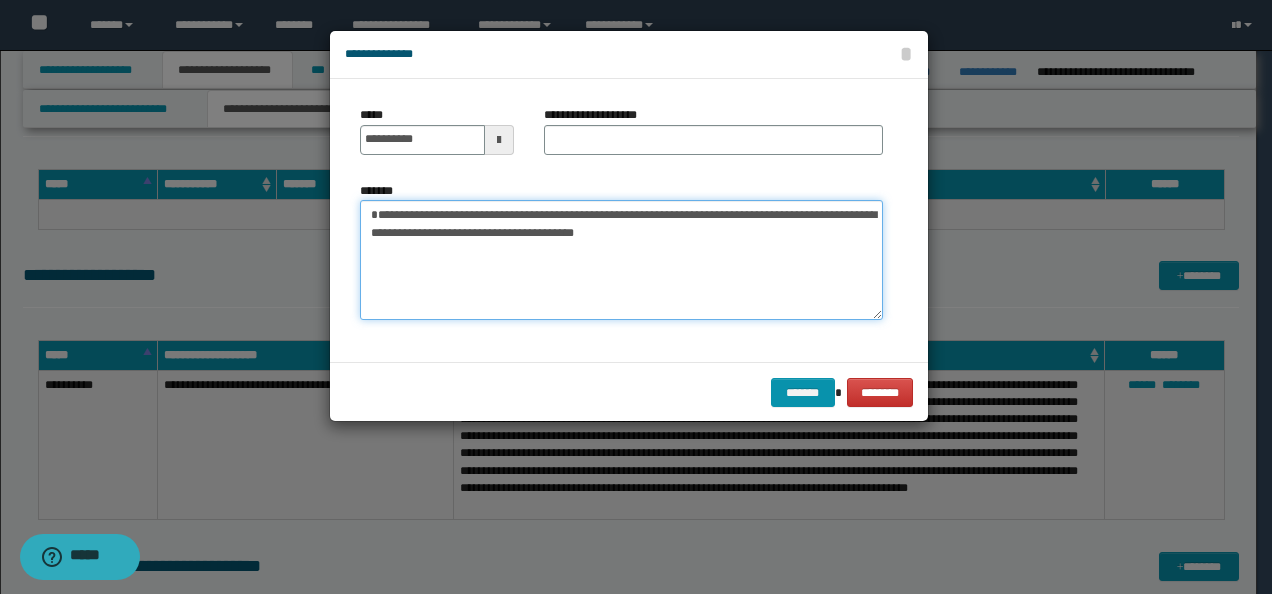 type on "**********" 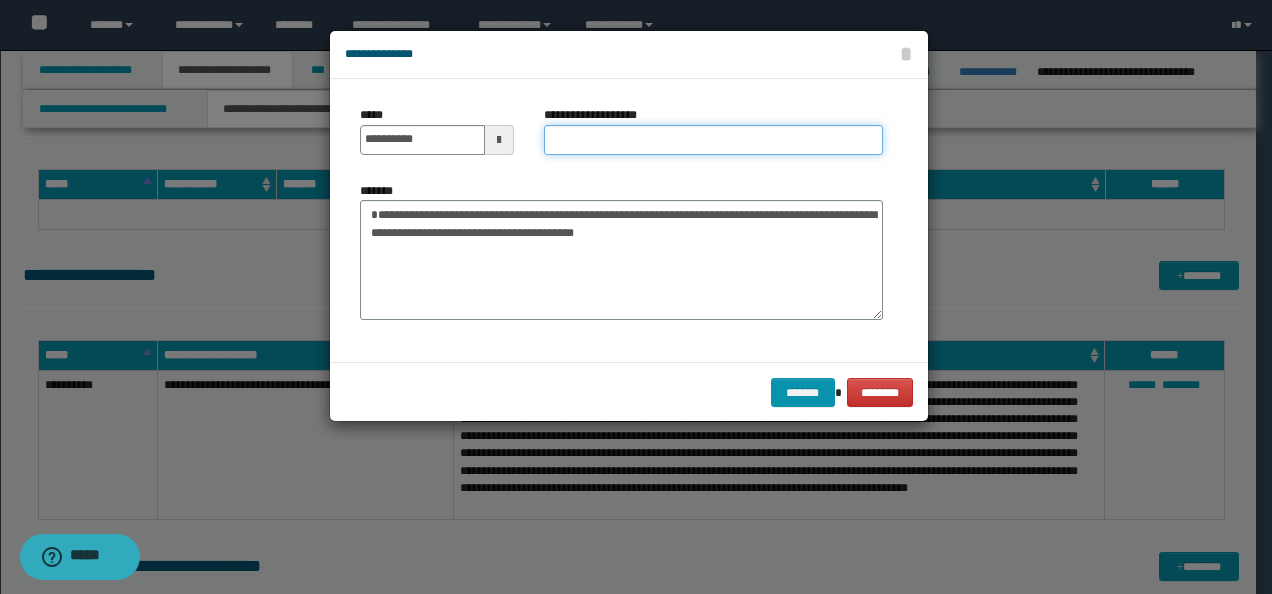 click on "**********" at bounding box center [713, 140] 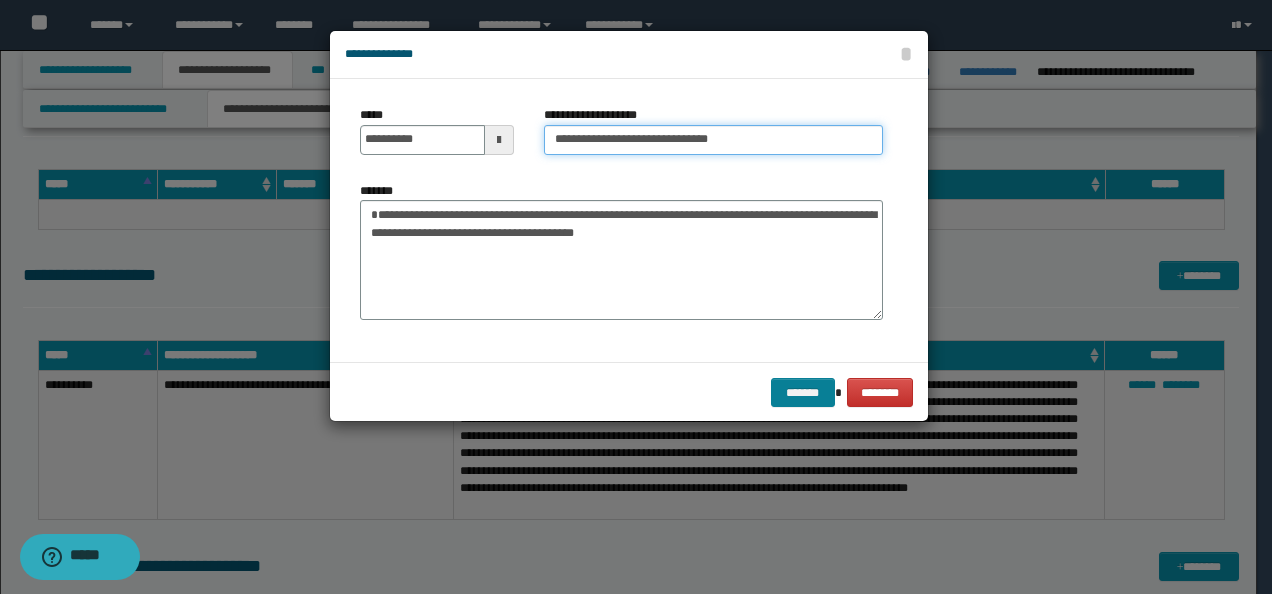 type on "**********" 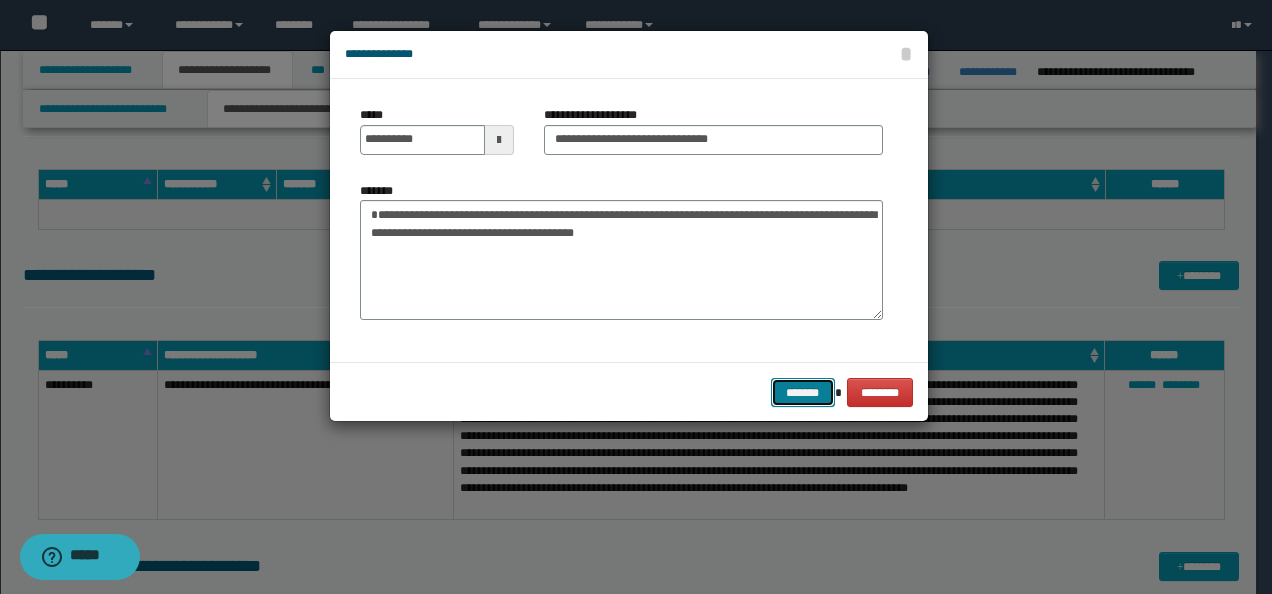 click on "*******" at bounding box center (803, 392) 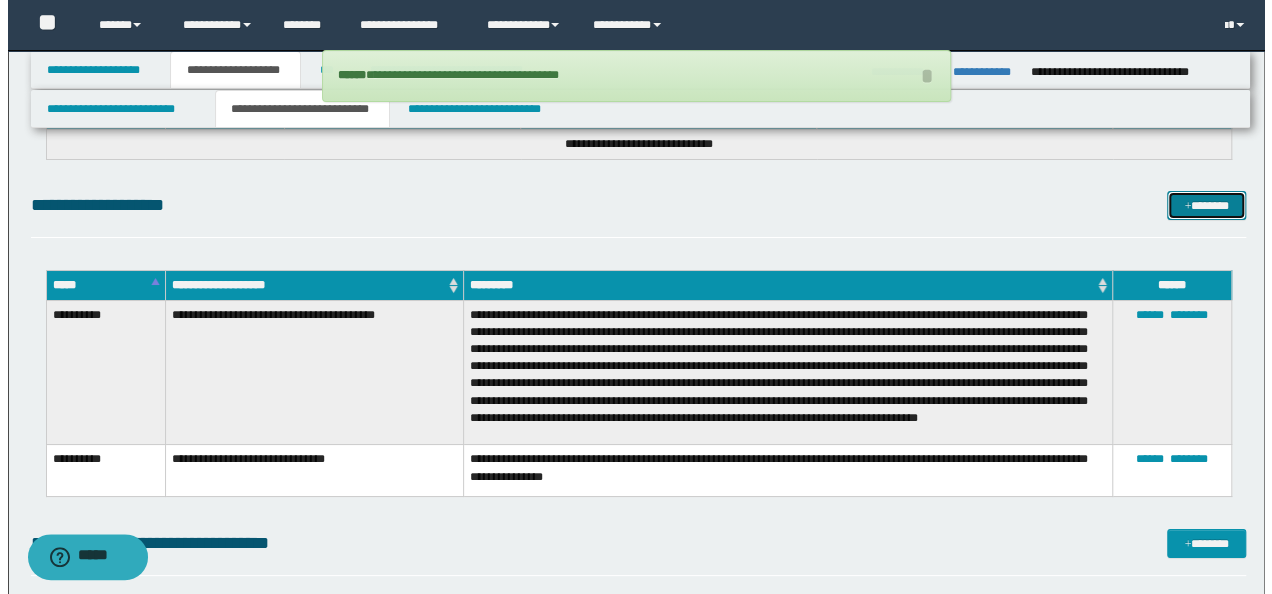 scroll, scrollTop: 3600, scrollLeft: 0, axis: vertical 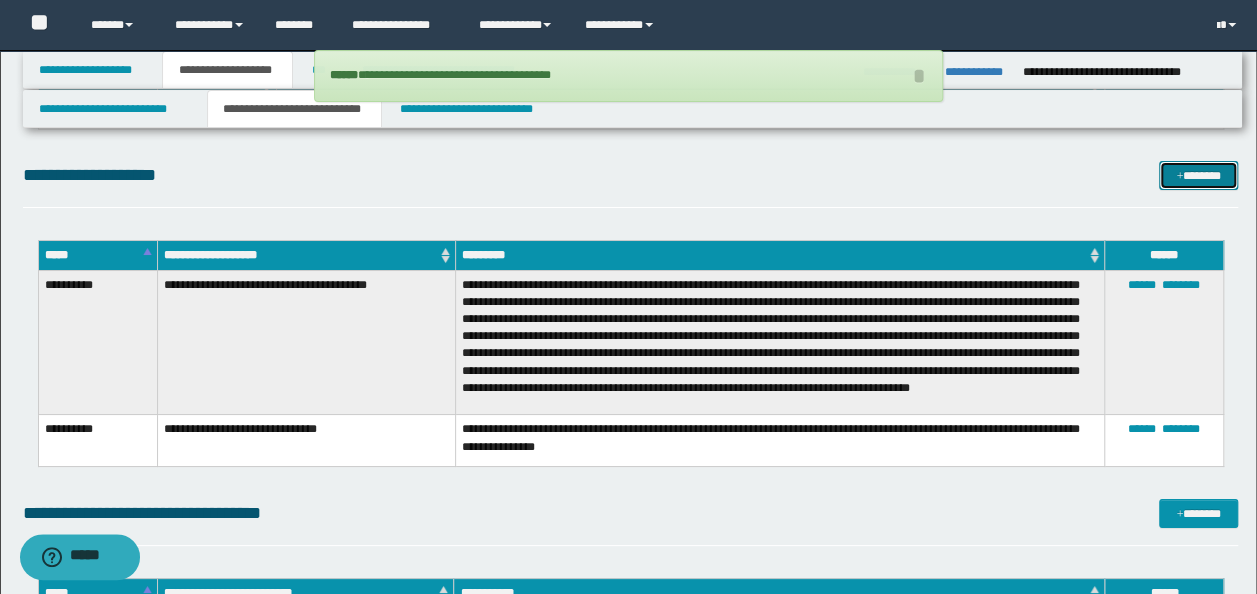click on "*******" at bounding box center [1198, 175] 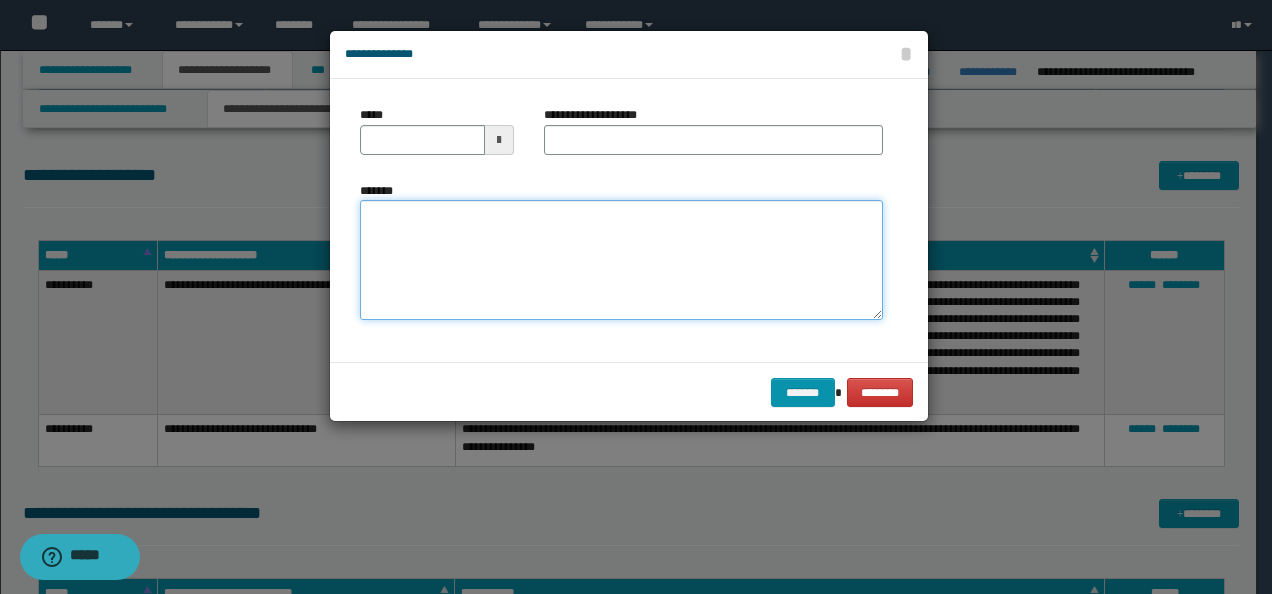 click on "*******" at bounding box center [621, 259] 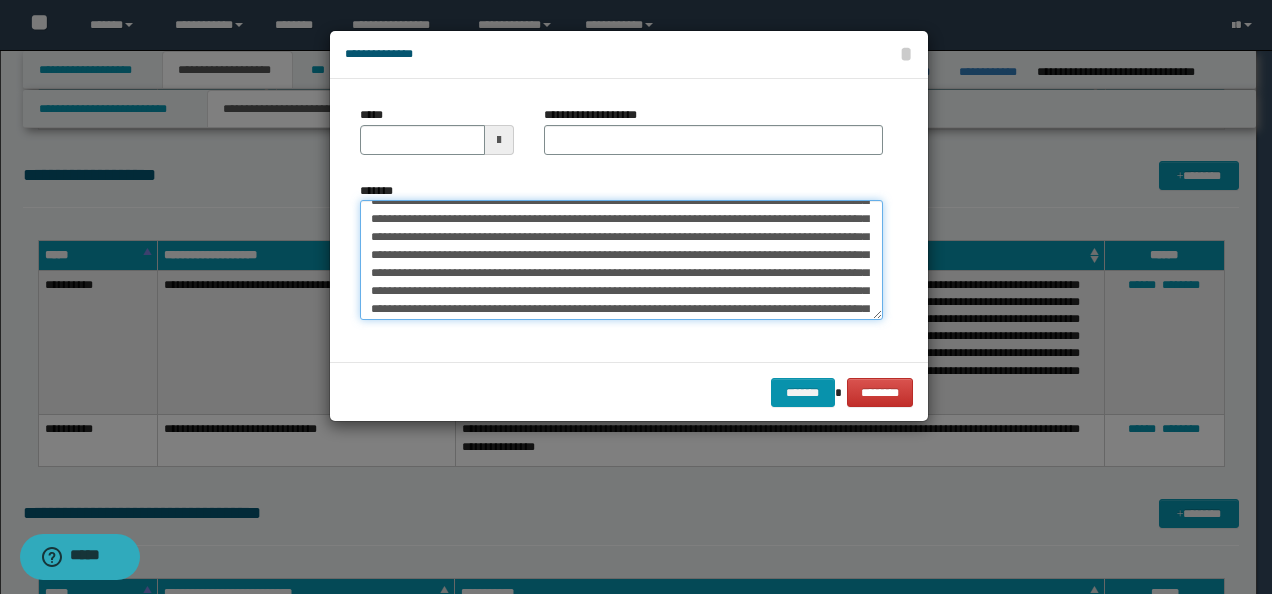 scroll, scrollTop: 0, scrollLeft: 0, axis: both 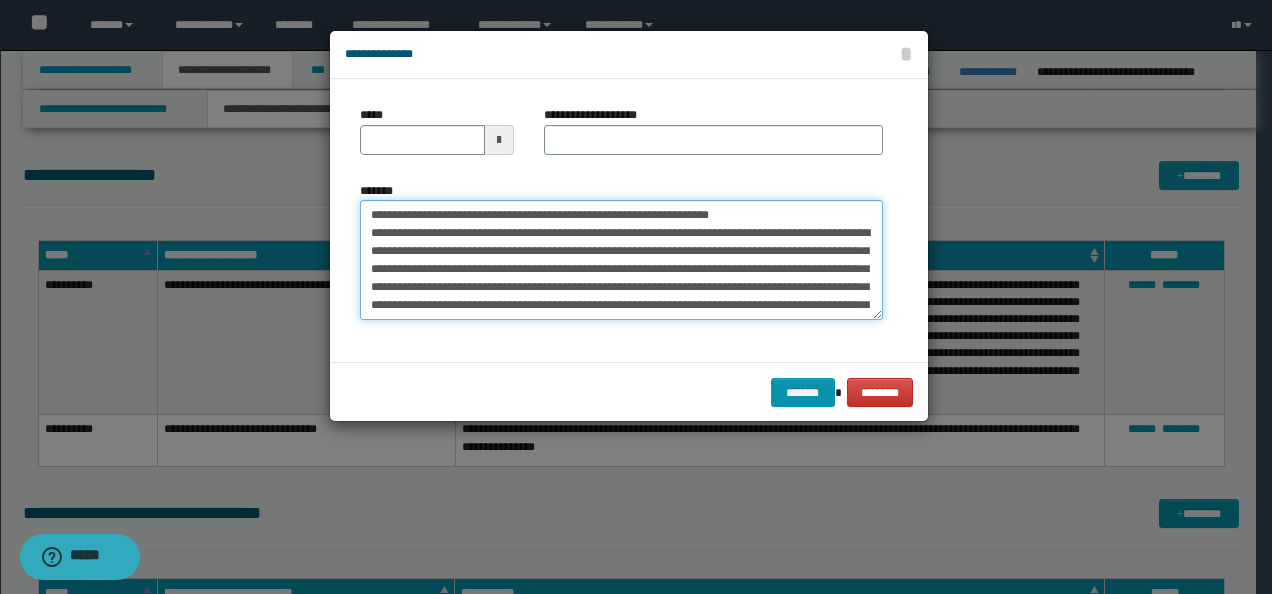 drag, startPoint x: 431, startPoint y: 215, endPoint x: 262, endPoint y: 209, distance: 169.10648 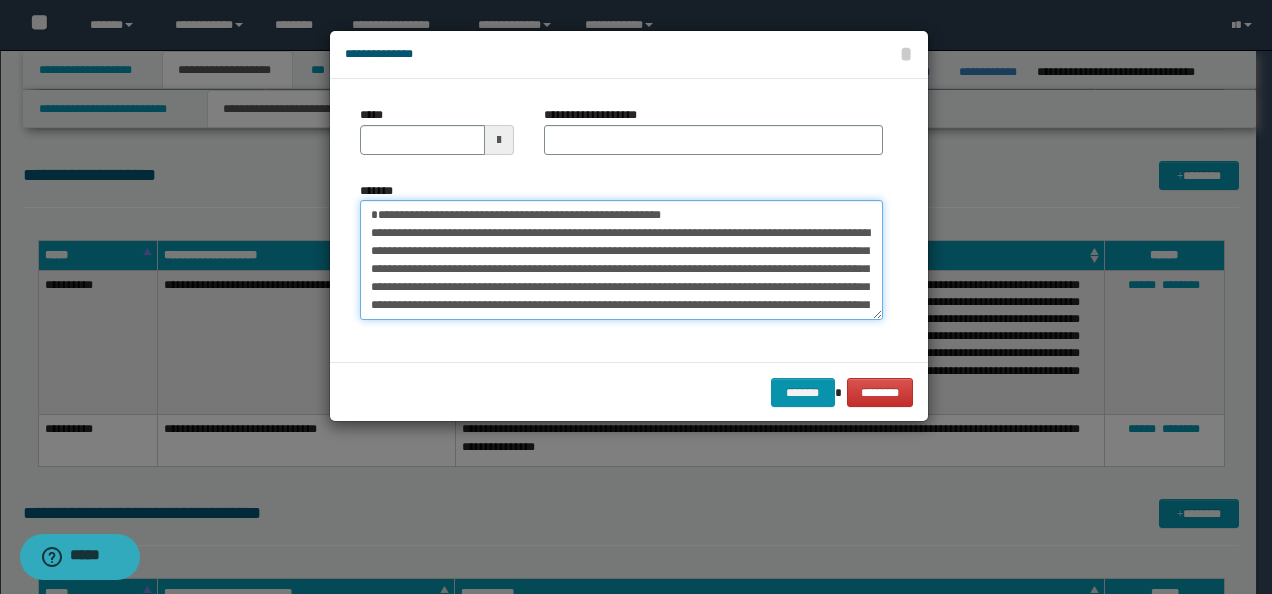type 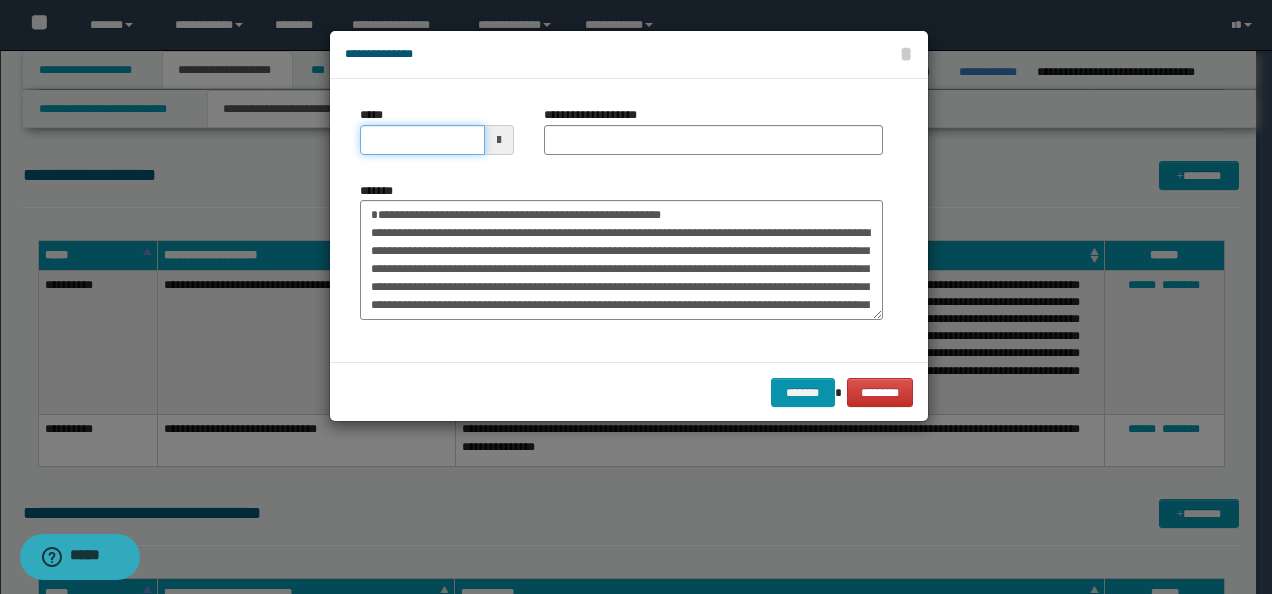 click on "*****" at bounding box center [422, 140] 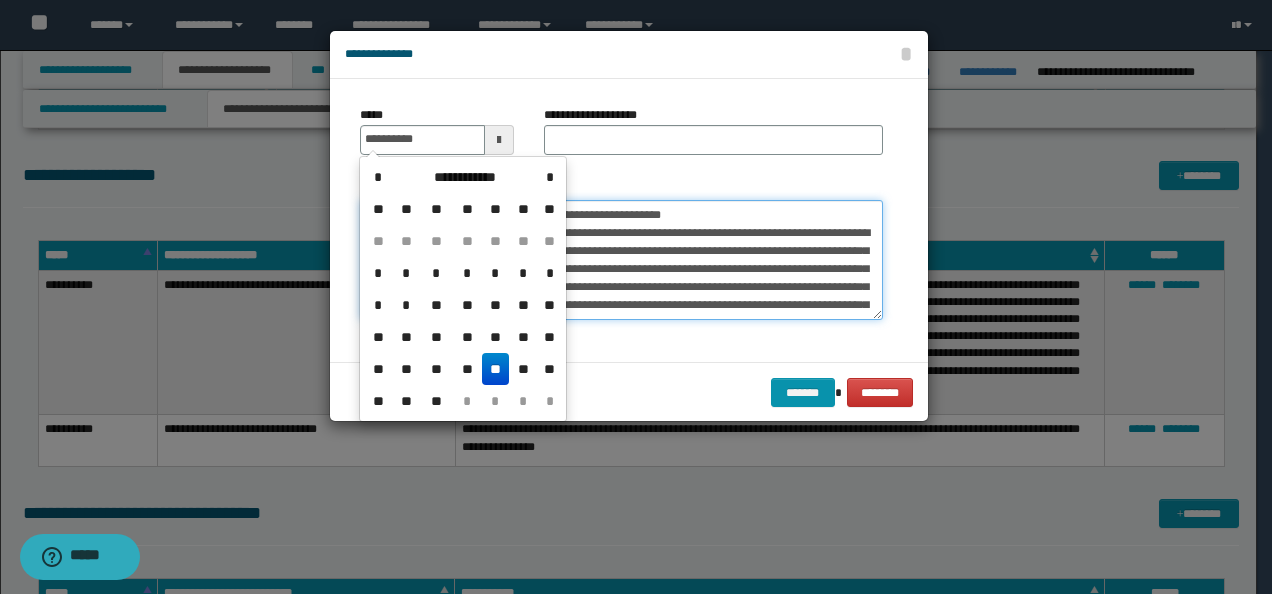 type on "**********" 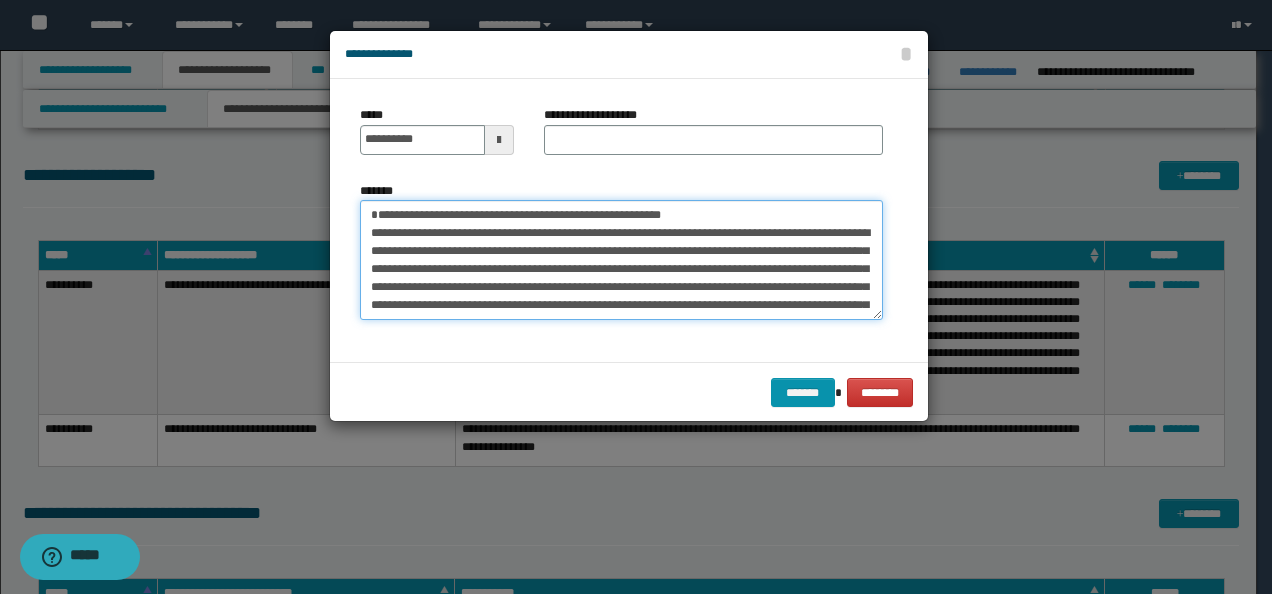 drag, startPoint x: 769, startPoint y: 210, endPoint x: 470, endPoint y: 197, distance: 299.28247 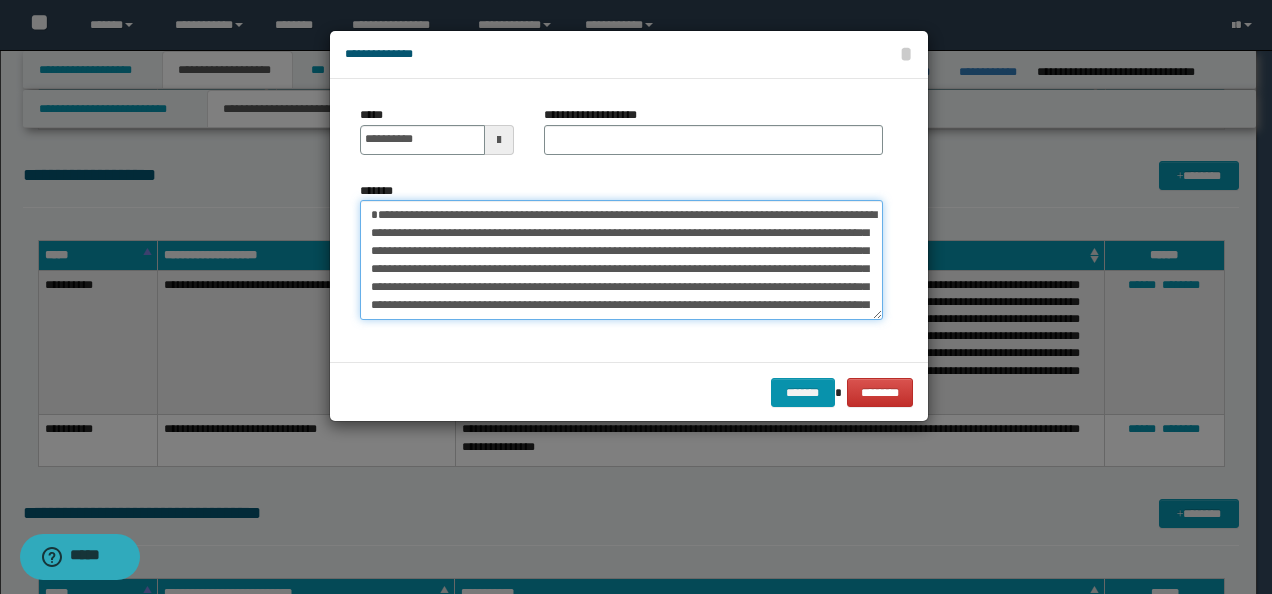 type on "**********" 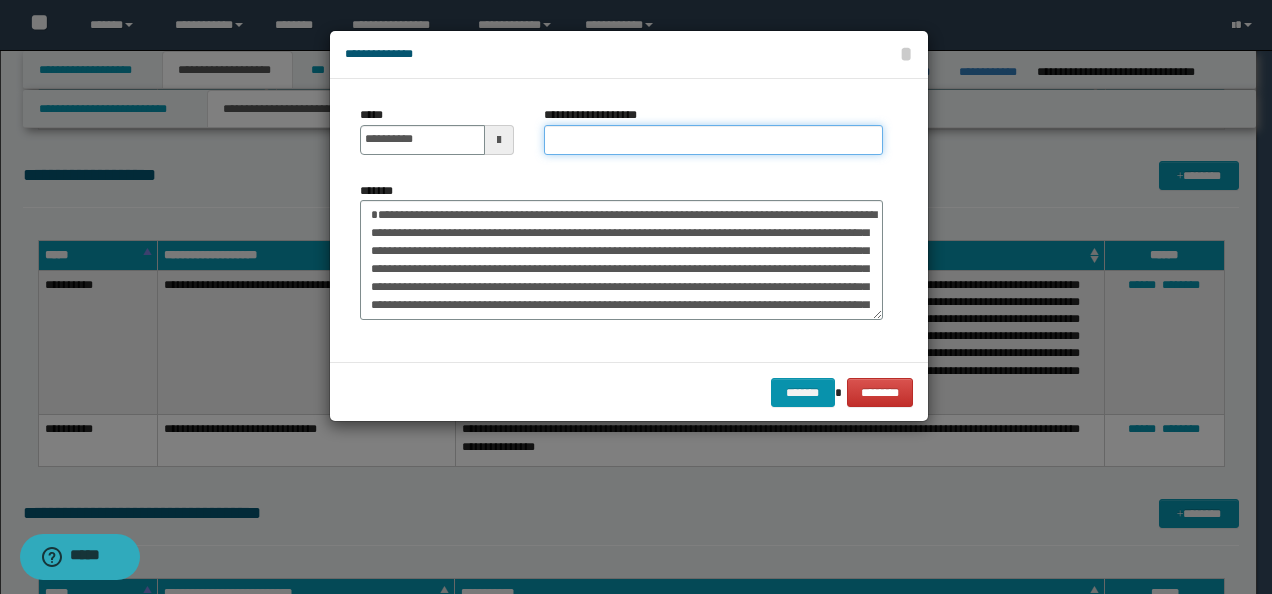 click on "**********" at bounding box center (713, 140) 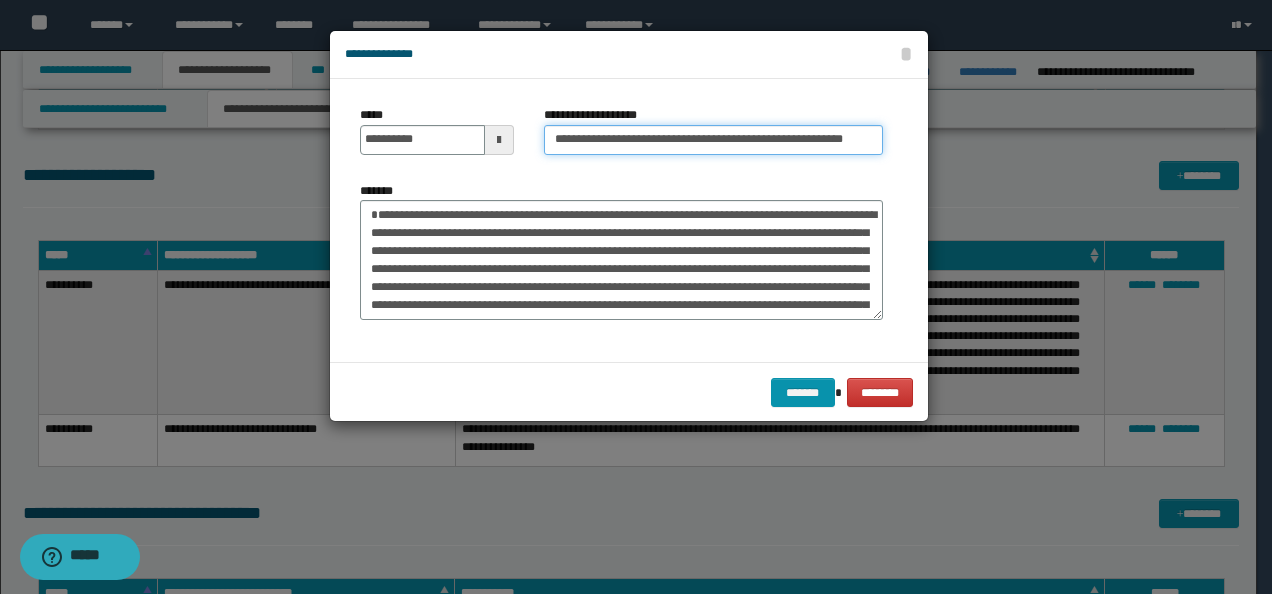 scroll, scrollTop: 0, scrollLeft: 69, axis: horizontal 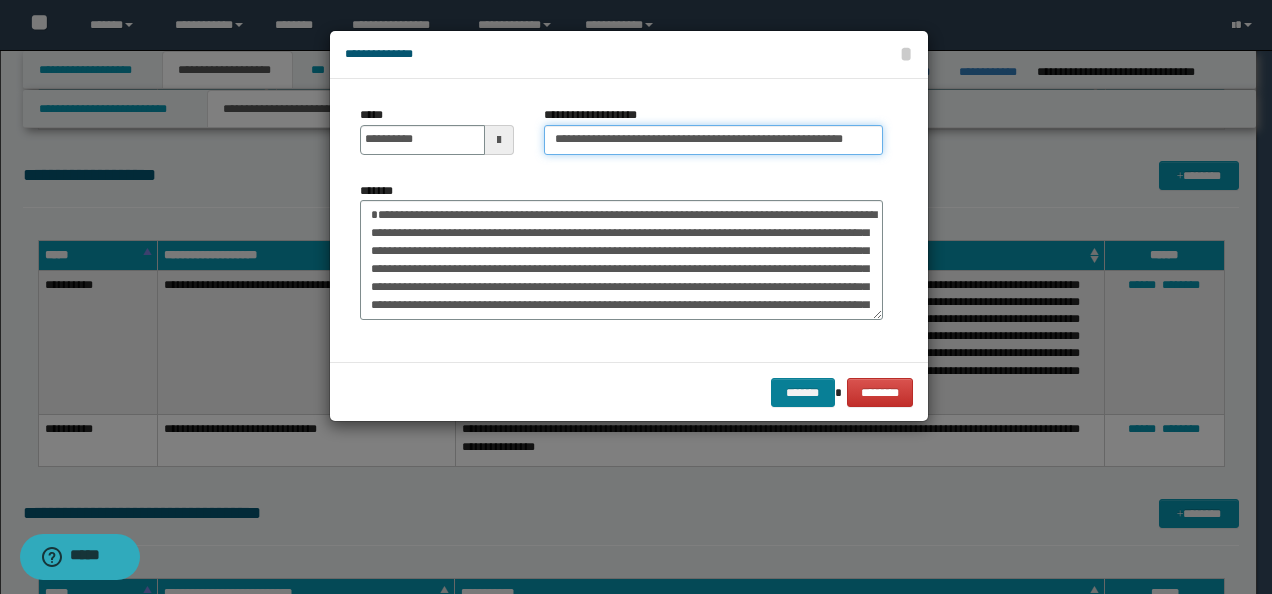type on "**********" 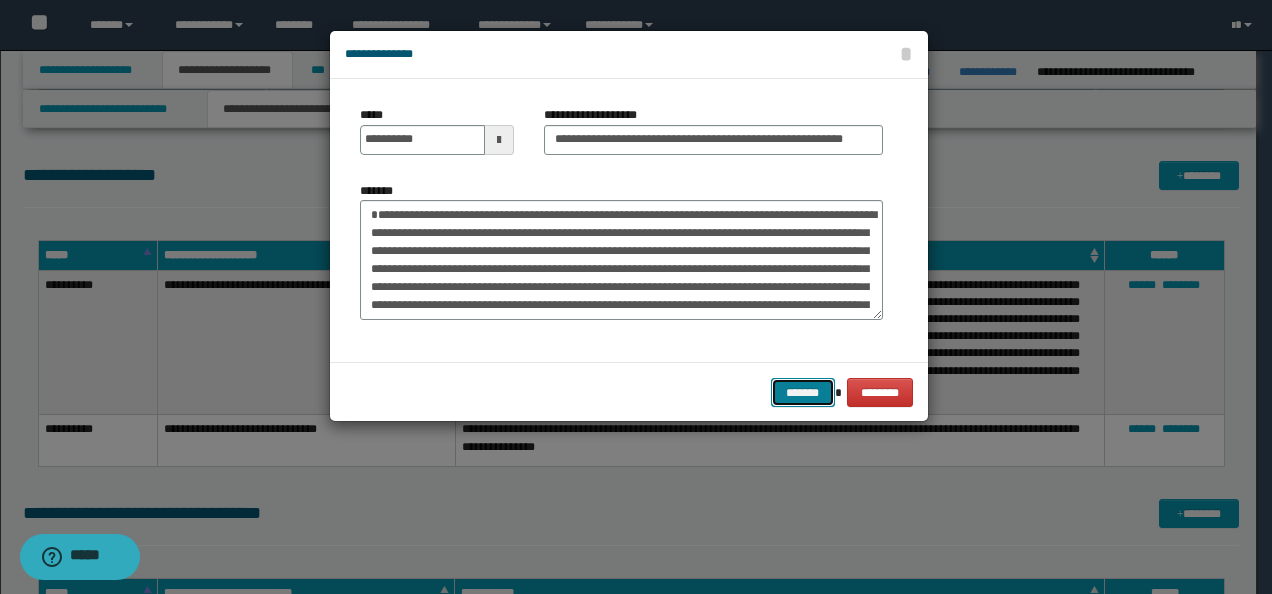 click on "*******" at bounding box center [803, 392] 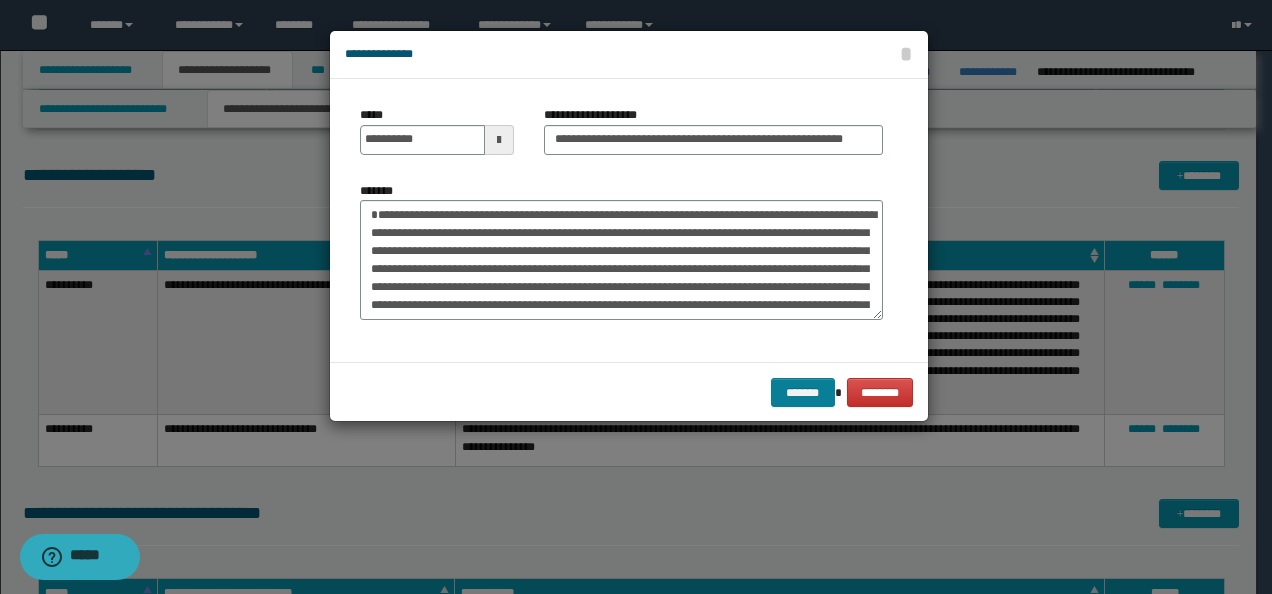 scroll, scrollTop: 0, scrollLeft: 0, axis: both 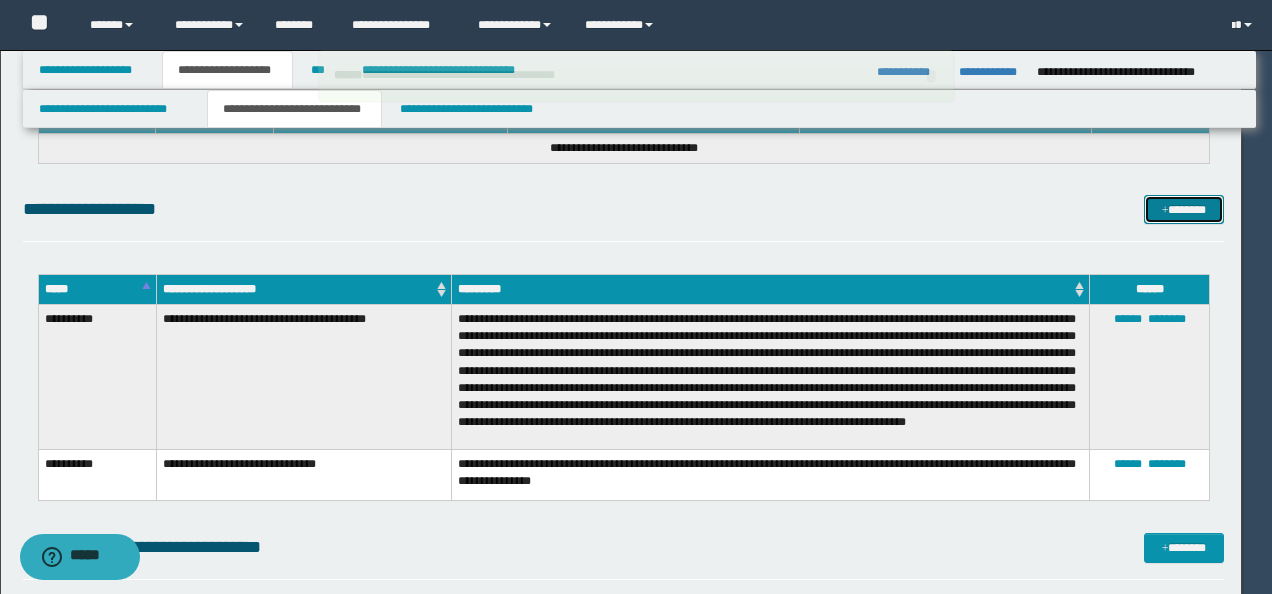 type 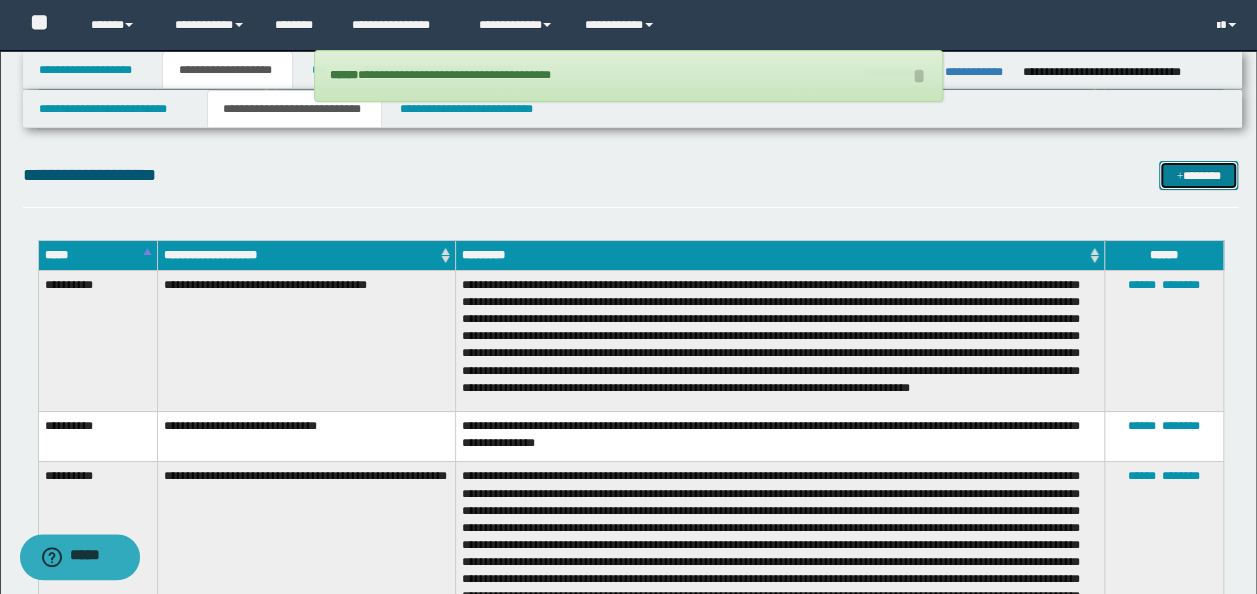 click on "*******" at bounding box center (1198, 175) 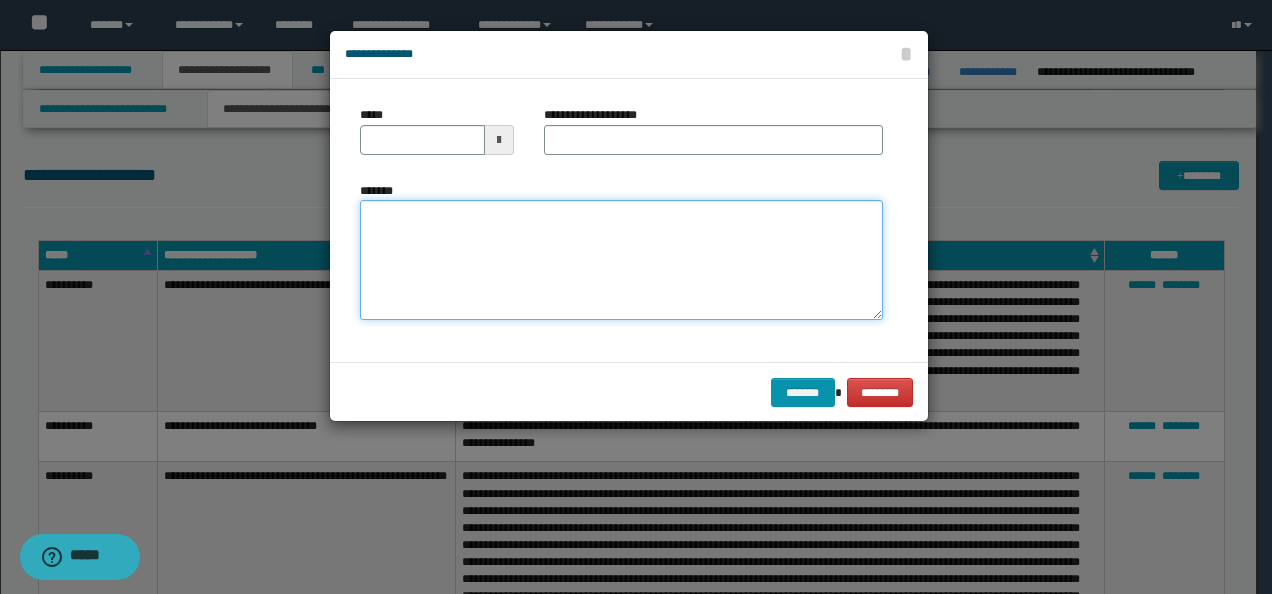 click on "*******" at bounding box center (621, 259) 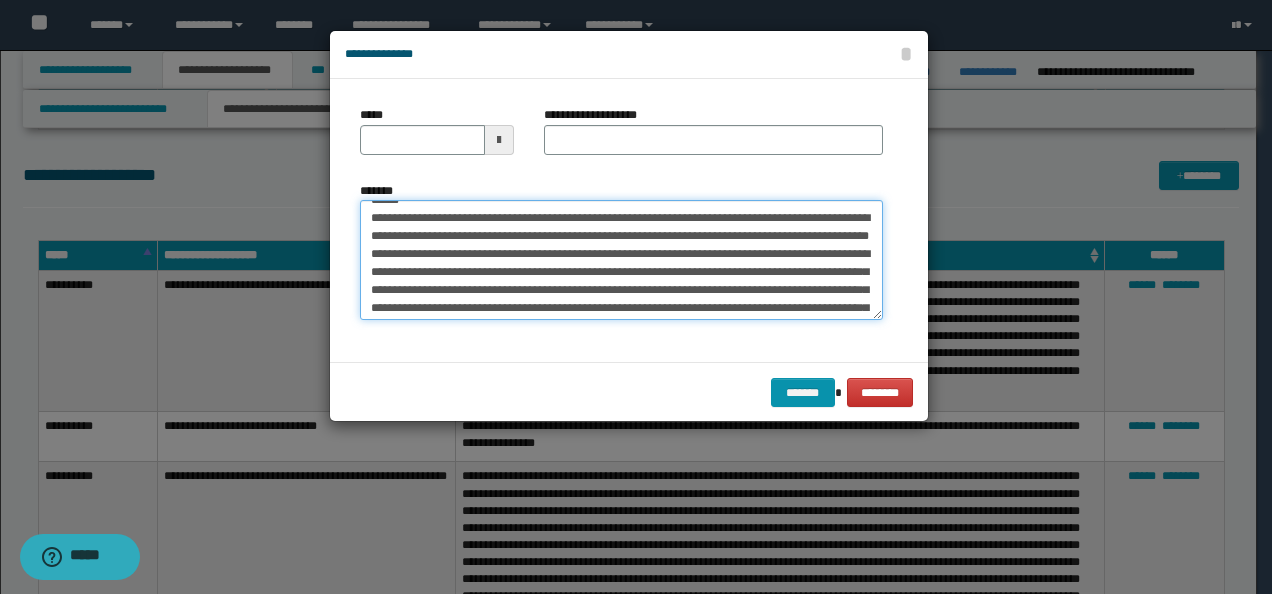 scroll, scrollTop: 0, scrollLeft: 0, axis: both 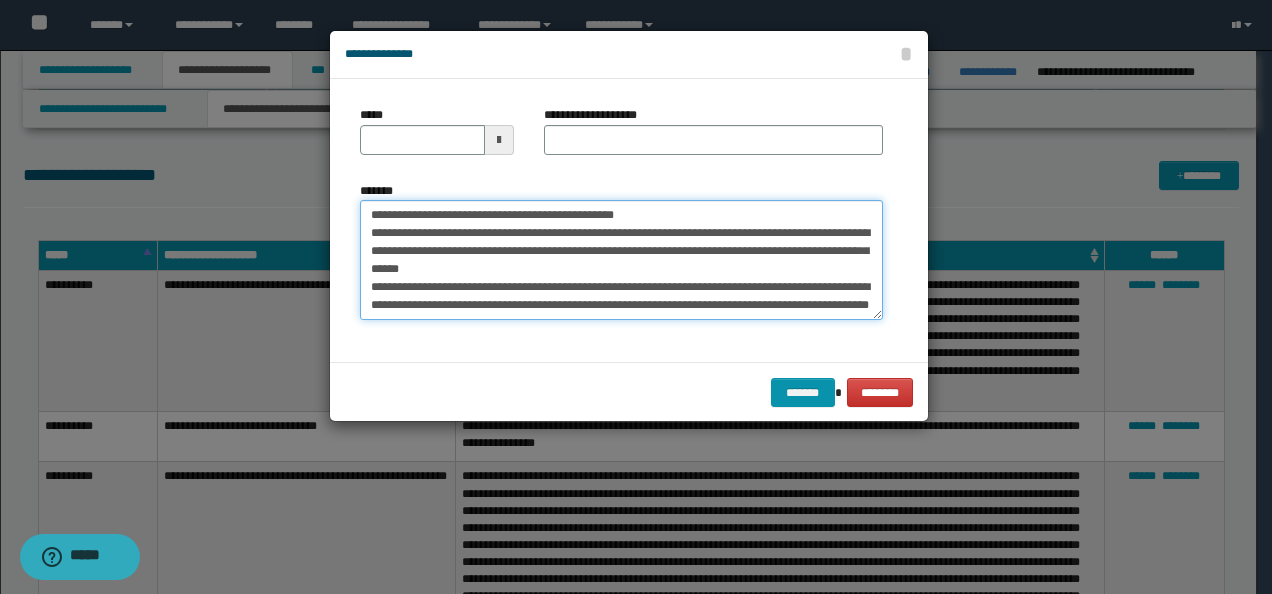 drag, startPoint x: 434, startPoint y: 211, endPoint x: 326, endPoint y: 208, distance: 108.04166 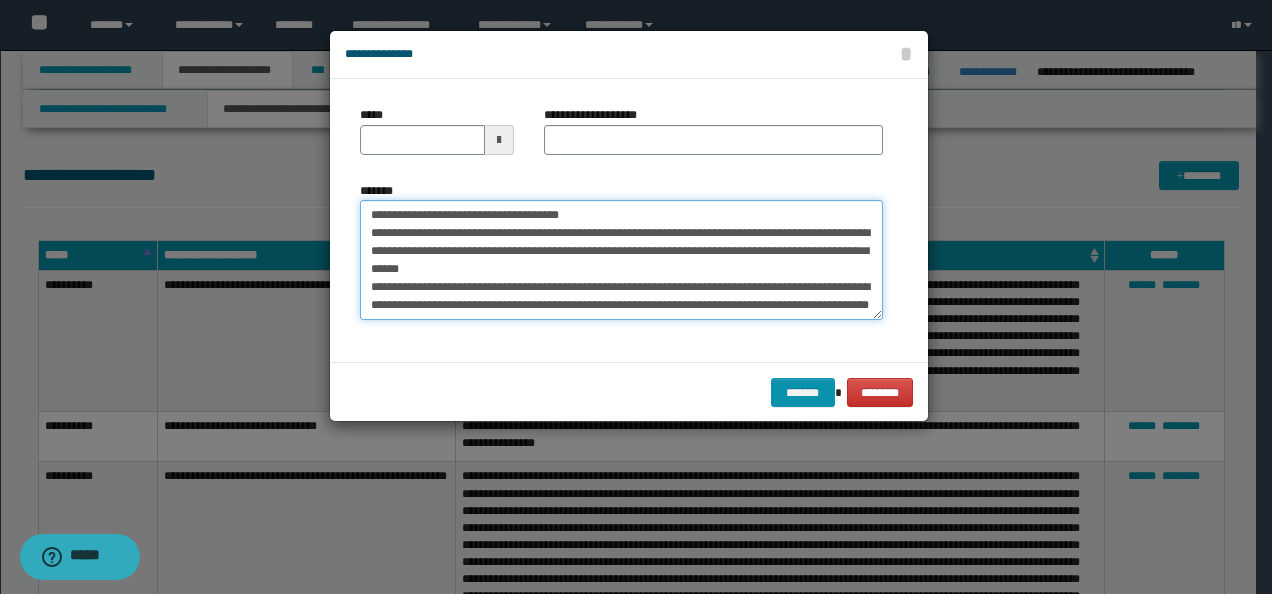type 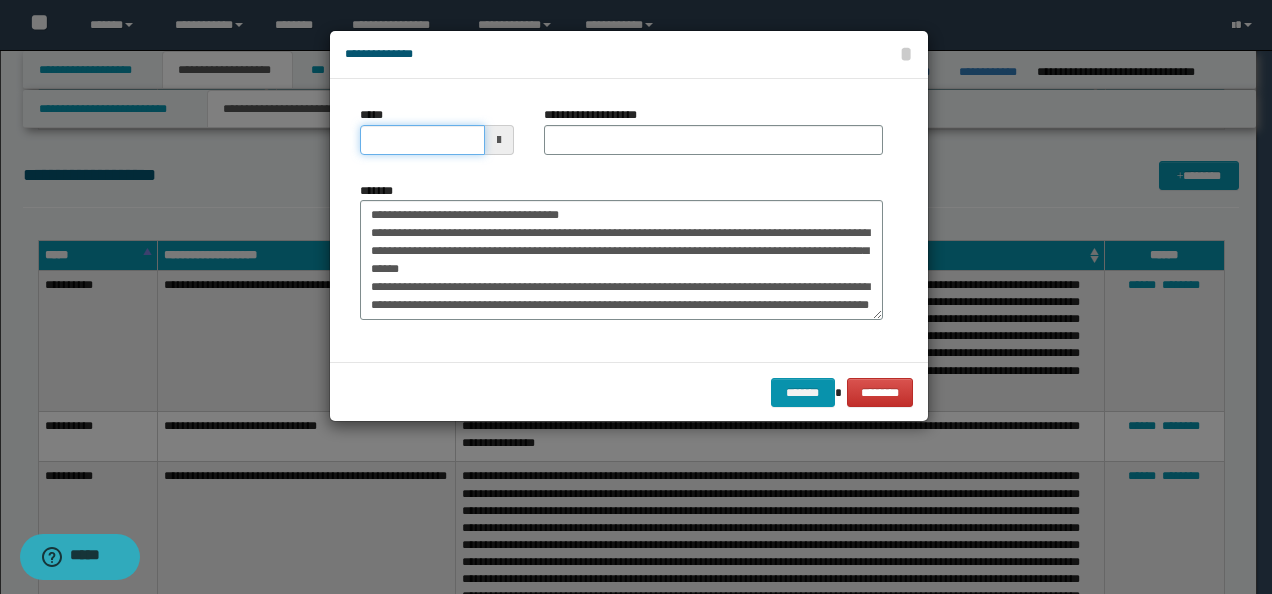 click on "*****" at bounding box center [422, 140] 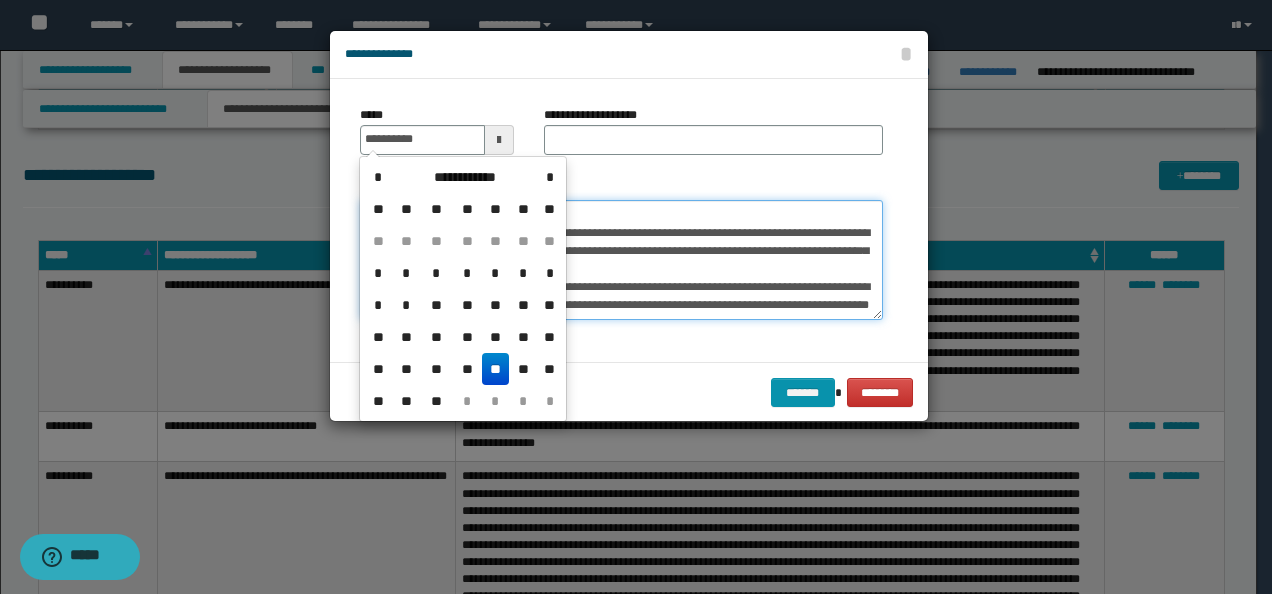 type on "**********" 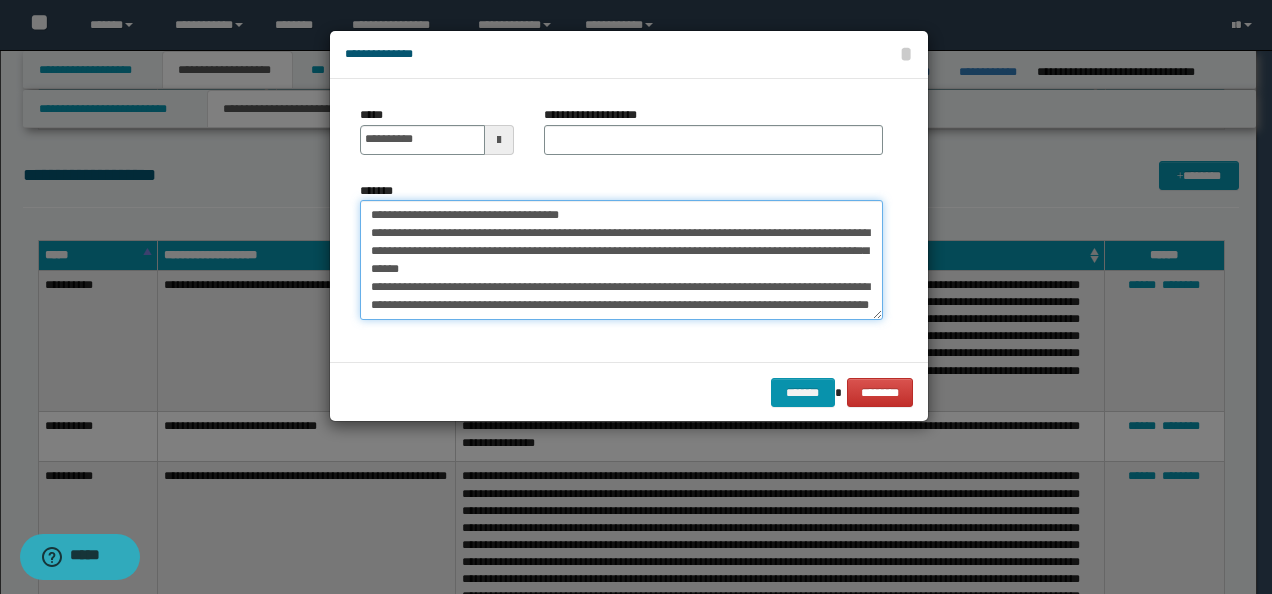 drag, startPoint x: 628, startPoint y: 213, endPoint x: 395, endPoint y: 188, distance: 234.33736 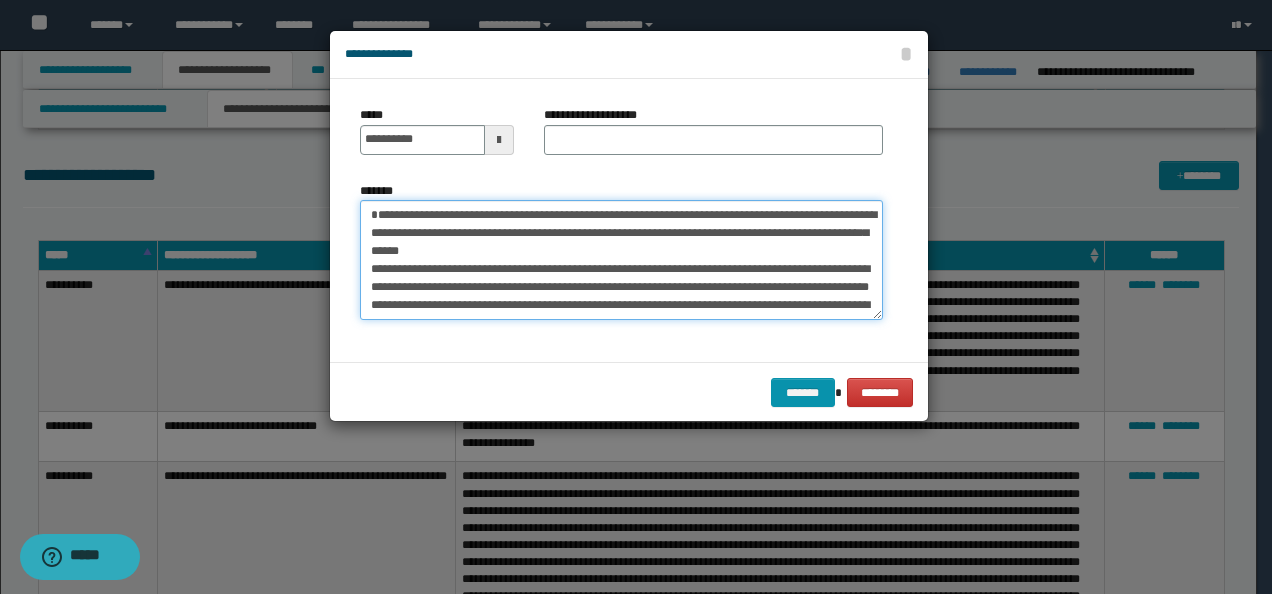 type on "**********" 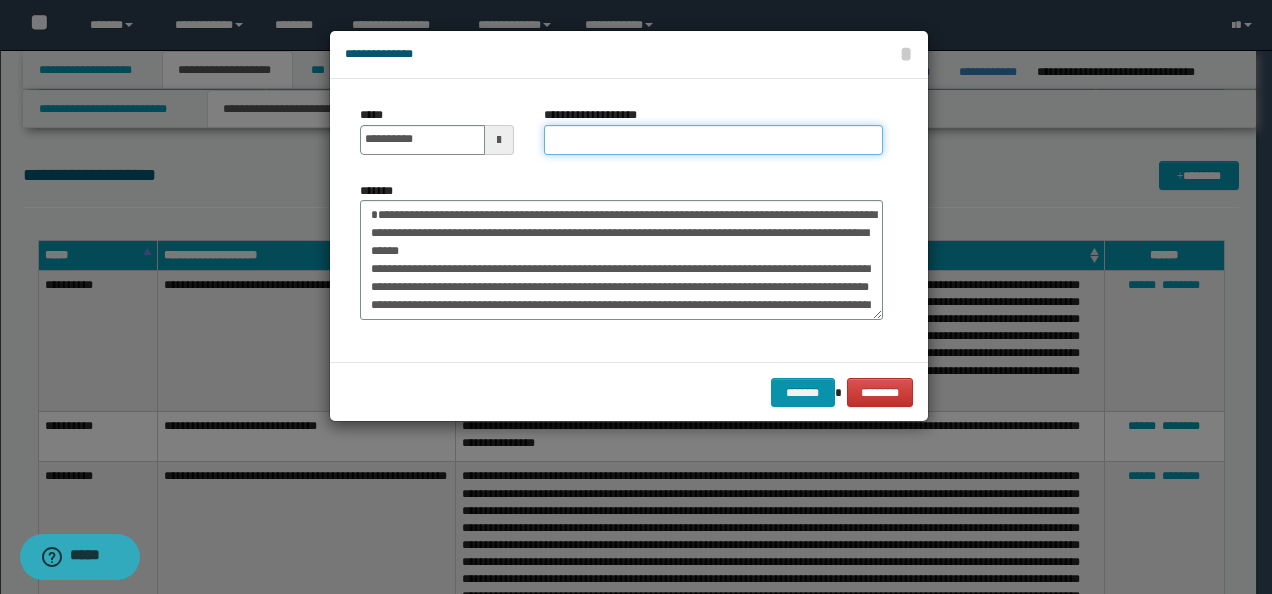 click on "**********" at bounding box center (713, 140) 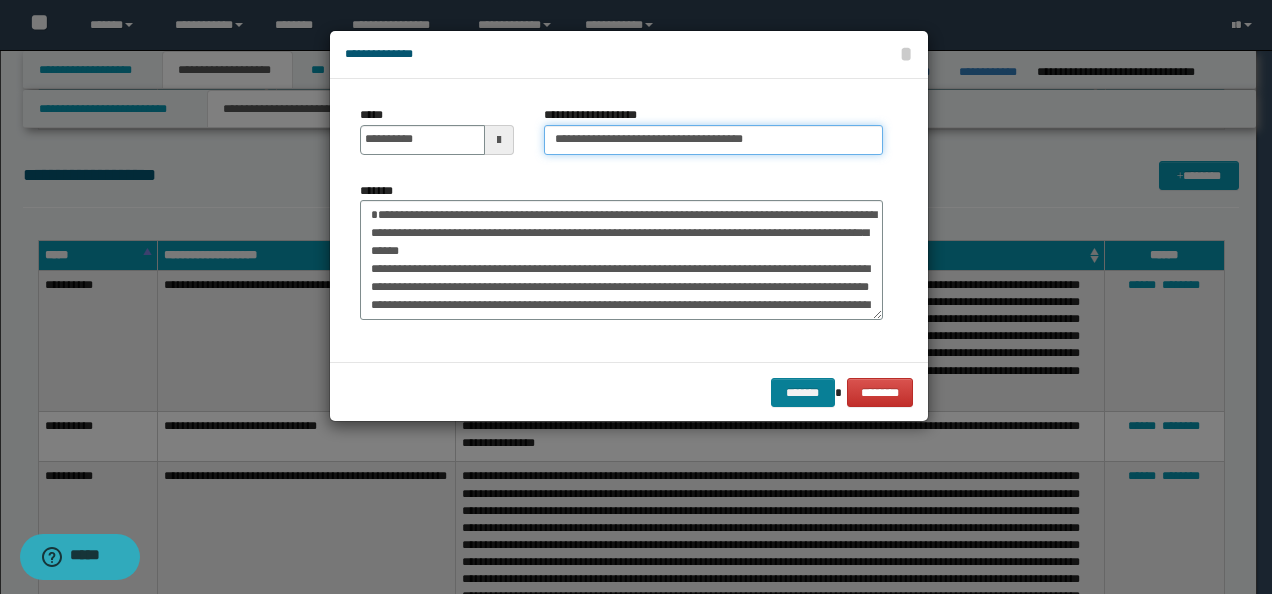 type on "**********" 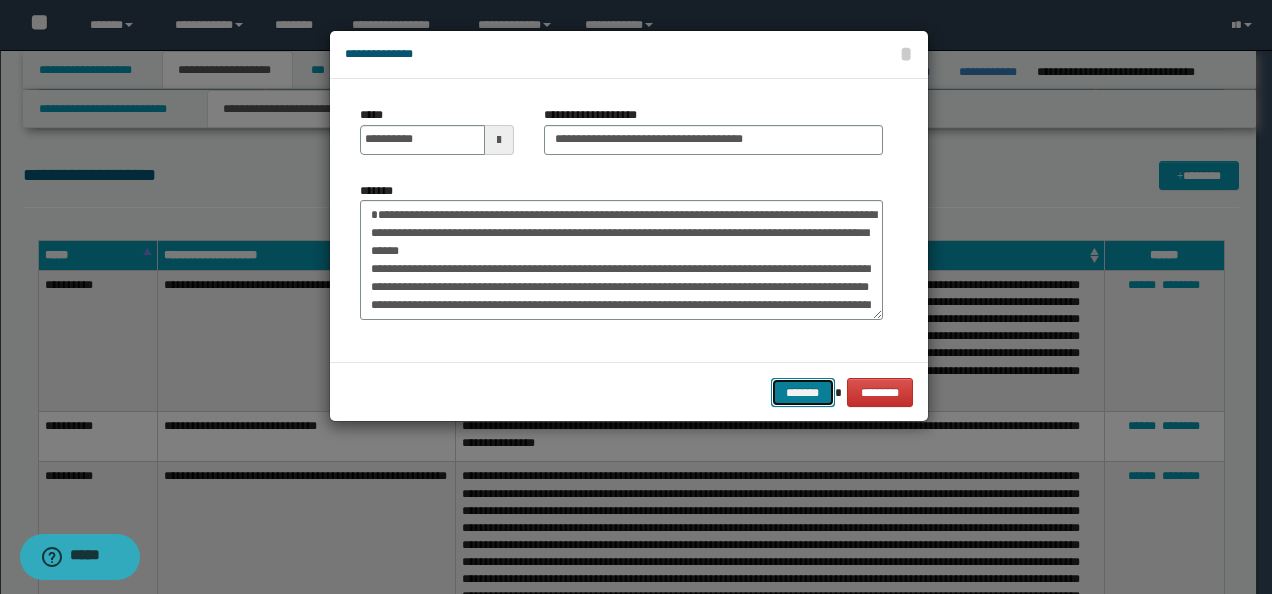 click on "*******" at bounding box center (803, 392) 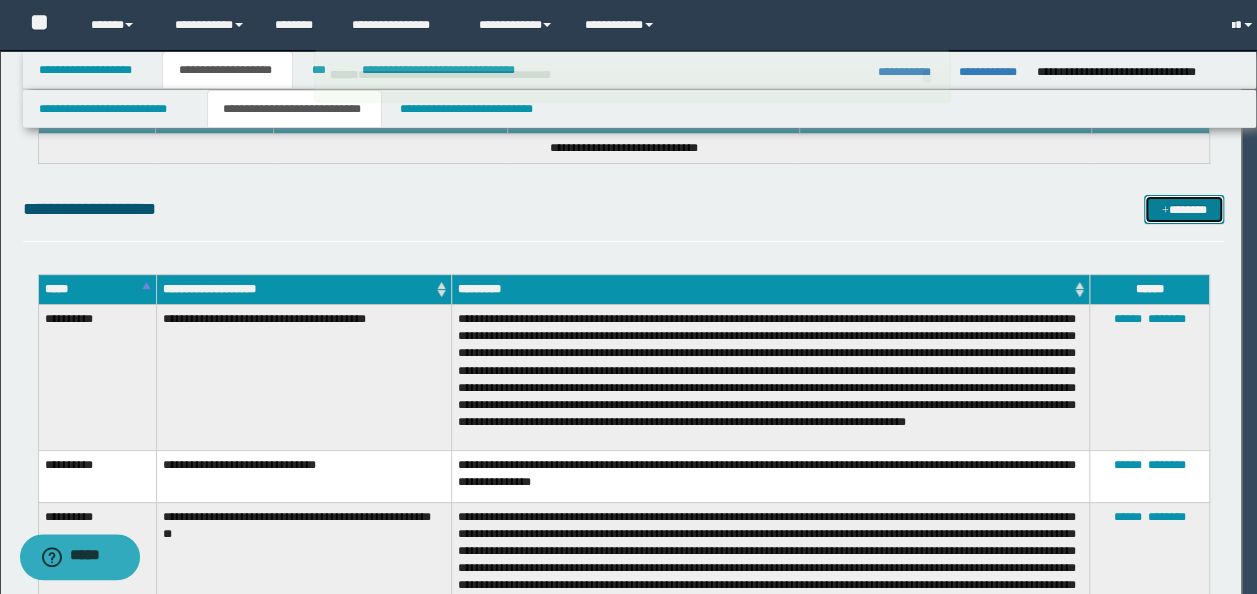 type 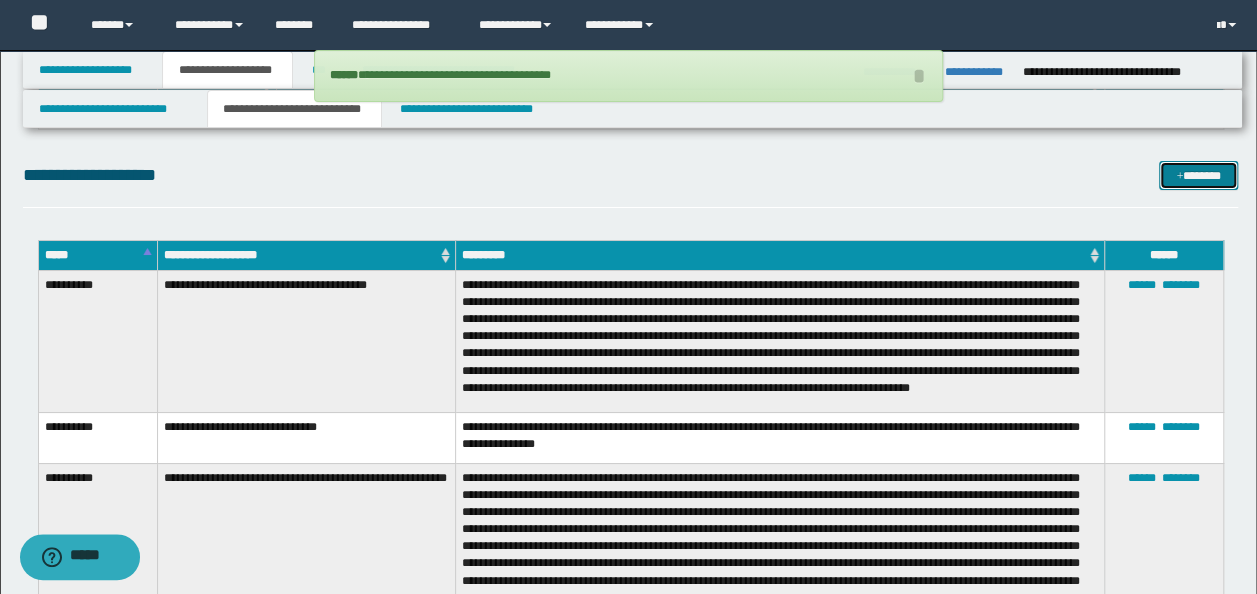click on "*******" at bounding box center [1198, 175] 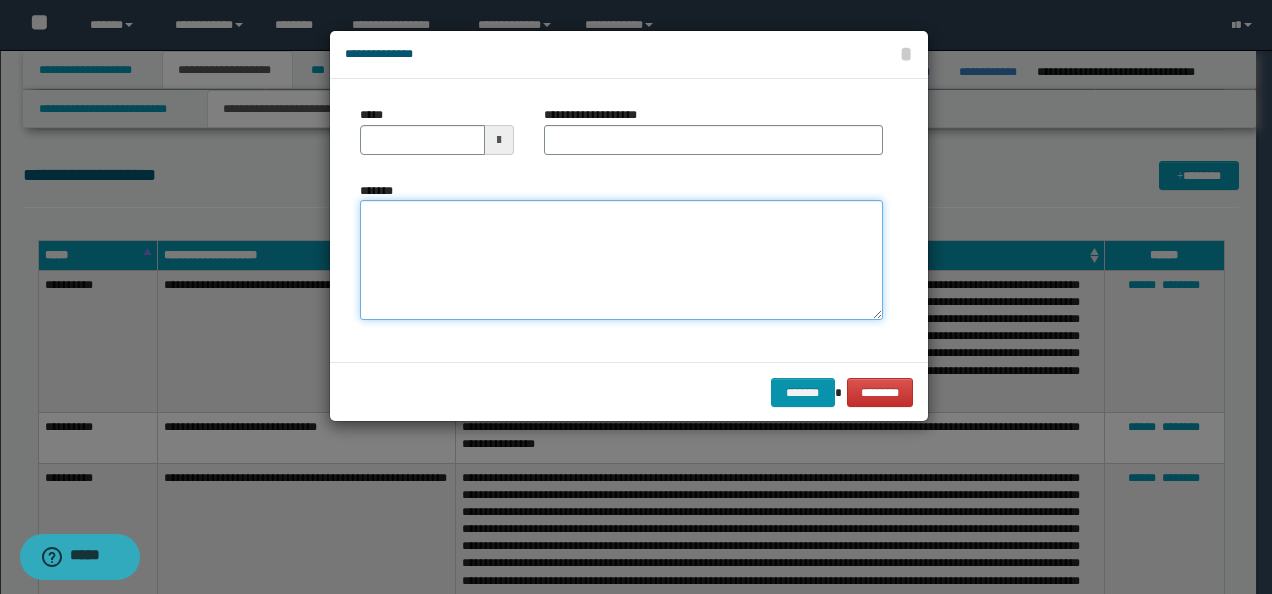 click on "*******" at bounding box center [621, 259] 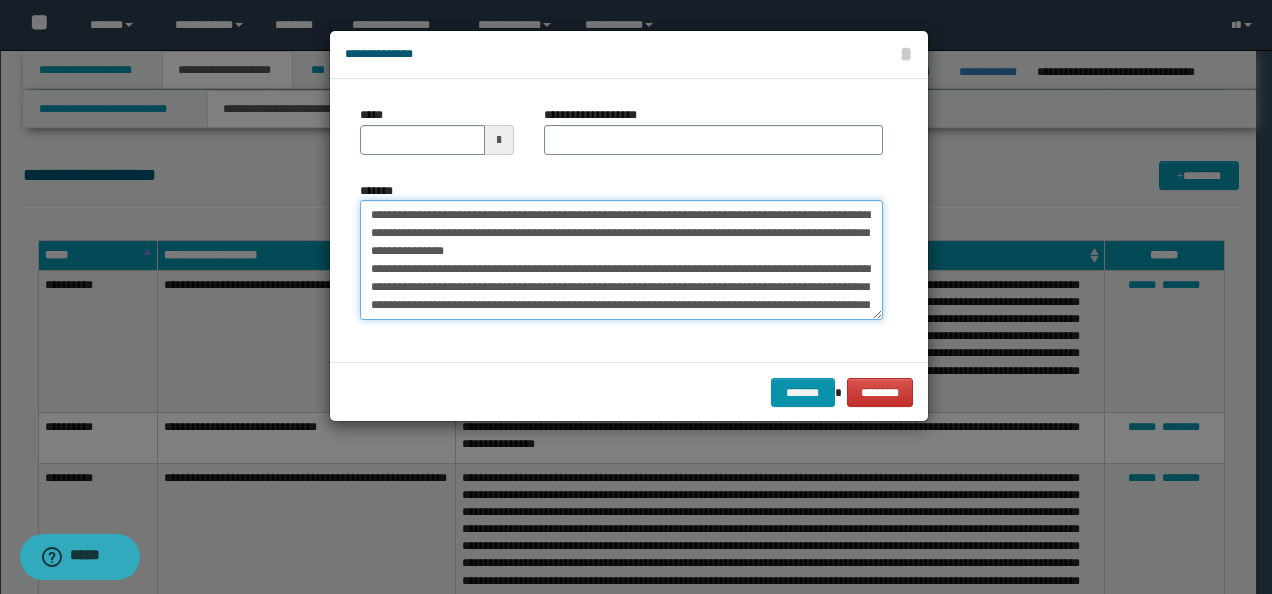 scroll, scrollTop: 0, scrollLeft: 0, axis: both 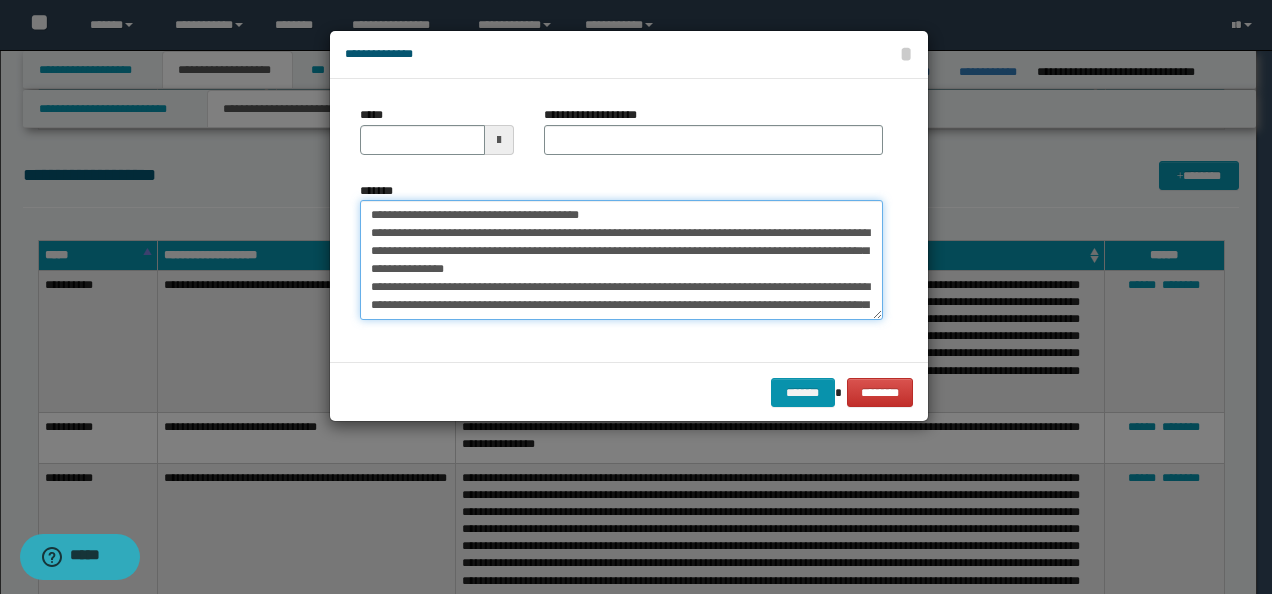 drag, startPoint x: 429, startPoint y: 212, endPoint x: 196, endPoint y: 205, distance: 233.10513 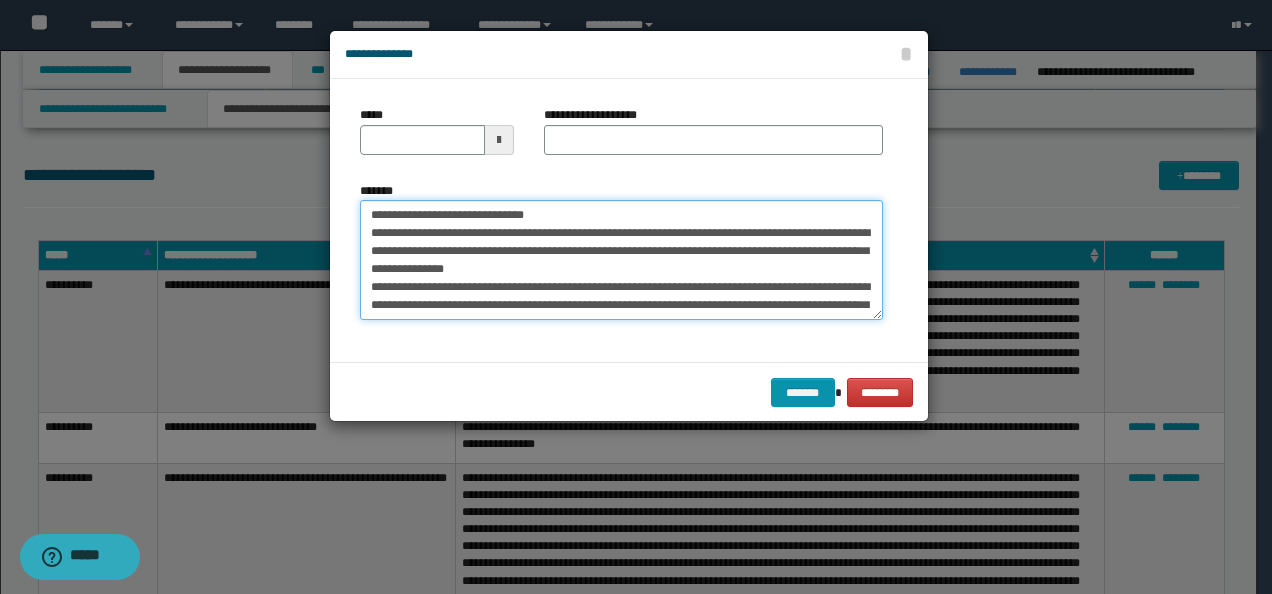 type 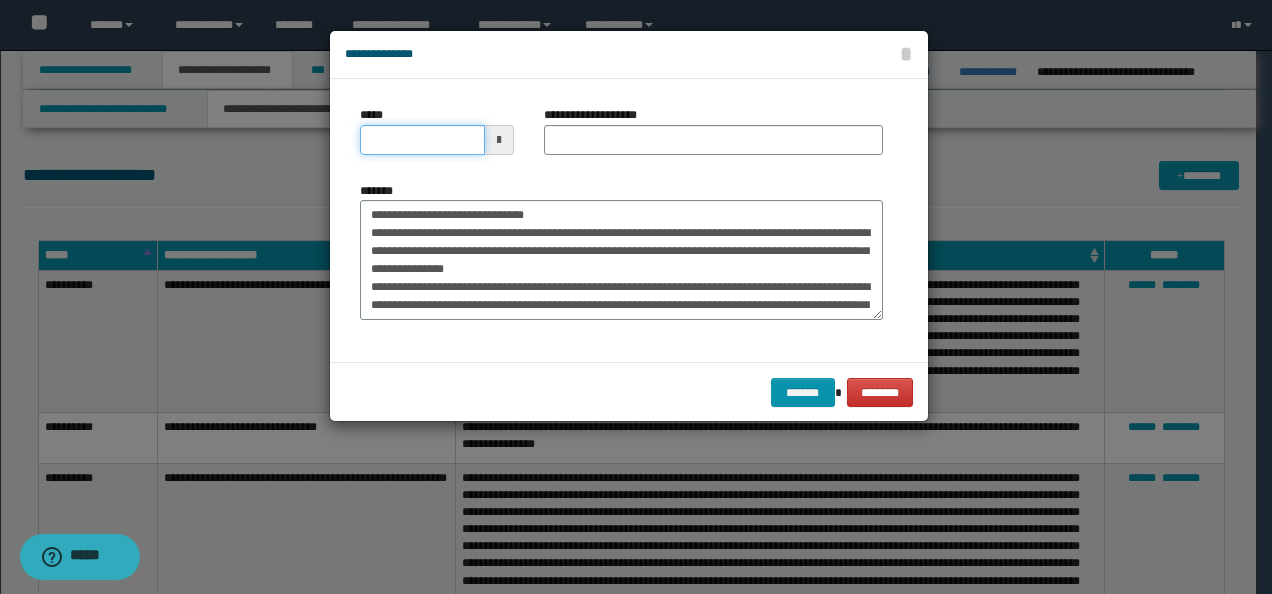 click on "*****" at bounding box center [422, 140] 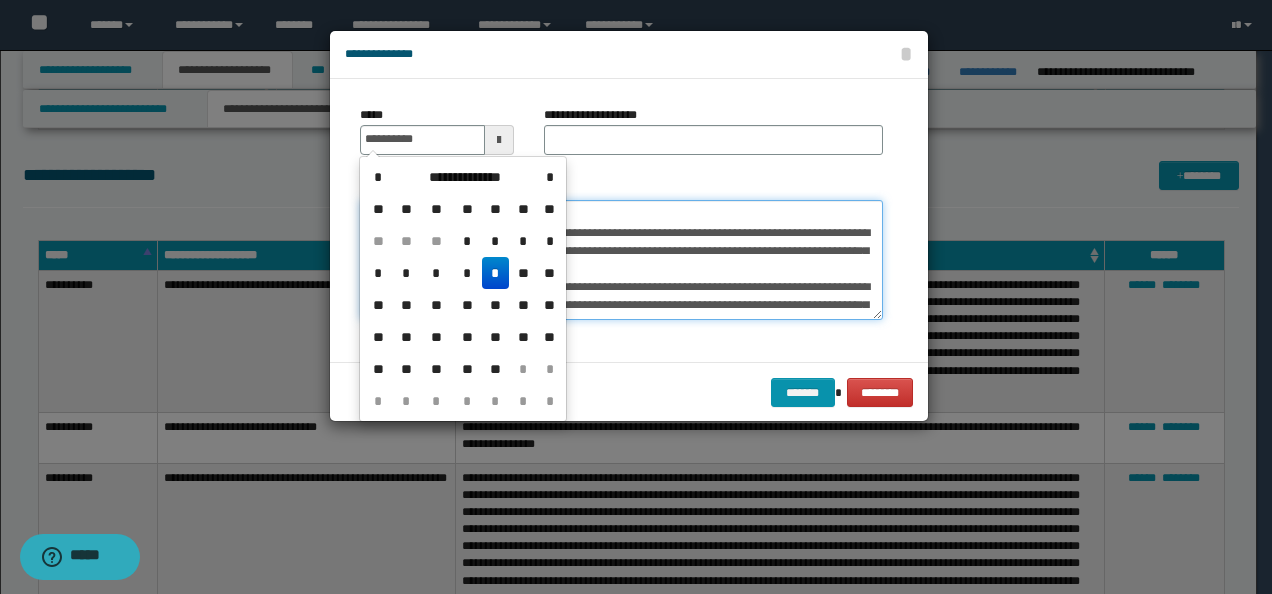 type on "**********" 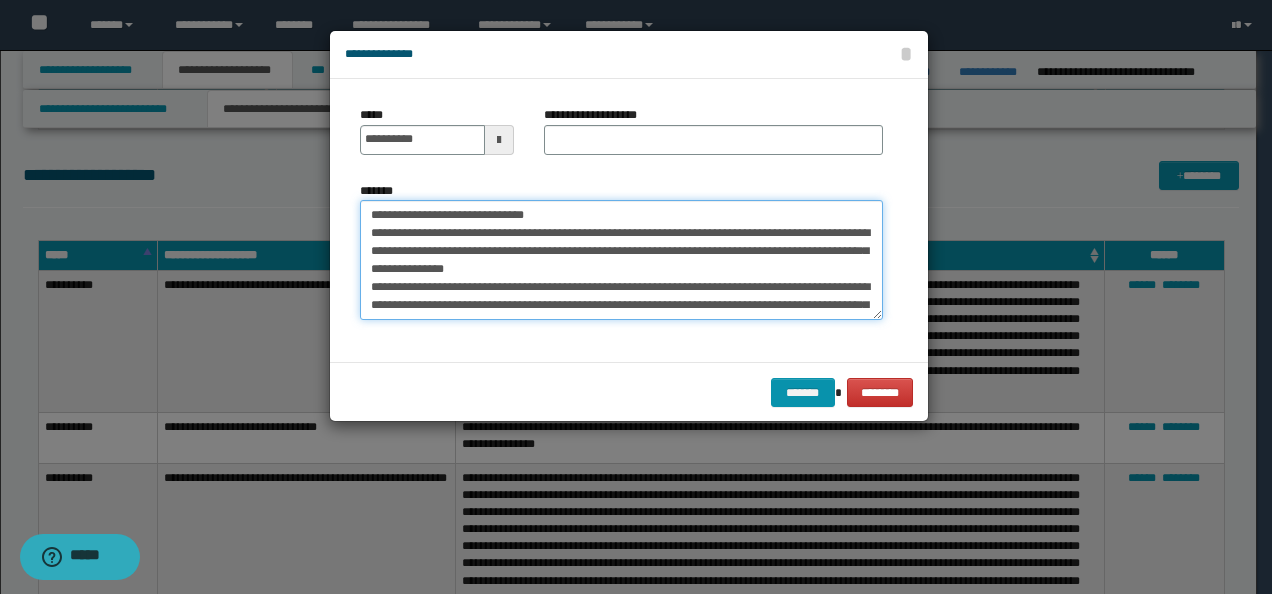 drag, startPoint x: 573, startPoint y: 210, endPoint x: 91, endPoint y: 199, distance: 482.1255 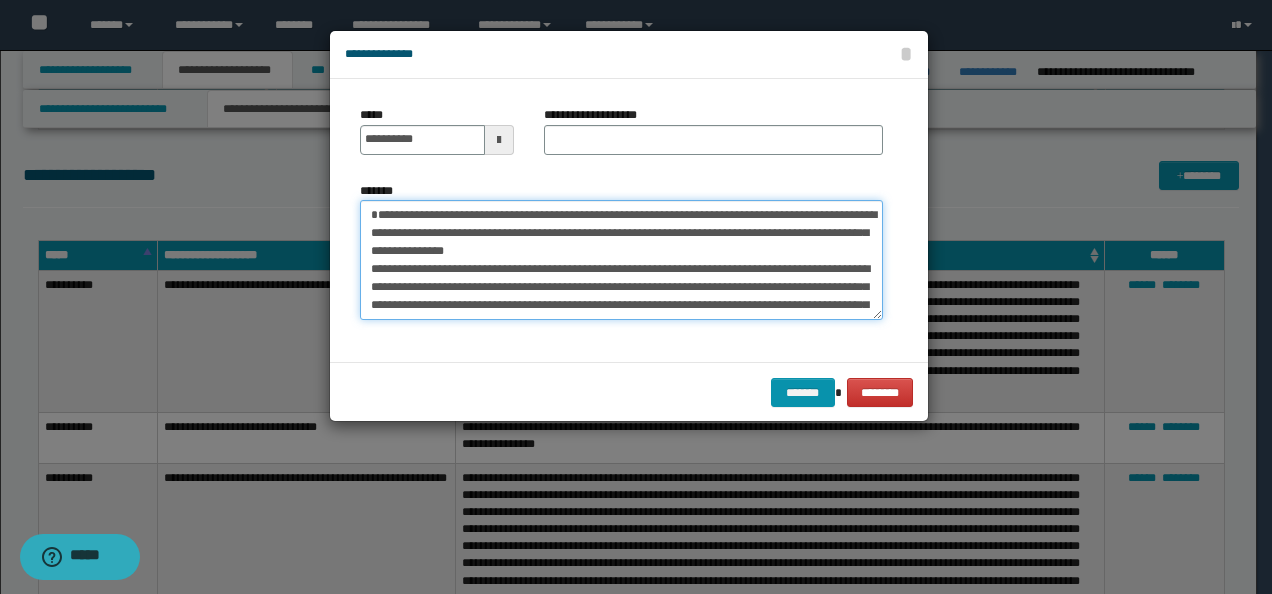 type on "**********" 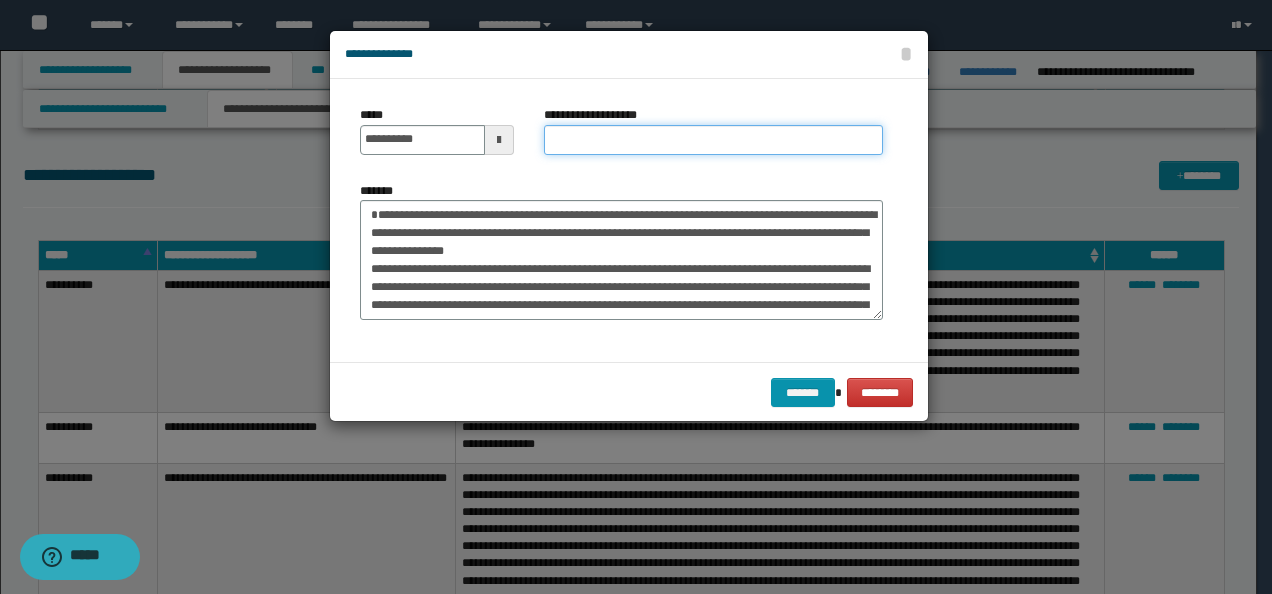click on "**********" at bounding box center [713, 140] 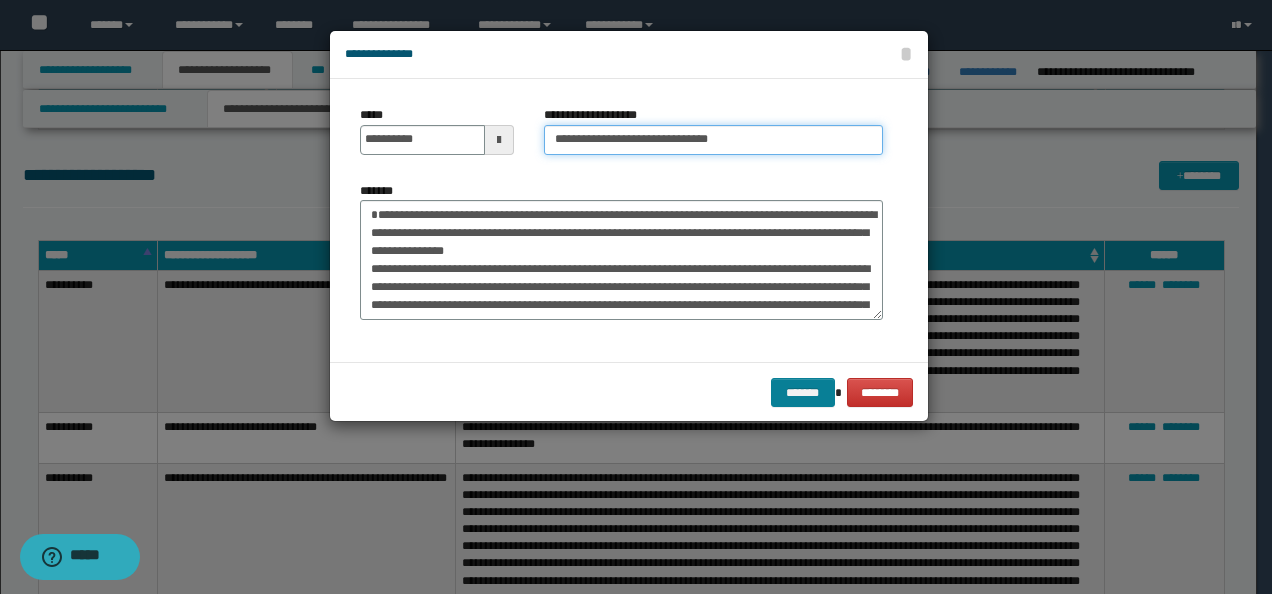 type on "**********" 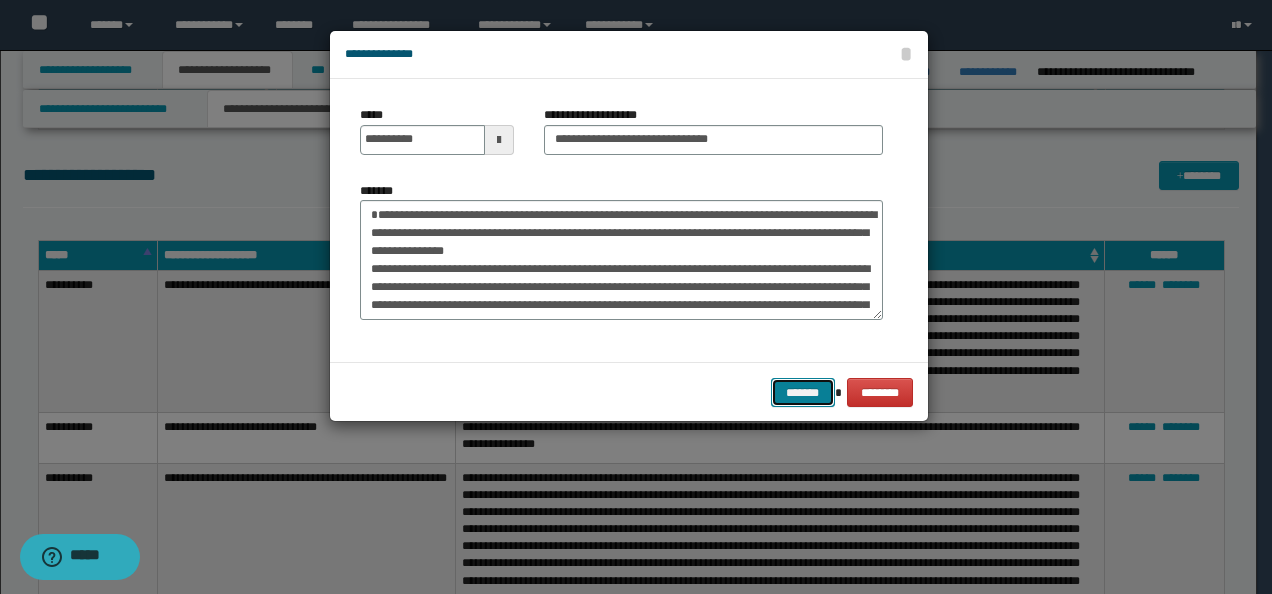 click on "*******" at bounding box center (803, 392) 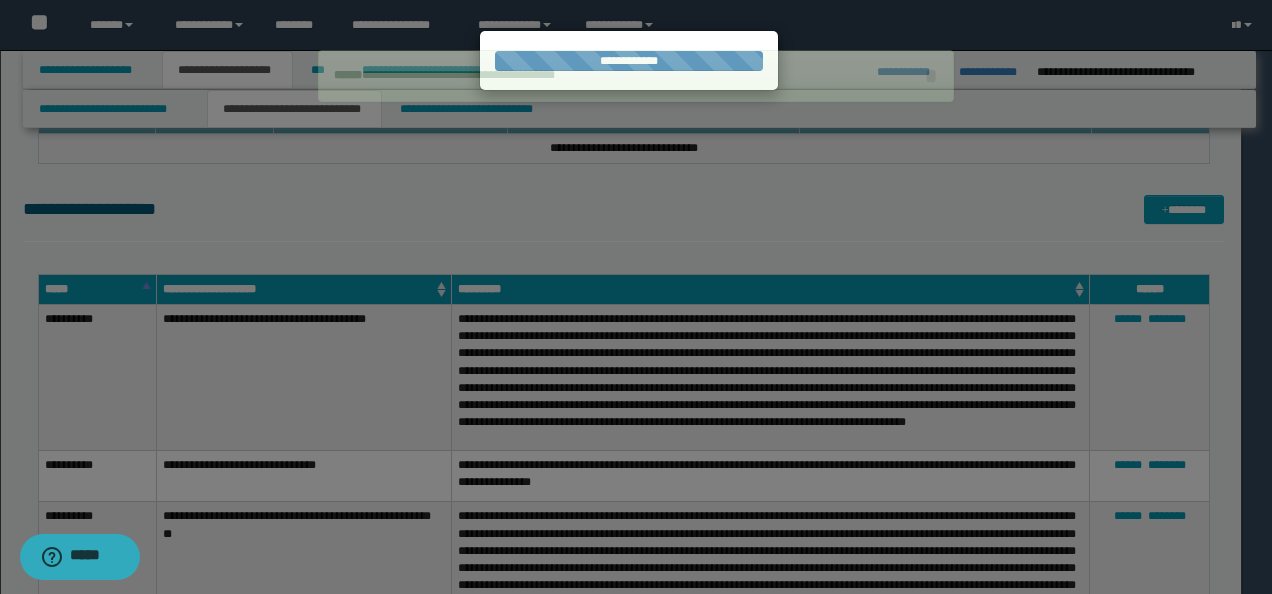 type 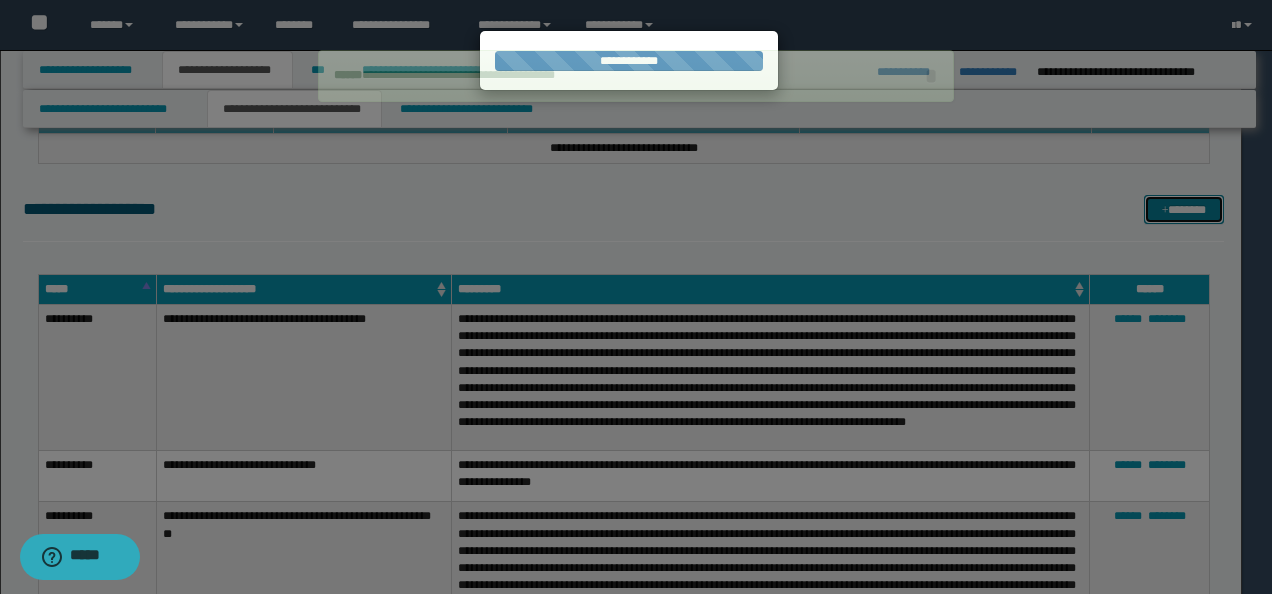 type 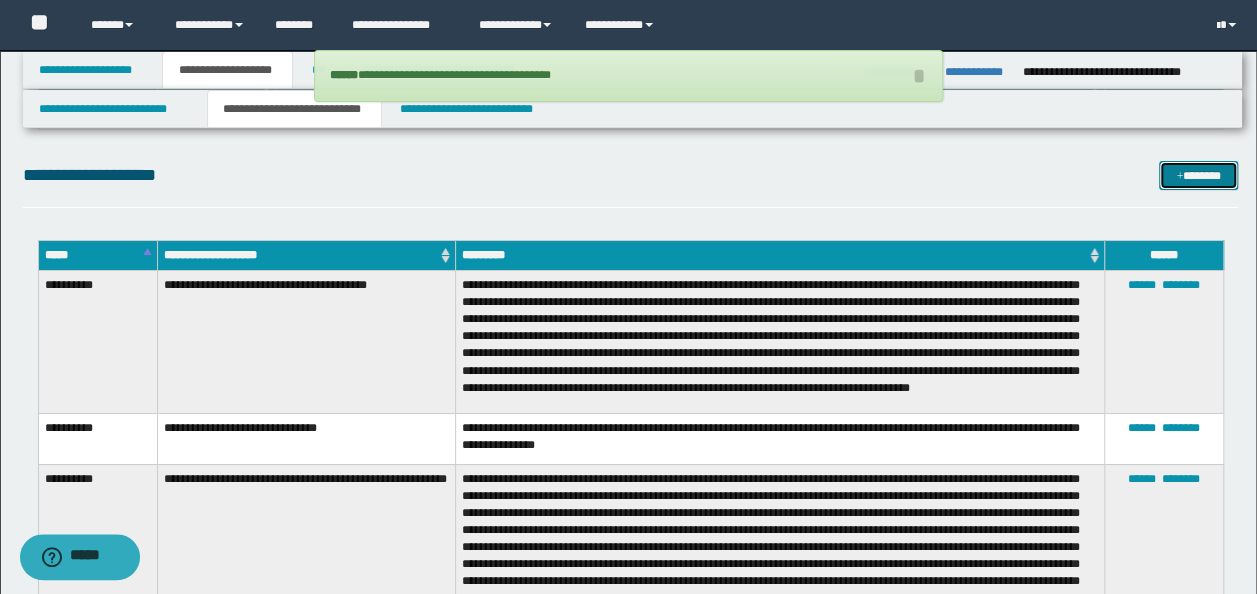 click on "*******" at bounding box center (1198, 175) 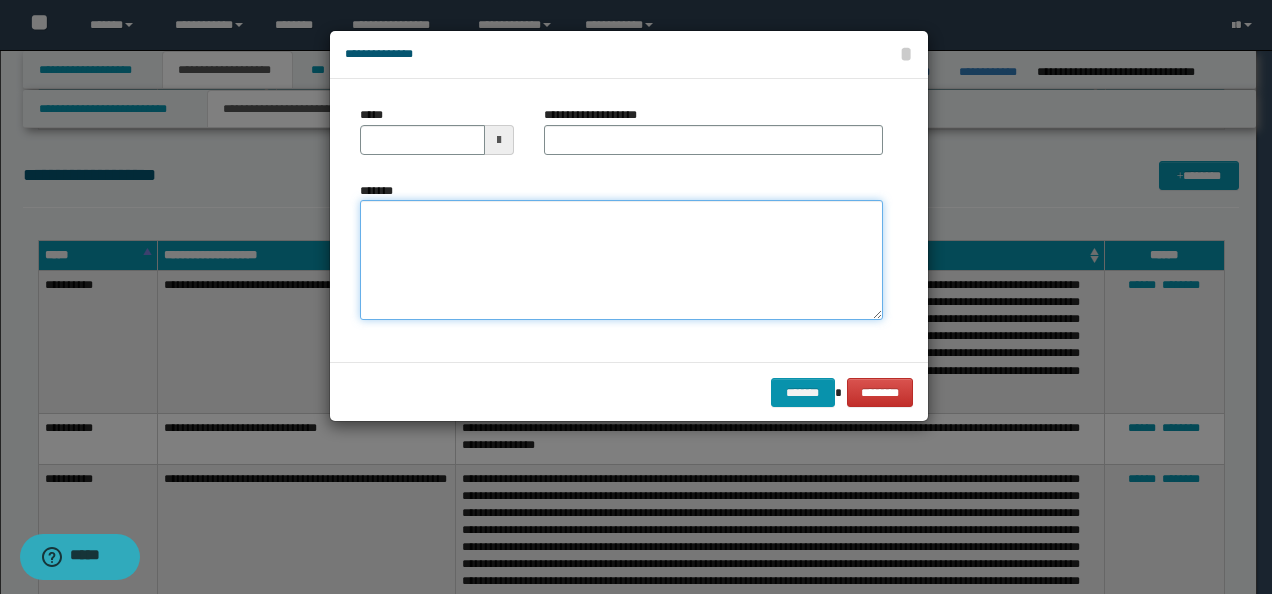 click on "*******" at bounding box center [621, 251] 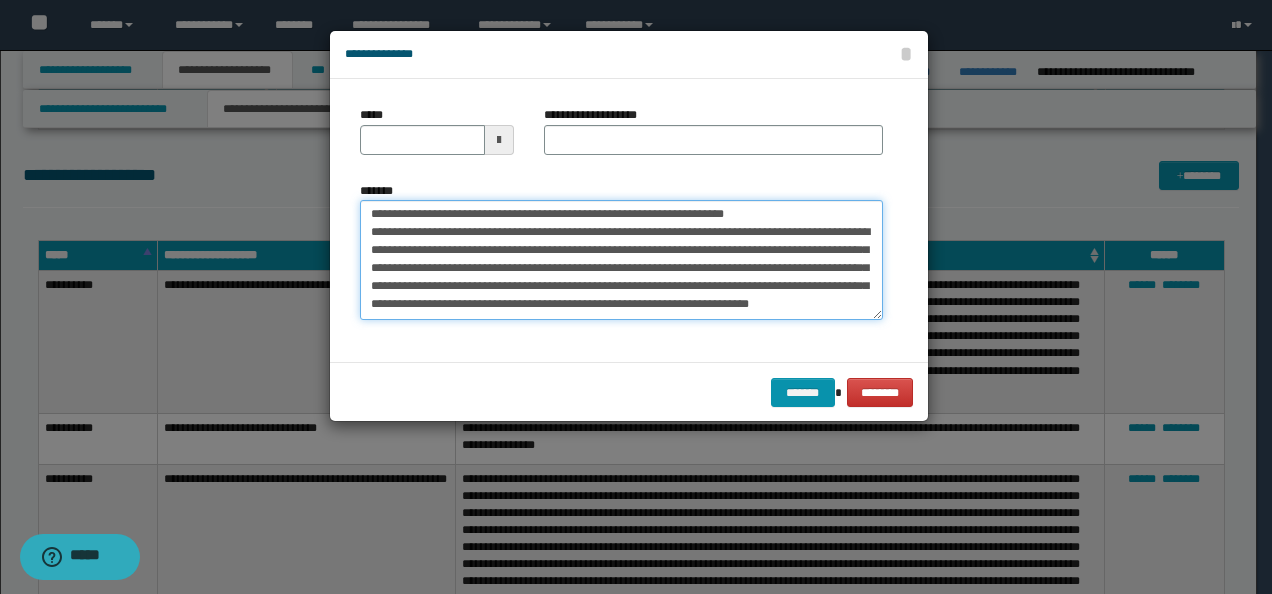 scroll, scrollTop: 0, scrollLeft: 0, axis: both 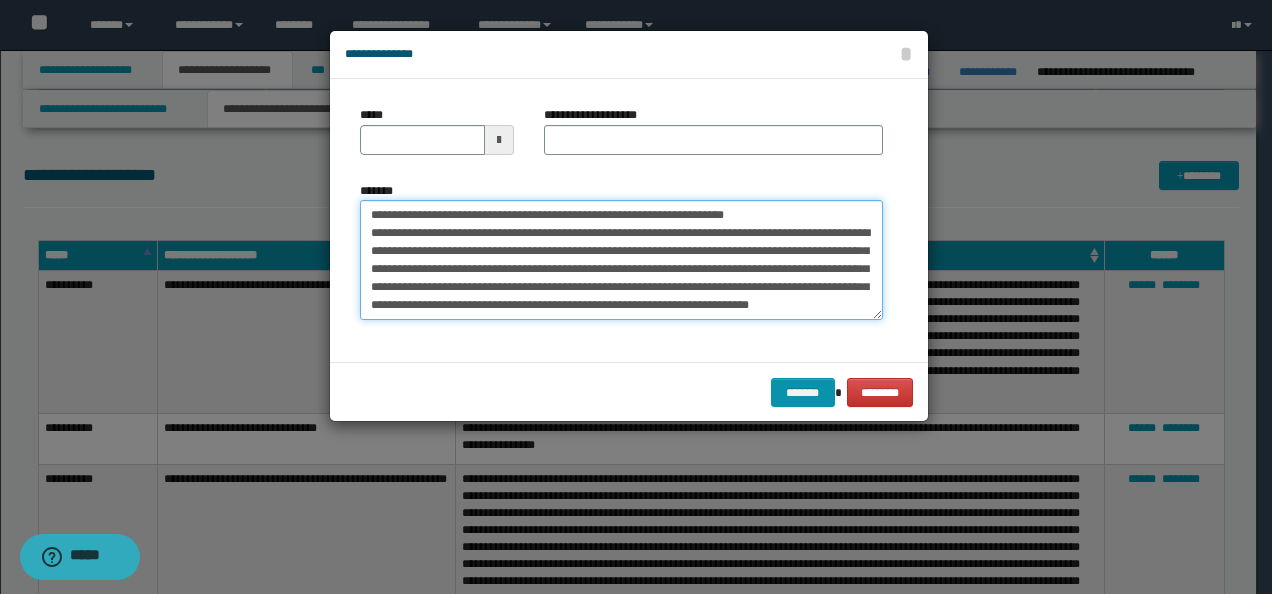 drag, startPoint x: 432, startPoint y: 214, endPoint x: 276, endPoint y: 204, distance: 156.32019 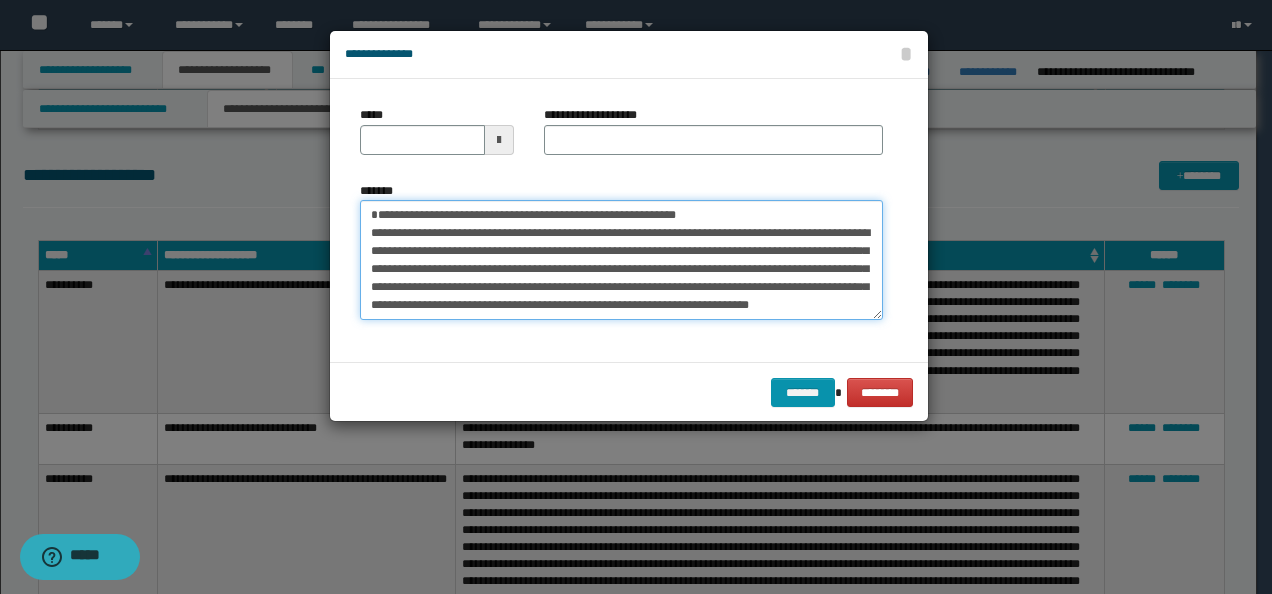 type on "**********" 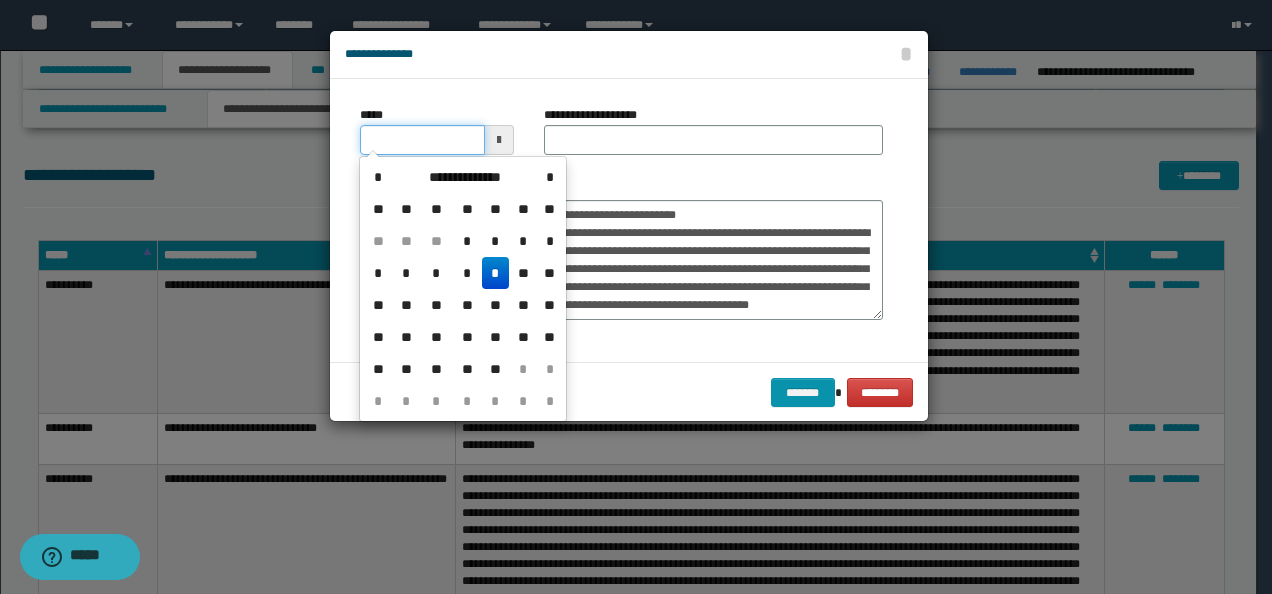 click on "*****" at bounding box center (422, 140) 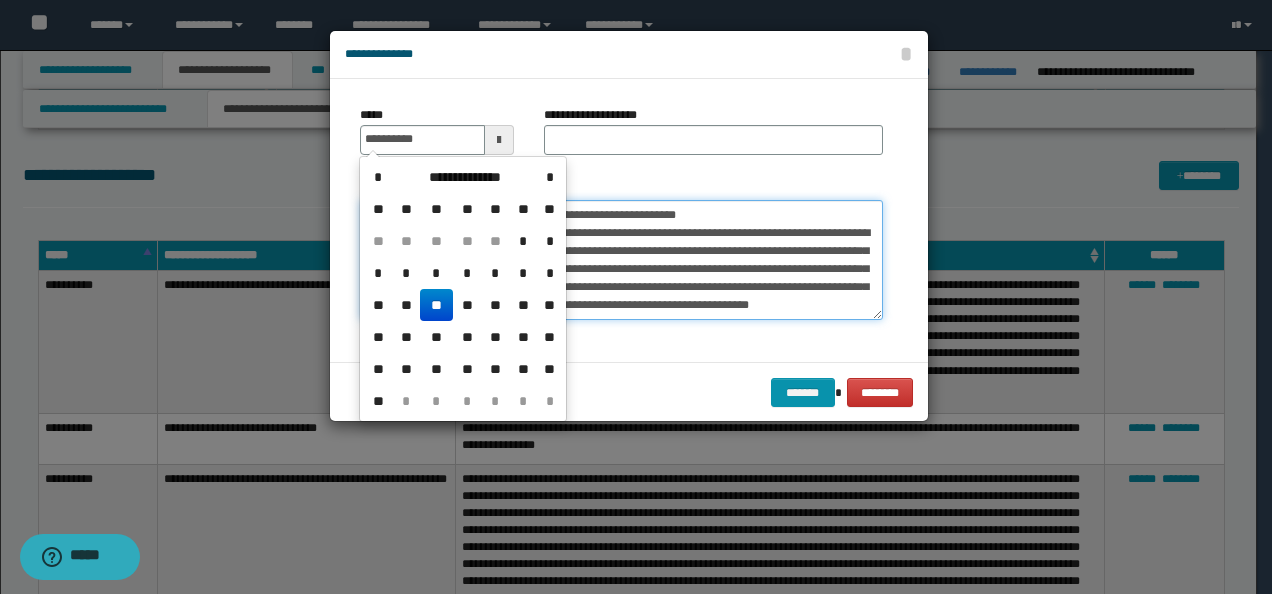 type on "**********" 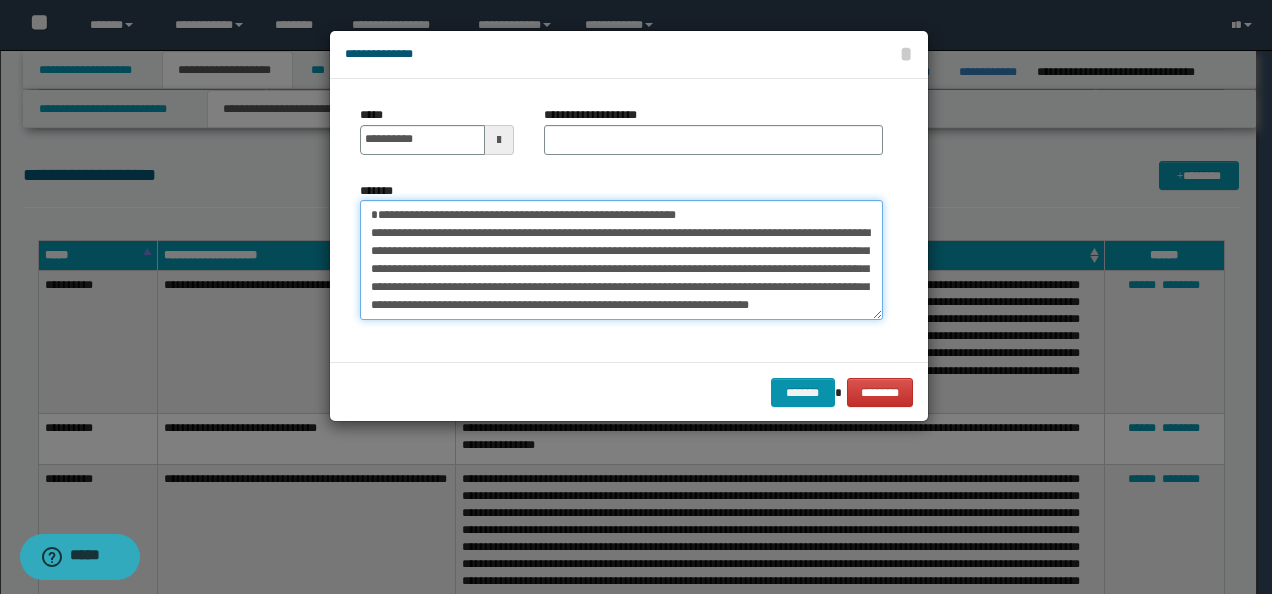 drag, startPoint x: 709, startPoint y: 213, endPoint x: 350, endPoint y: 204, distance: 359.1128 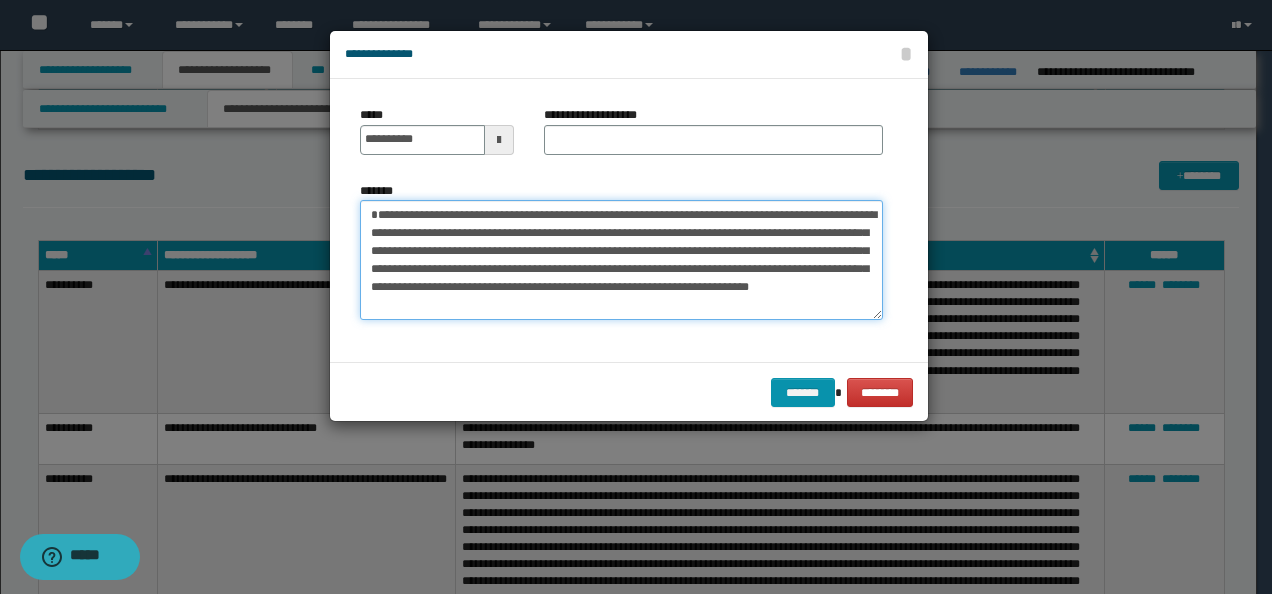 type on "**********" 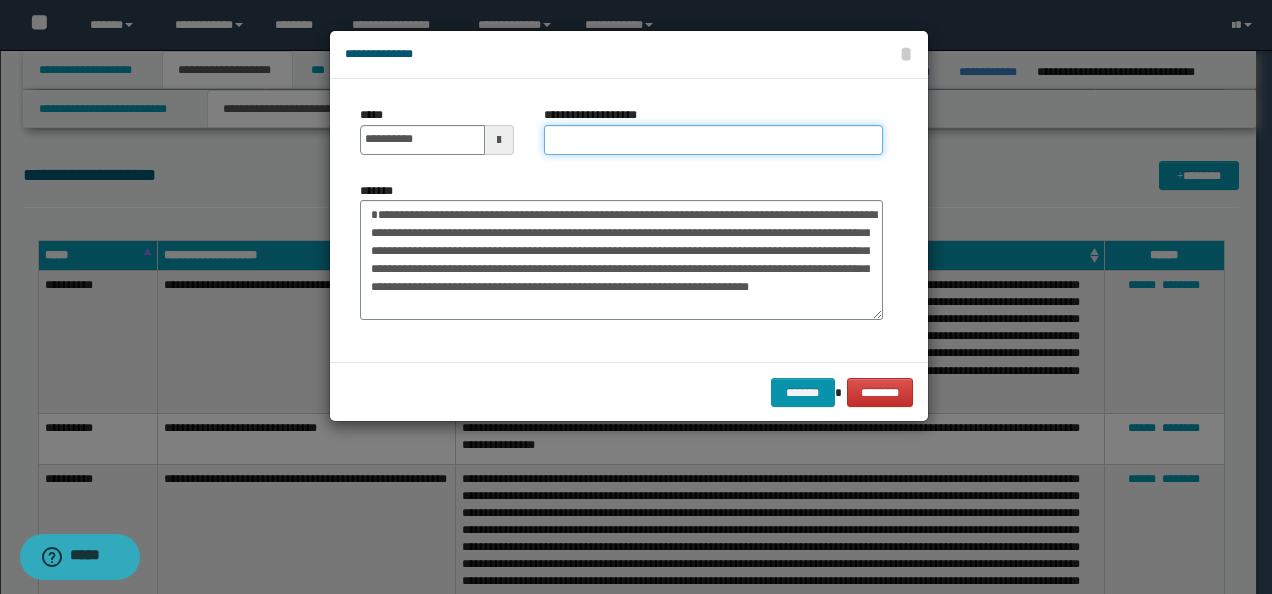 click on "**********" at bounding box center [713, 140] 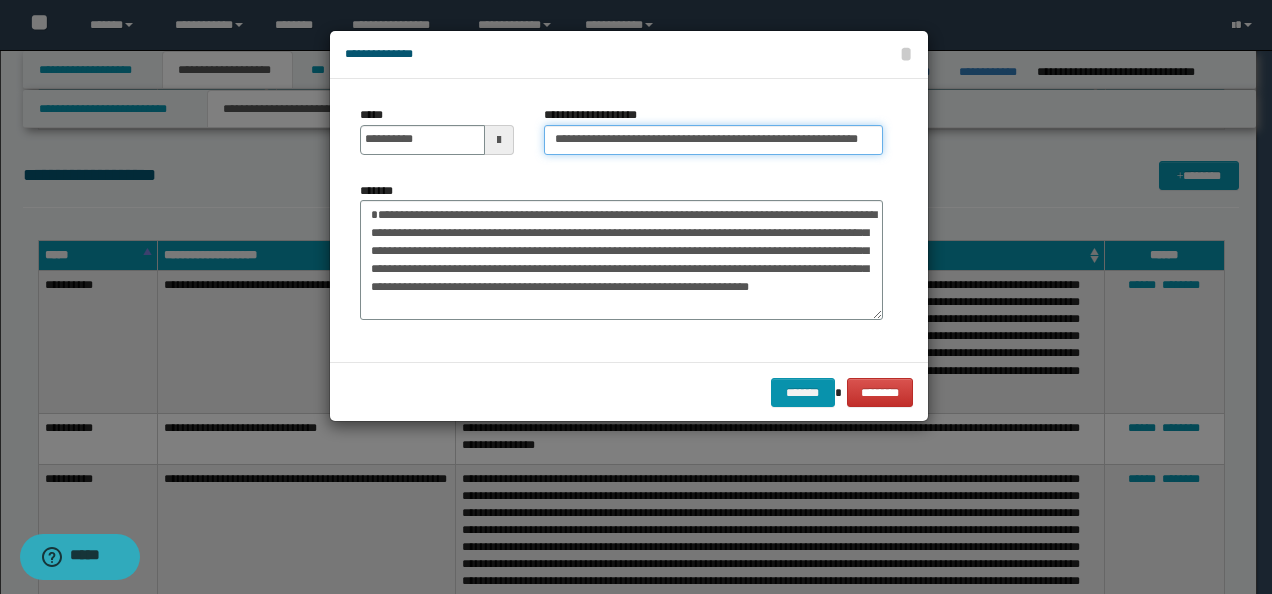 scroll, scrollTop: 0, scrollLeft: 11, axis: horizontal 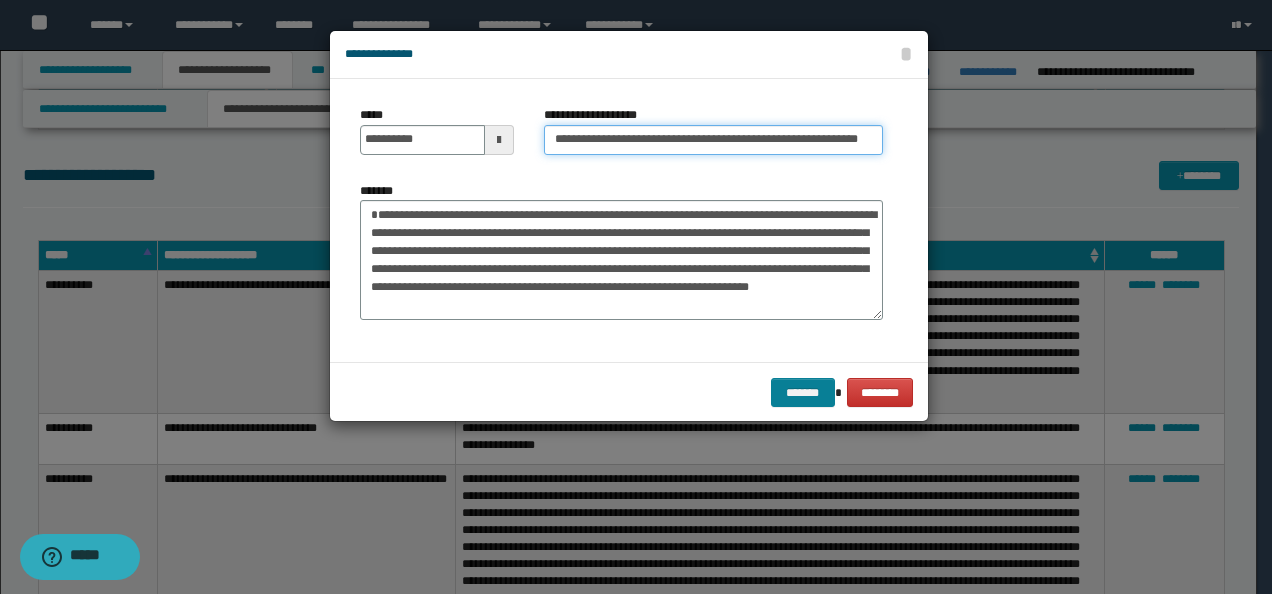 type on "**********" 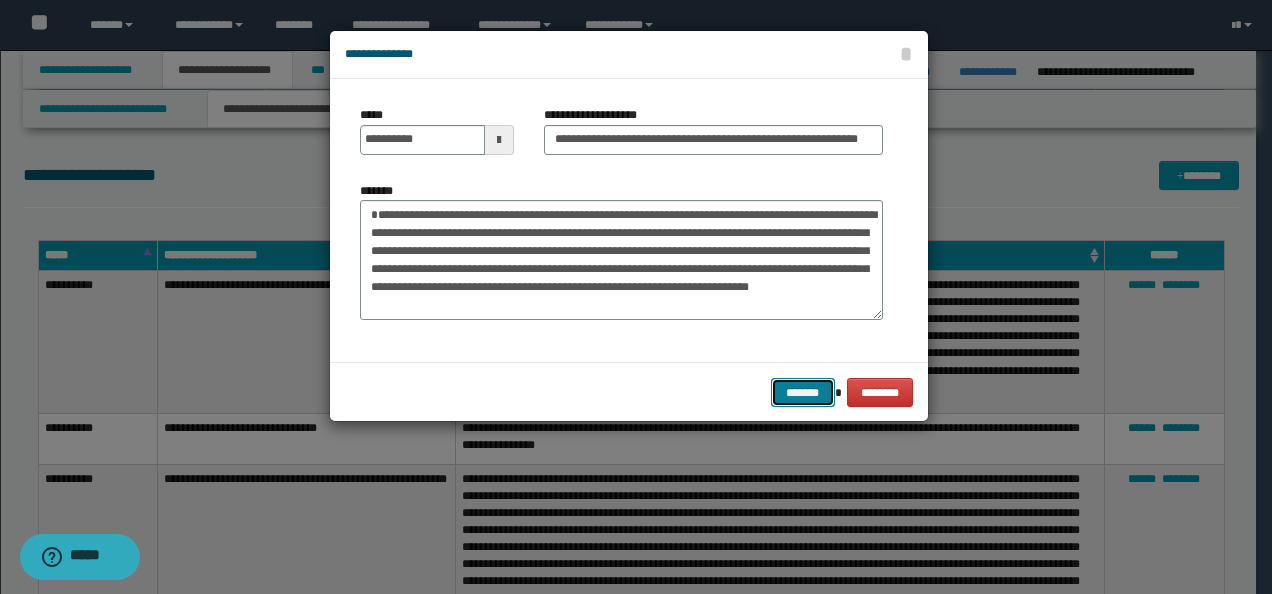 click on "*******" at bounding box center [803, 392] 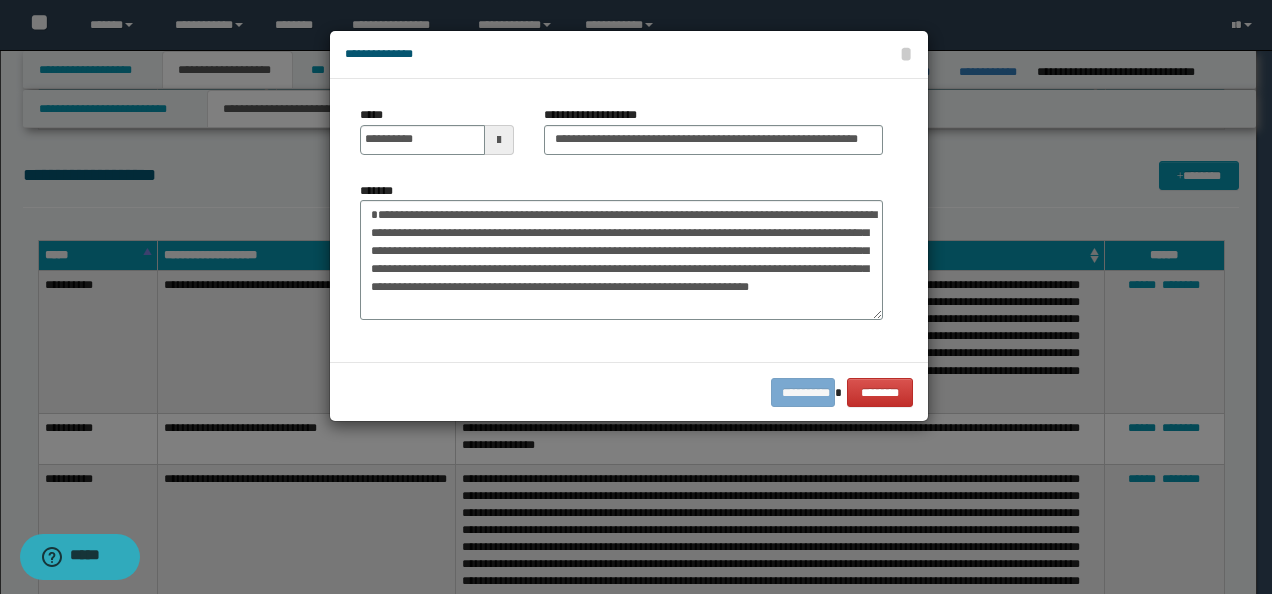 scroll, scrollTop: 0, scrollLeft: 0, axis: both 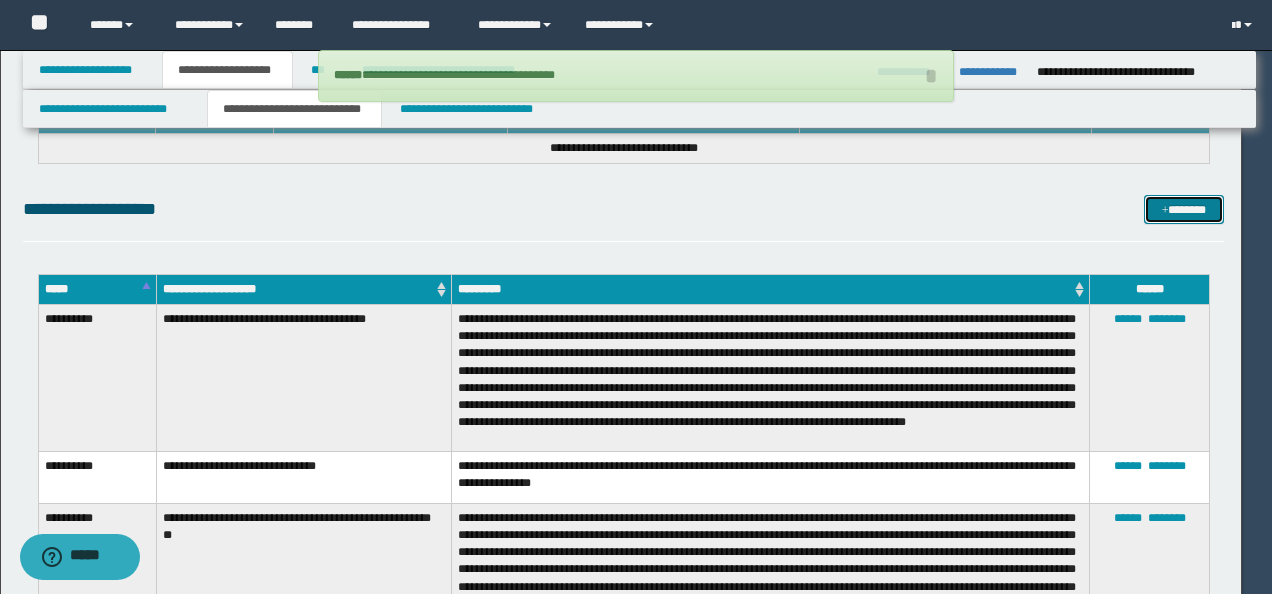 type 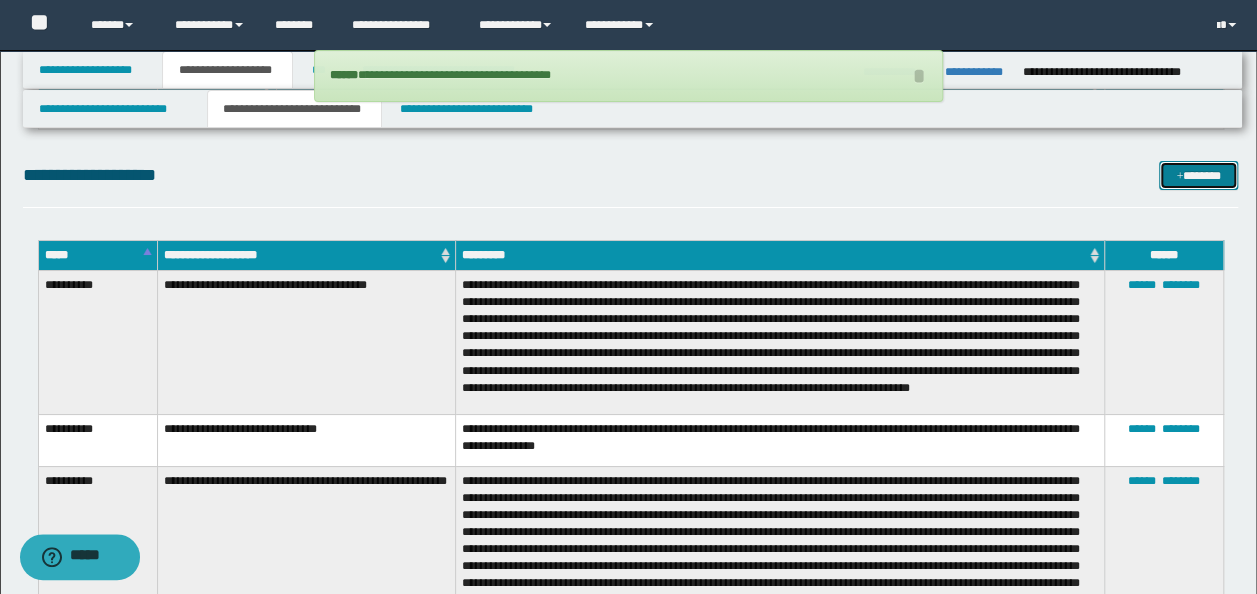 click on "*******" at bounding box center [1198, 175] 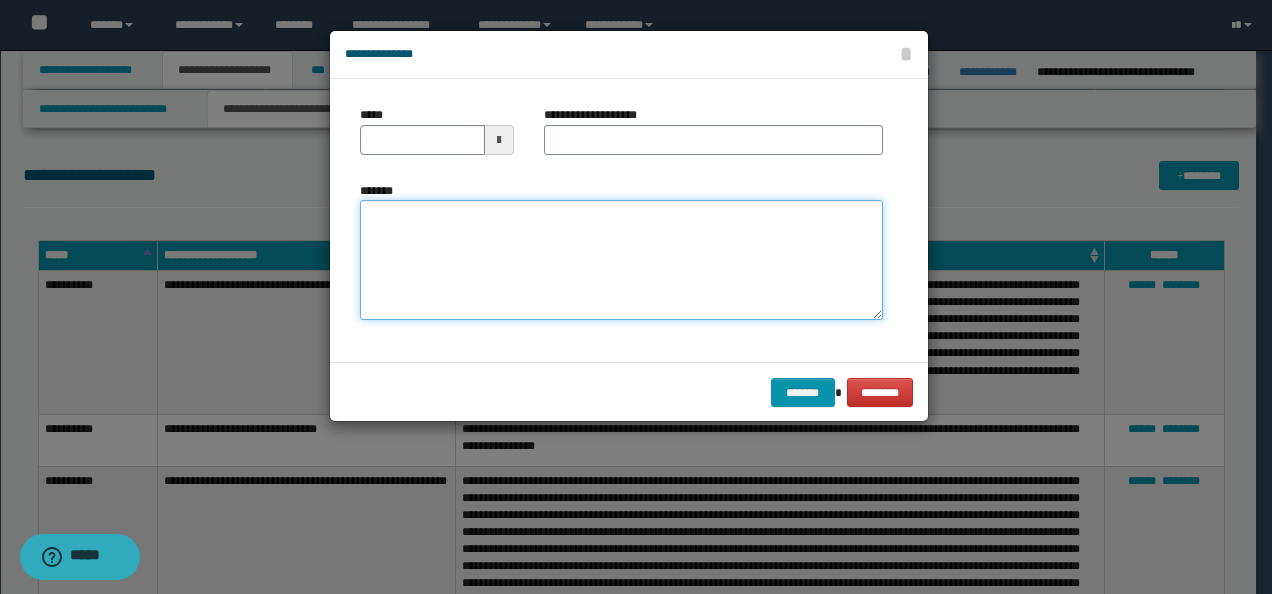 click on "*******" at bounding box center [621, 259] 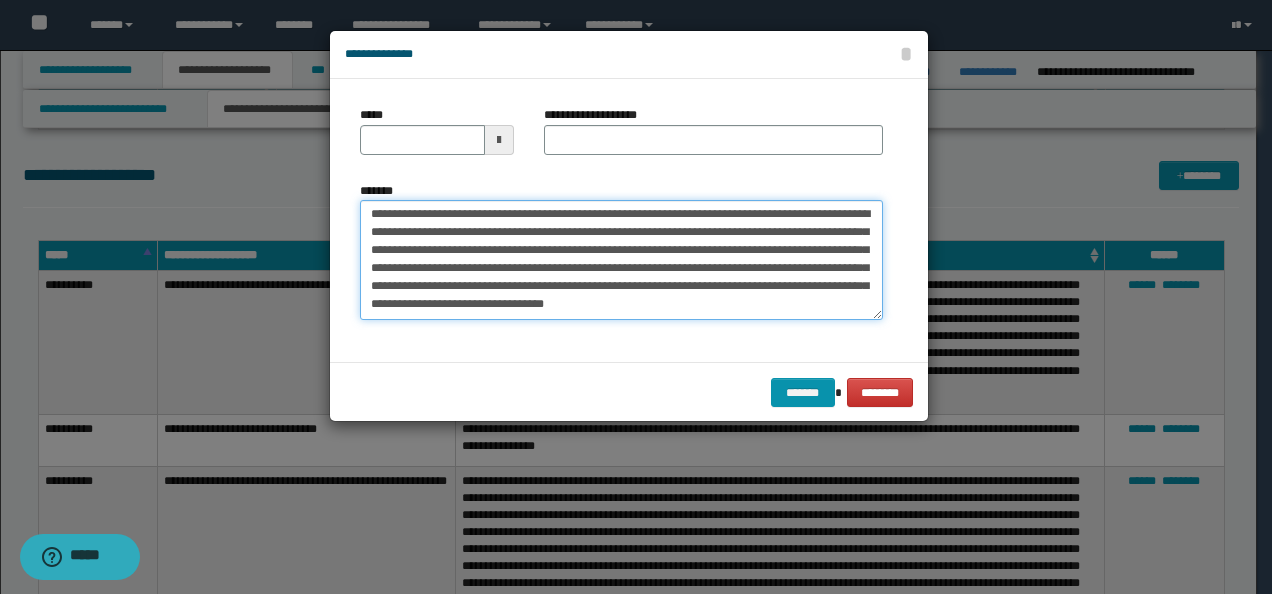 scroll, scrollTop: 0, scrollLeft: 0, axis: both 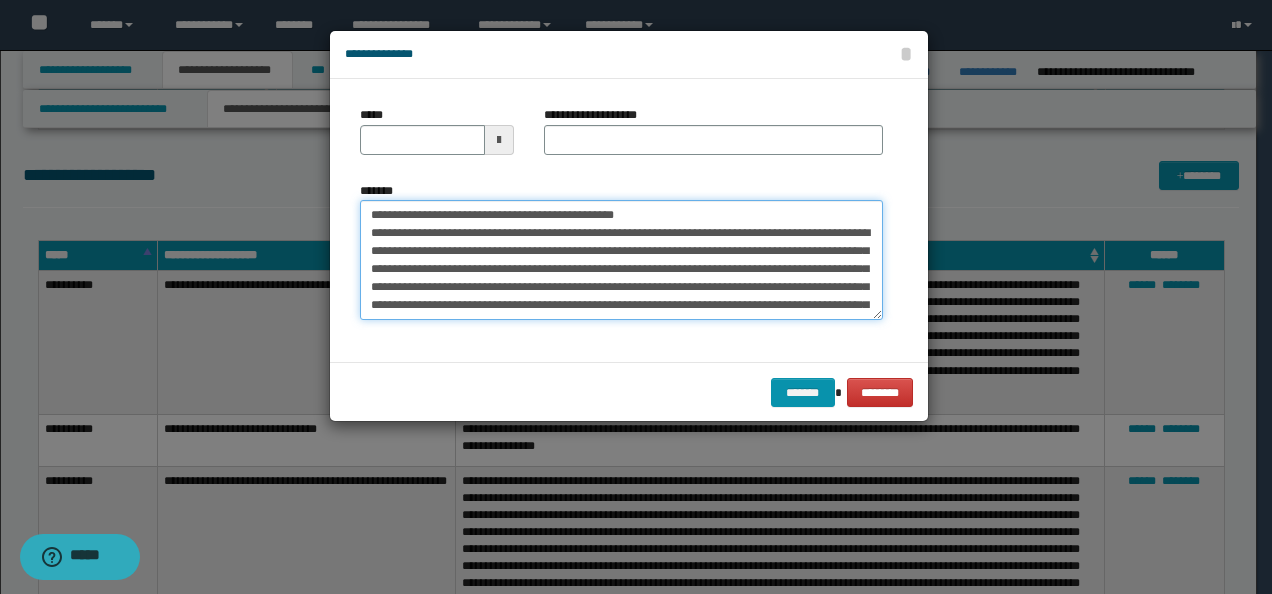 drag, startPoint x: 436, startPoint y: 210, endPoint x: 288, endPoint y: 200, distance: 148.33745 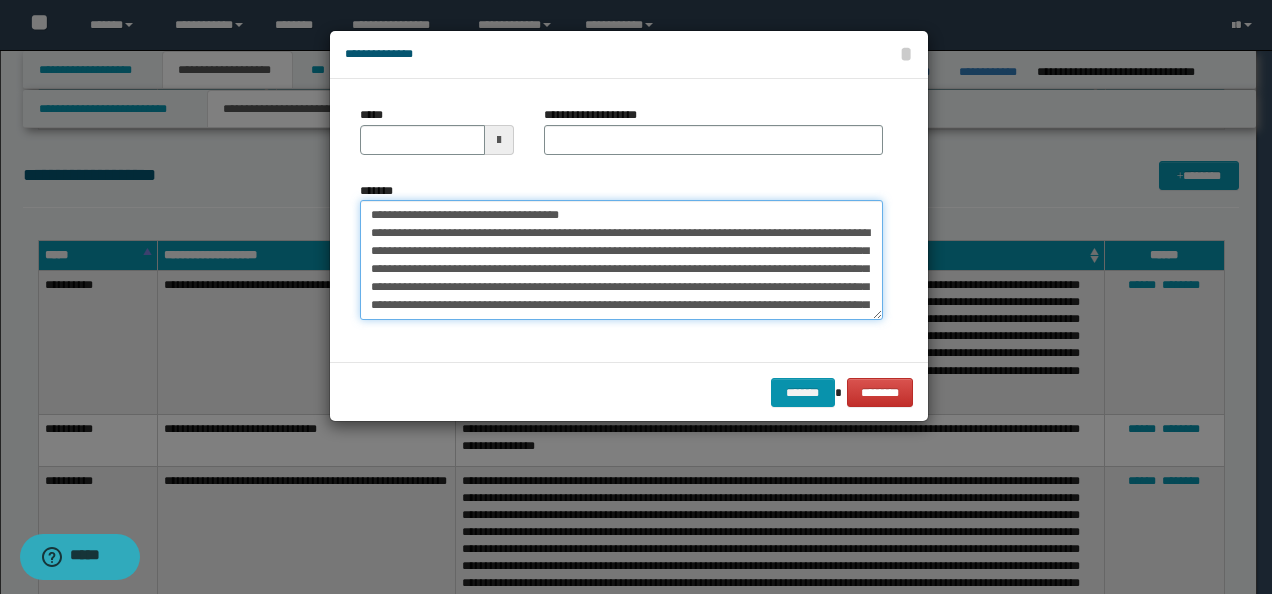 type on "**********" 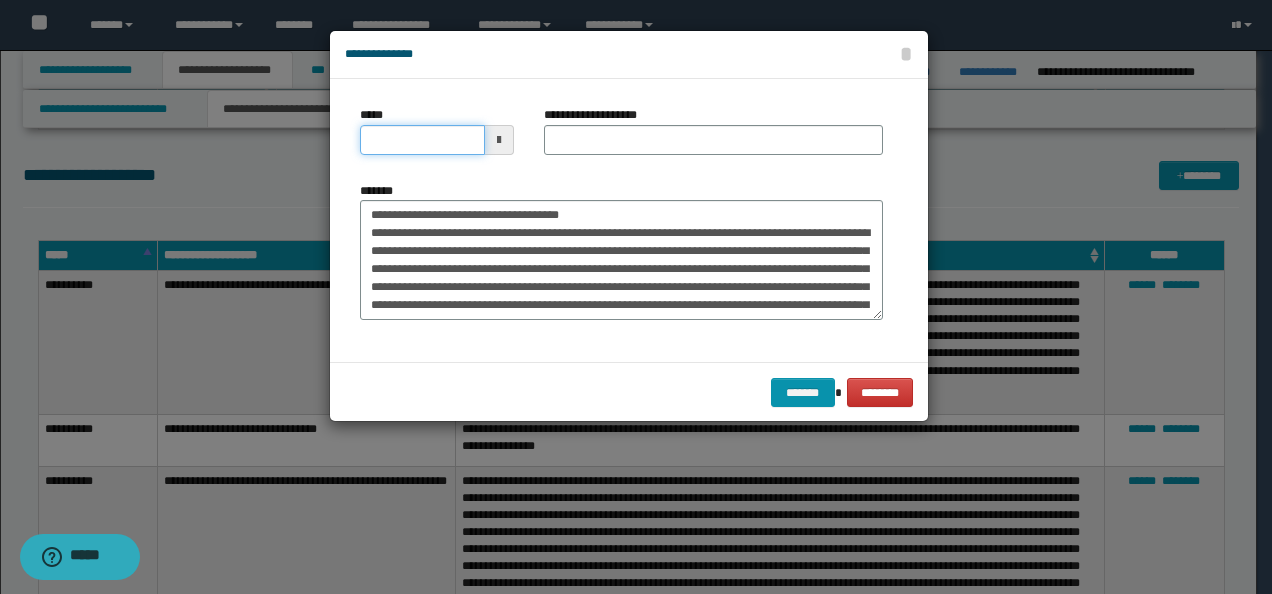 click on "*****" at bounding box center [422, 140] 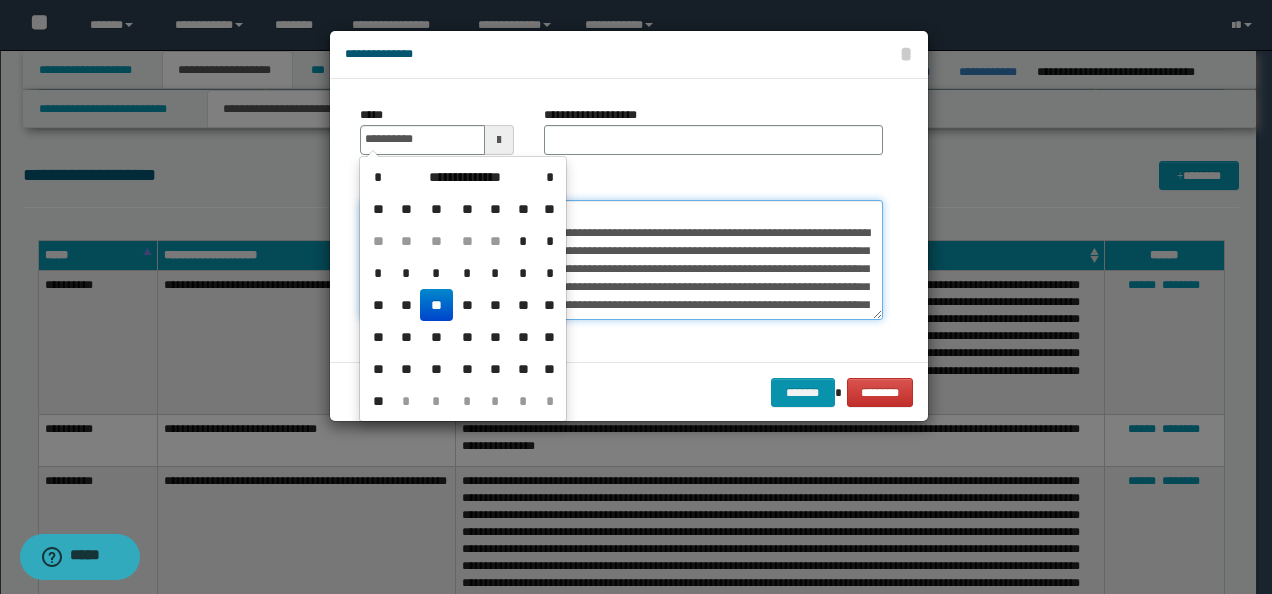 type on "**********" 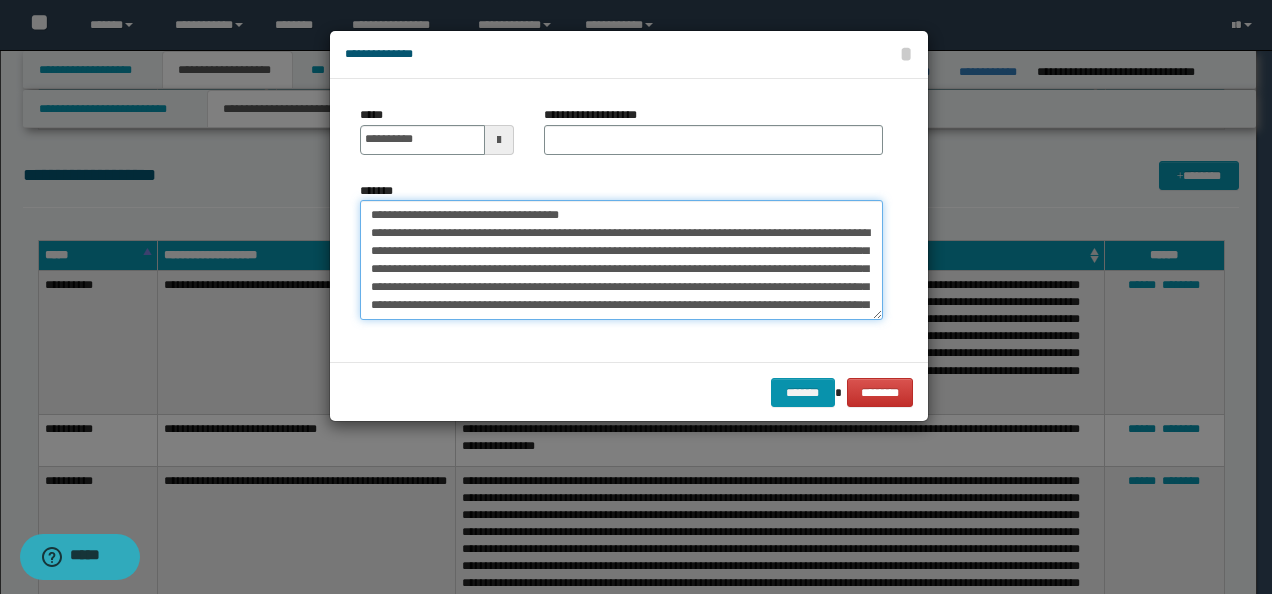 drag, startPoint x: 645, startPoint y: 208, endPoint x: 288, endPoint y: 180, distance: 358.09634 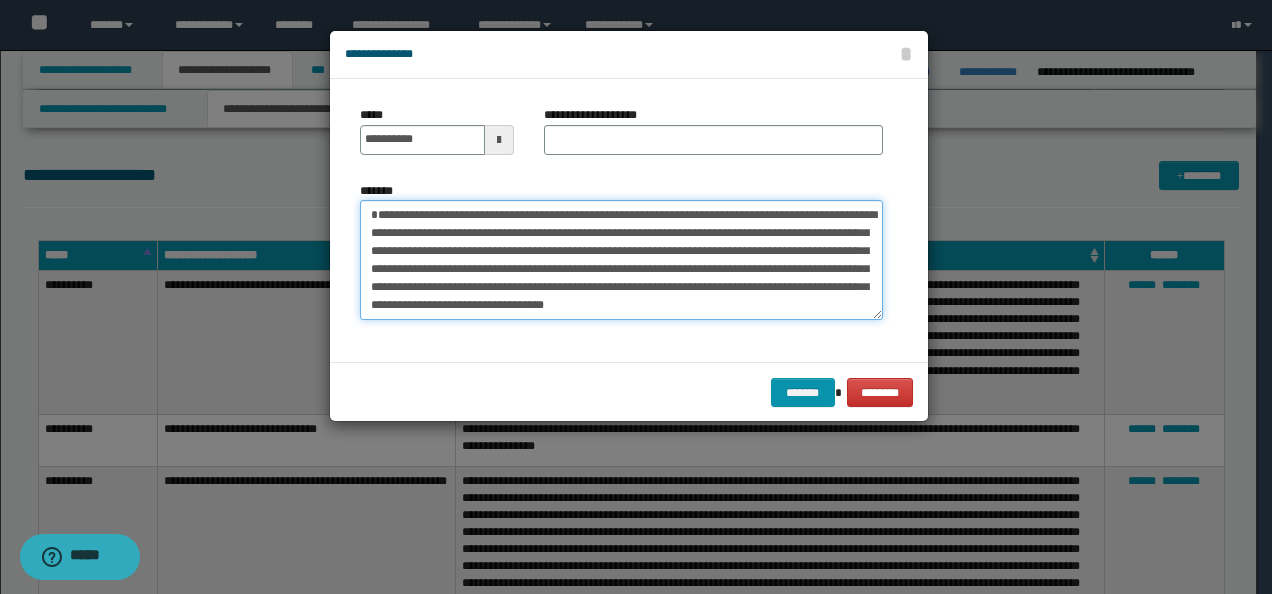 type on "**********" 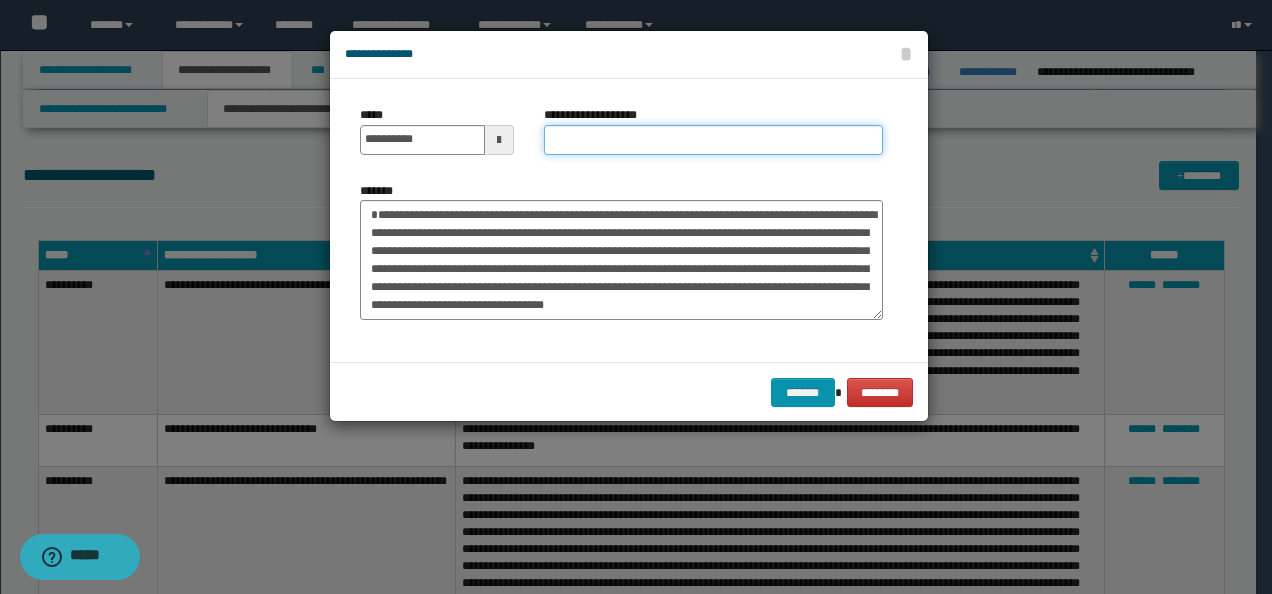 click on "**********" at bounding box center (713, 140) 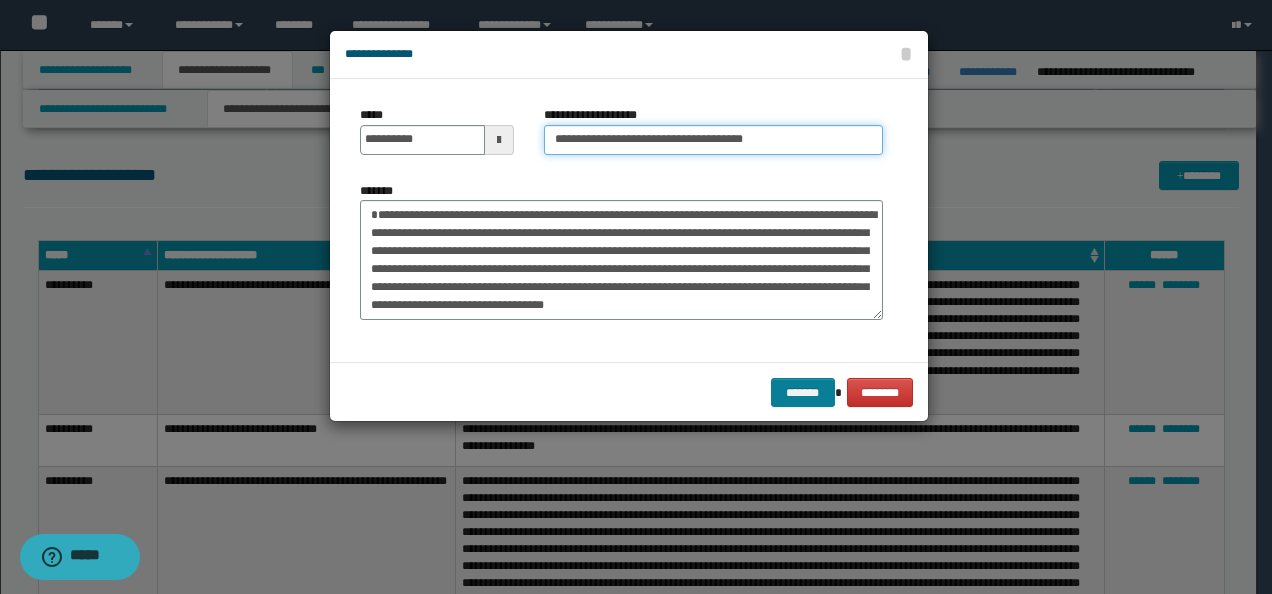 type on "**********" 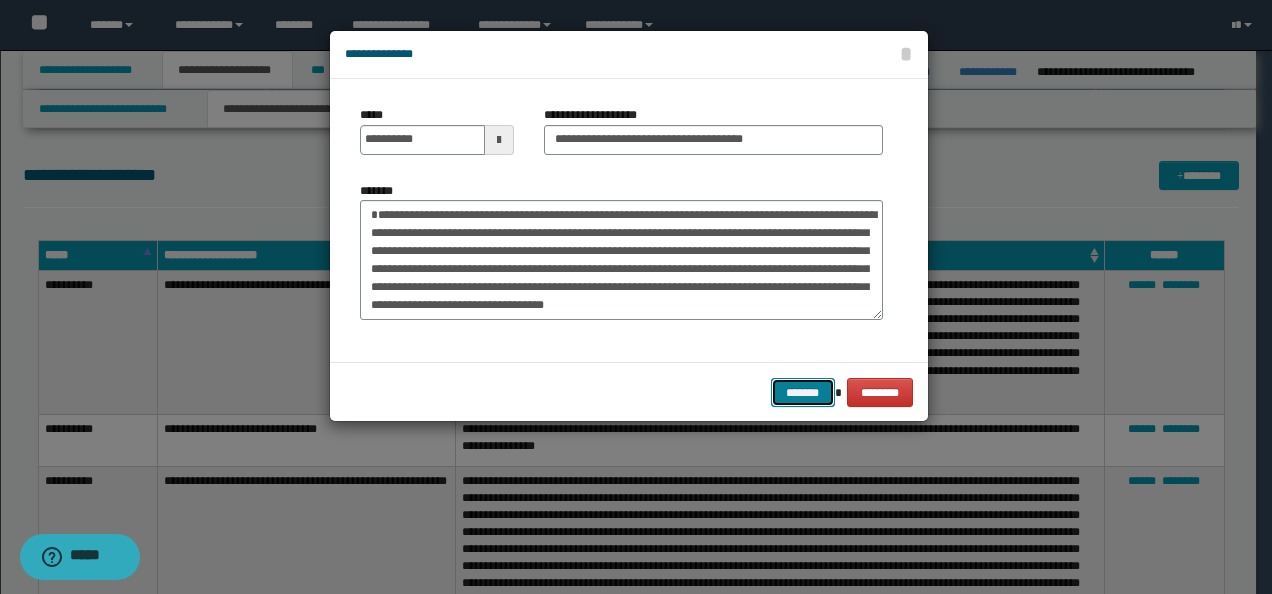 click on "*******" at bounding box center [803, 392] 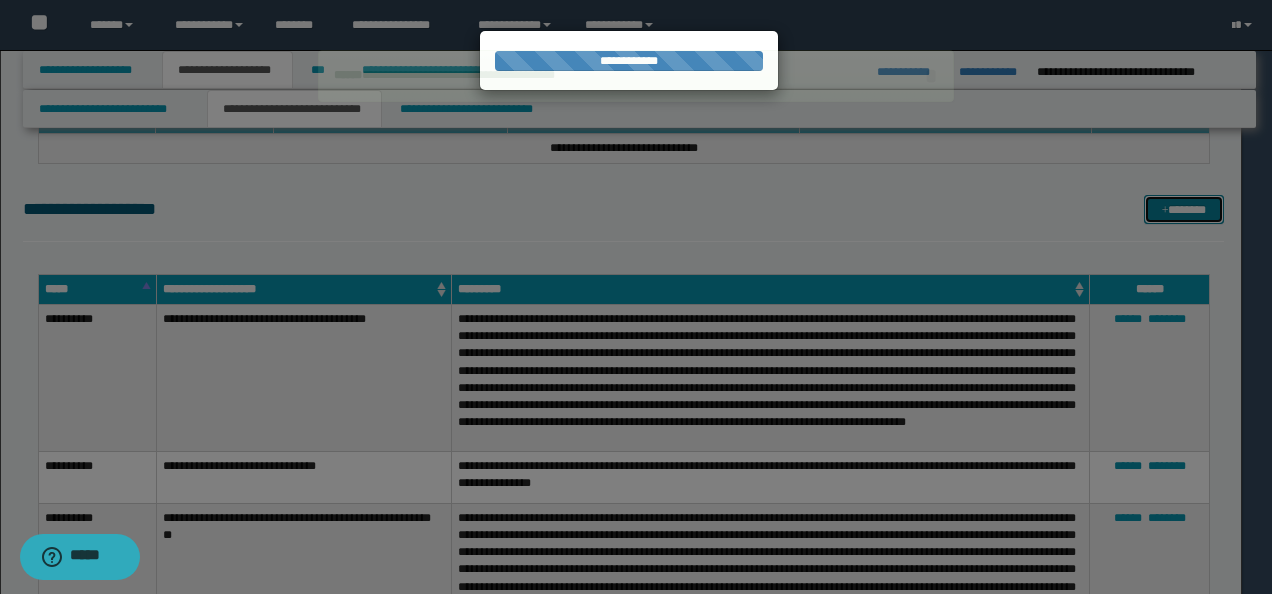type 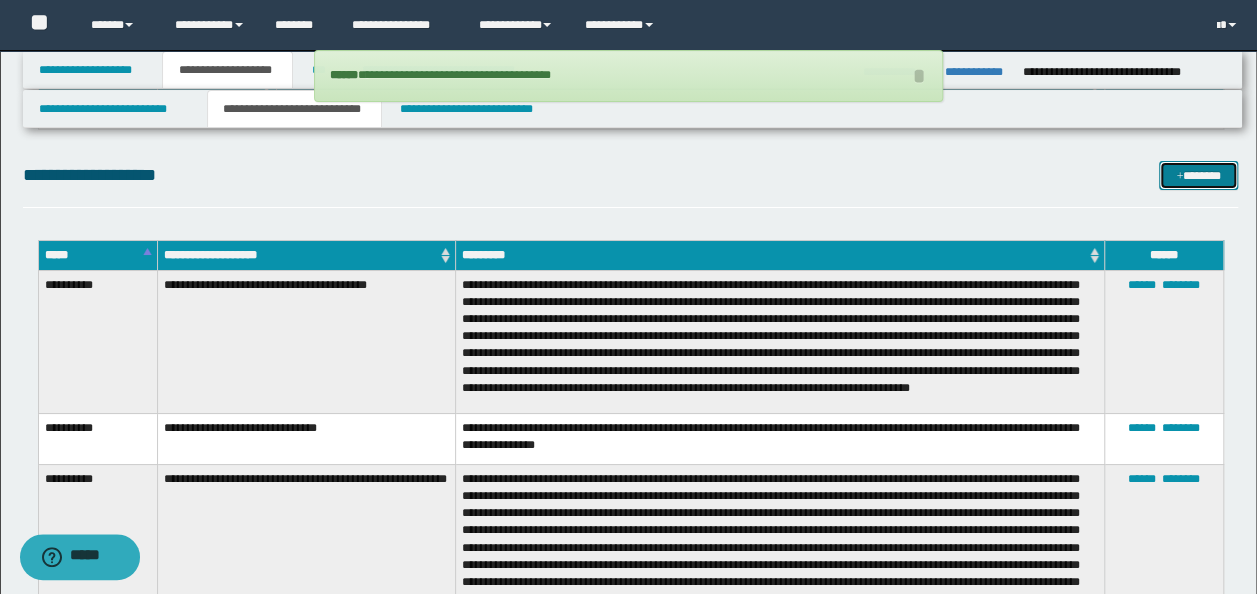click at bounding box center [1179, 177] 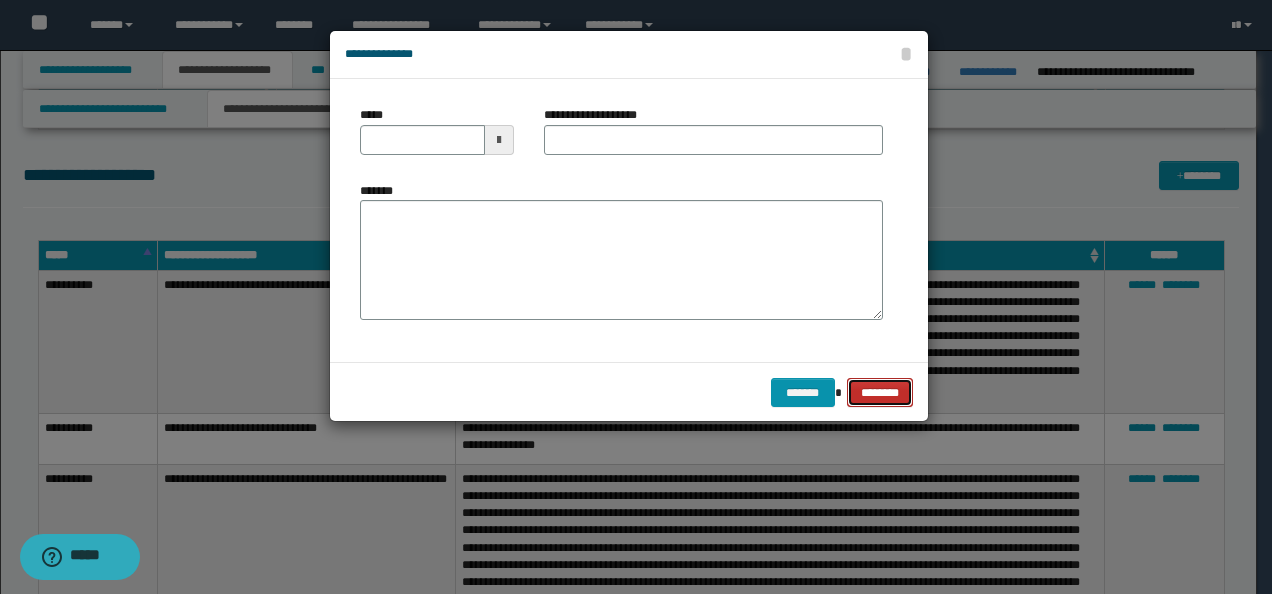 click on "********" at bounding box center [880, 392] 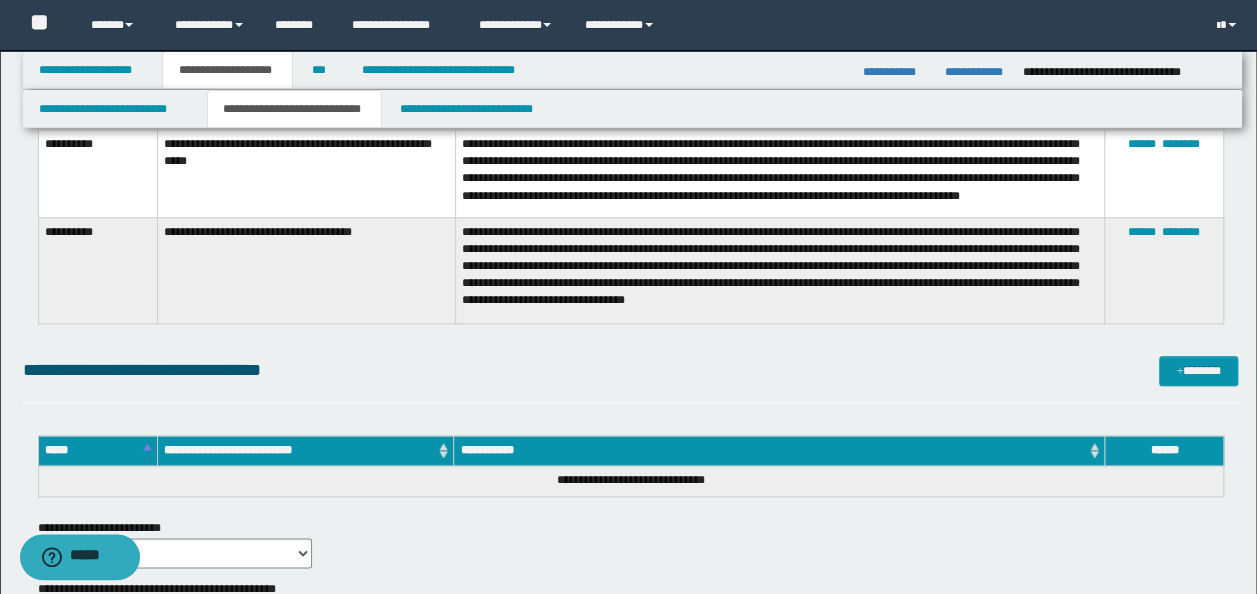 scroll, scrollTop: 4700, scrollLeft: 0, axis: vertical 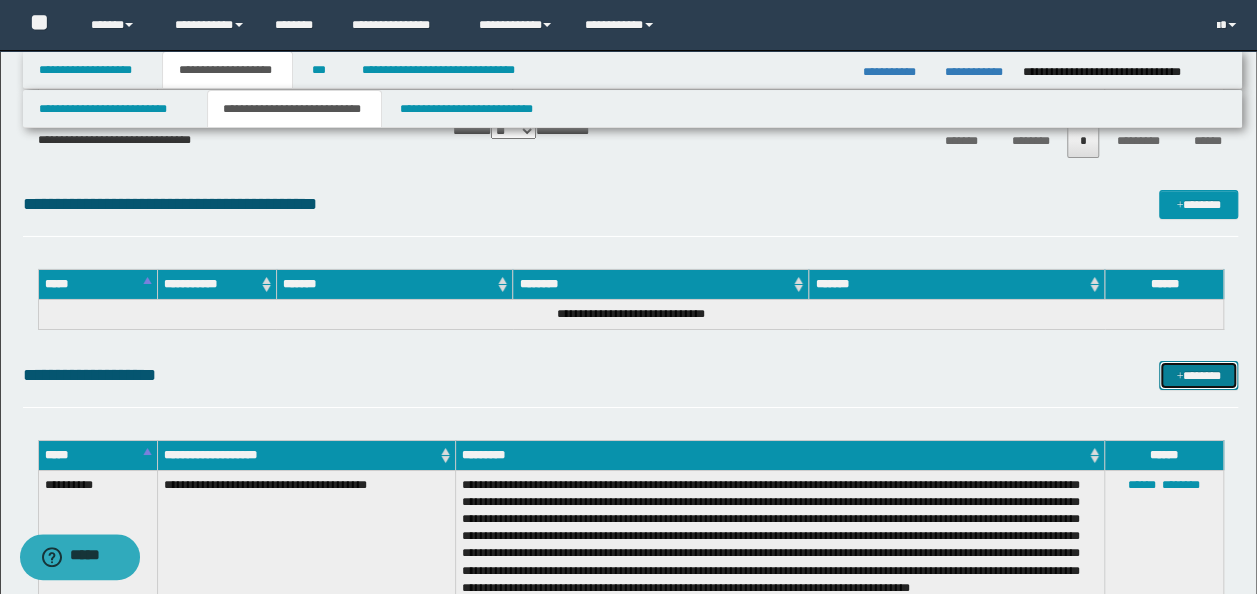 click on "*******" at bounding box center (1198, 375) 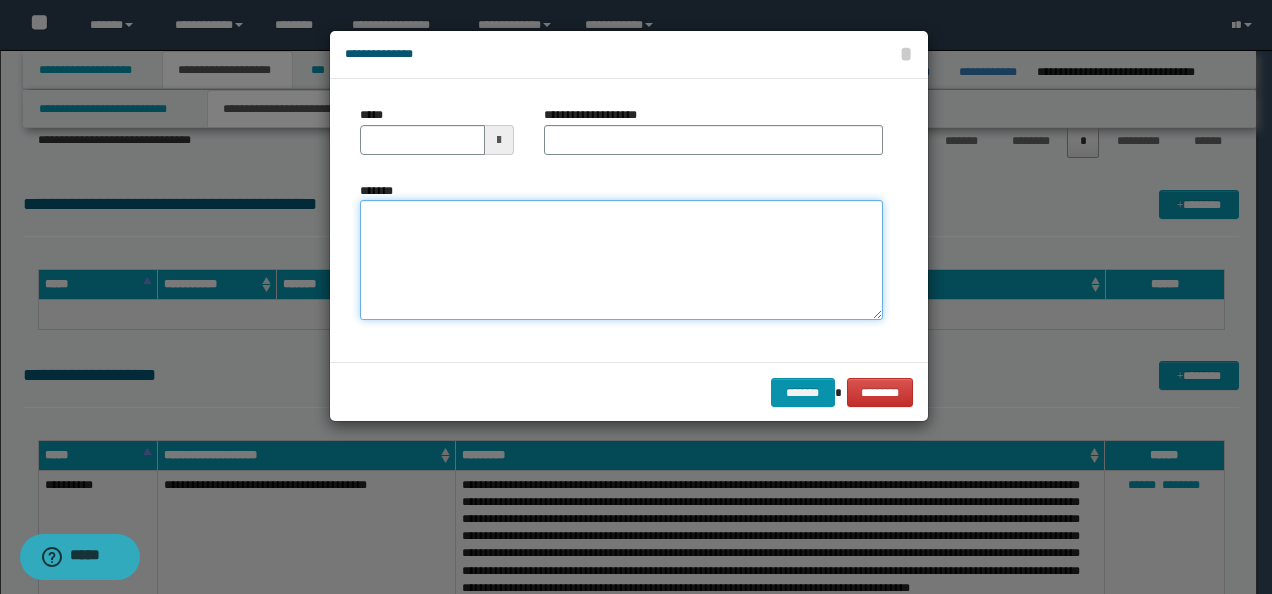 click on "*******" at bounding box center (621, 259) 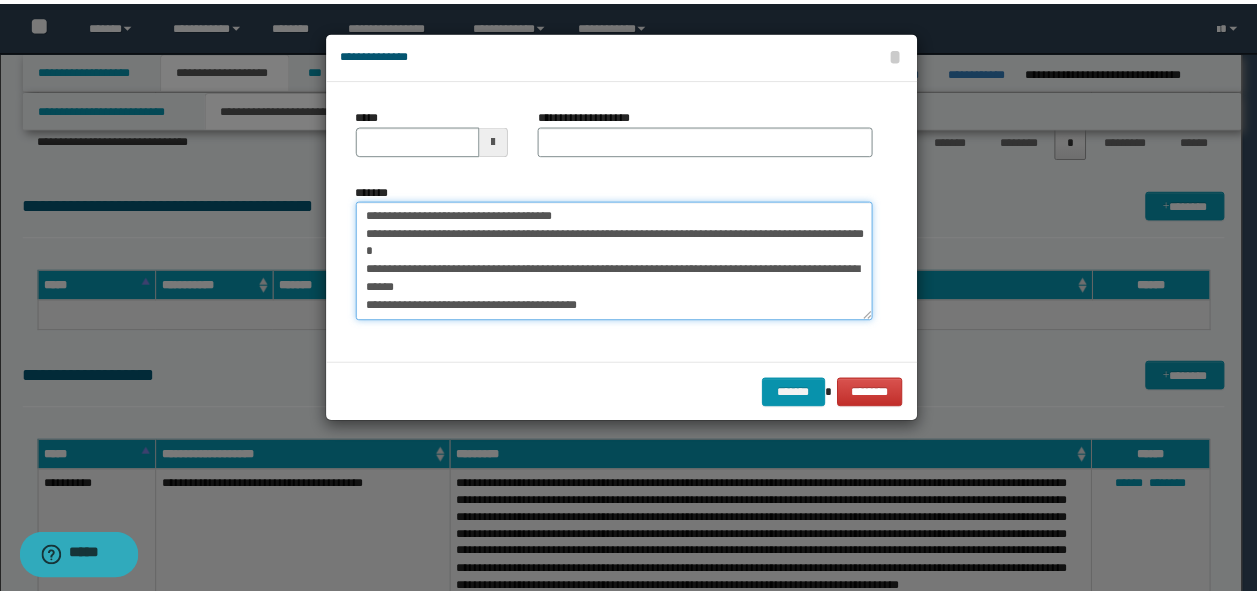 scroll, scrollTop: 0, scrollLeft: 0, axis: both 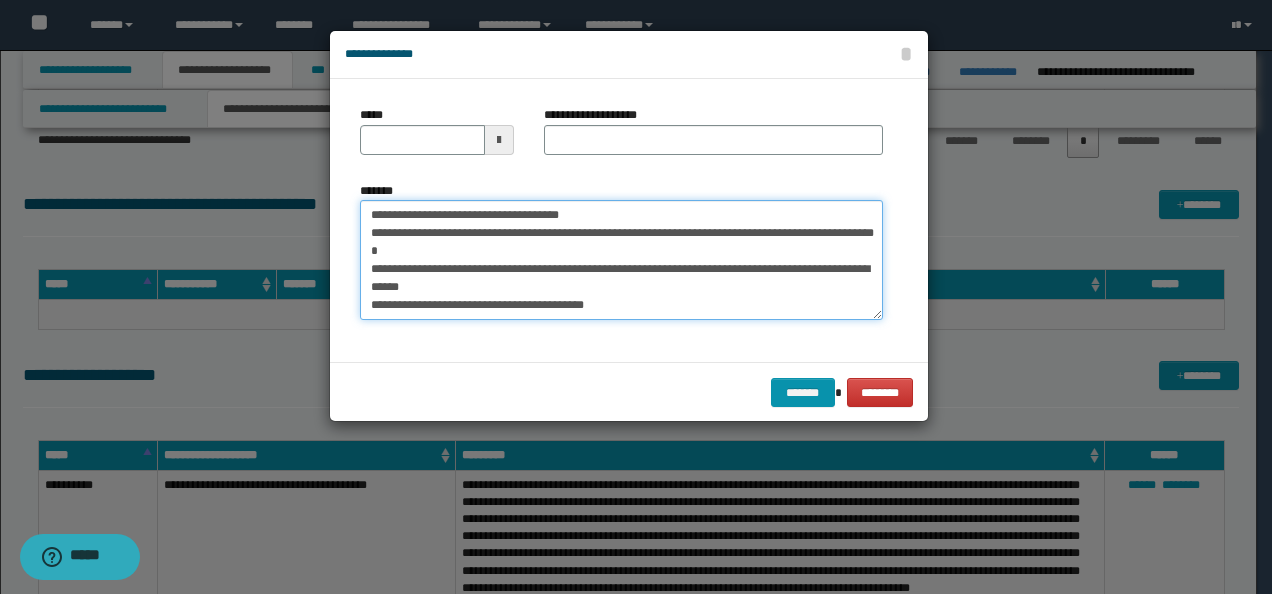 drag, startPoint x: 392, startPoint y: 208, endPoint x: 312, endPoint y: 204, distance: 80.09994 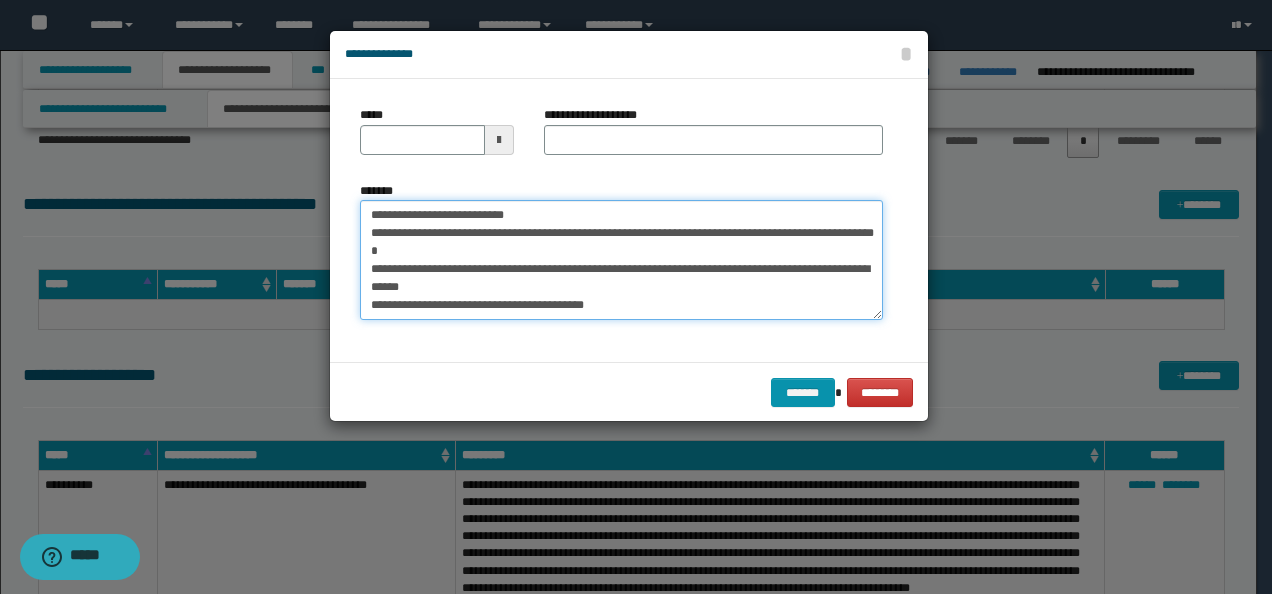 type 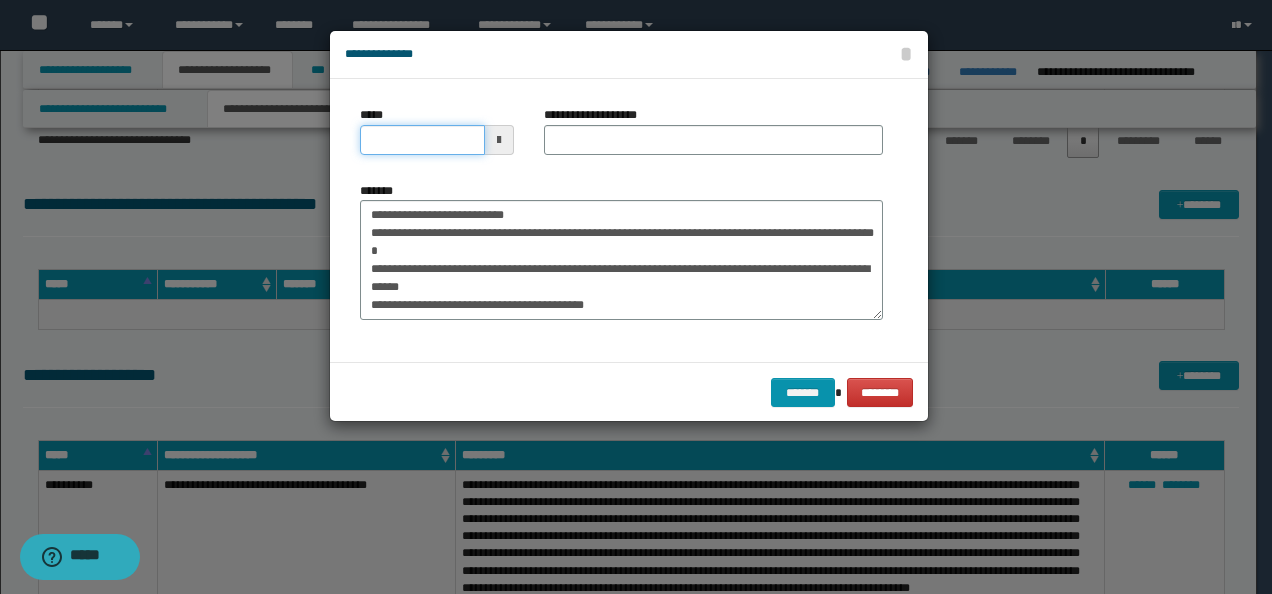 click on "*****" at bounding box center [422, 140] 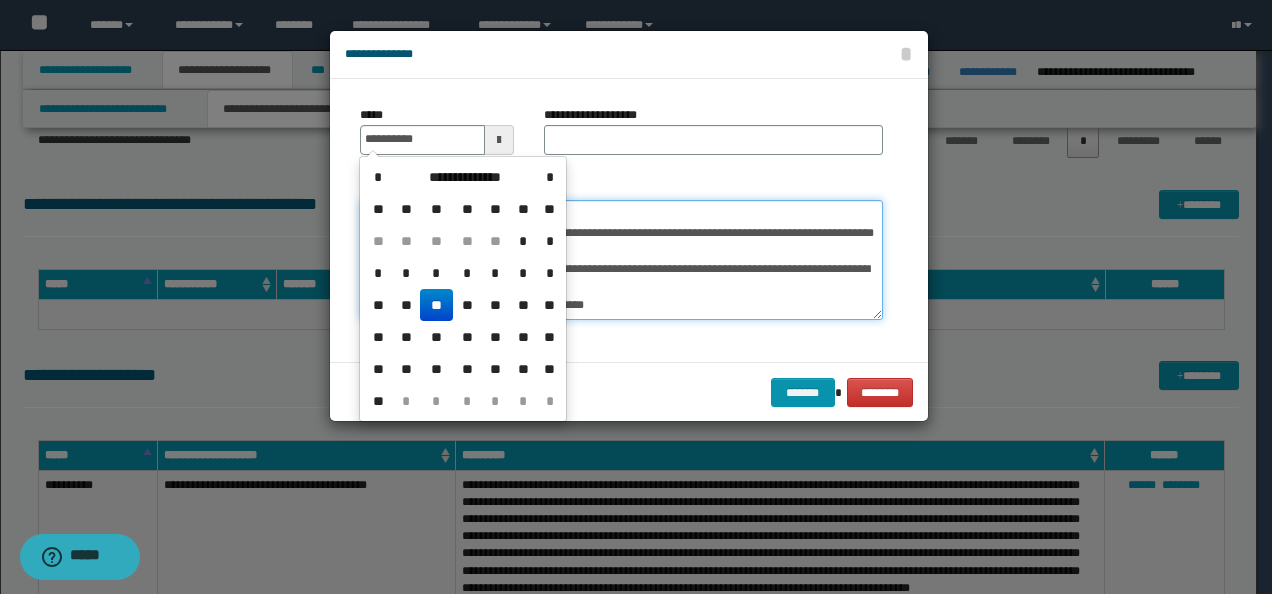type on "**********" 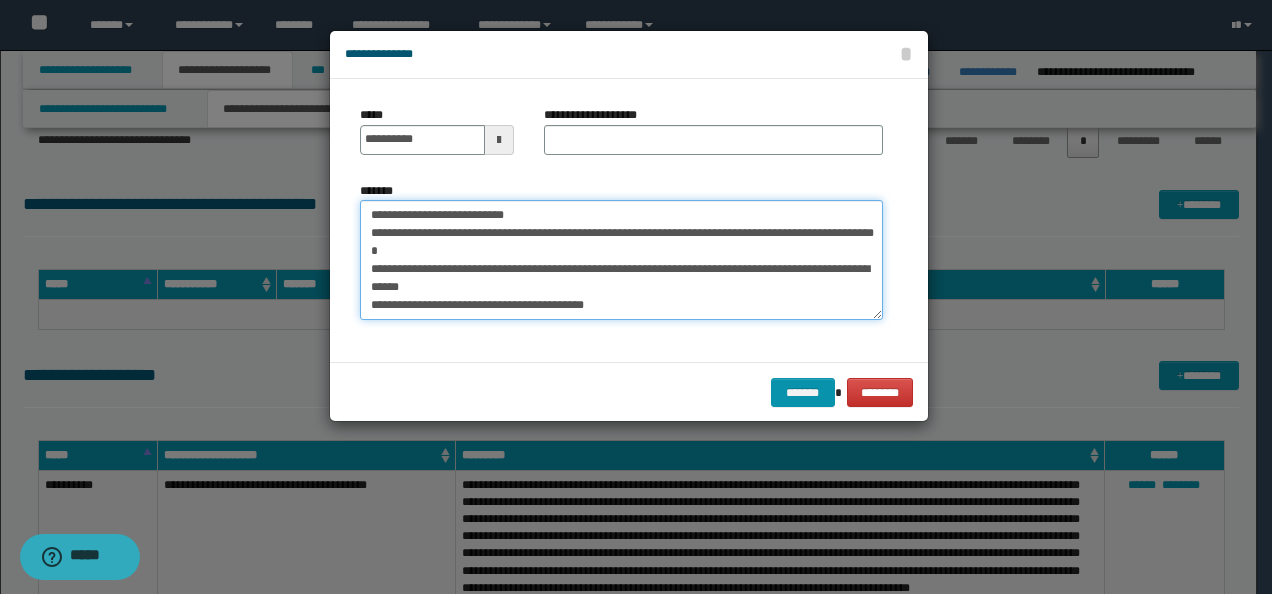 drag, startPoint x: 608, startPoint y: 208, endPoint x: 498, endPoint y: 190, distance: 111.463 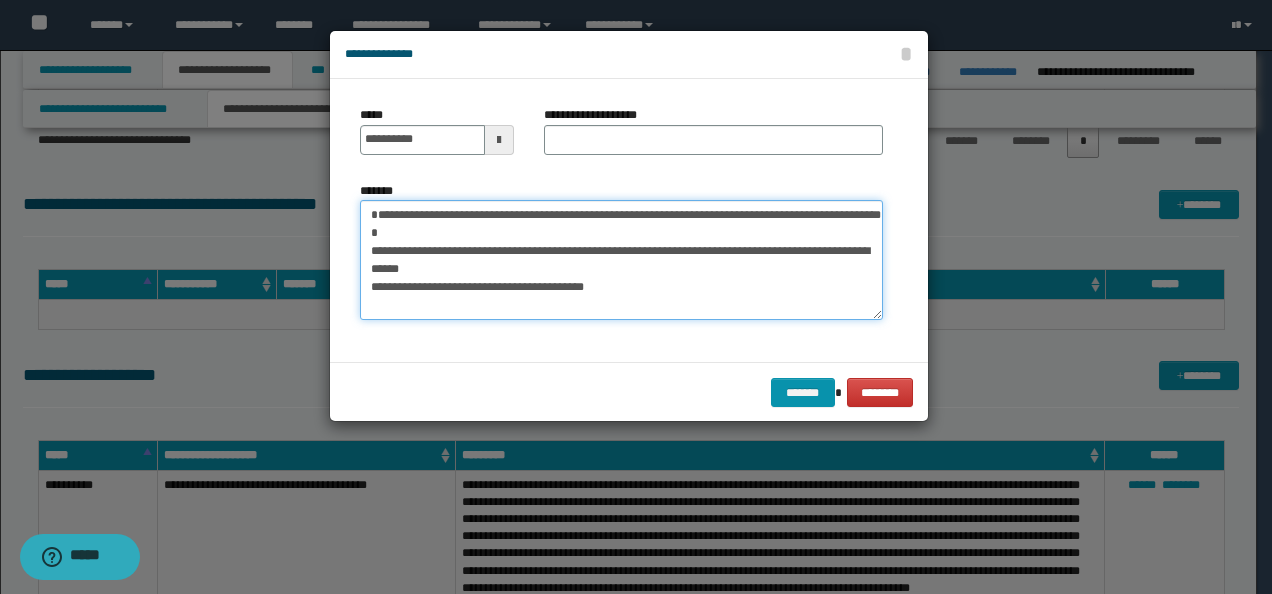 type on "**********" 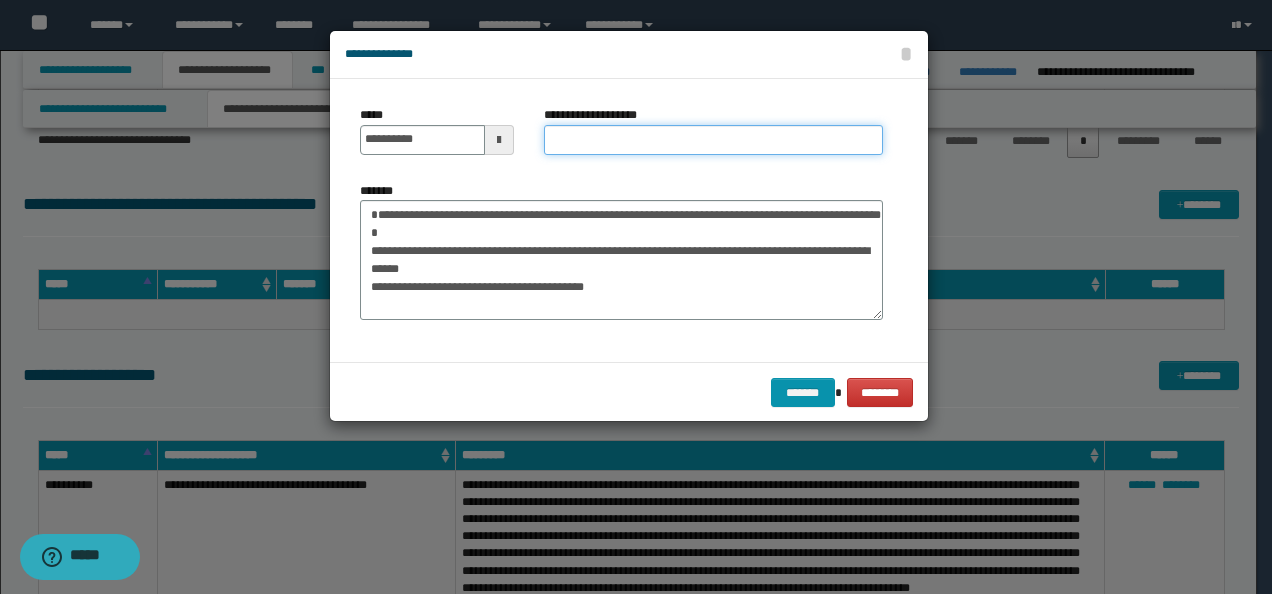 click on "**********" at bounding box center [713, 140] 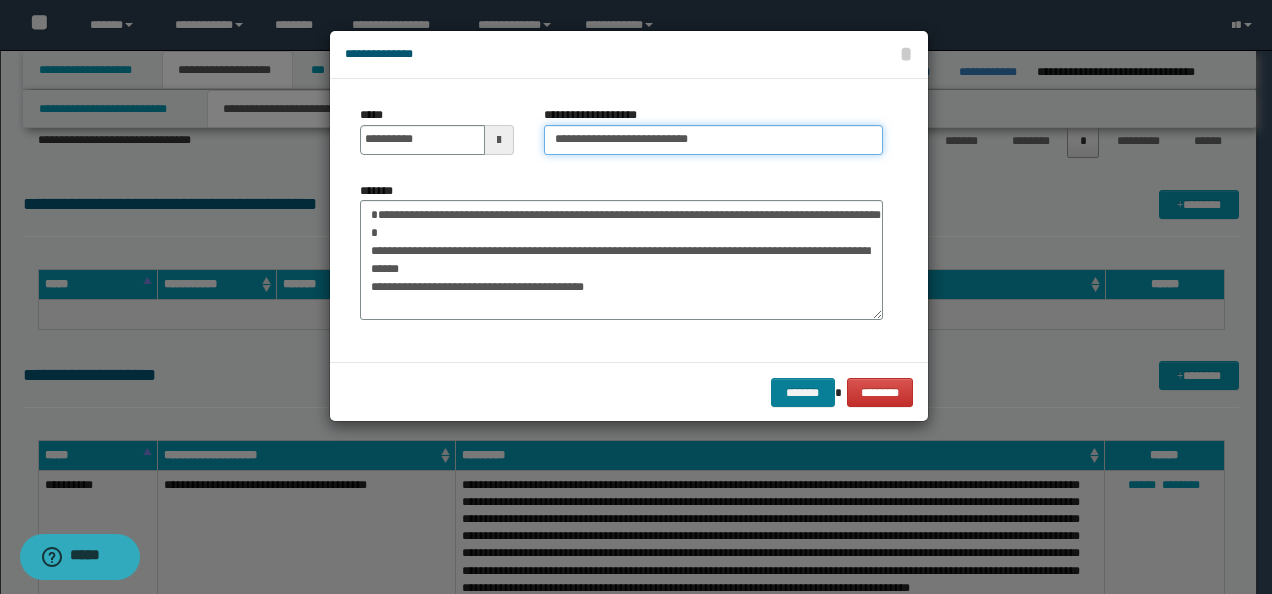 type on "**********" 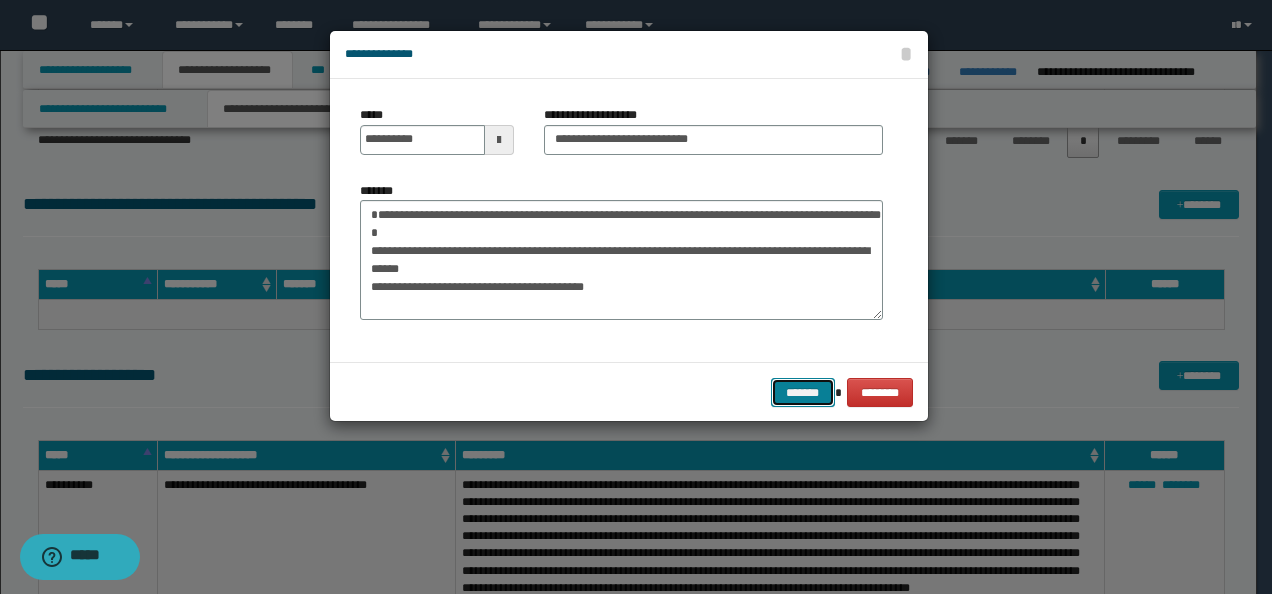 click on "*******" at bounding box center [803, 392] 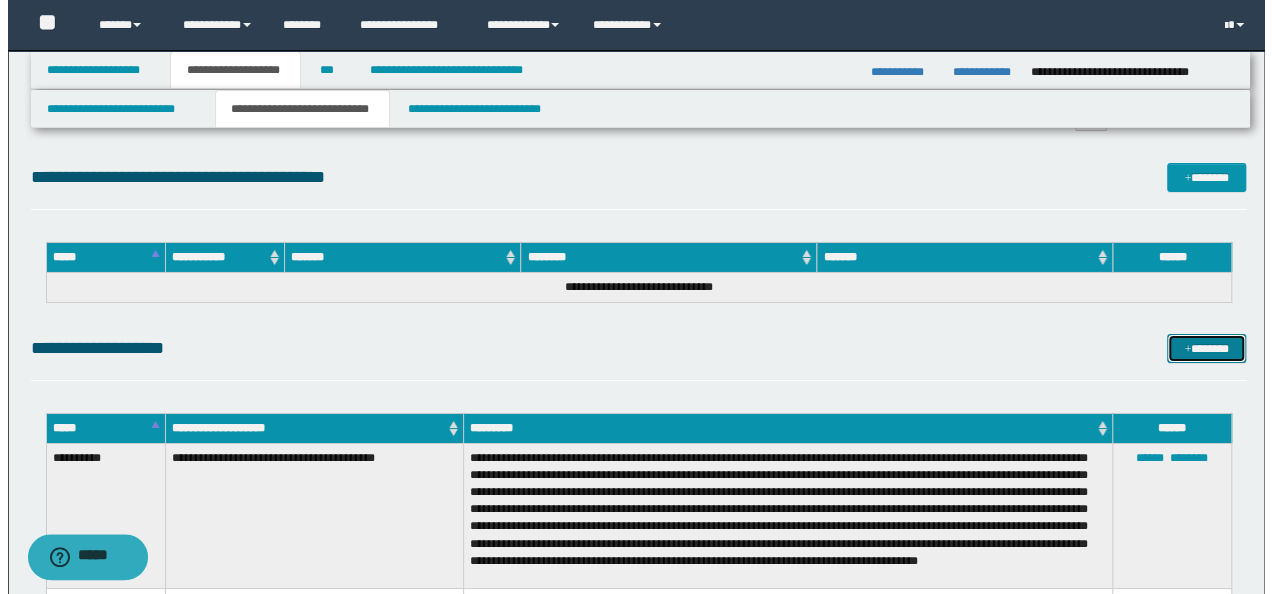 scroll, scrollTop: 3500, scrollLeft: 0, axis: vertical 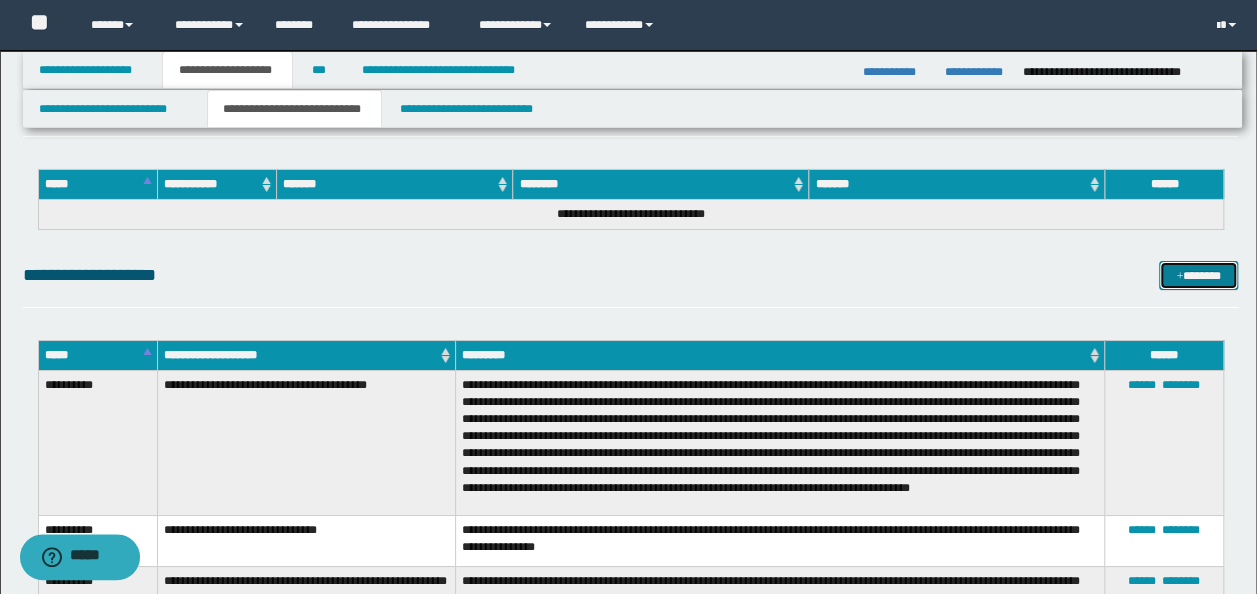 click on "*******" at bounding box center [1198, 275] 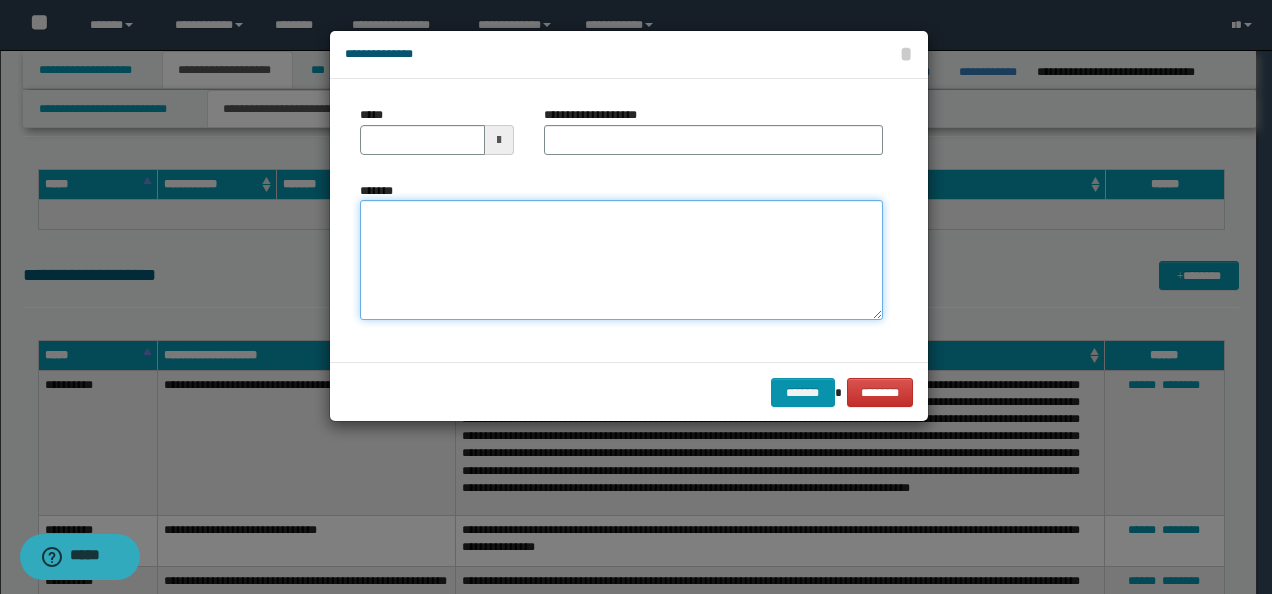 click on "*******" at bounding box center [621, 259] 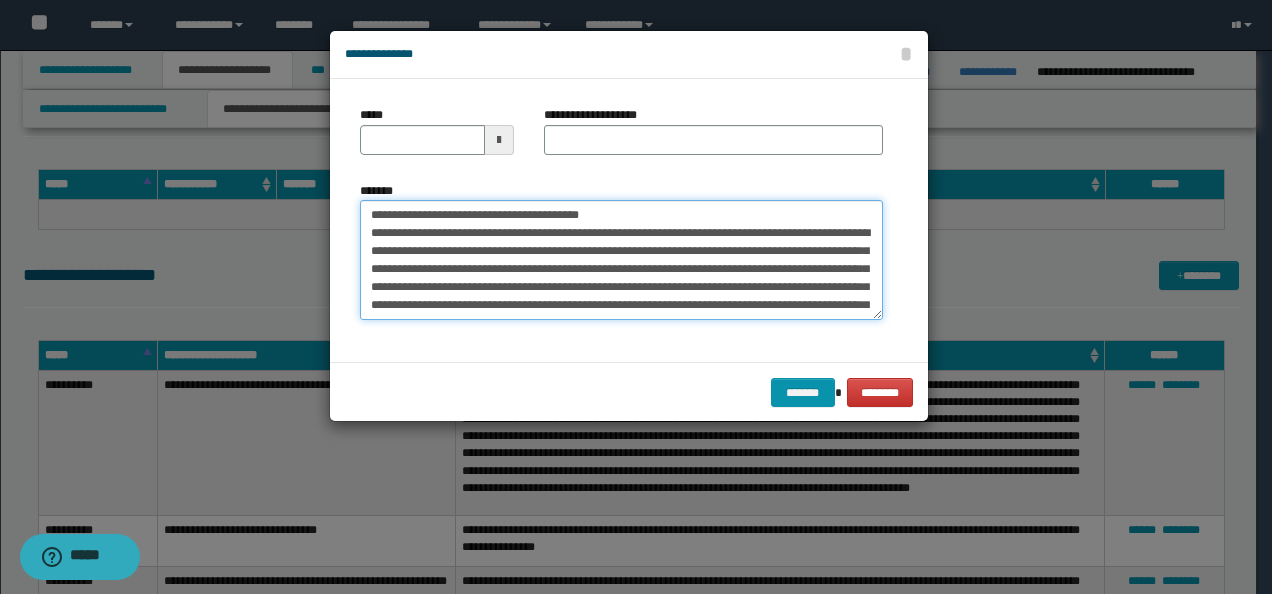 scroll, scrollTop: 102, scrollLeft: 0, axis: vertical 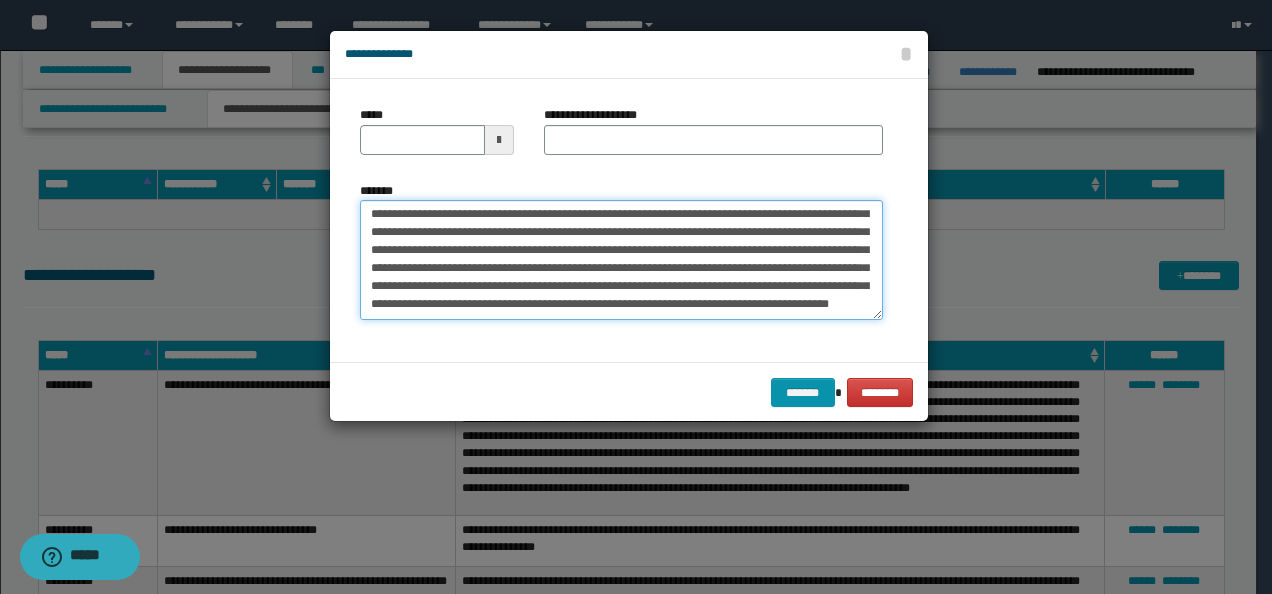 type 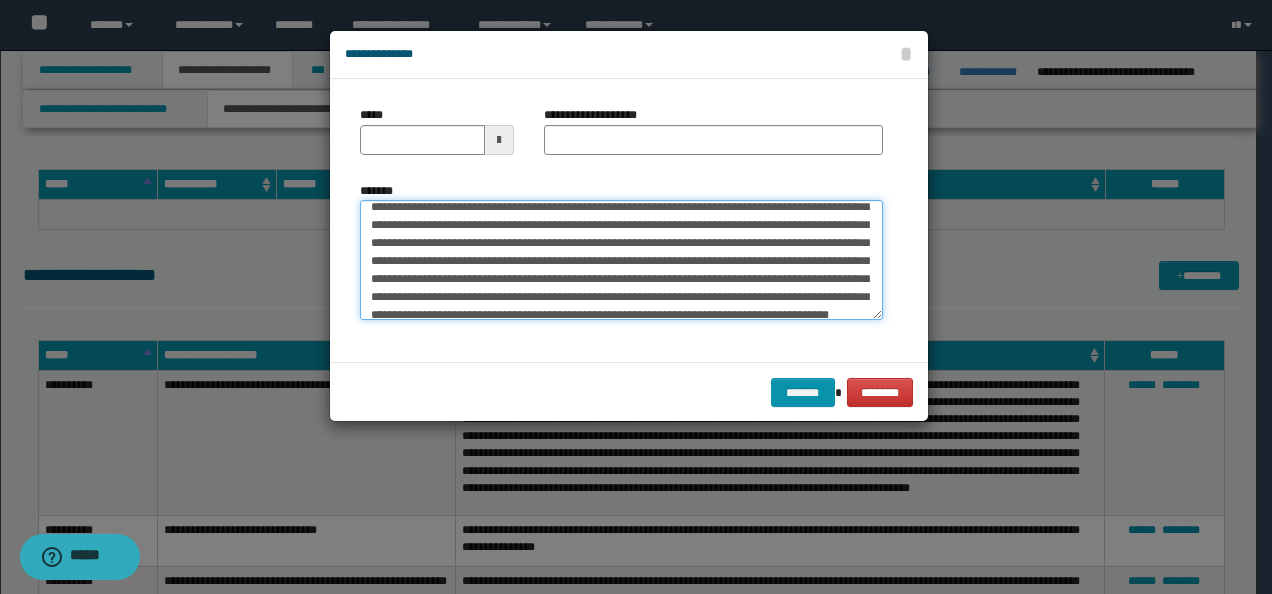 scroll, scrollTop: 0, scrollLeft: 0, axis: both 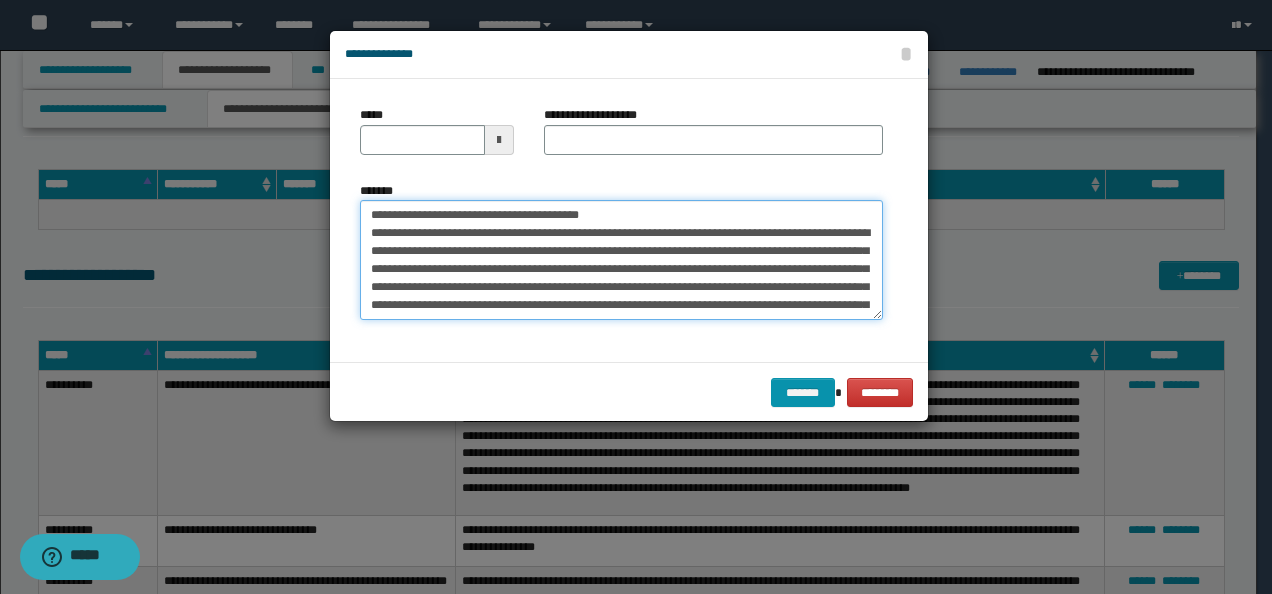 drag, startPoint x: 428, startPoint y: 214, endPoint x: 514, endPoint y: 196, distance: 87.86353 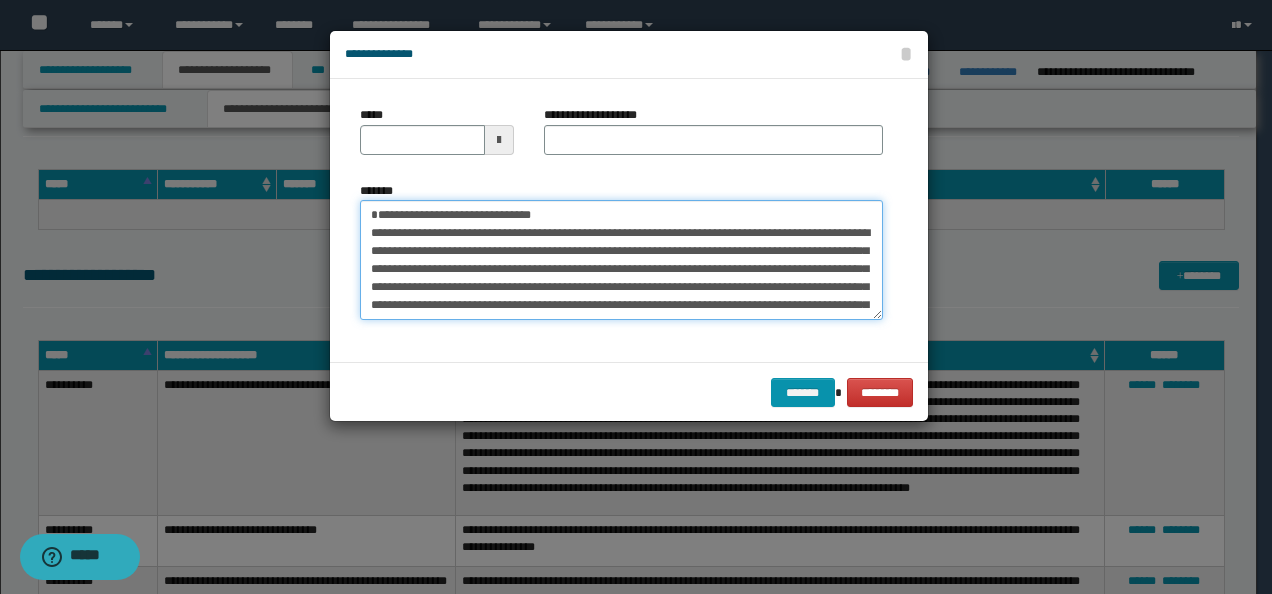 type 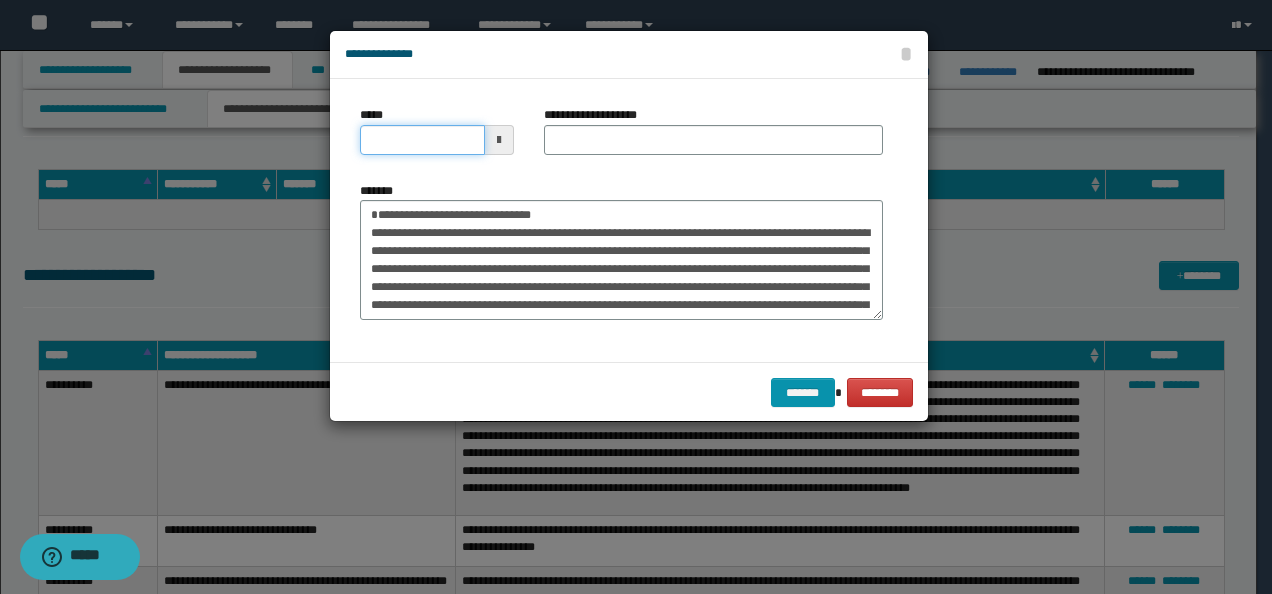 click on "*****" at bounding box center (422, 140) 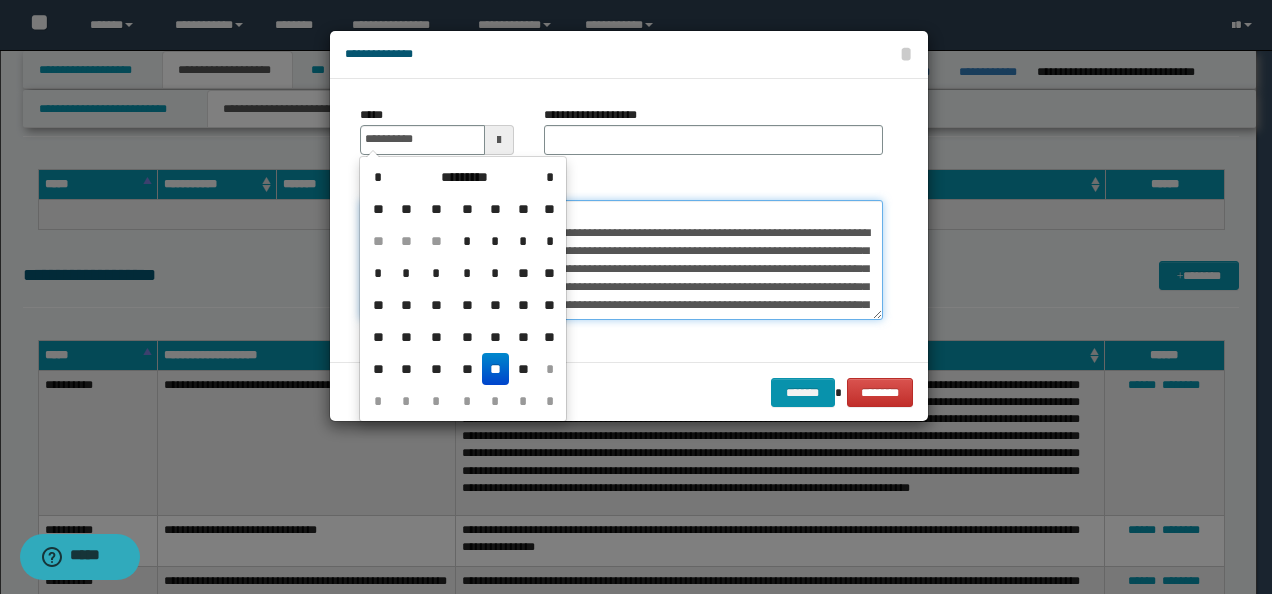 type on "**********" 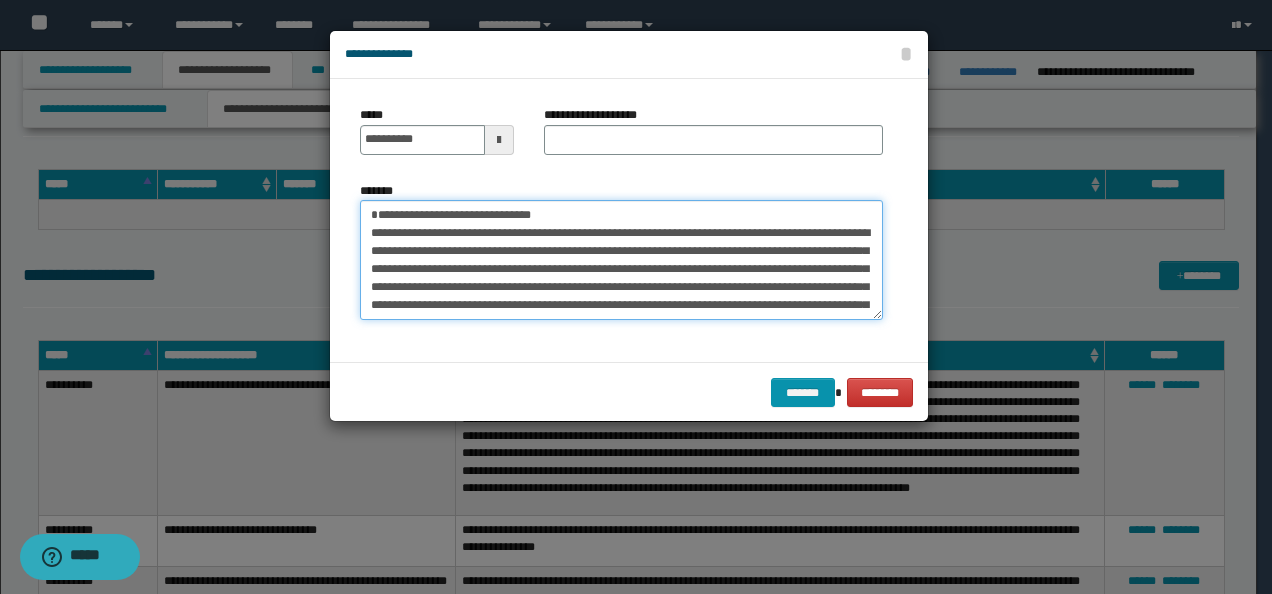 drag, startPoint x: 592, startPoint y: 210, endPoint x: 316, endPoint y: 201, distance: 276.1467 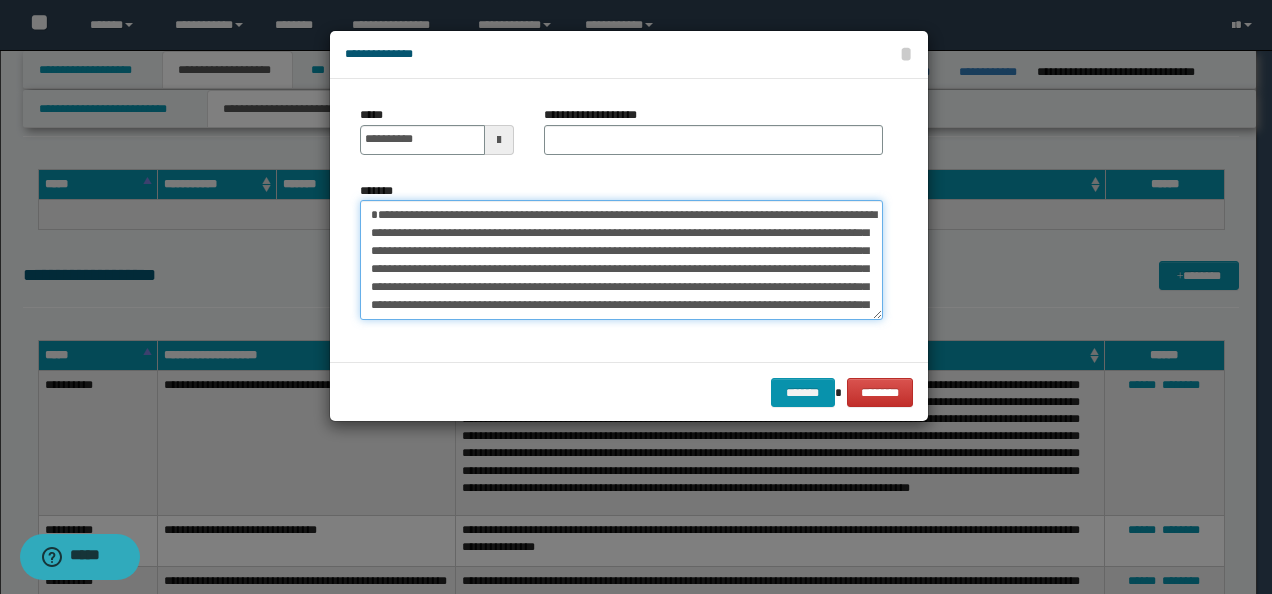 type on "**********" 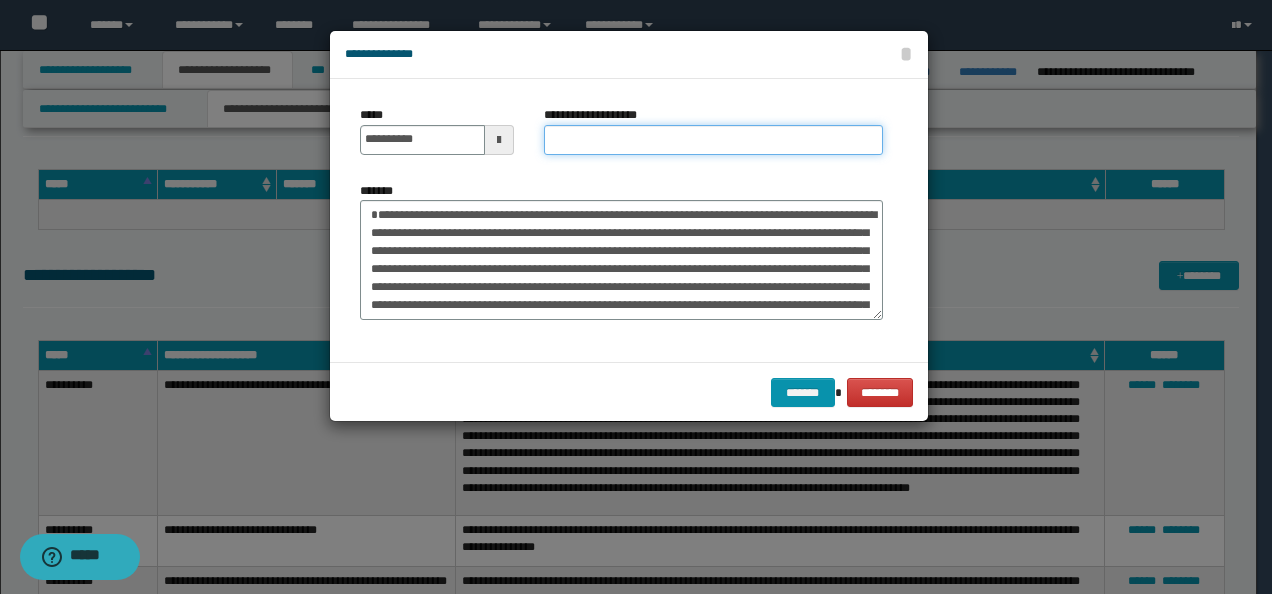 click on "**********" at bounding box center [713, 140] 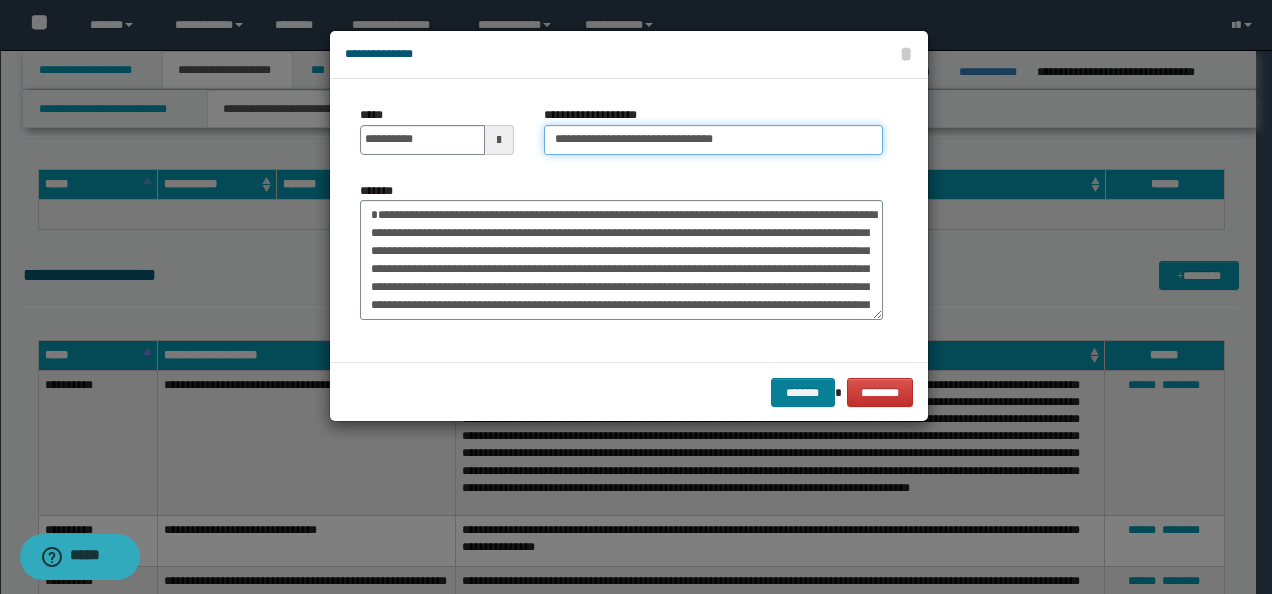 type on "**********" 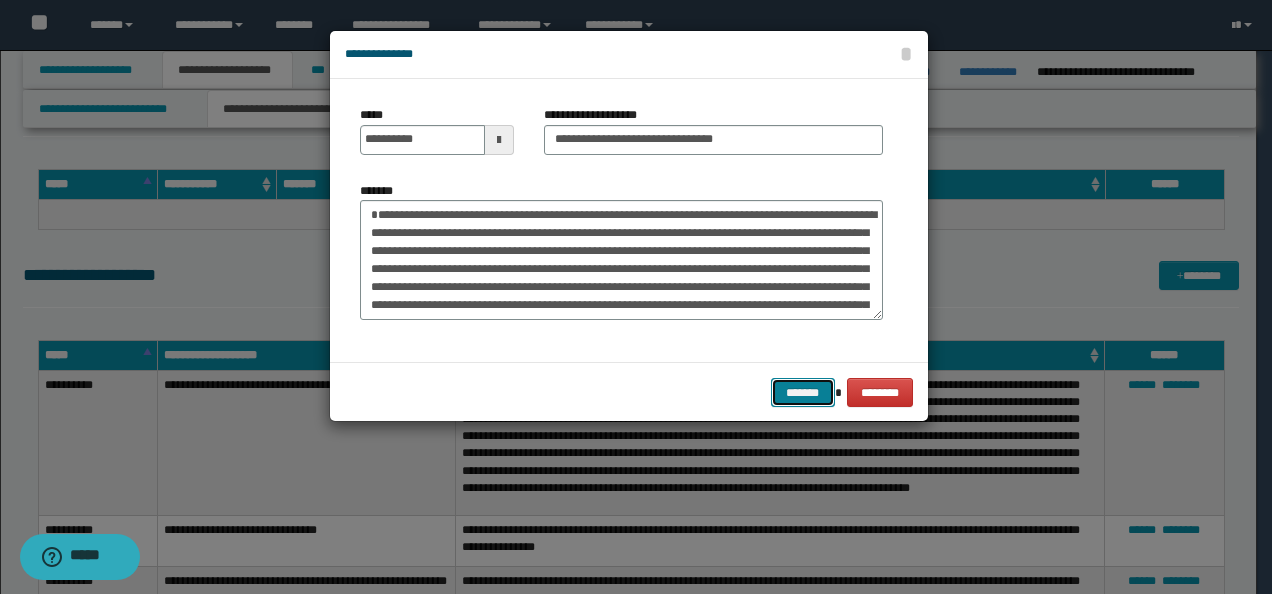 click on "*******" at bounding box center [803, 392] 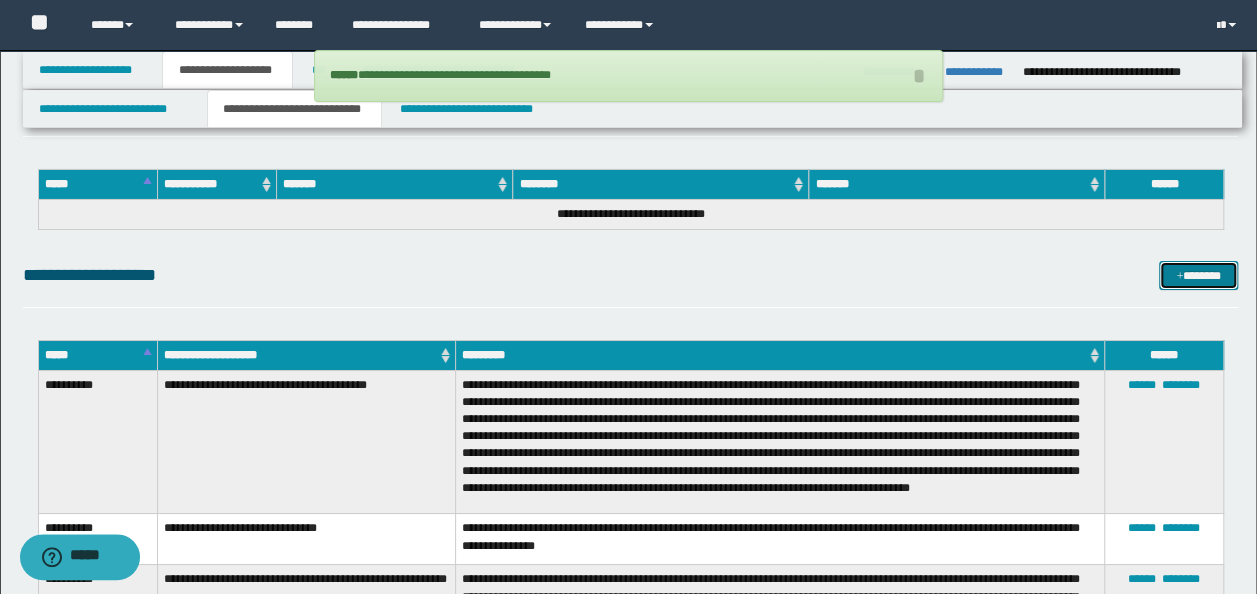 click on "*******" at bounding box center (1198, 275) 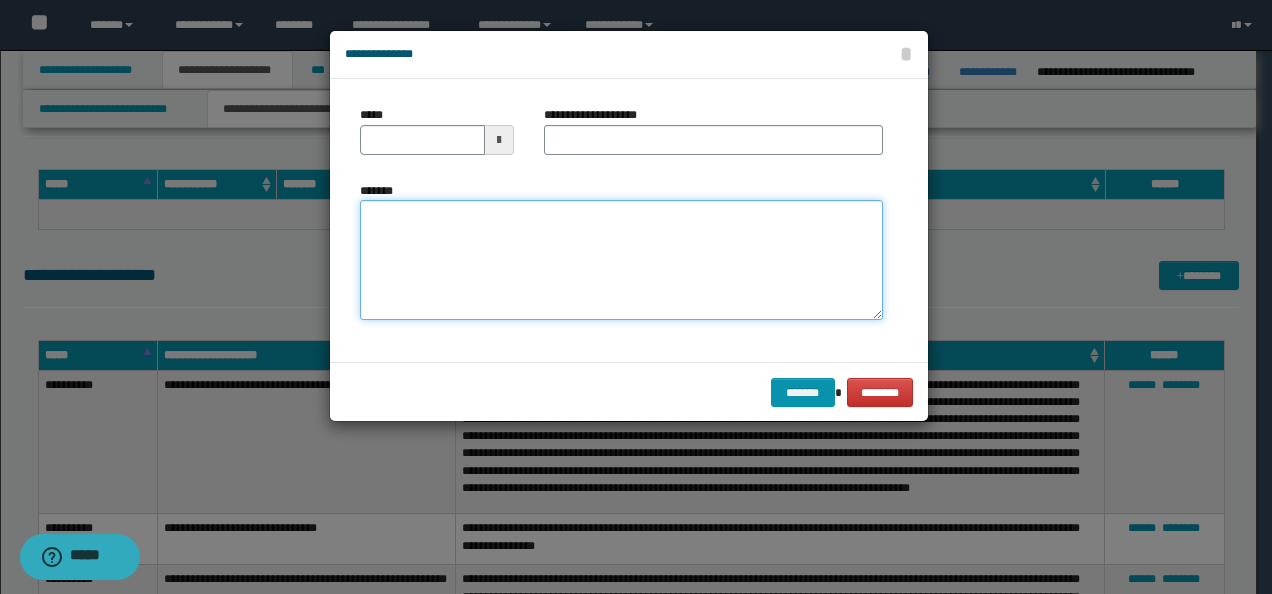 click on "*******" at bounding box center [621, 259] 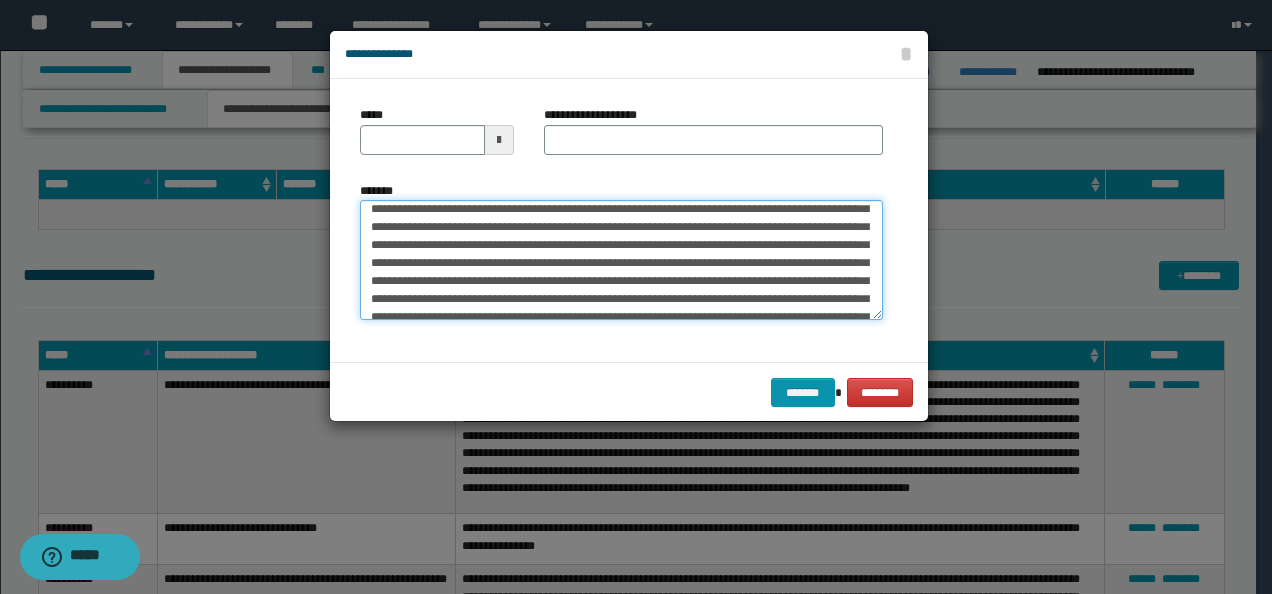 scroll, scrollTop: 0, scrollLeft: 0, axis: both 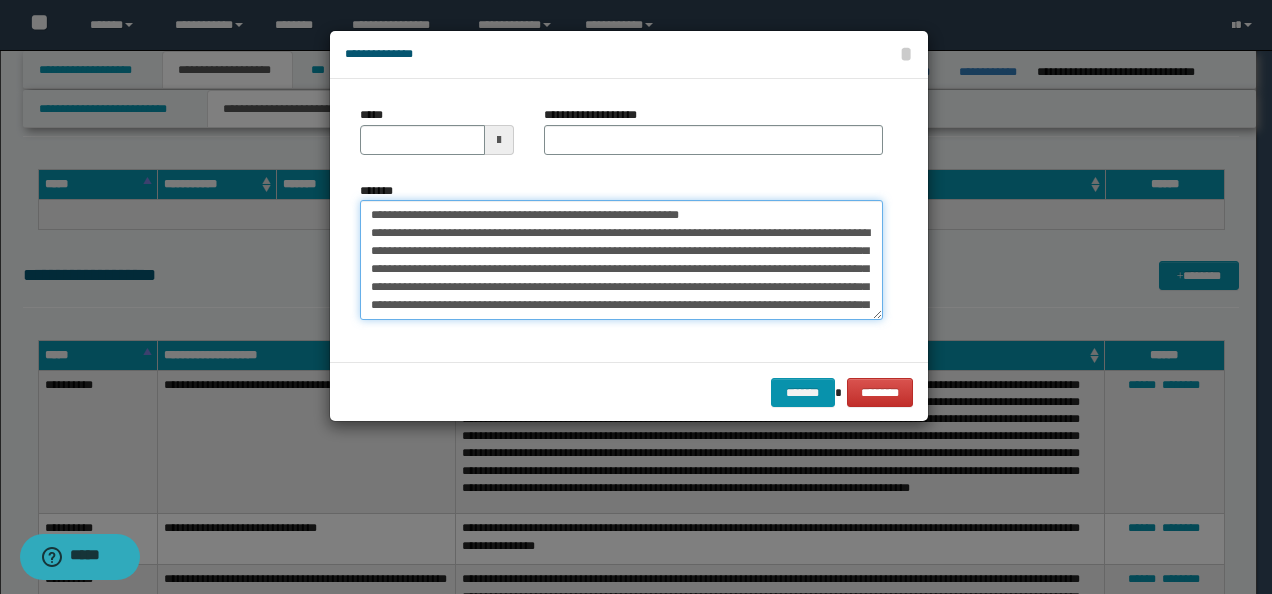 drag, startPoint x: 435, startPoint y: 216, endPoint x: 280, endPoint y: 207, distance: 155.26108 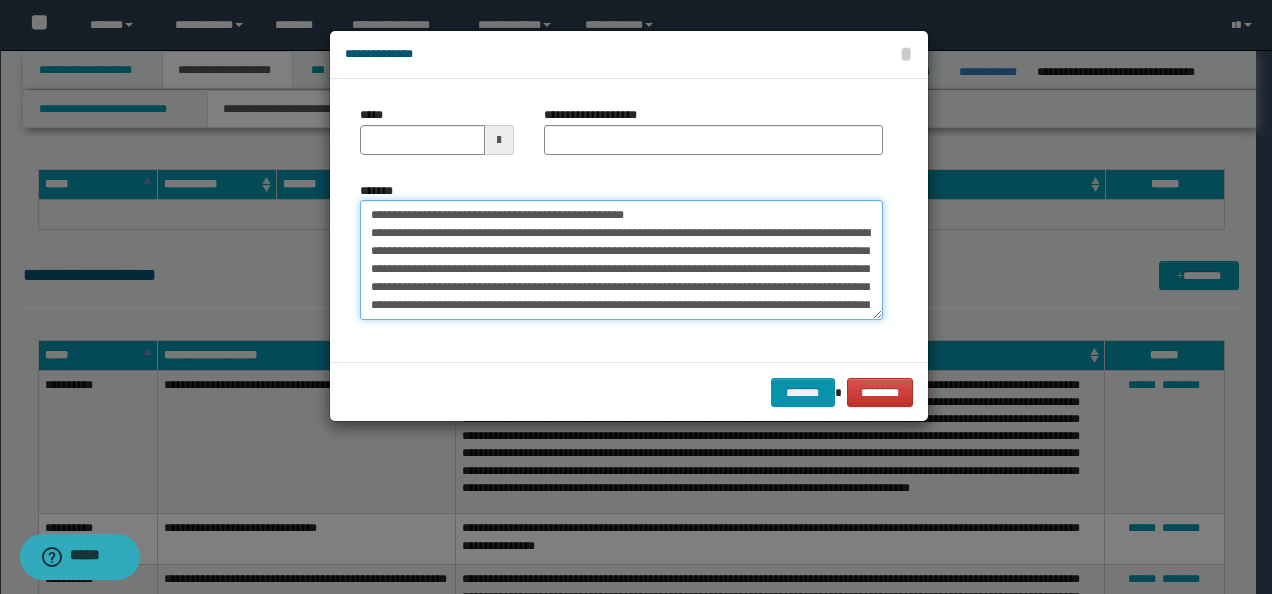 type 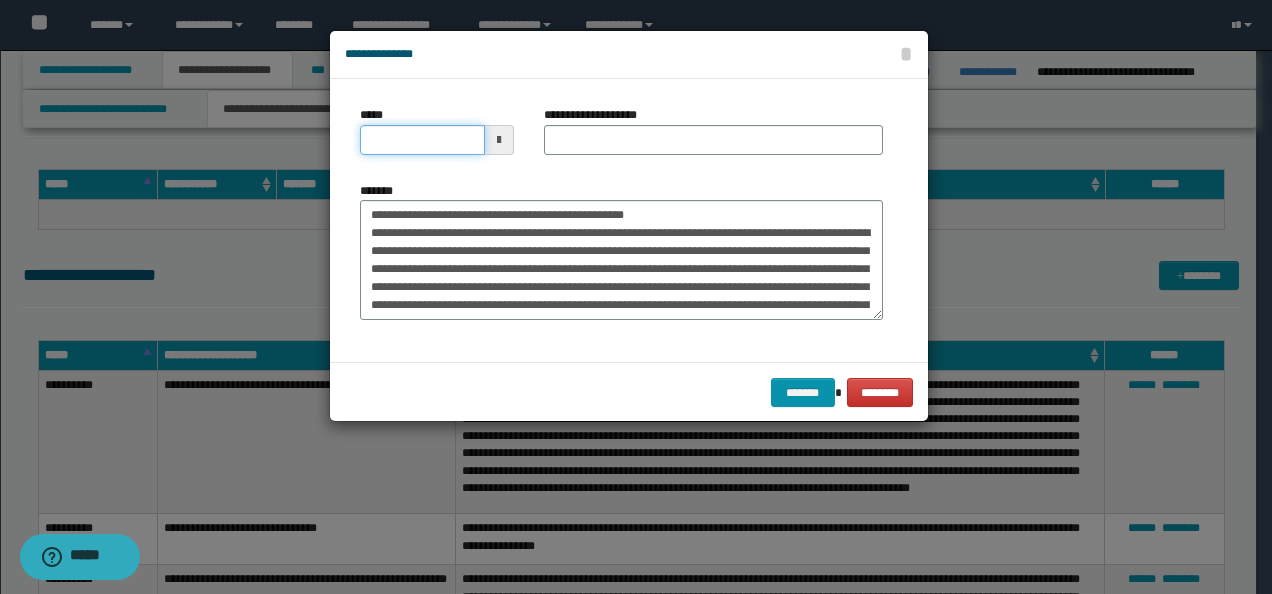 click on "*****" at bounding box center [422, 140] 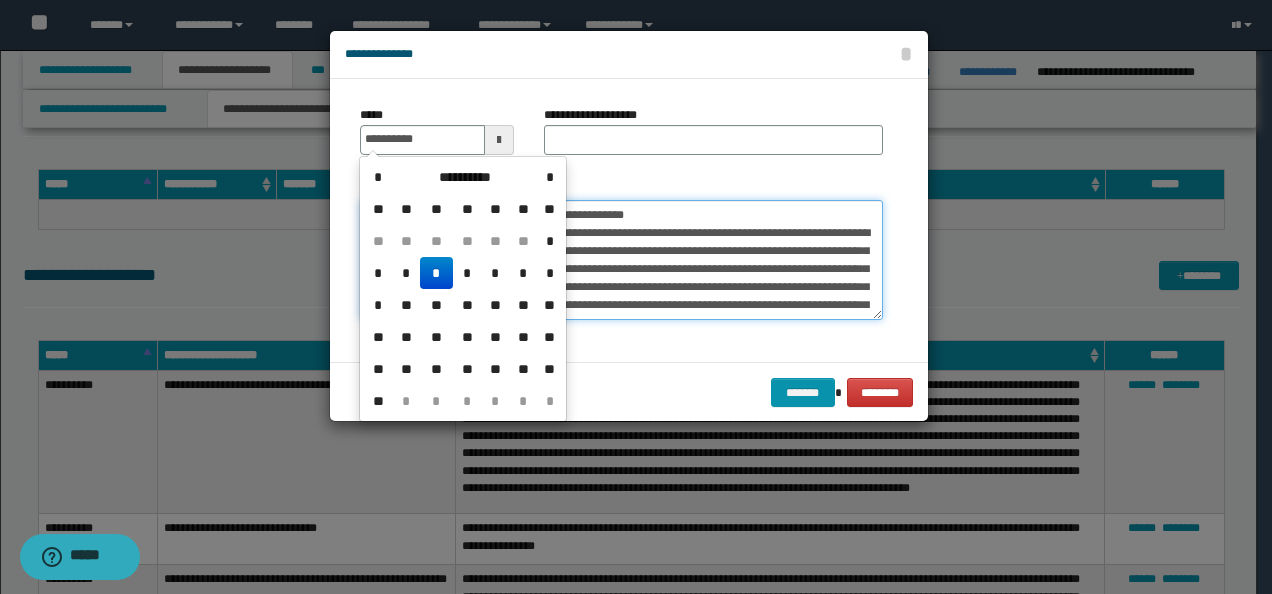 type on "**********" 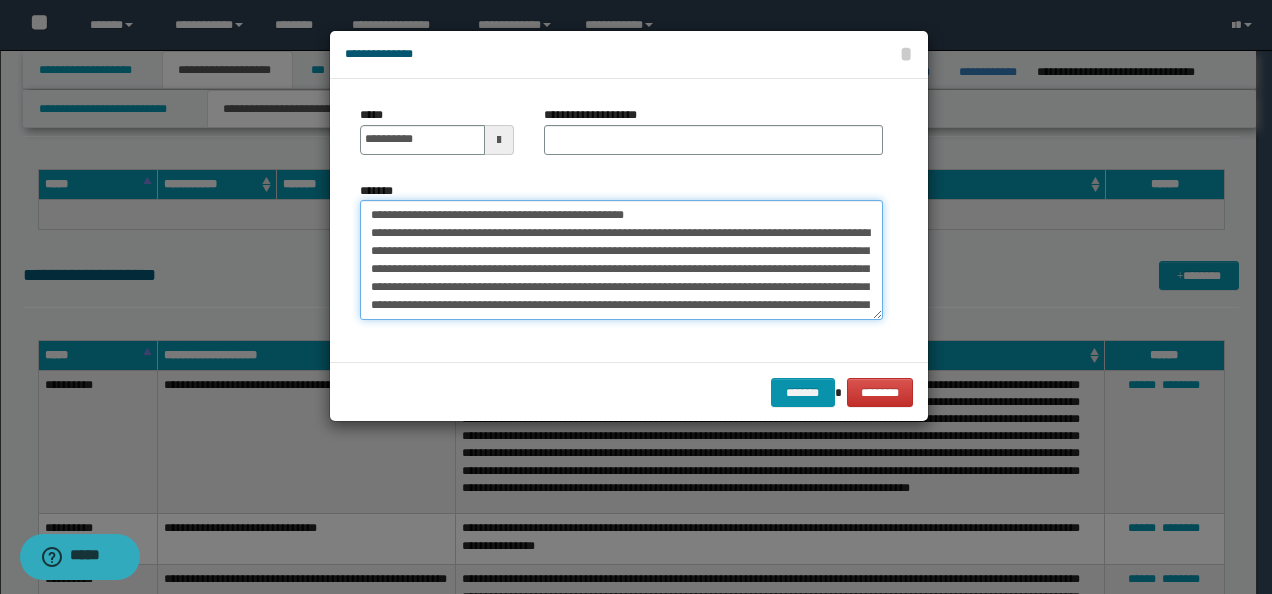 drag, startPoint x: 696, startPoint y: 210, endPoint x: 468, endPoint y: 203, distance: 228.10744 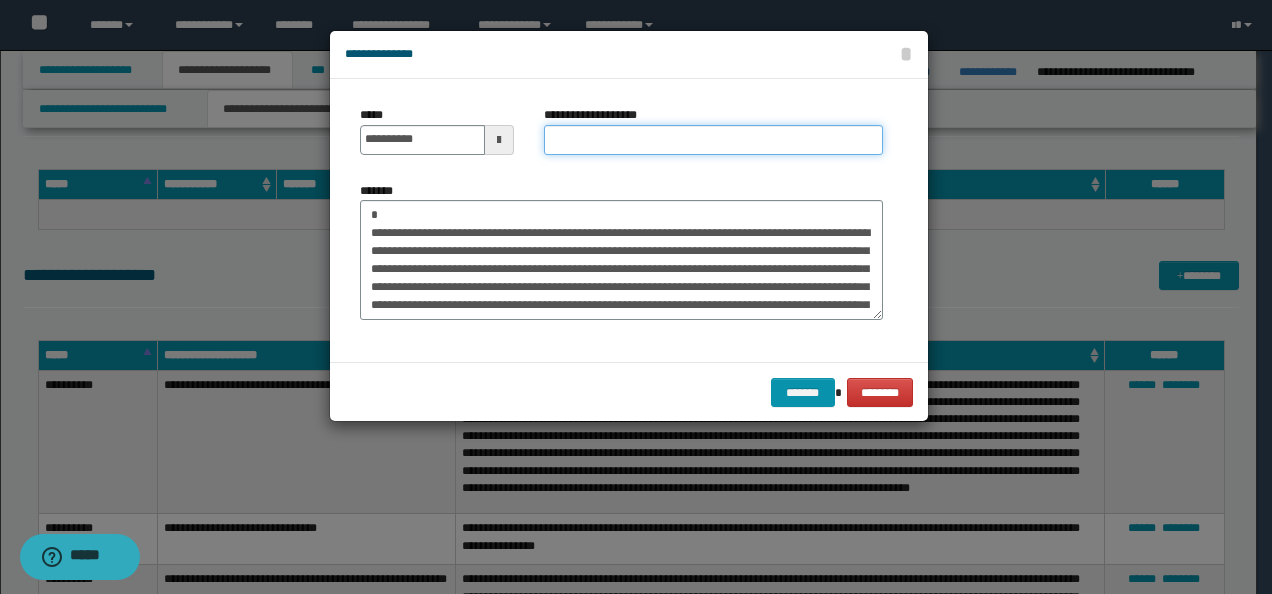 click on "**********" at bounding box center [713, 140] 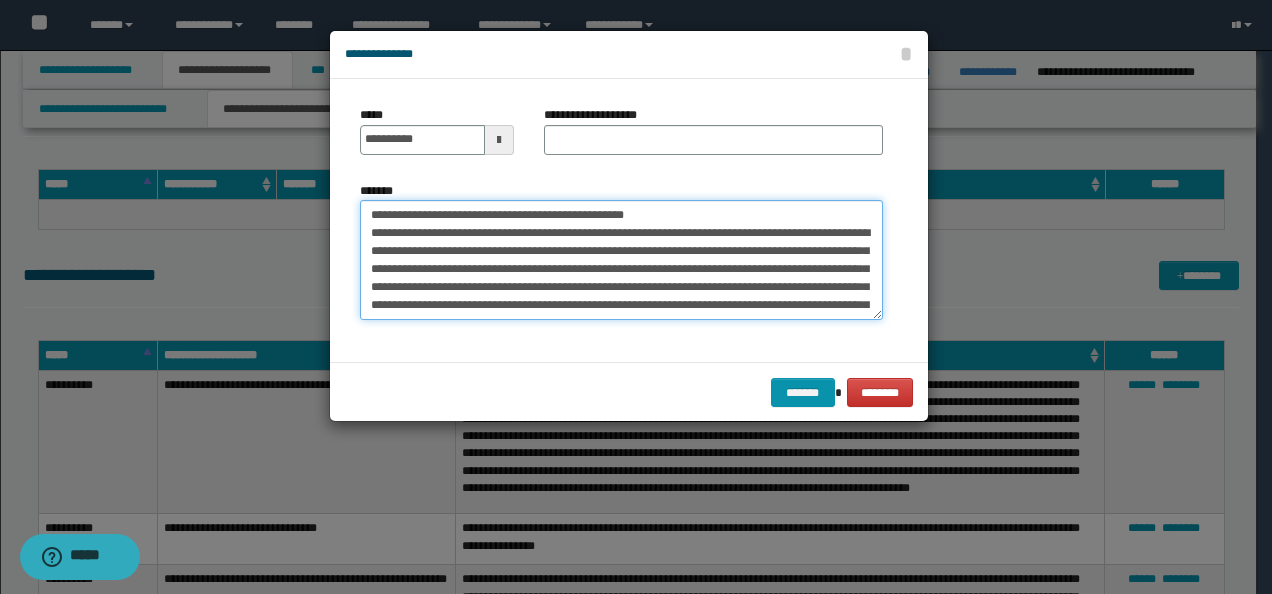 click on "*******" at bounding box center [621, 259] 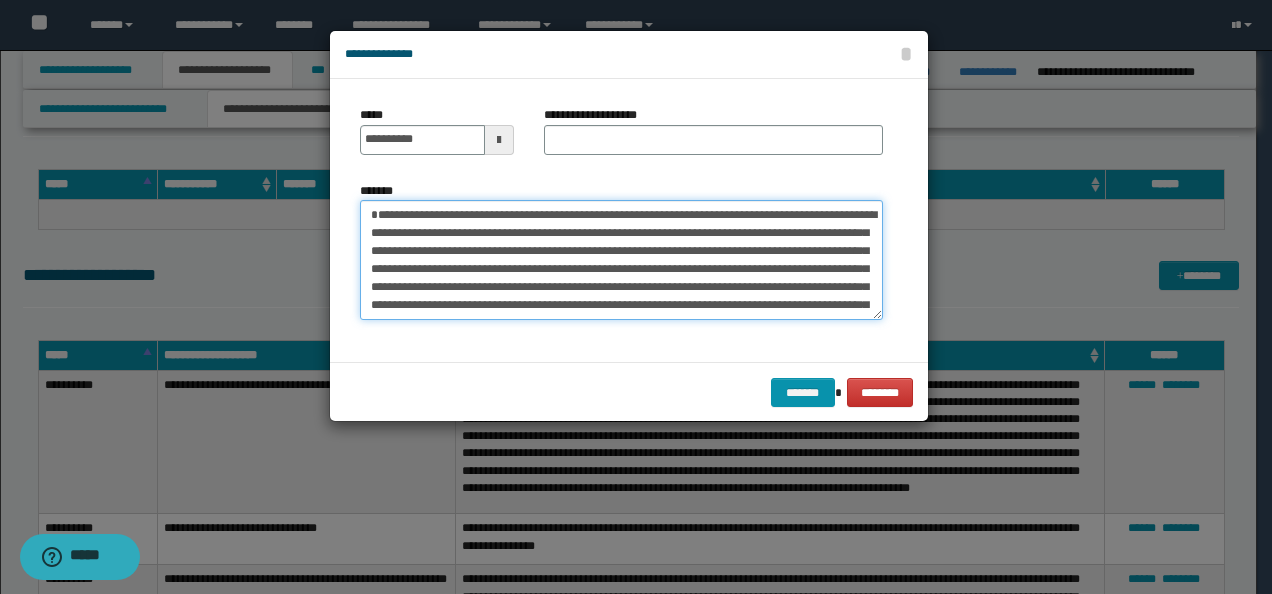 type on "**********" 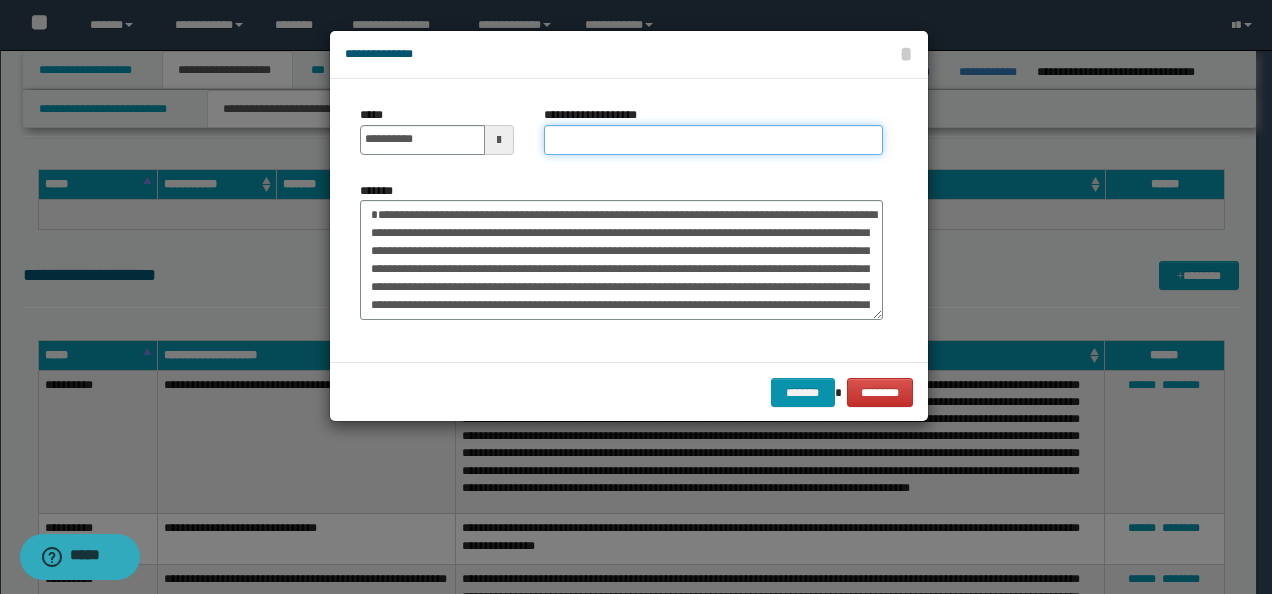 click on "**********" at bounding box center [713, 140] 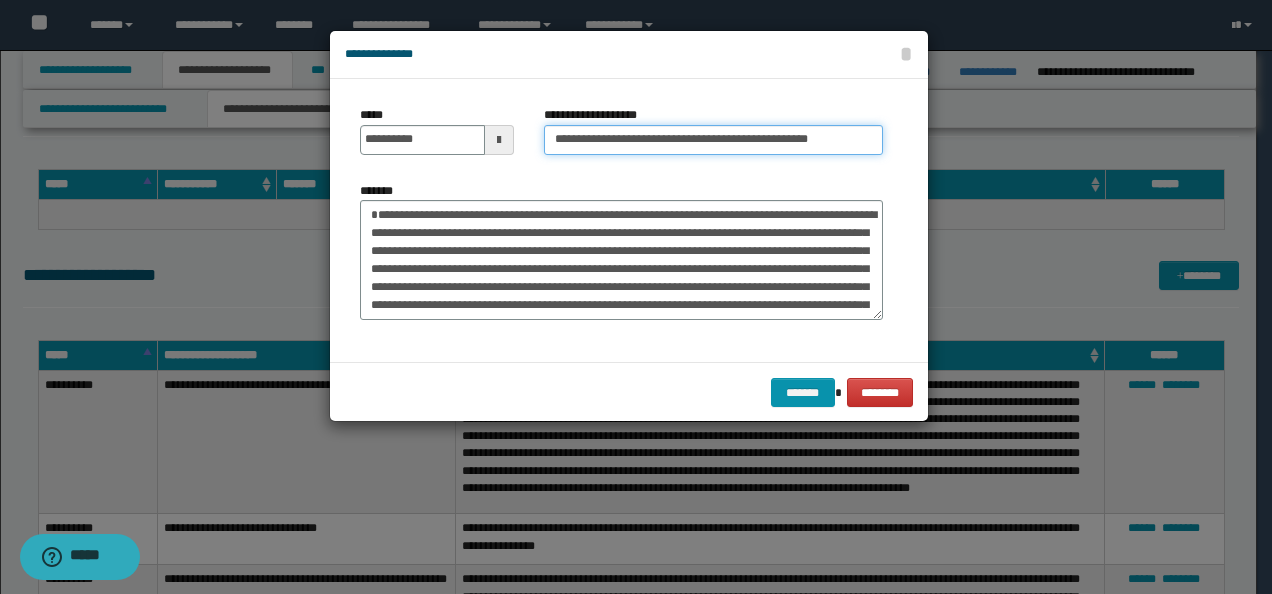 scroll, scrollTop: 0, scrollLeft: 2, axis: horizontal 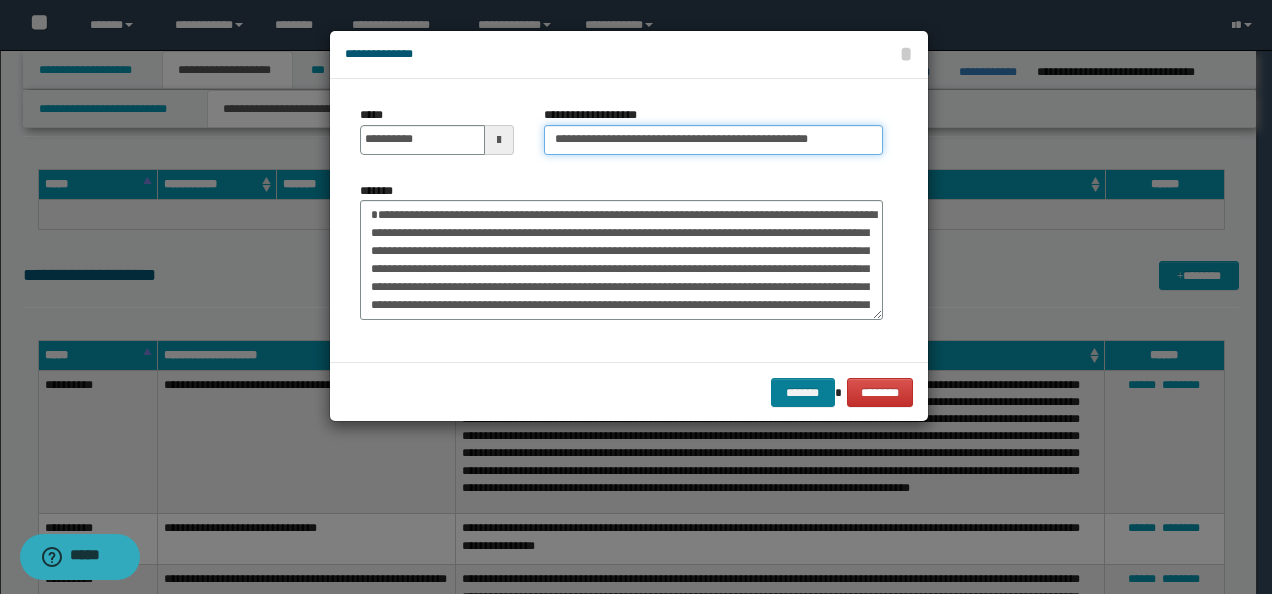 type on "**********" 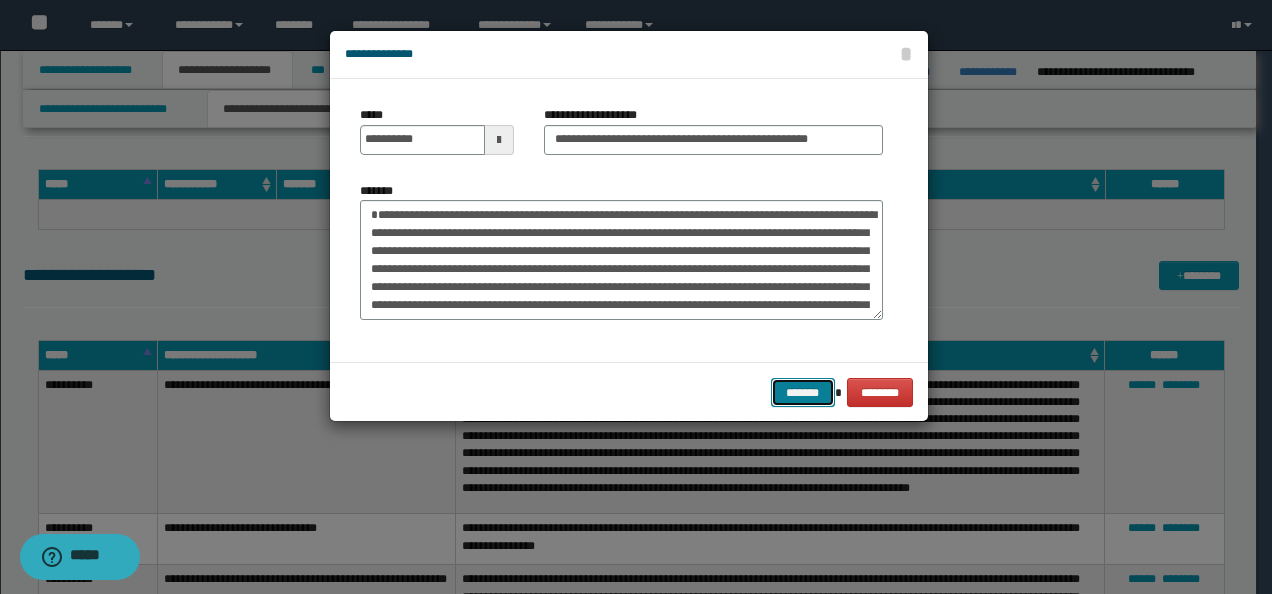 click on "*******" at bounding box center [803, 392] 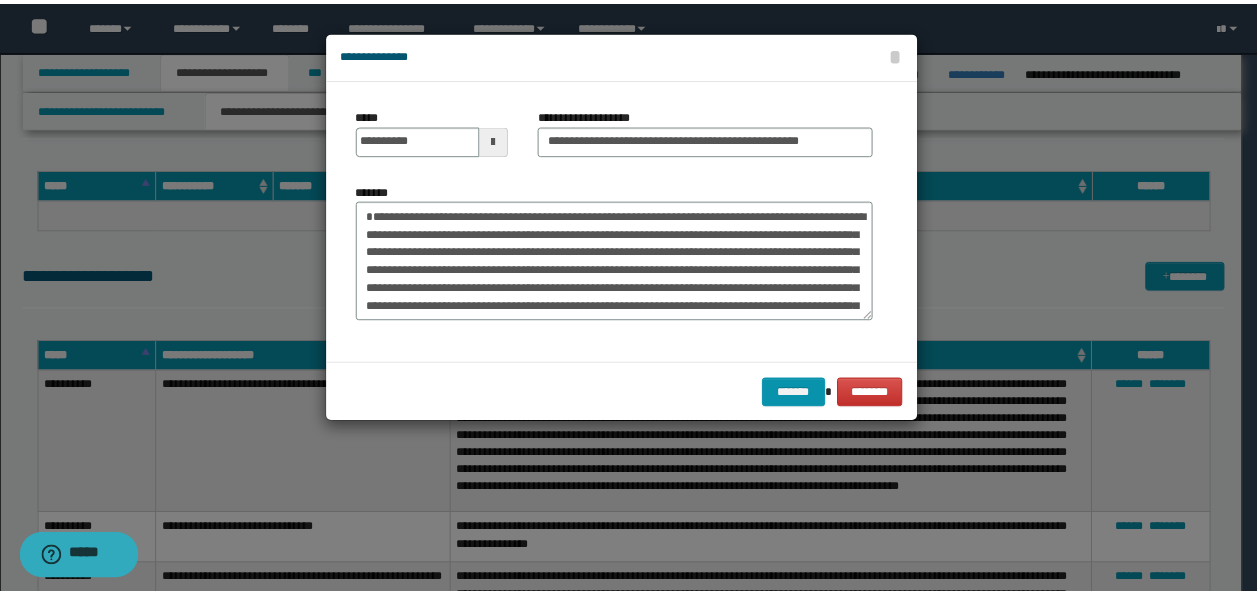 scroll, scrollTop: 0, scrollLeft: 0, axis: both 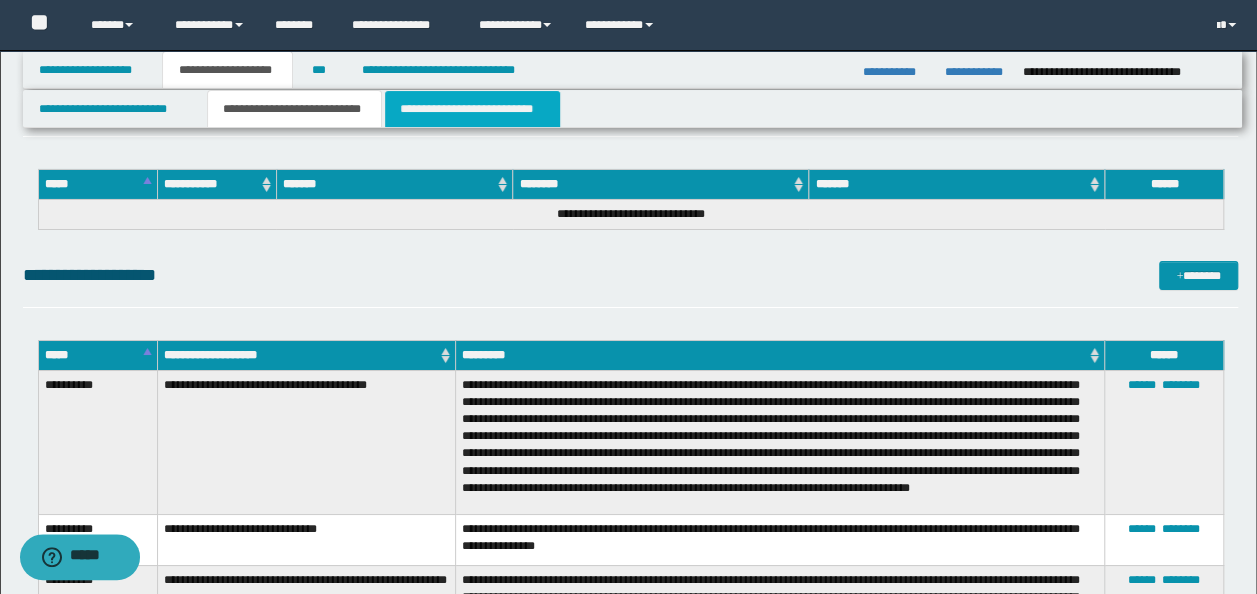 click on "**********" at bounding box center [472, 109] 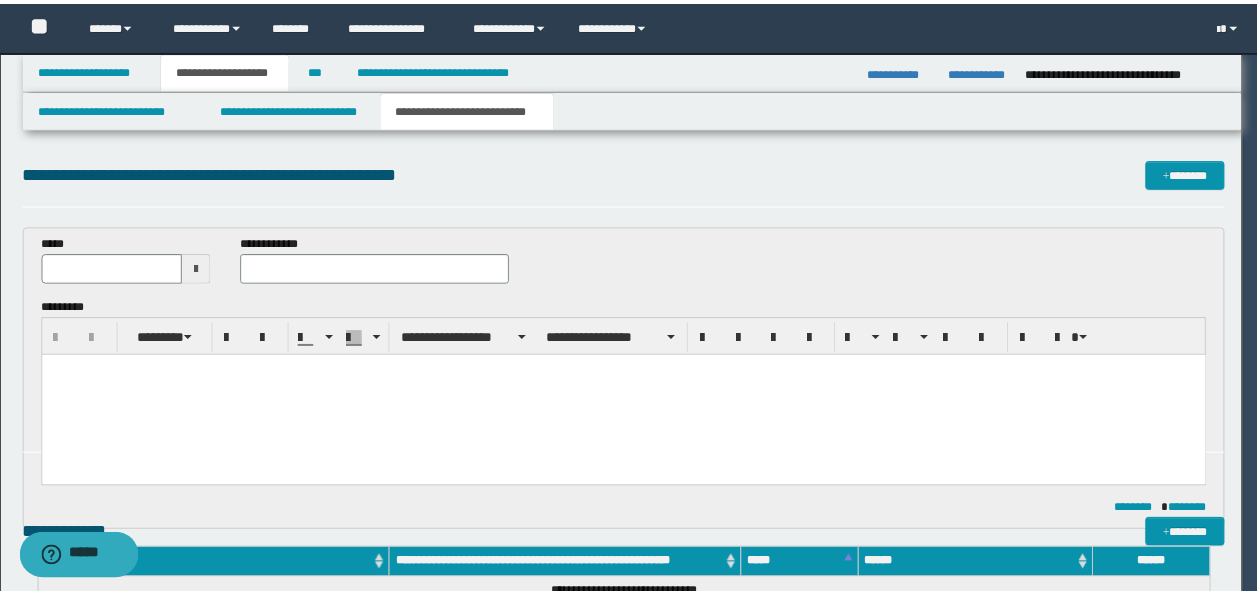 scroll, scrollTop: 0, scrollLeft: 0, axis: both 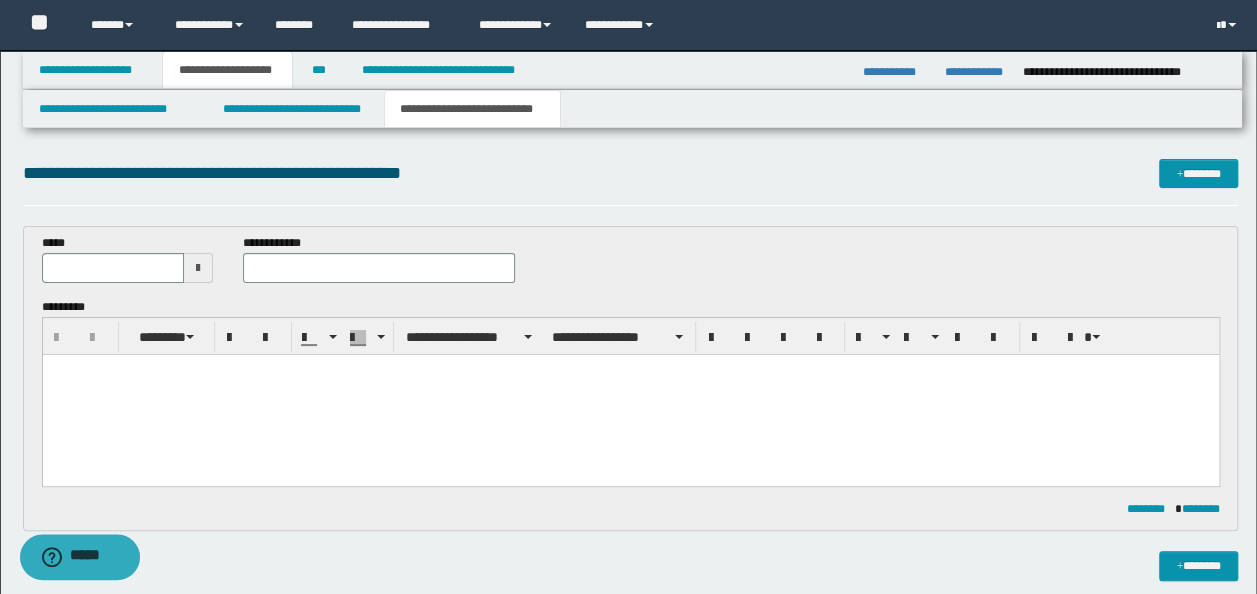 click at bounding box center [630, 394] 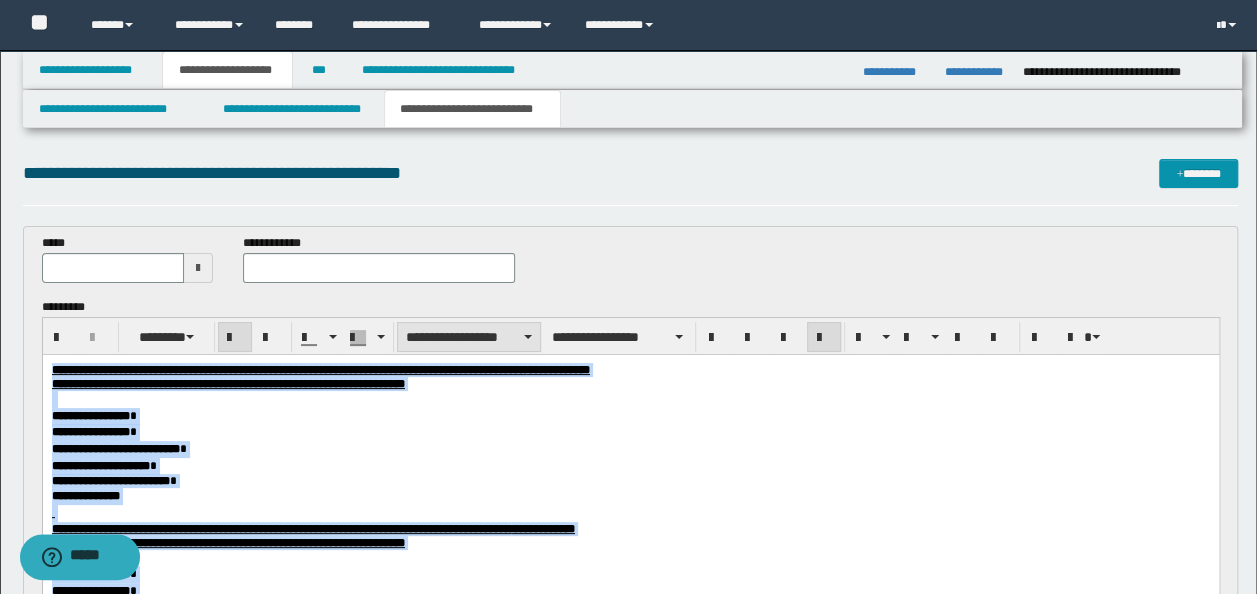 click on "**********" at bounding box center [469, 337] 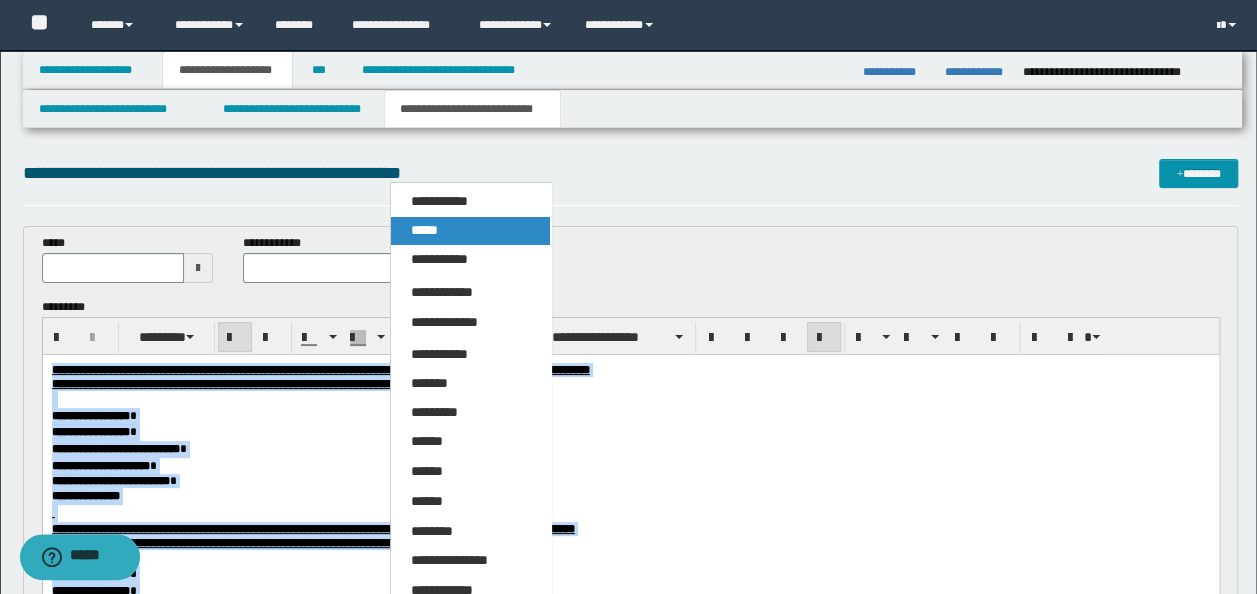 click on "*****" at bounding box center (470, 231) 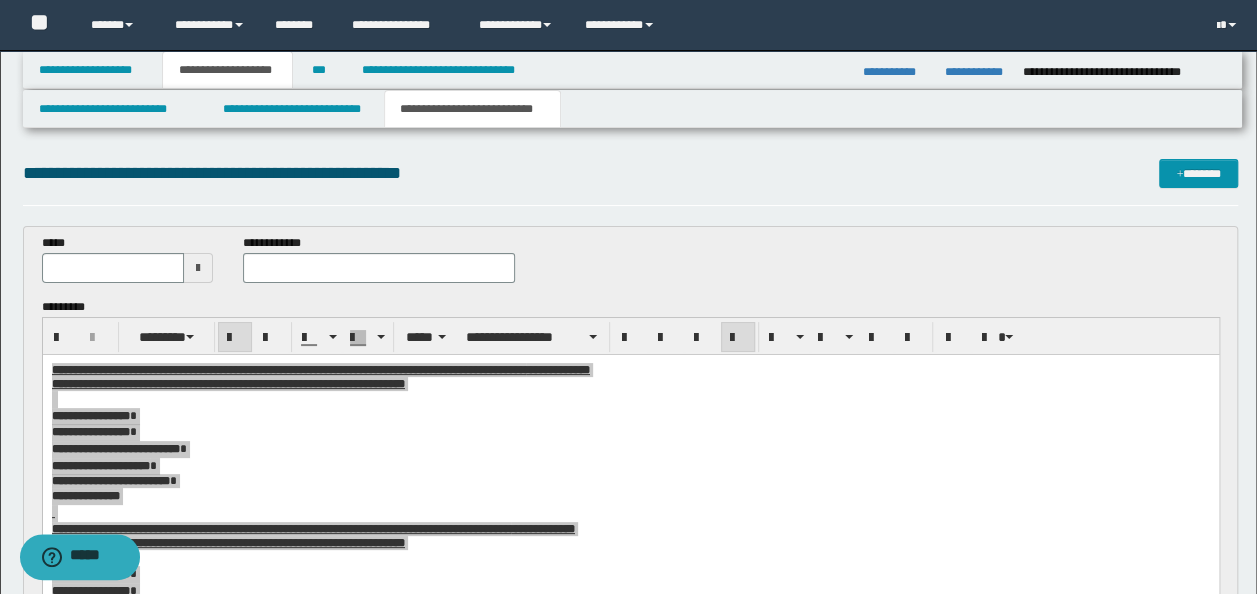 scroll, scrollTop: 516, scrollLeft: 0, axis: vertical 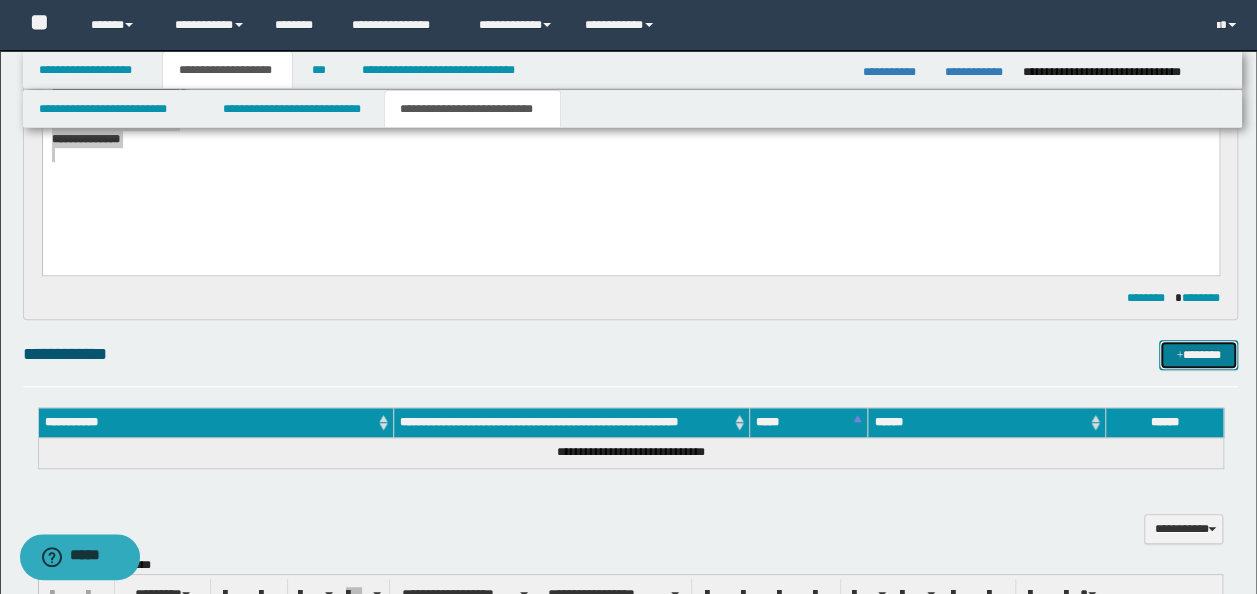 type 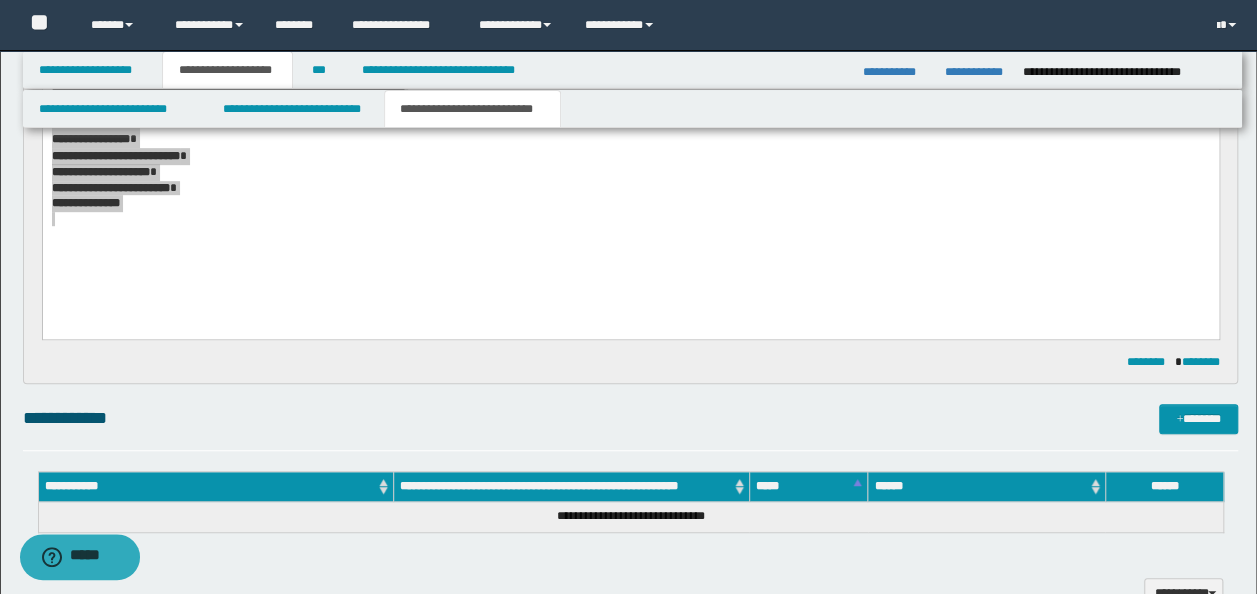 scroll, scrollTop: 116, scrollLeft: 0, axis: vertical 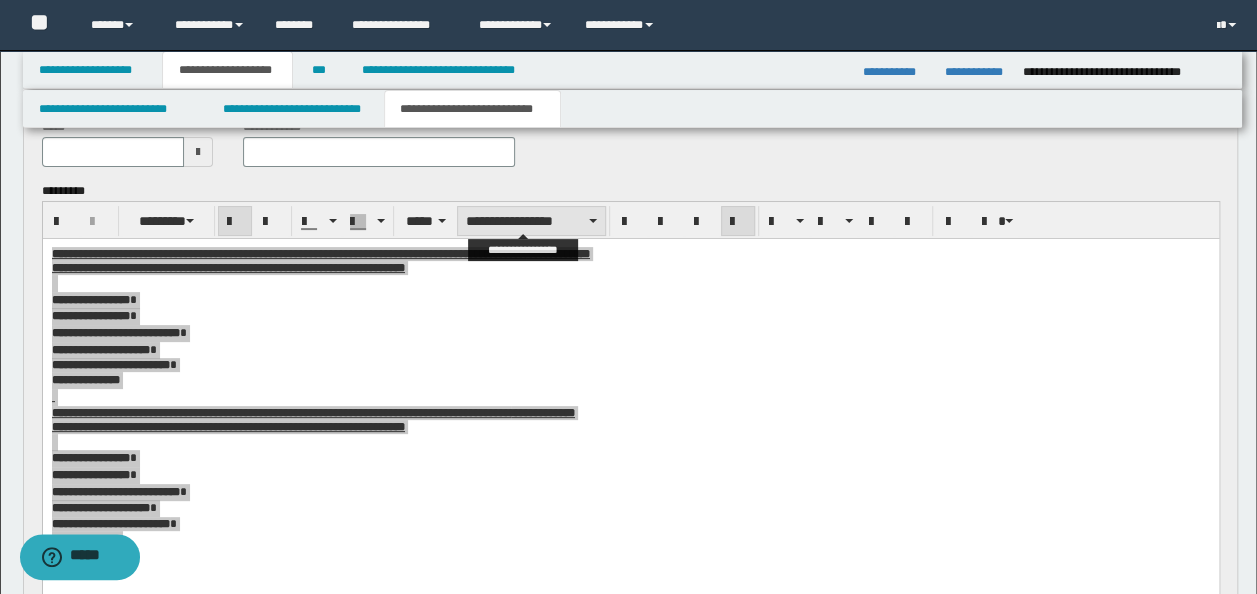 click on "**********" at bounding box center [531, 221] 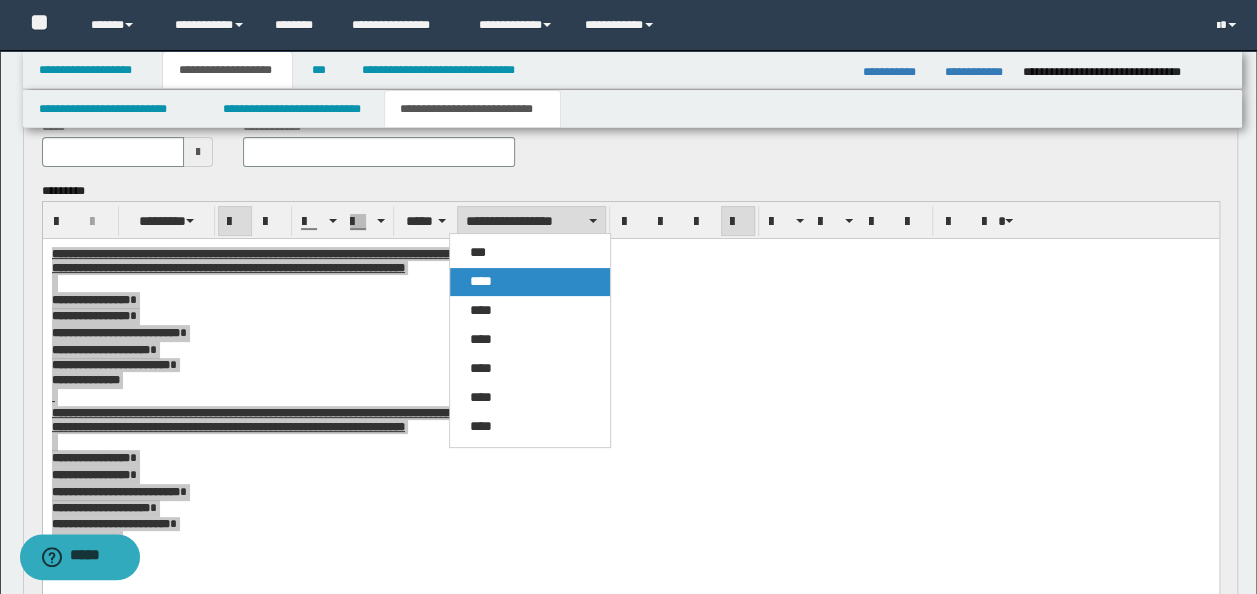 click on "****" at bounding box center [529, 282] 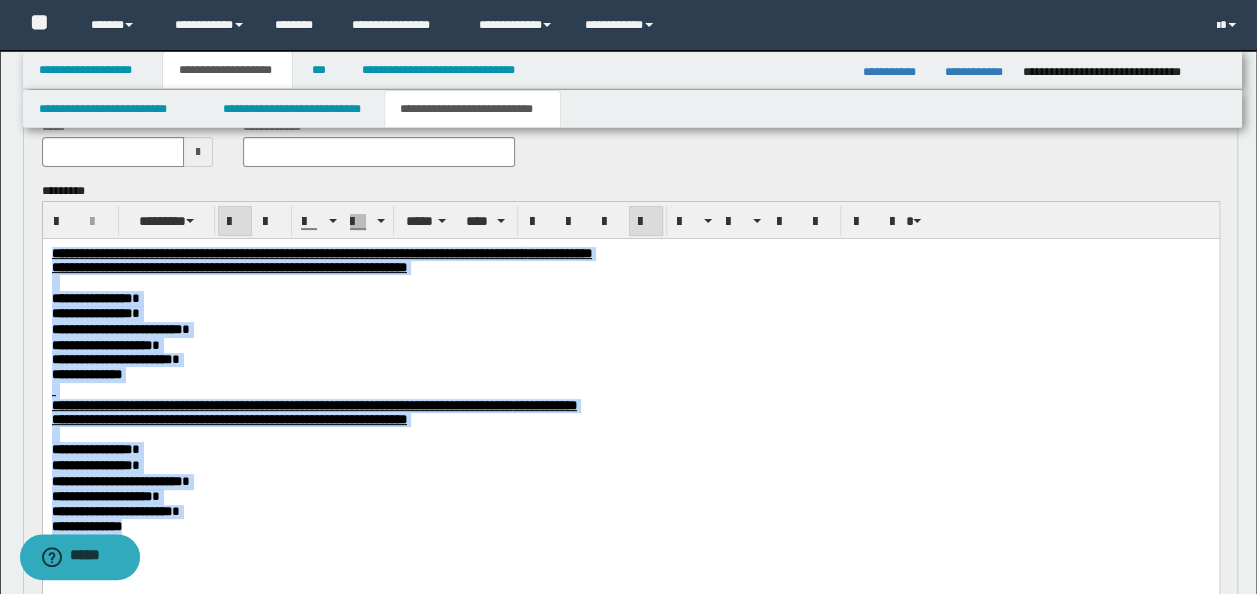 click at bounding box center [630, 282] 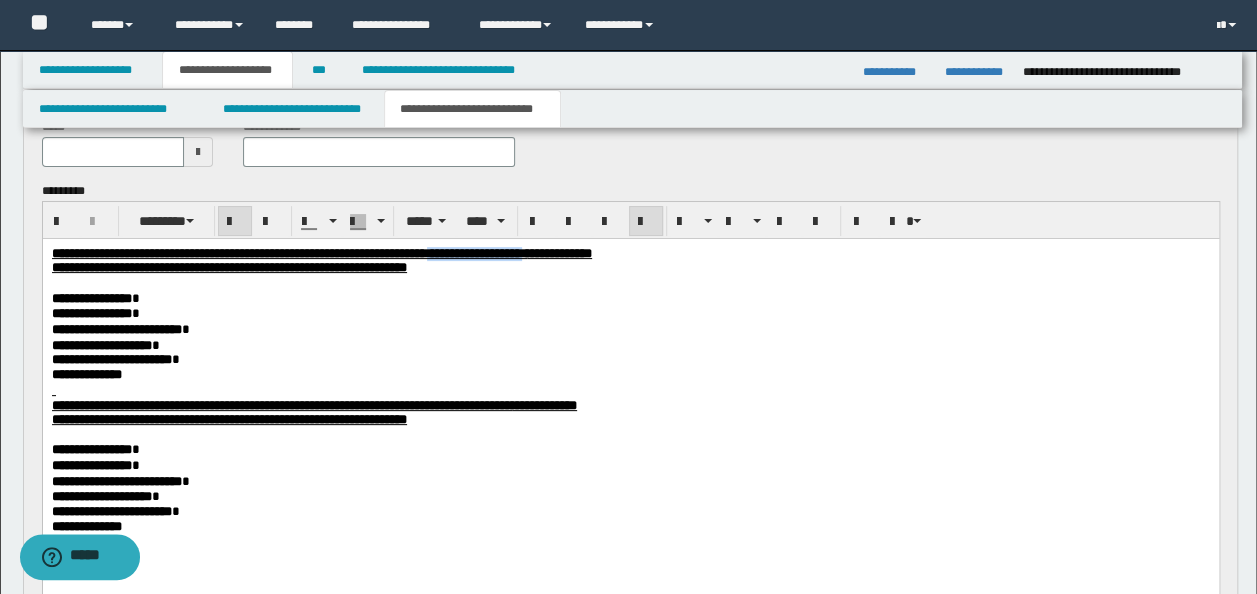 drag, startPoint x: 757, startPoint y: 254, endPoint x: 627, endPoint y: 251, distance: 130.0346 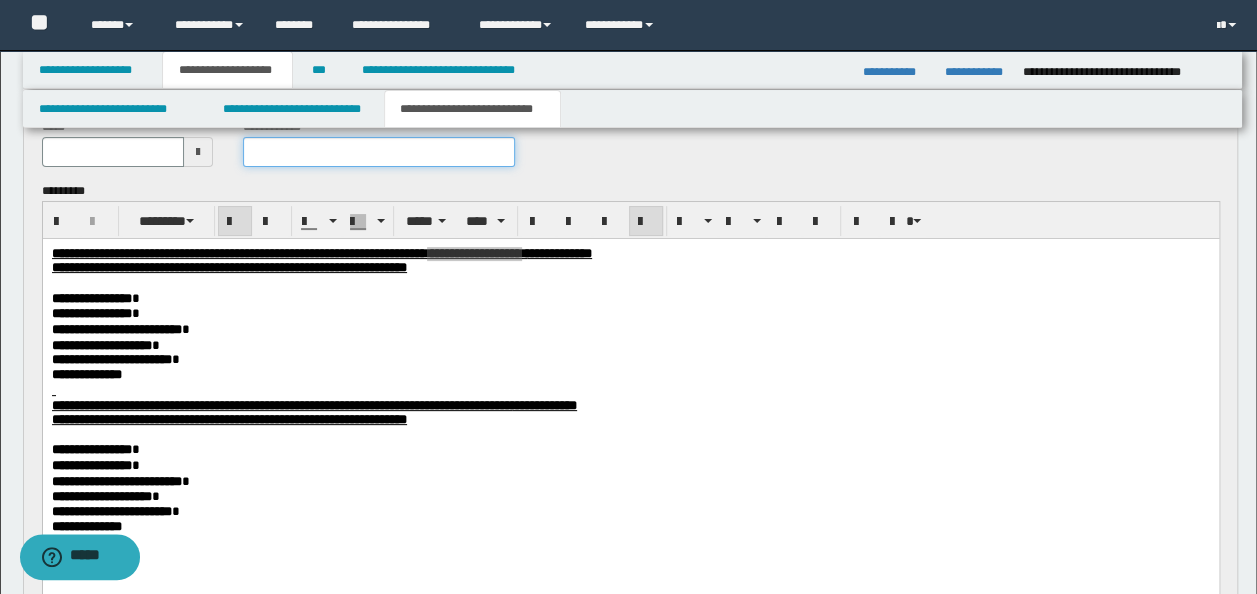 click at bounding box center [379, 152] 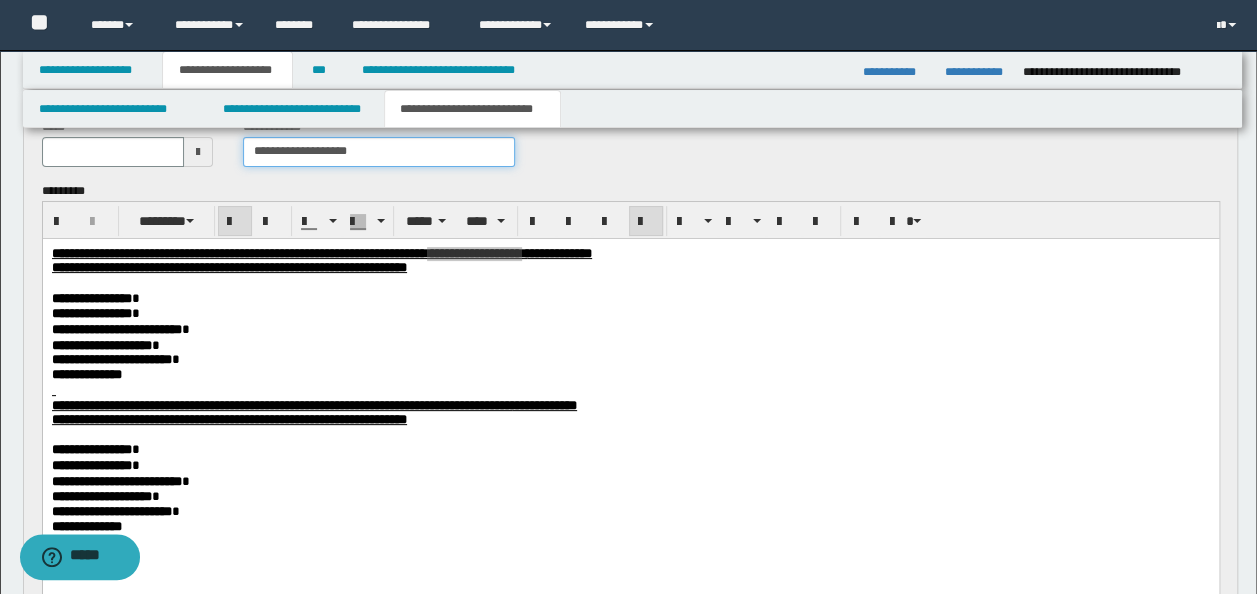 scroll, scrollTop: 0, scrollLeft: 0, axis: both 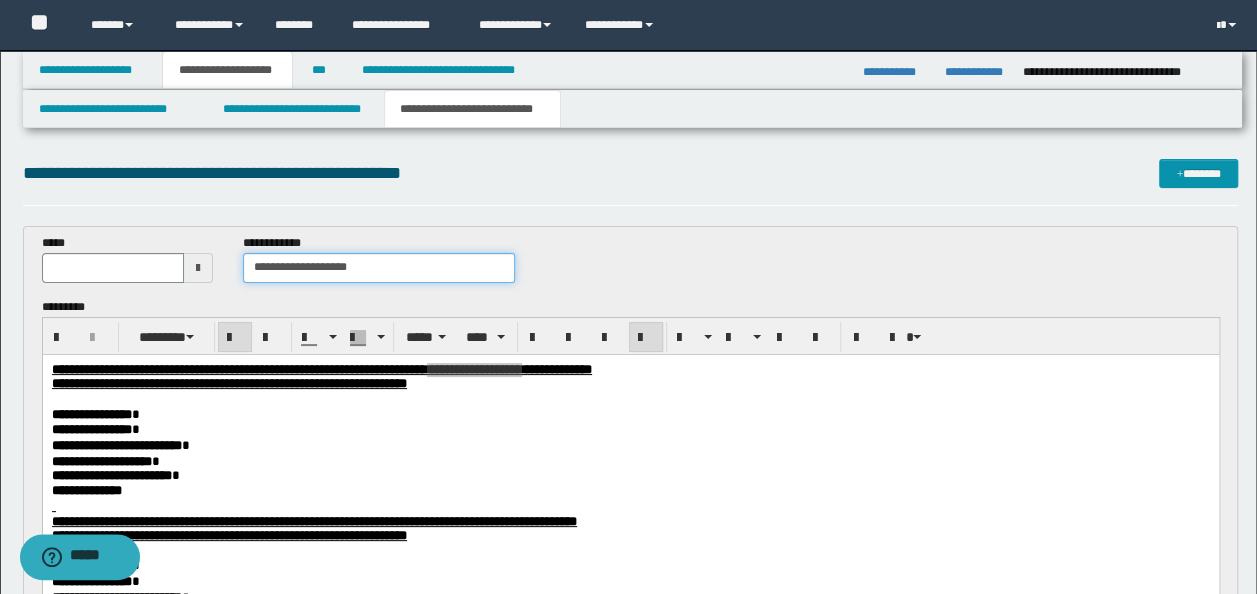 type on "**********" 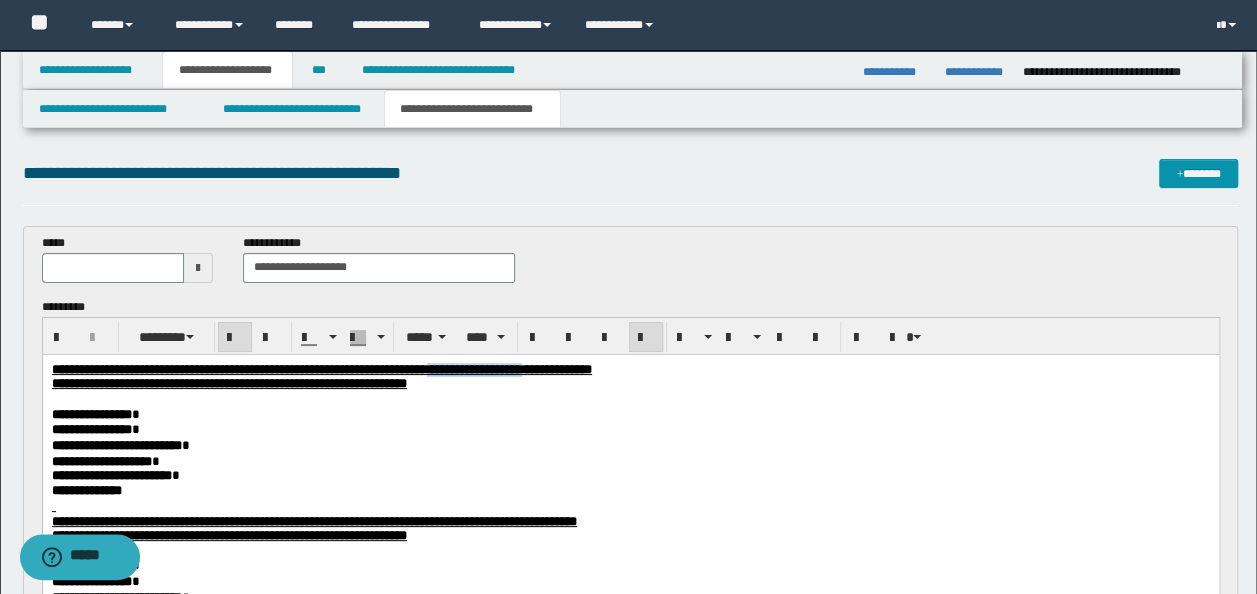 click on "**********" at bounding box center (630, 369) 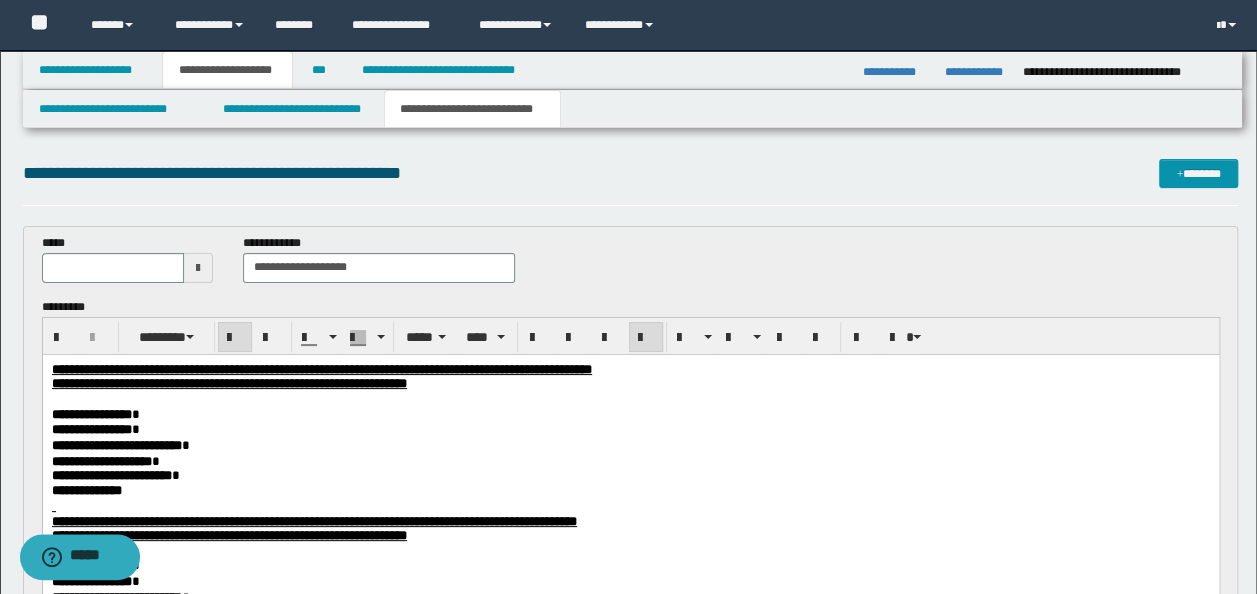 click on "**********" at bounding box center (630, 369) 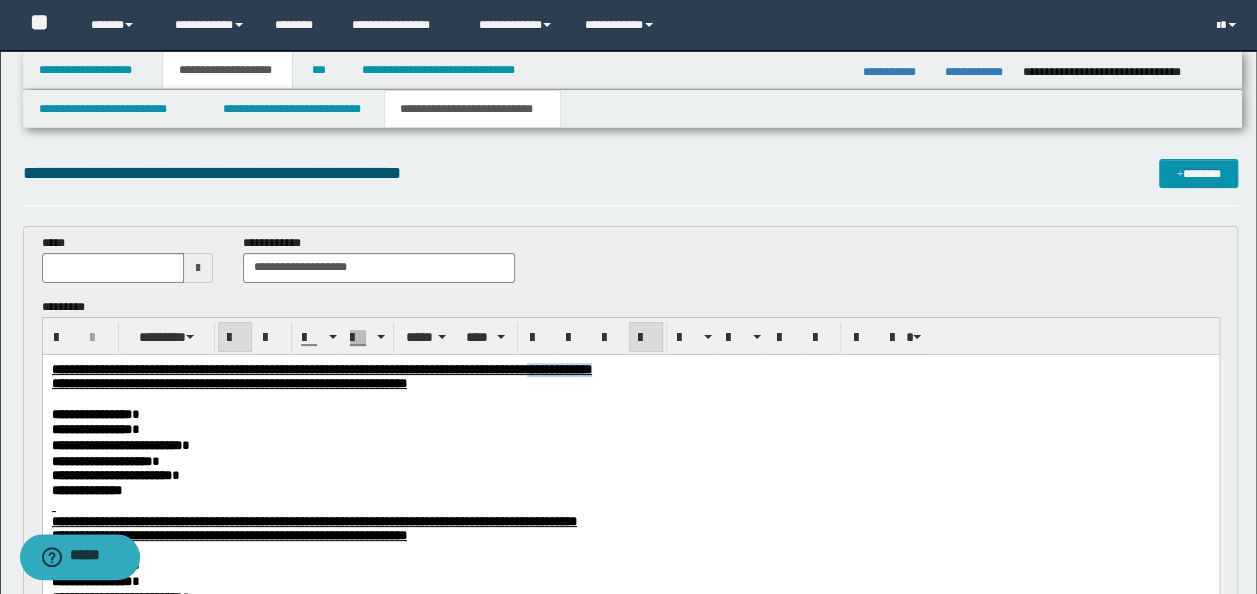 drag, startPoint x: 863, startPoint y: 365, endPoint x: 760, endPoint y: 367, distance: 103.01942 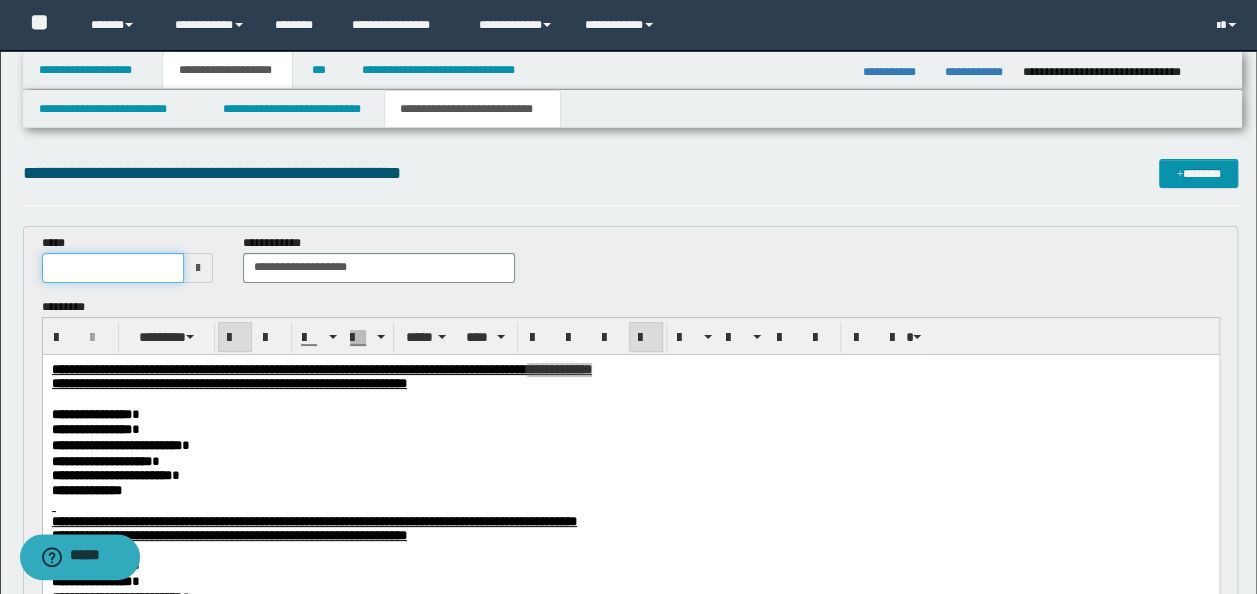 click at bounding box center [113, 268] 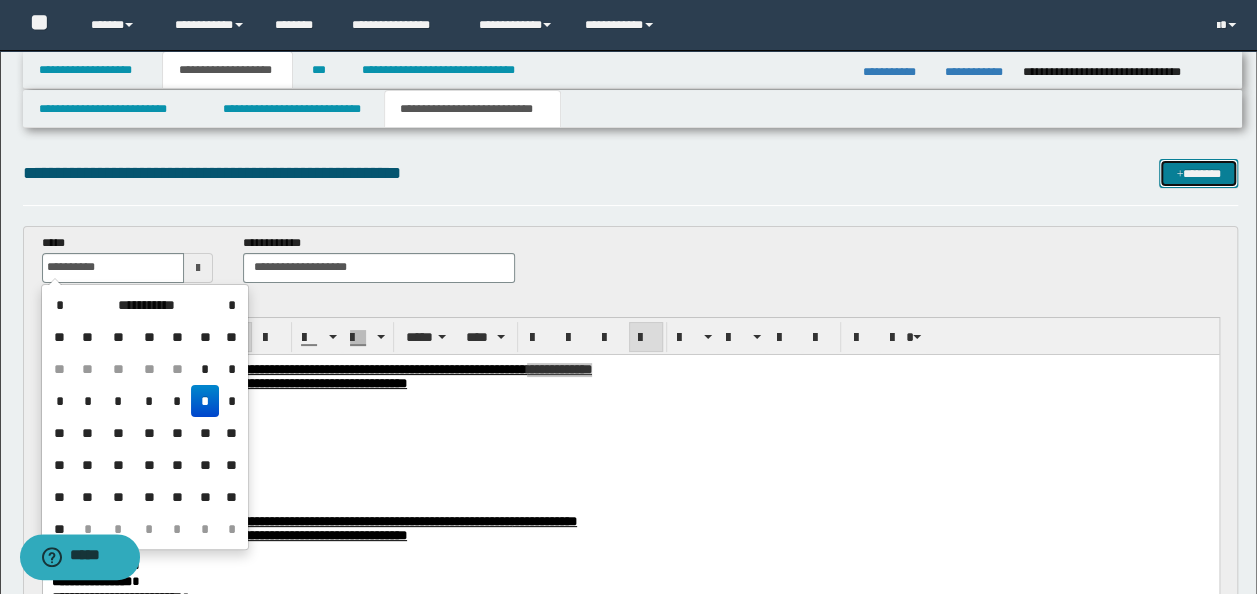type on "**********" 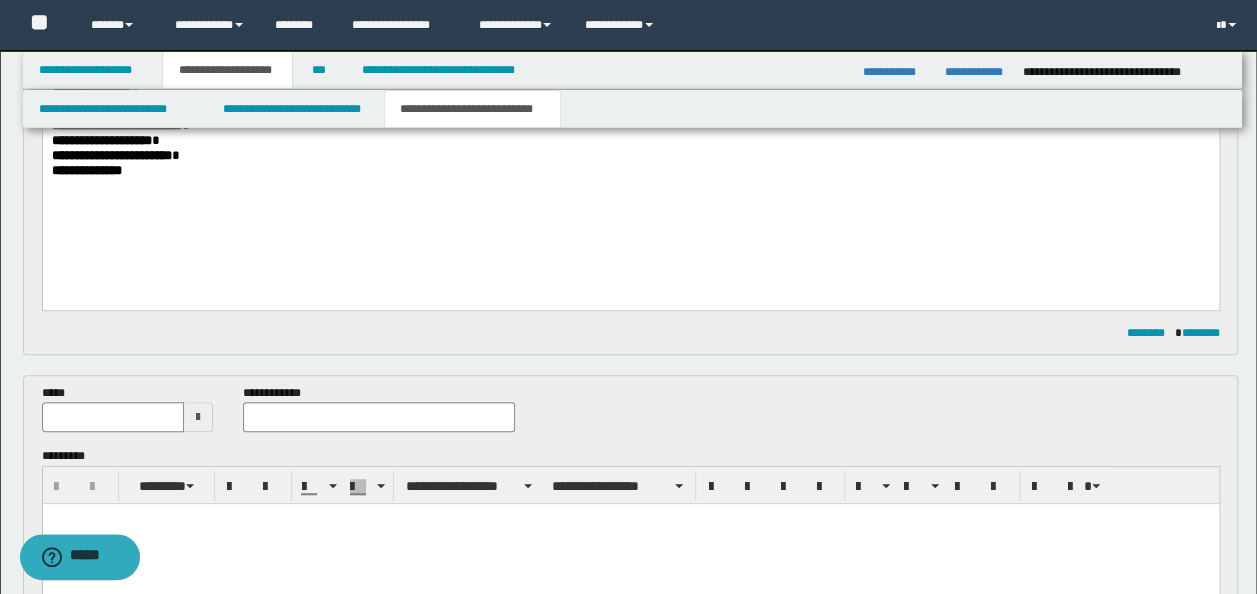 scroll, scrollTop: 374, scrollLeft: 0, axis: vertical 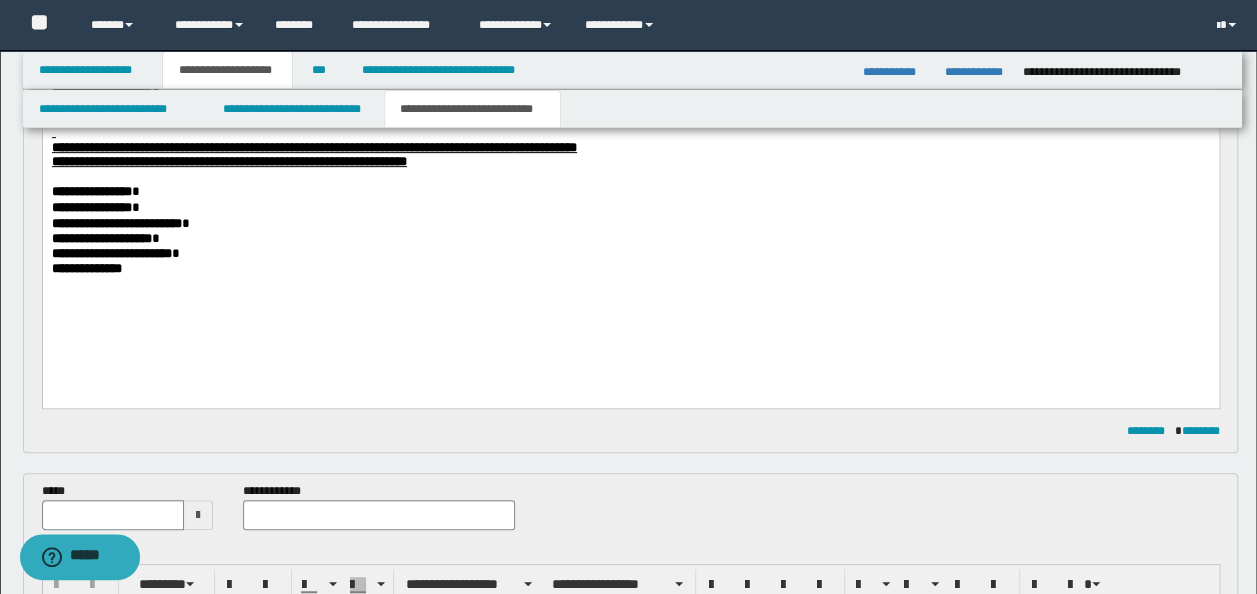 click on "**********" at bounding box center [228, 161] 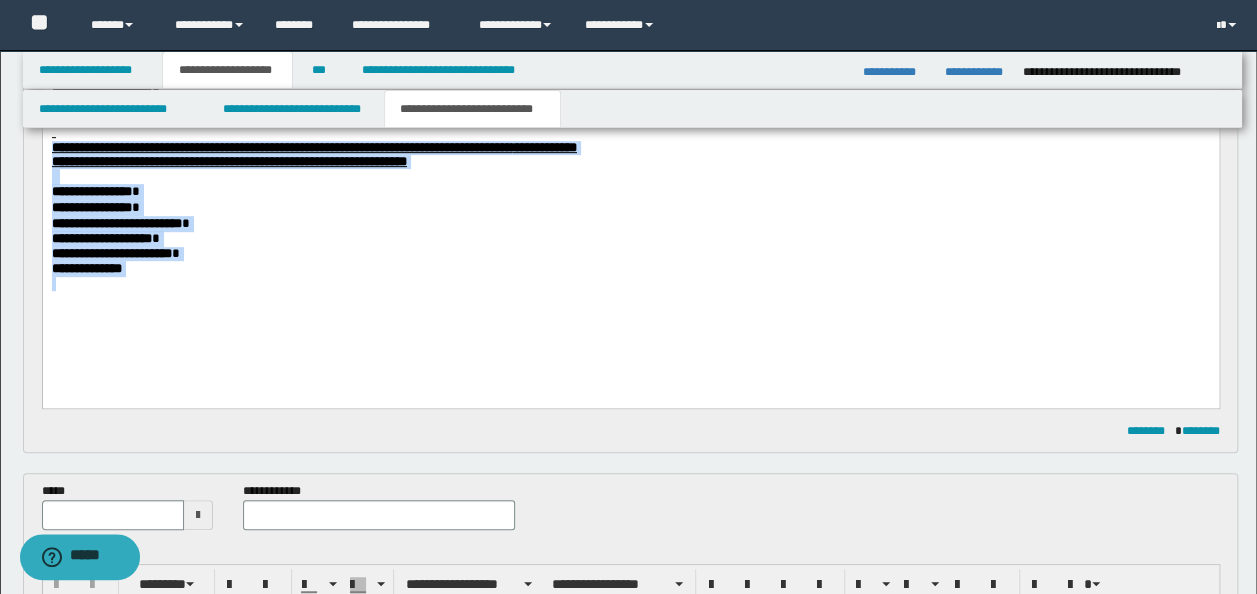 drag, startPoint x: 51, startPoint y: 147, endPoint x: 231, endPoint y: 326, distance: 253.85233 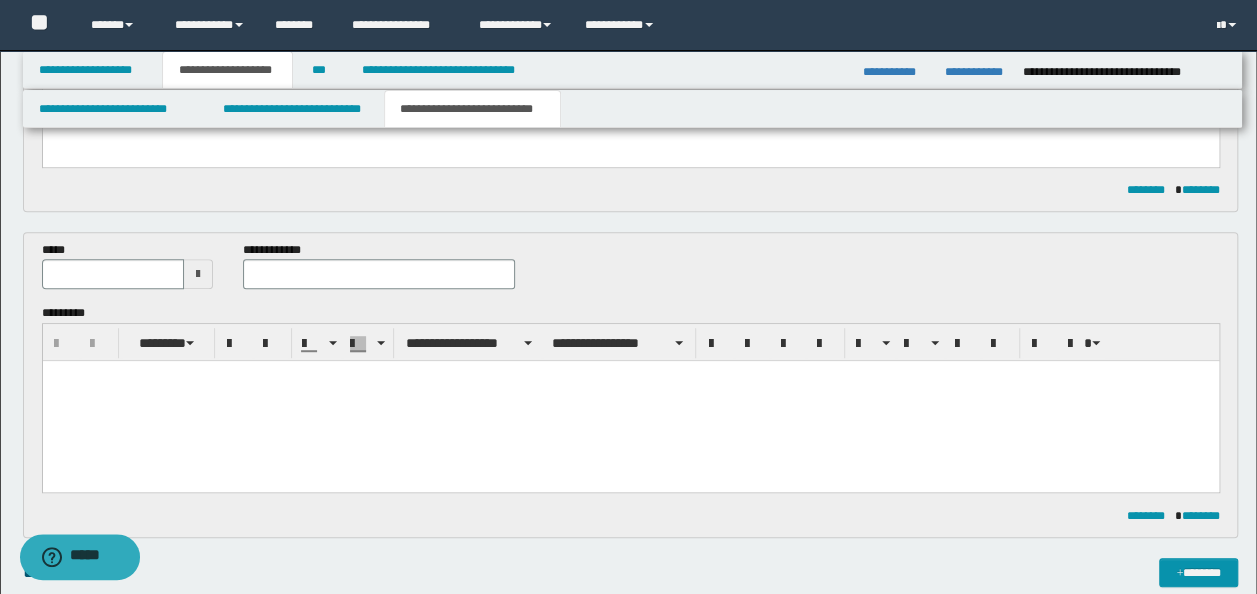 scroll, scrollTop: 574, scrollLeft: 0, axis: vertical 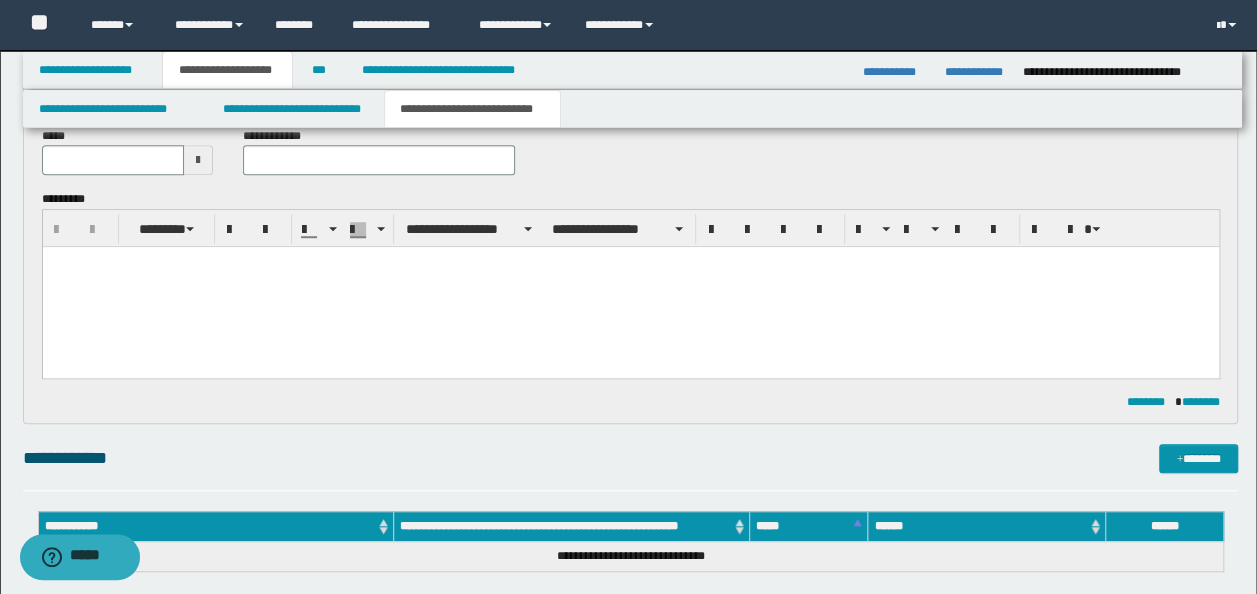click at bounding box center (630, 287) 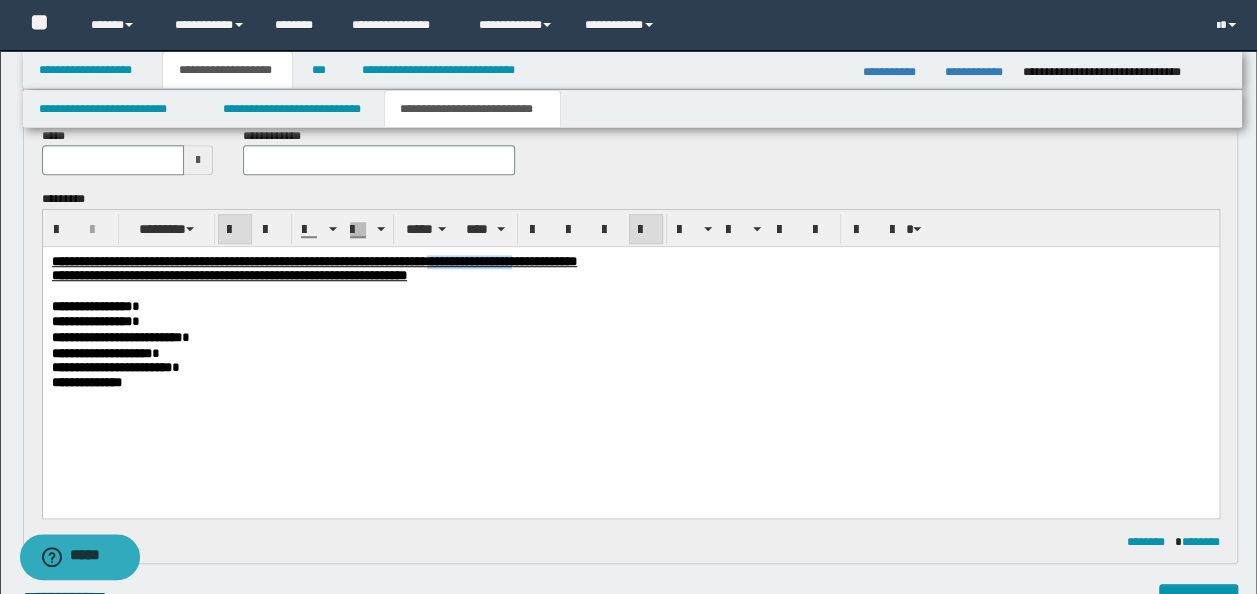 drag, startPoint x: 739, startPoint y: 260, endPoint x: 629, endPoint y: 255, distance: 110.11358 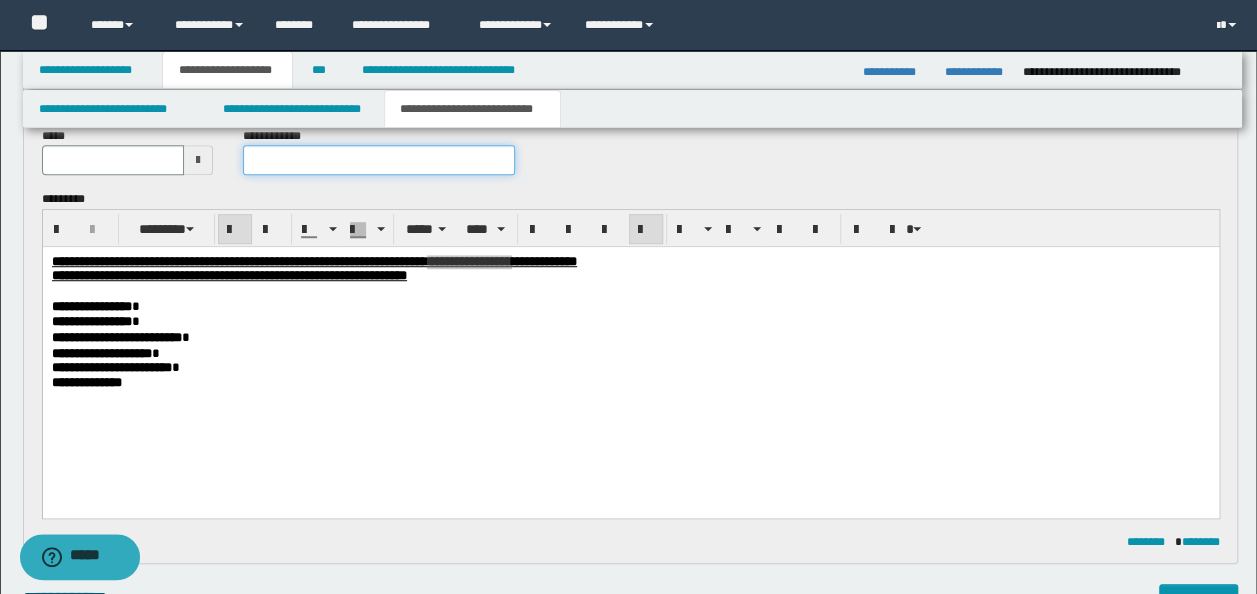 click at bounding box center (379, 160) 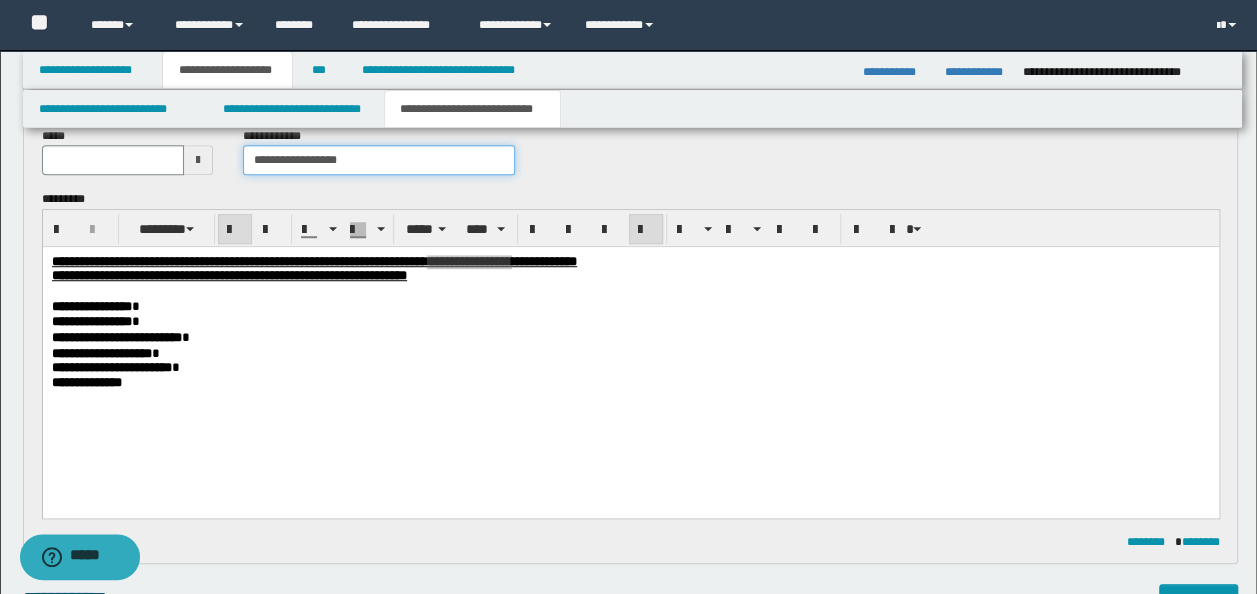 type on "**********" 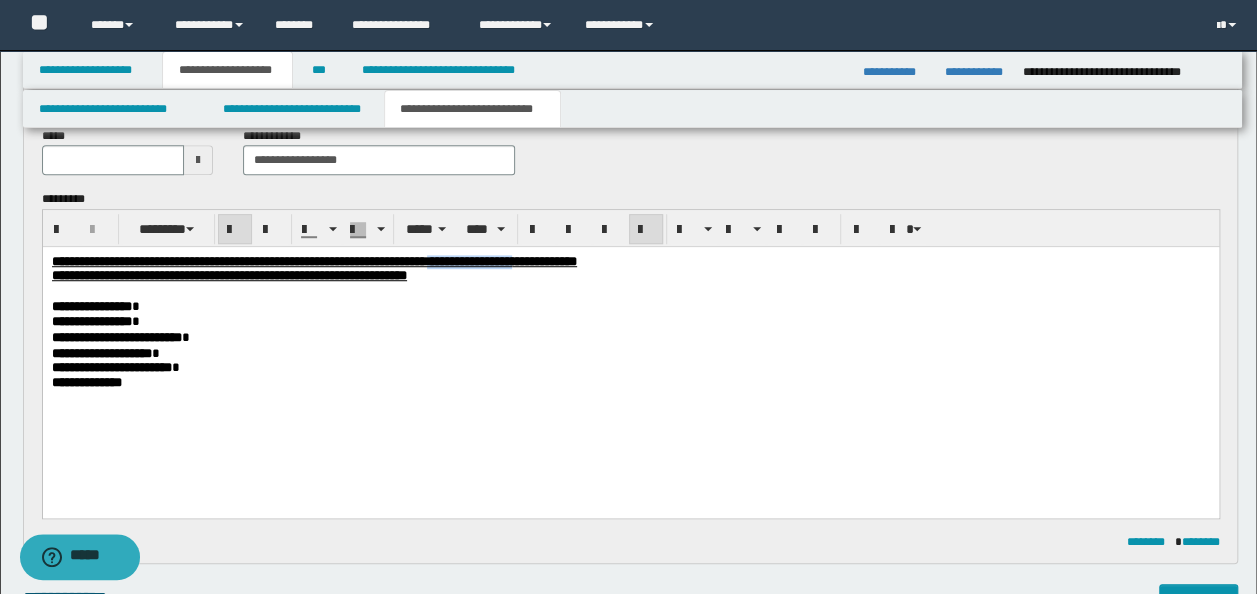 click on "**********" at bounding box center [630, 276] 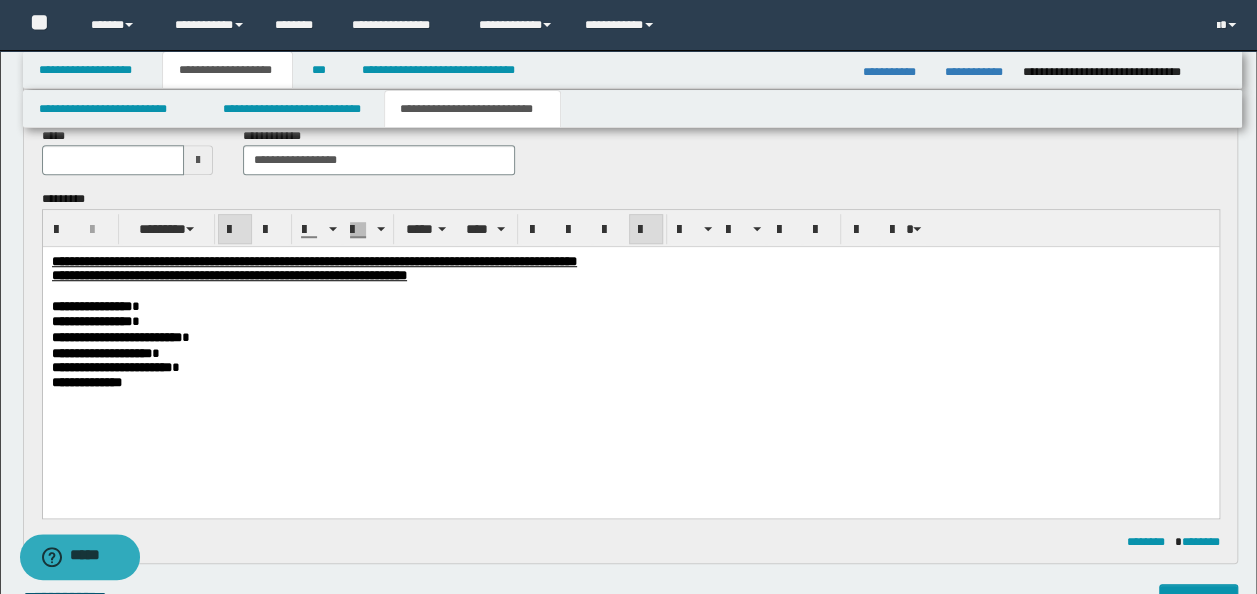 click on "**********" at bounding box center [630, 276] 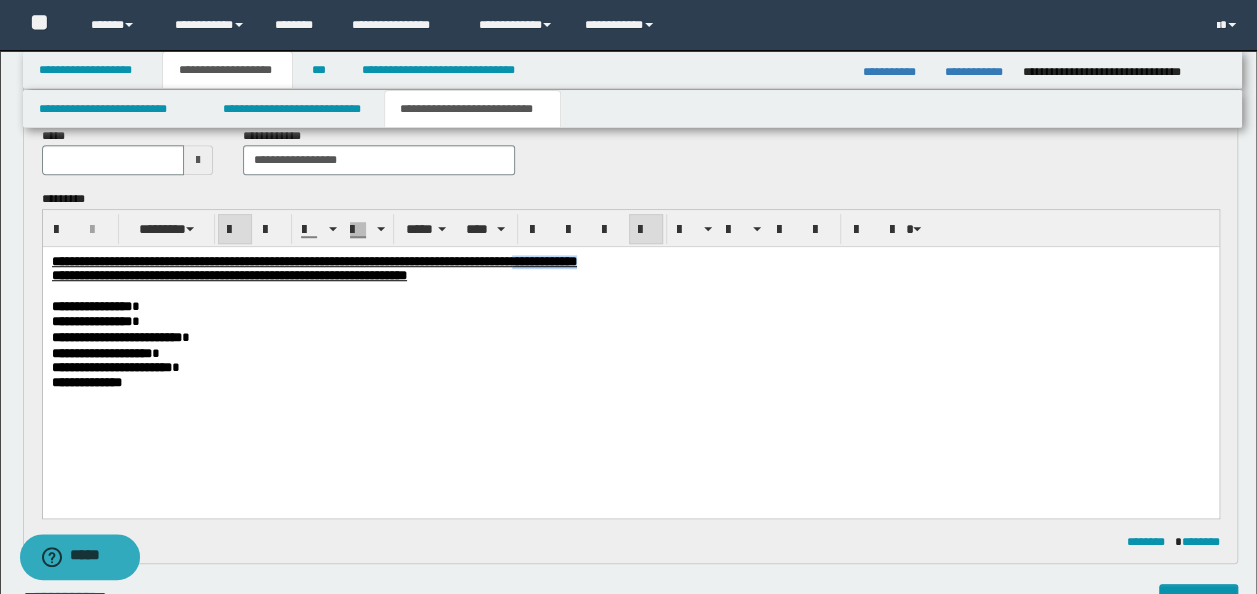 drag, startPoint x: 820, startPoint y: 263, endPoint x: 740, endPoint y: 263, distance: 80 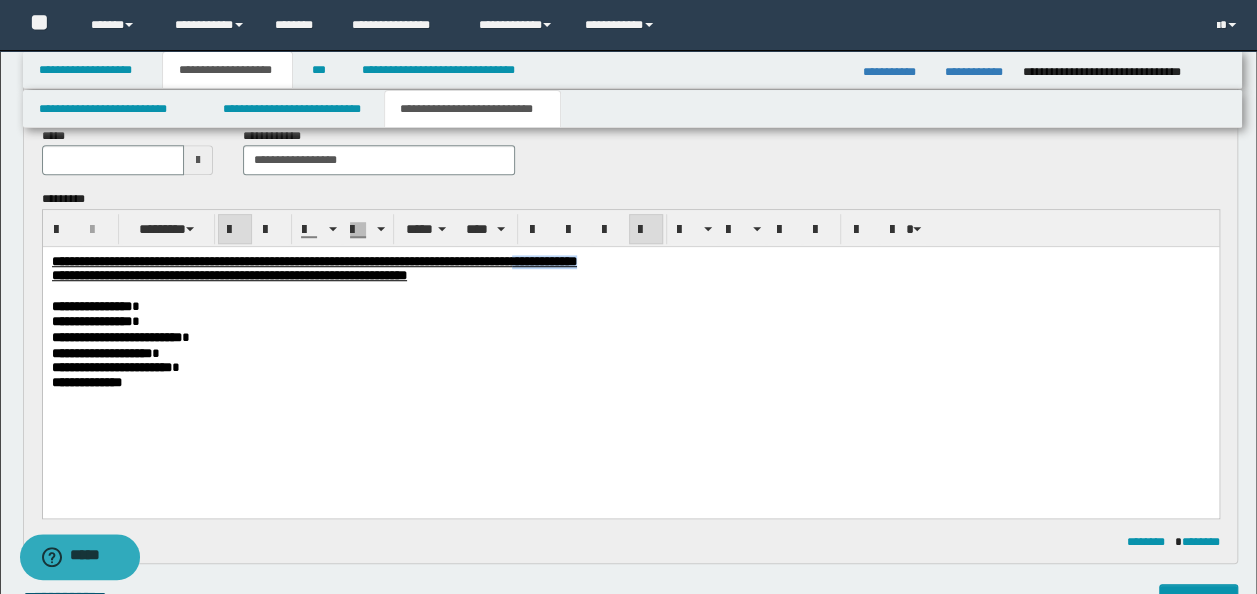 click on "**********" at bounding box center (630, 262) 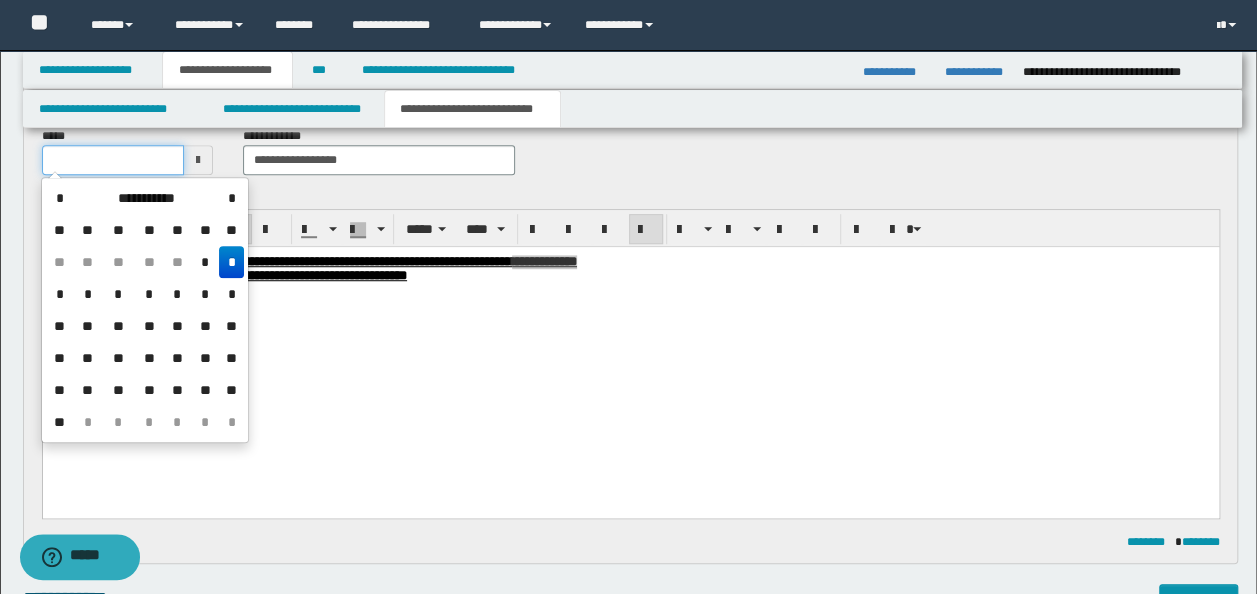 click at bounding box center [113, 160] 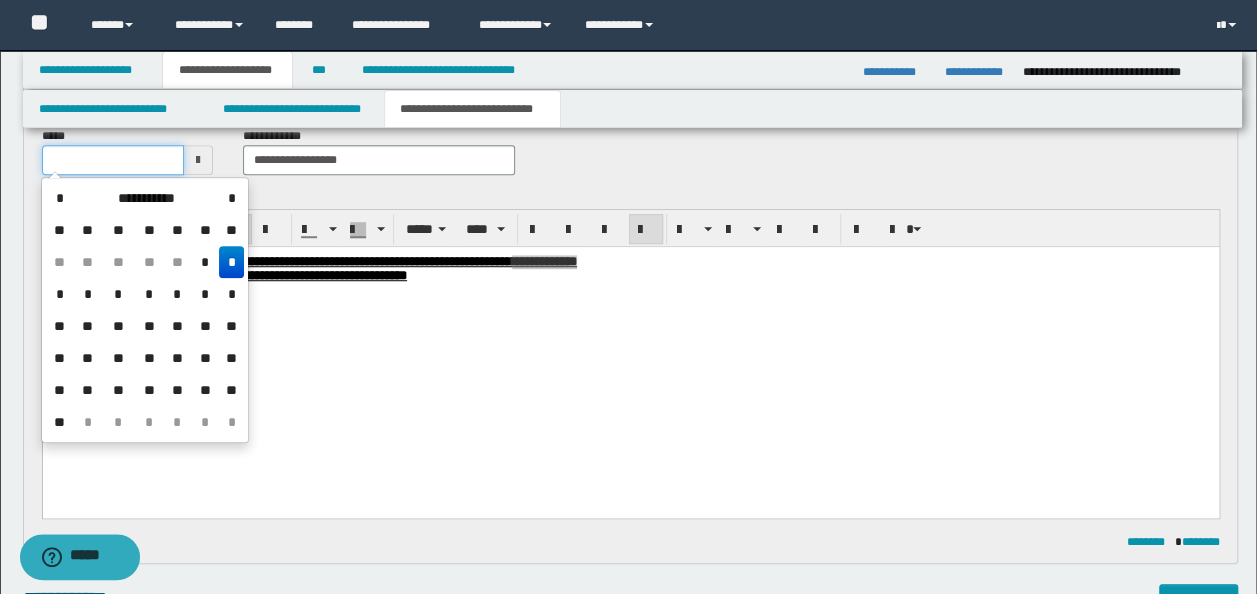 type on "**********" 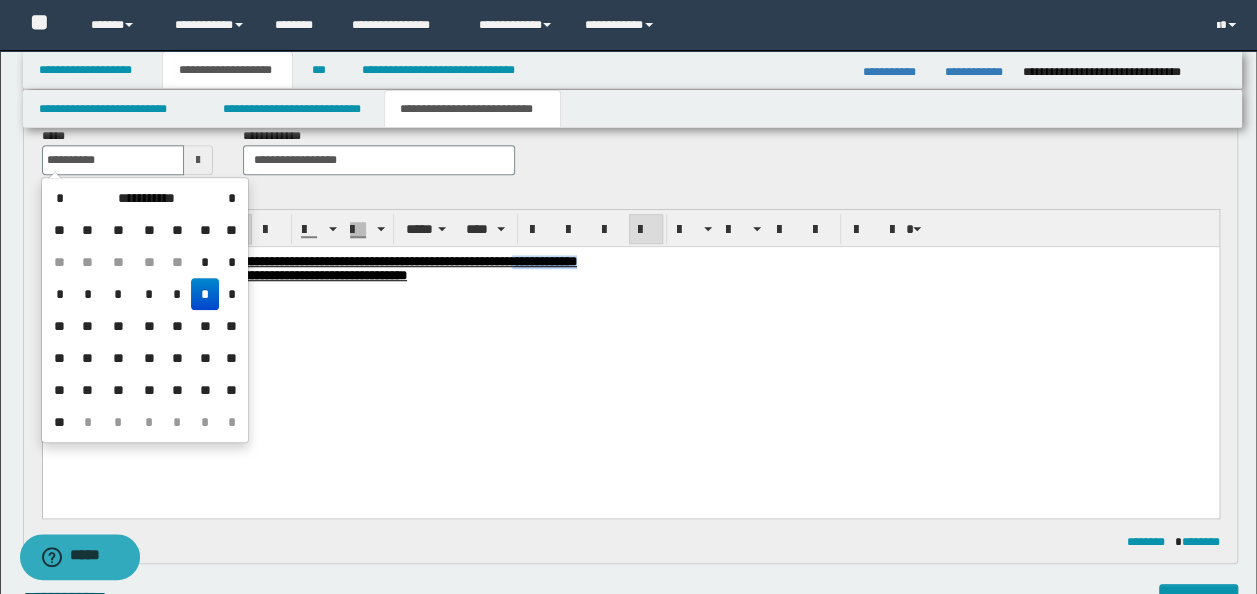 click on "**********" at bounding box center [630, 338] 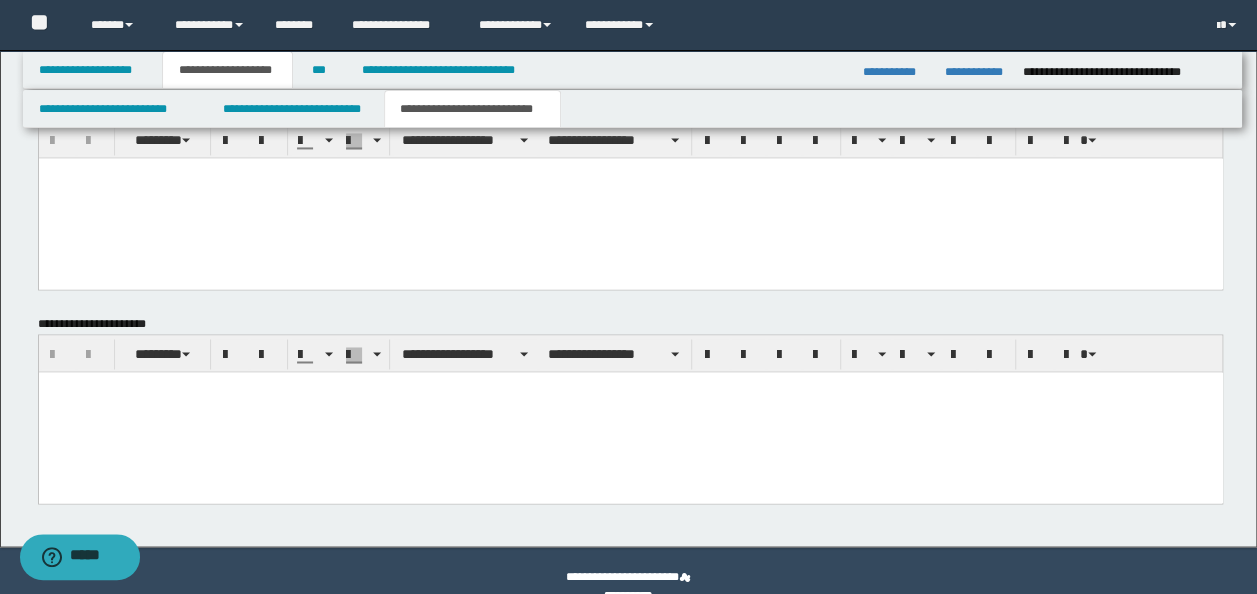 scroll, scrollTop: 1516, scrollLeft: 0, axis: vertical 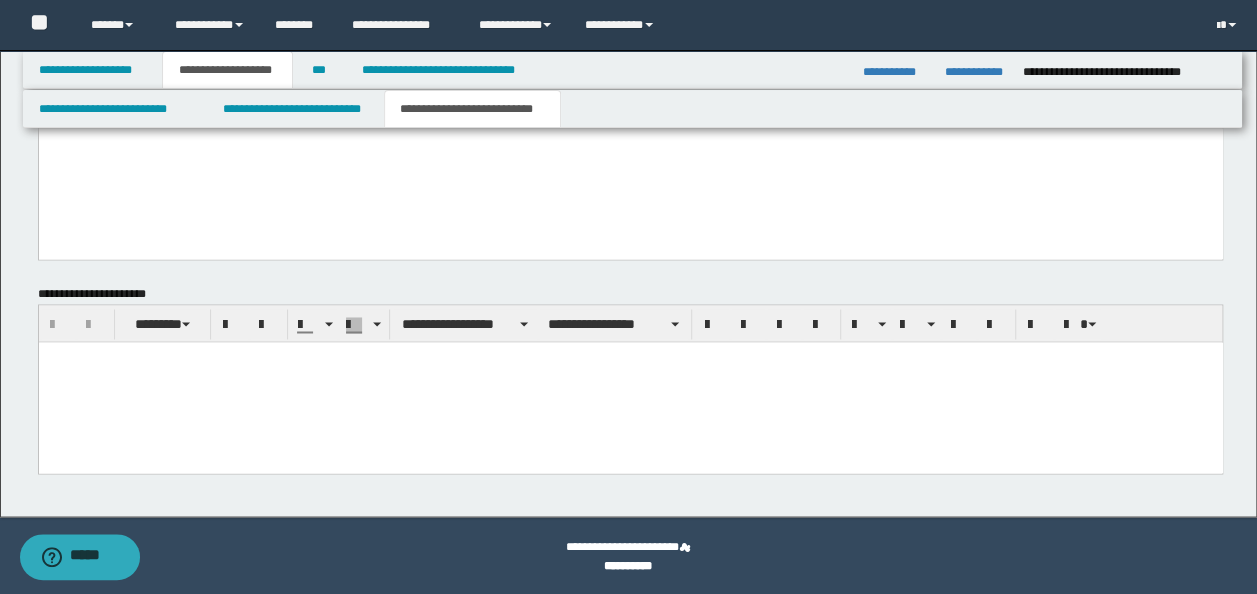 click at bounding box center (630, 357) 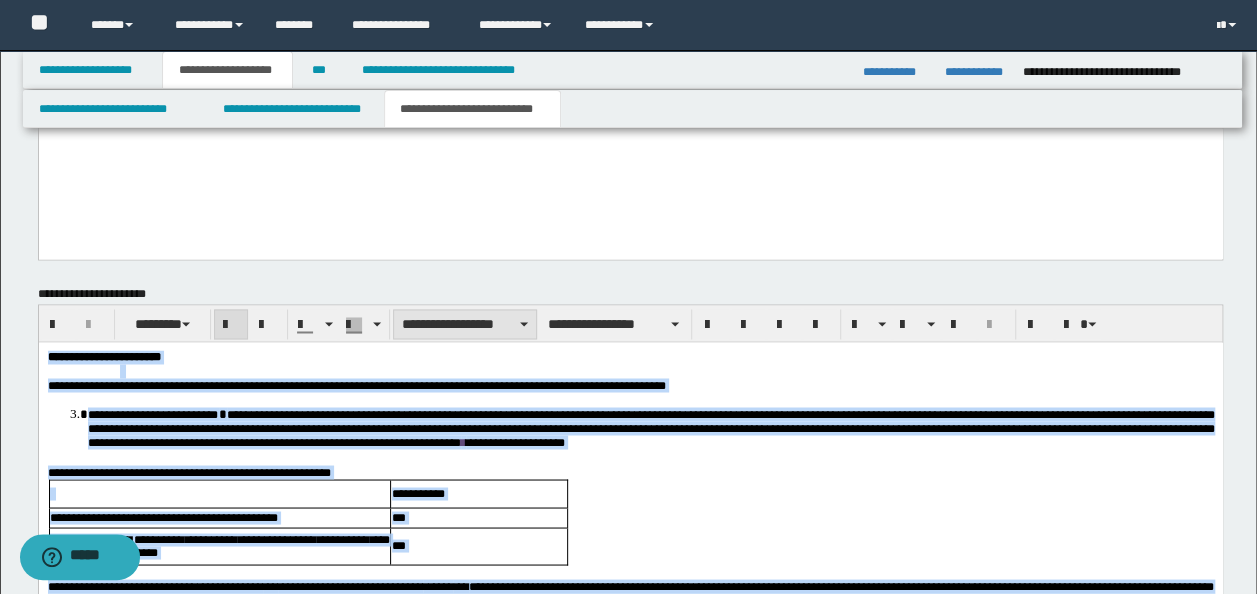 type on "**********" 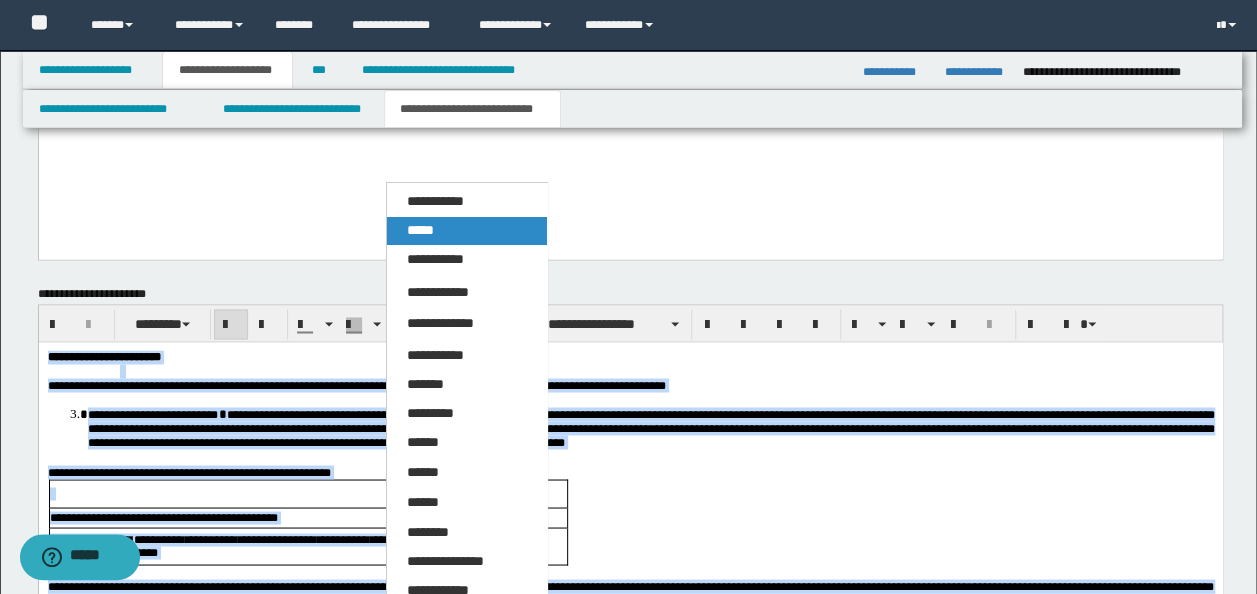 click on "*****" at bounding box center [466, 231] 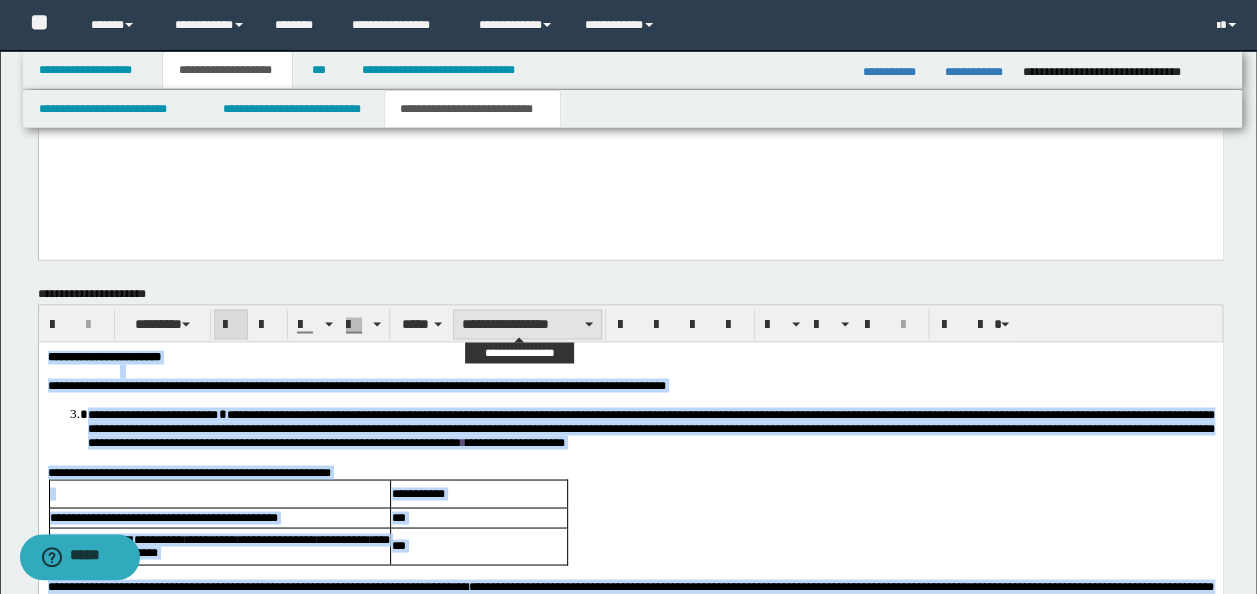 click on "**********" at bounding box center (527, 324) 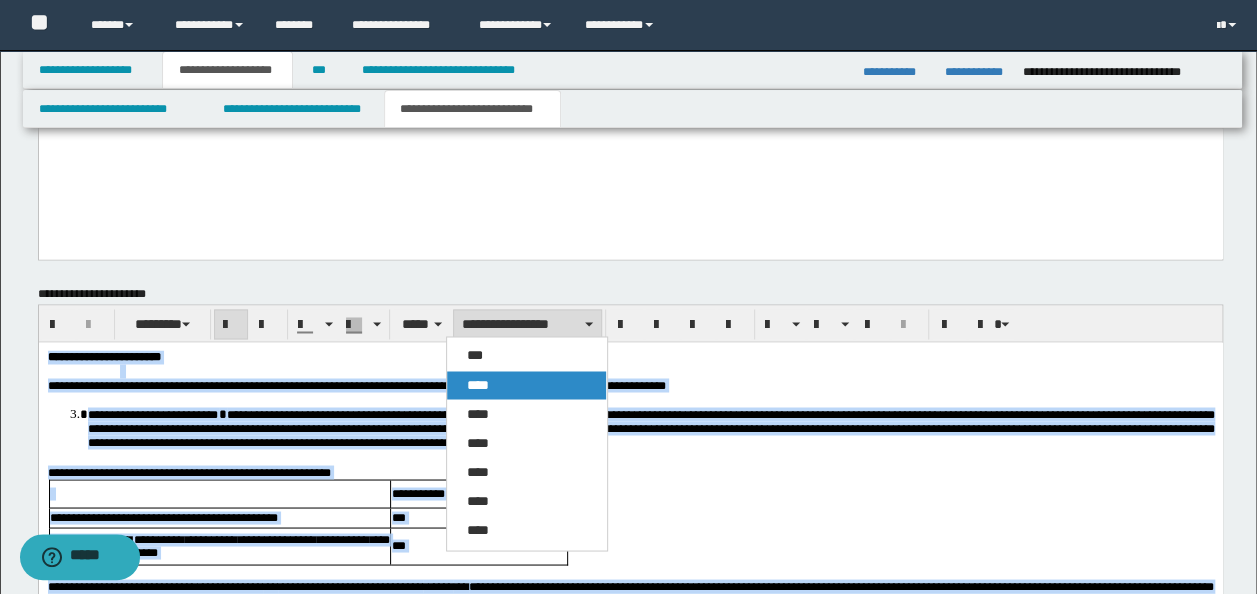 click on "****" at bounding box center (526, 385) 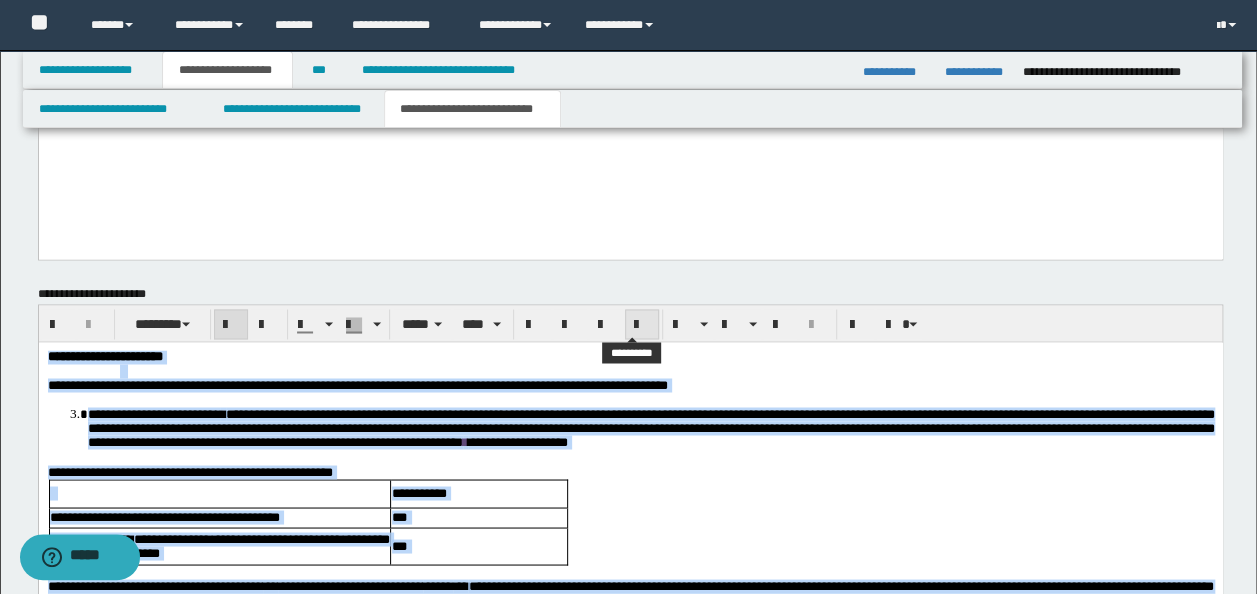 click at bounding box center [642, 325] 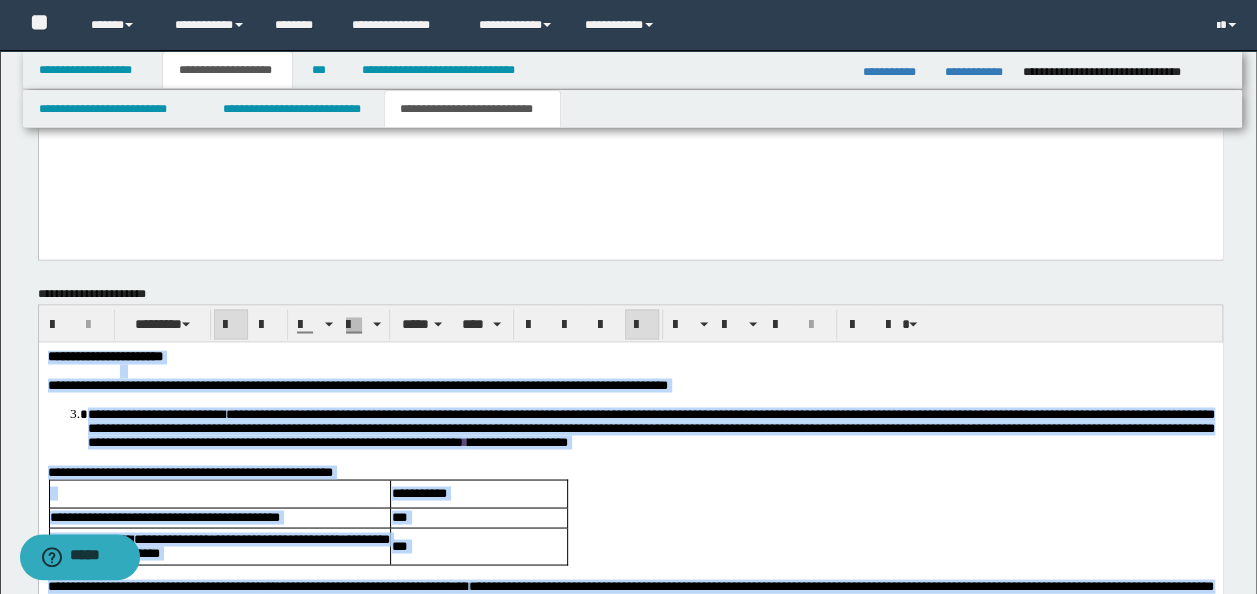 click on "**********" at bounding box center [357, 384] 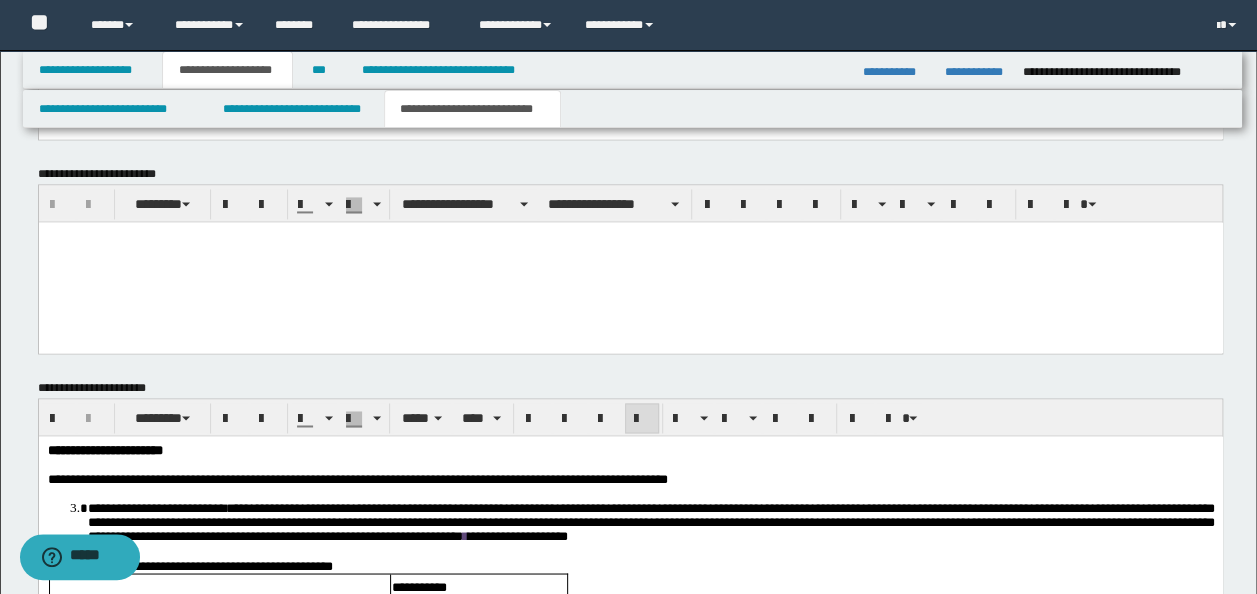 scroll, scrollTop: 916, scrollLeft: 0, axis: vertical 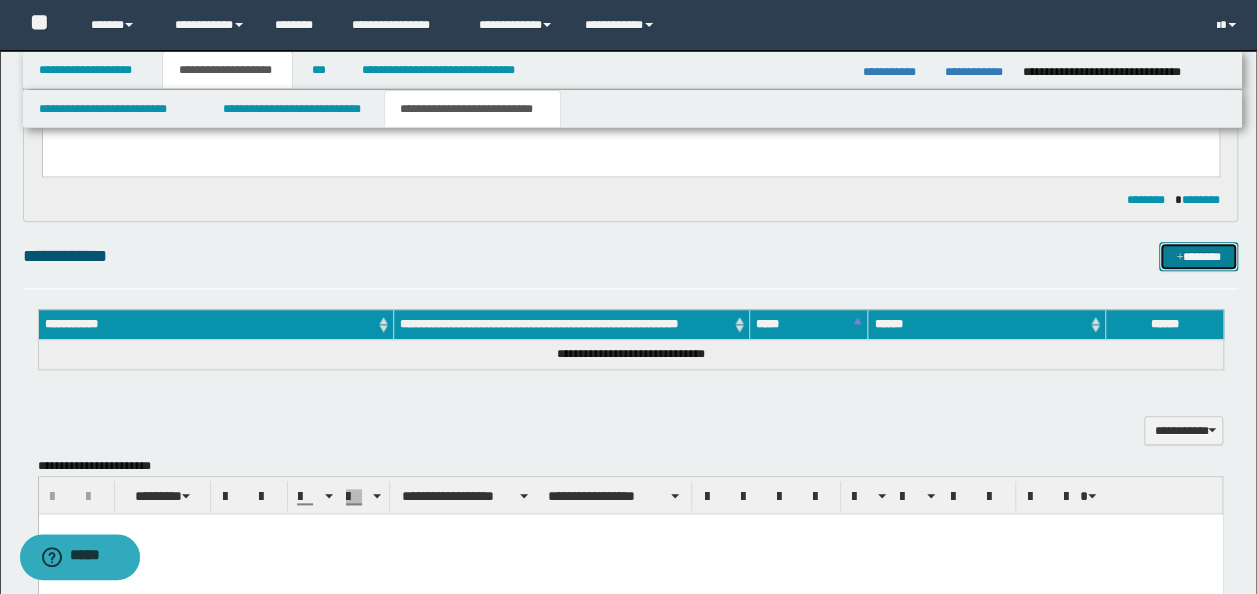 click on "*******" at bounding box center [1198, 256] 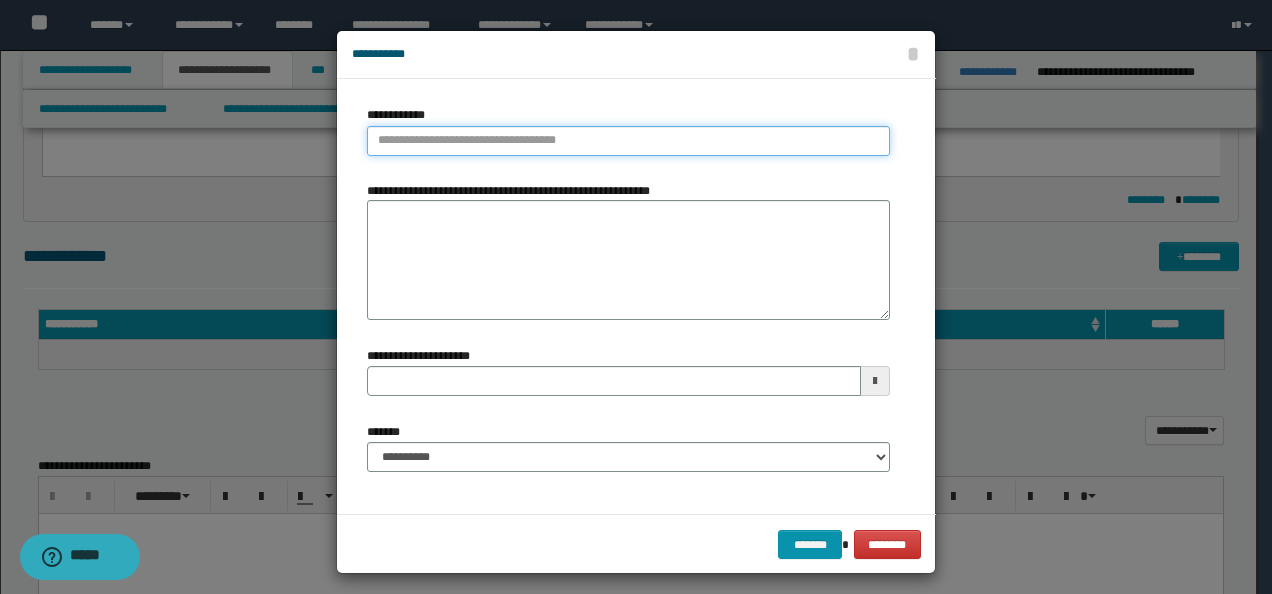 click on "**********" at bounding box center [628, 141] 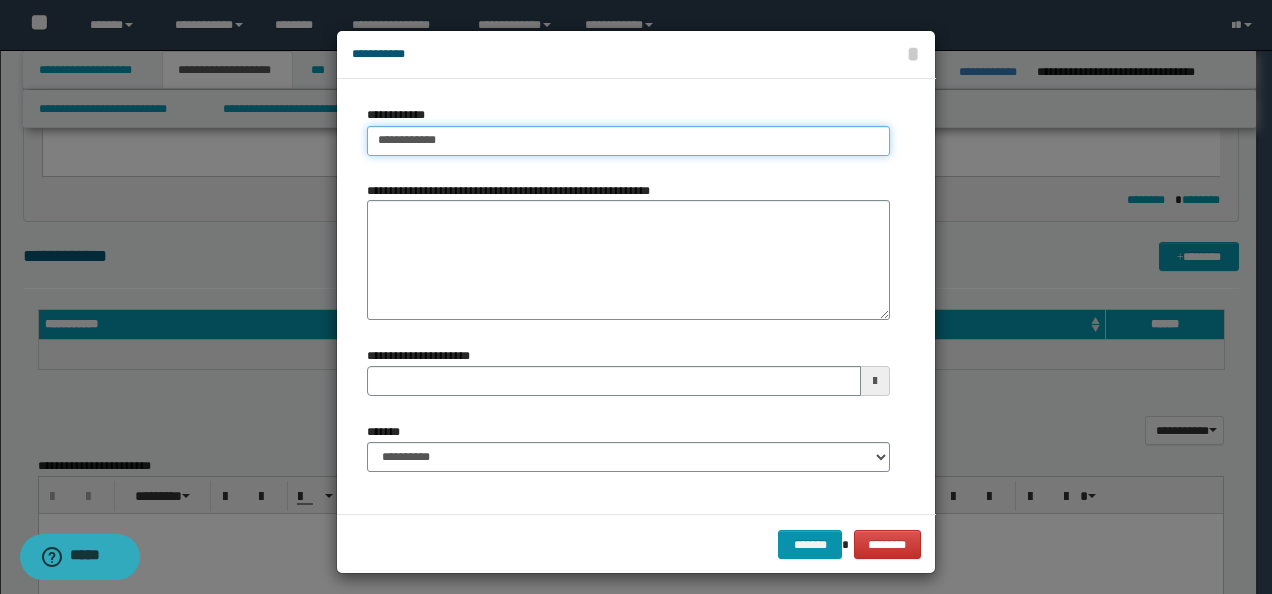 type on "**********" 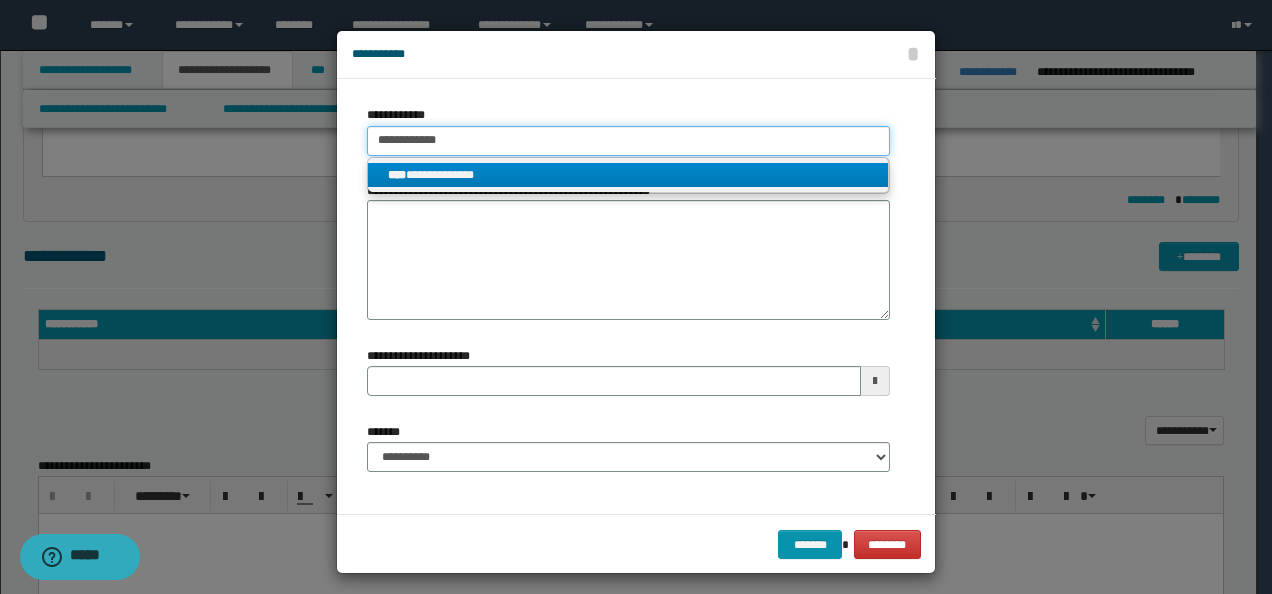 type on "**********" 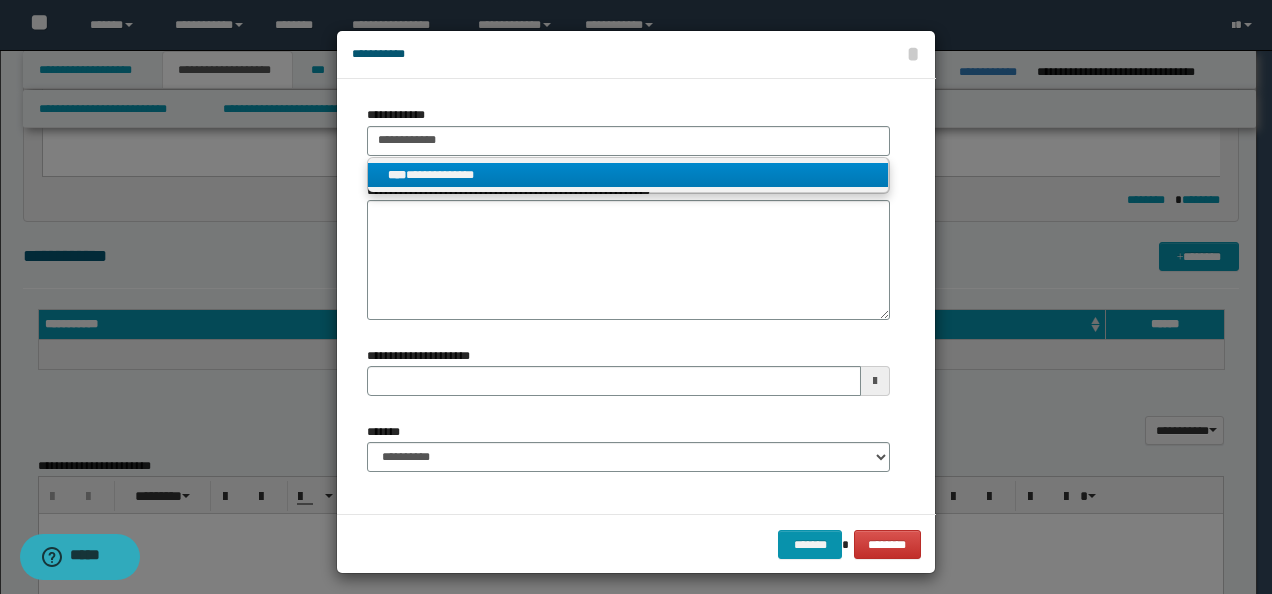 click on "**********" at bounding box center (628, 175) 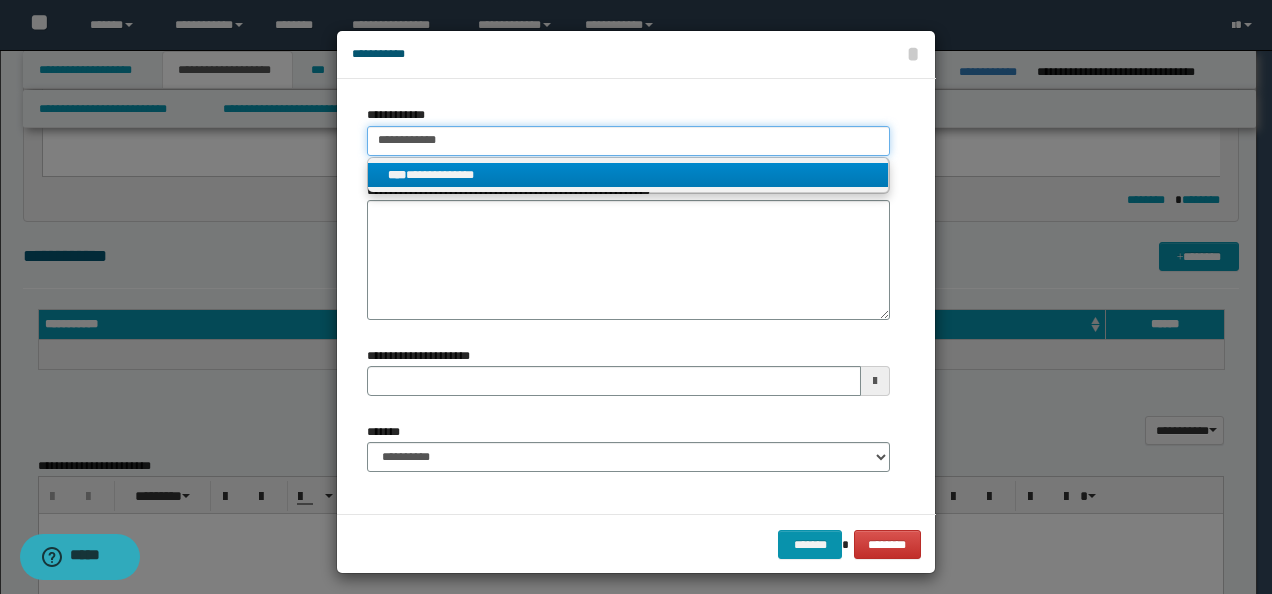 type 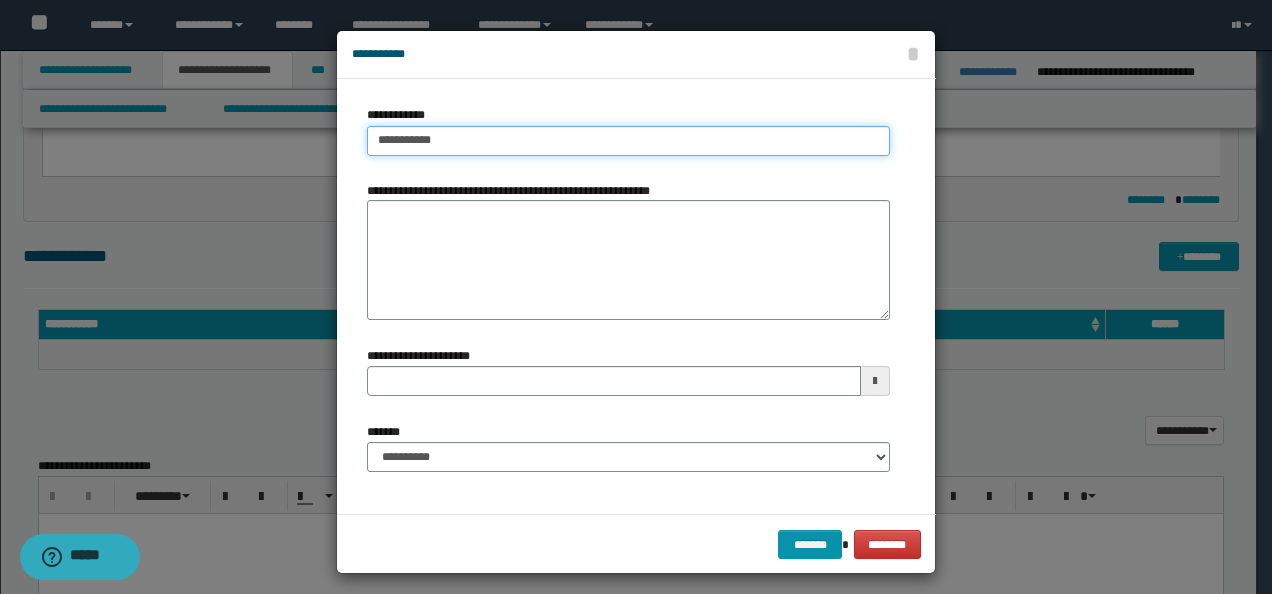 type on "**********" 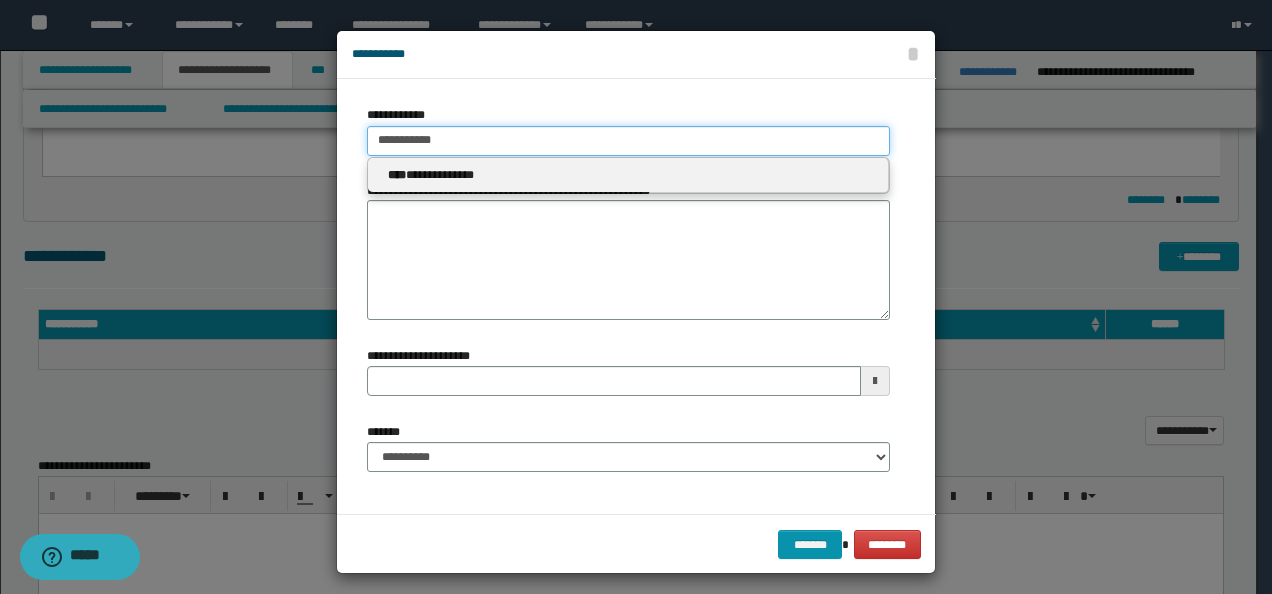 type 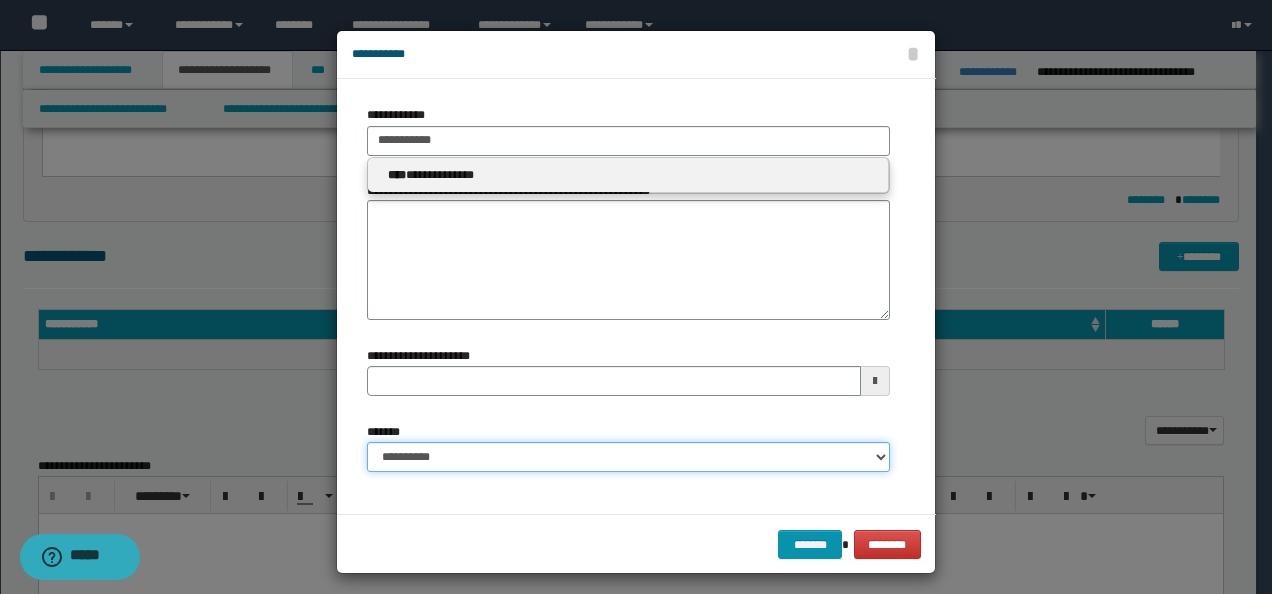 type 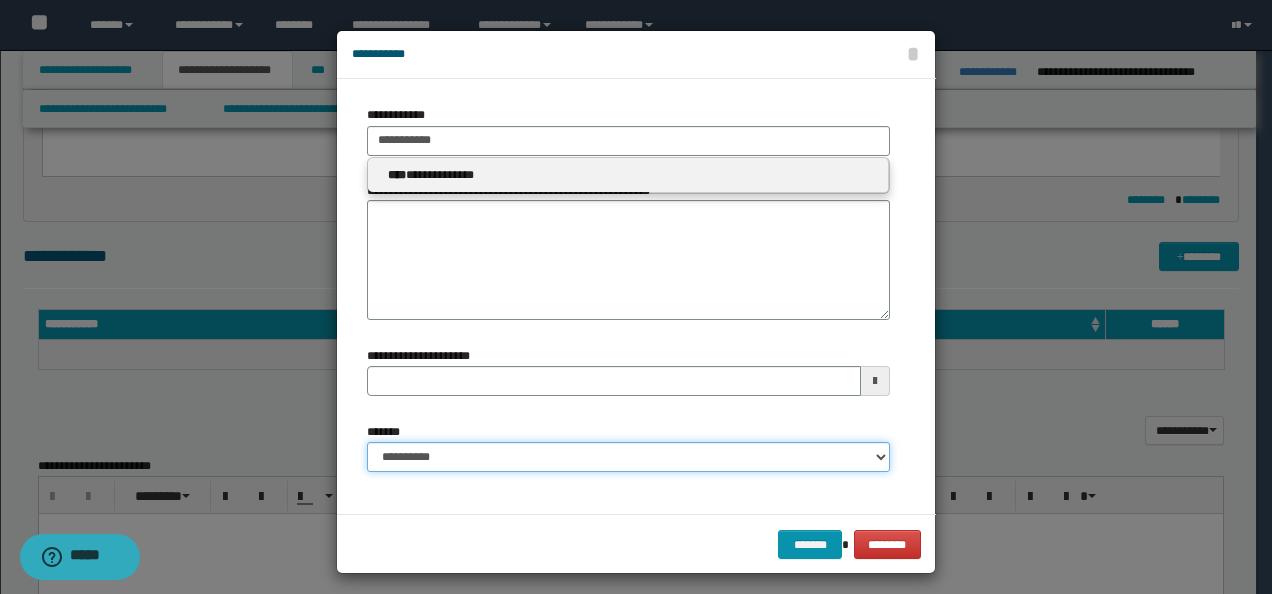 click on "**********" at bounding box center (628, 457) 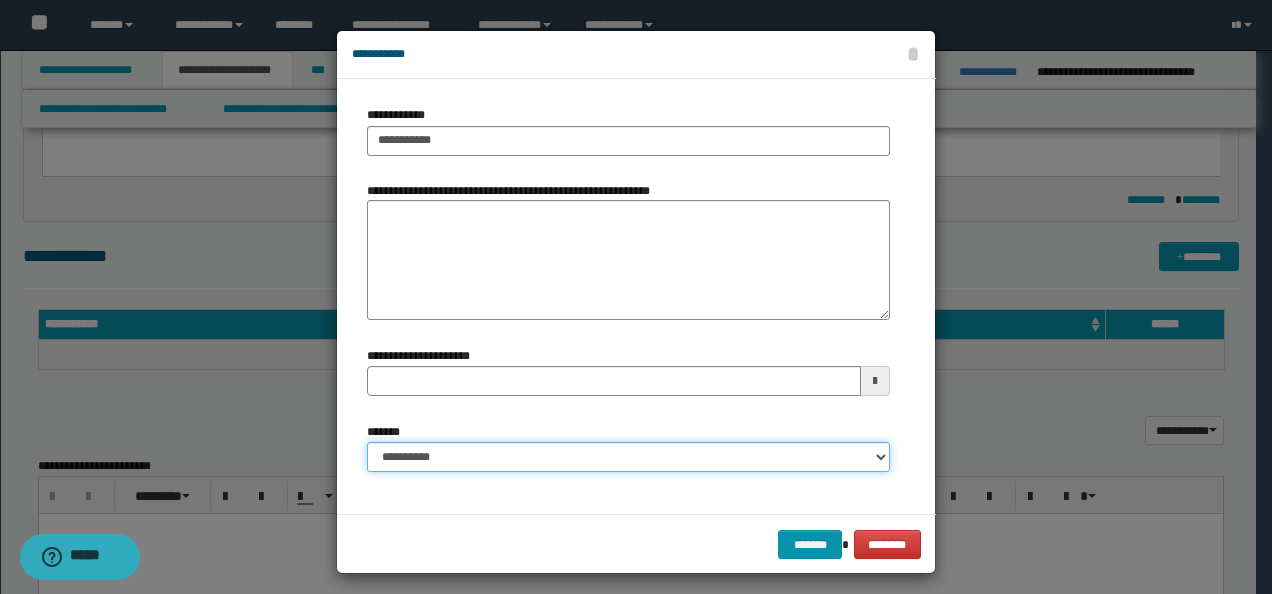 select on "*" 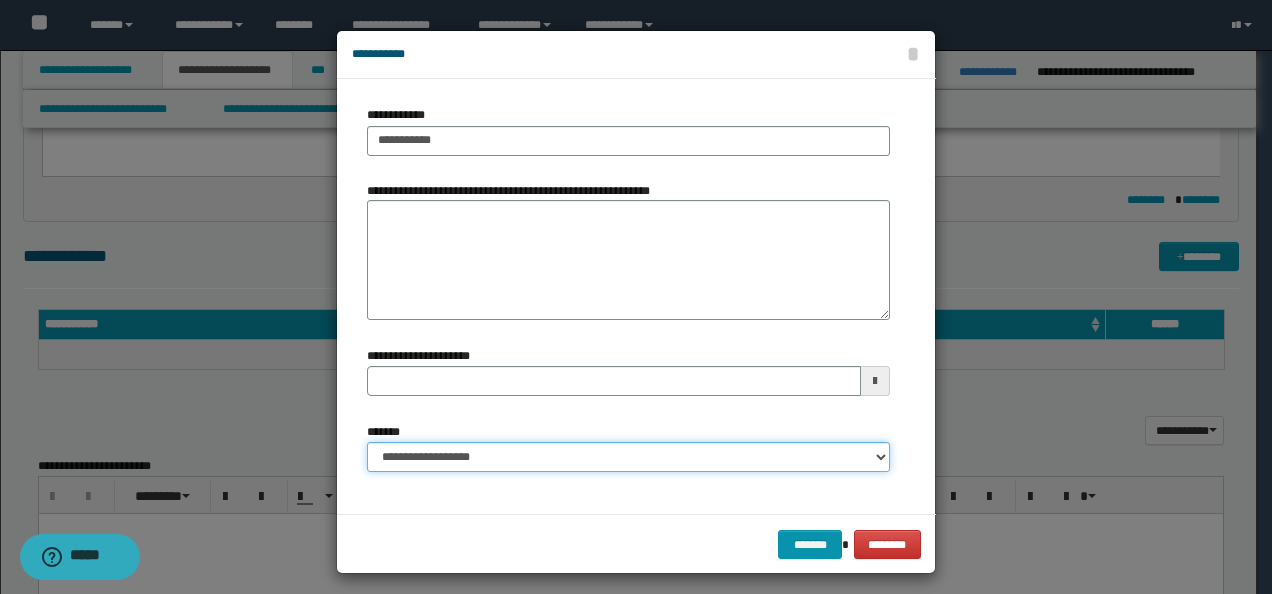 click on "**********" at bounding box center (628, 457) 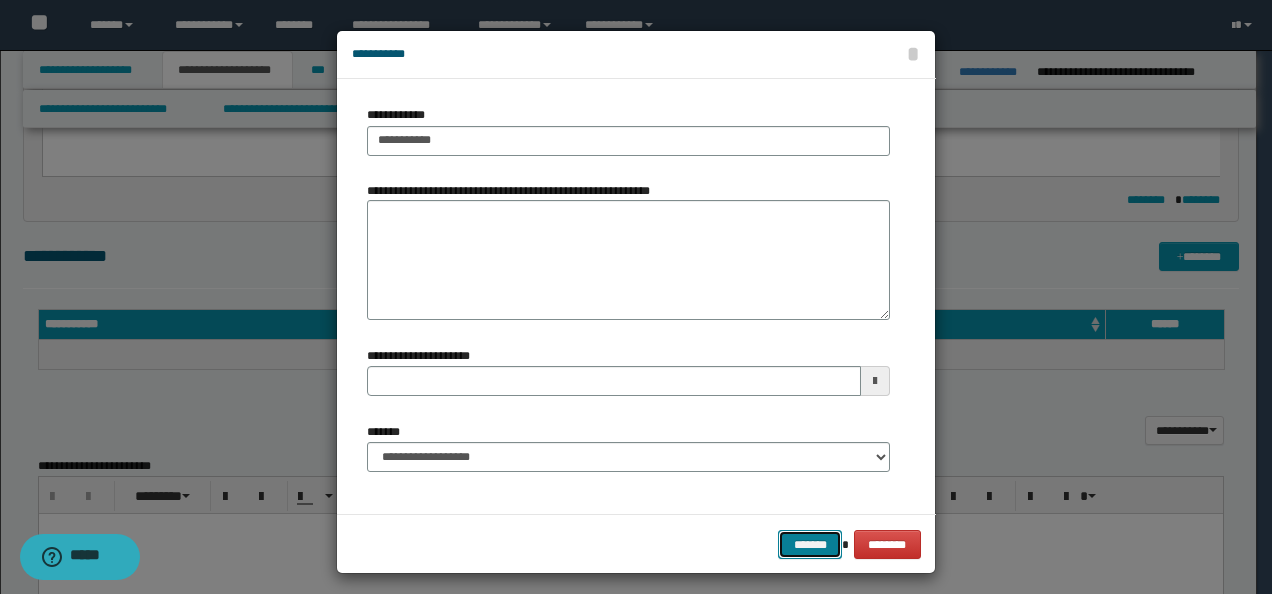 click on "*******" at bounding box center [810, 544] 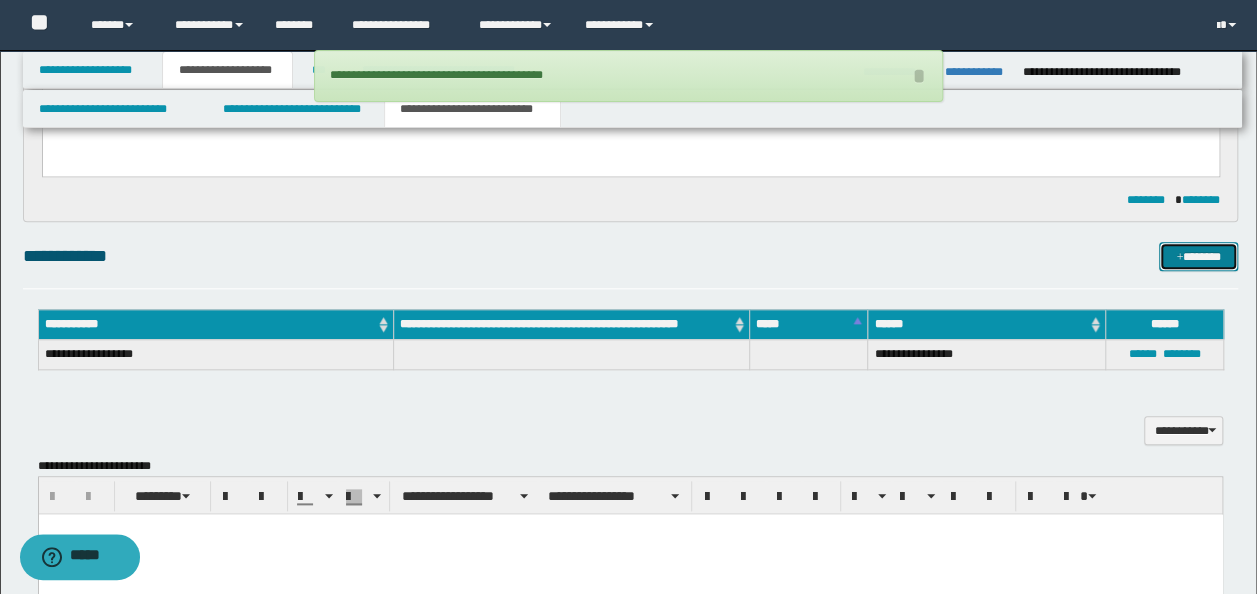 click on "*******" at bounding box center [1198, 256] 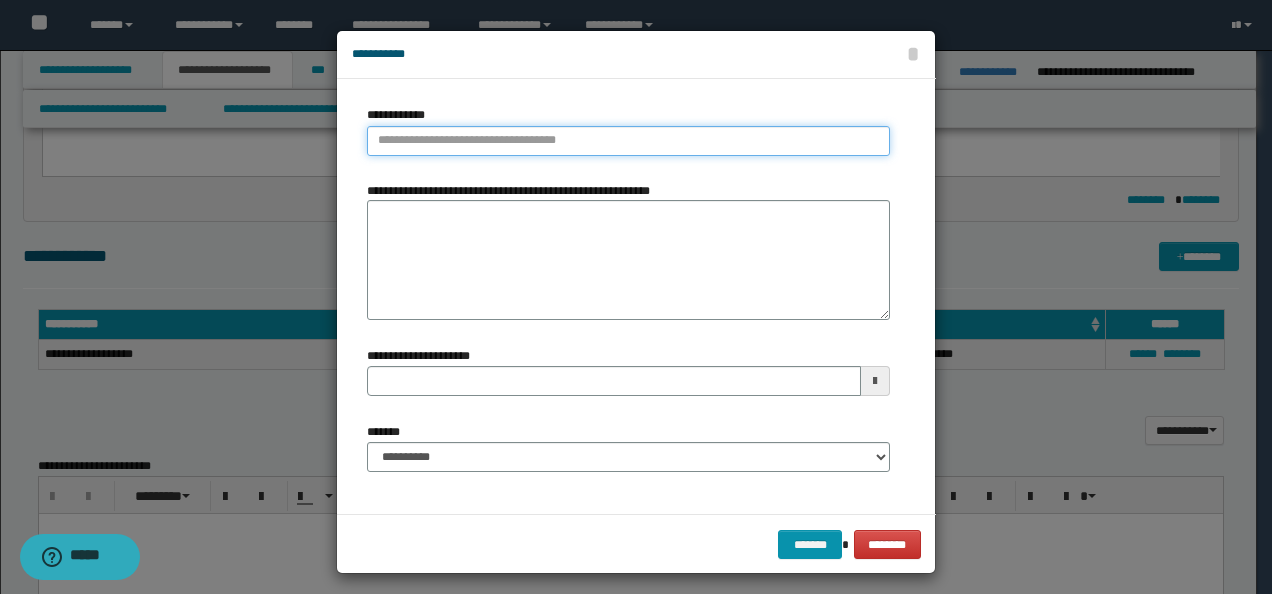 type on "**********" 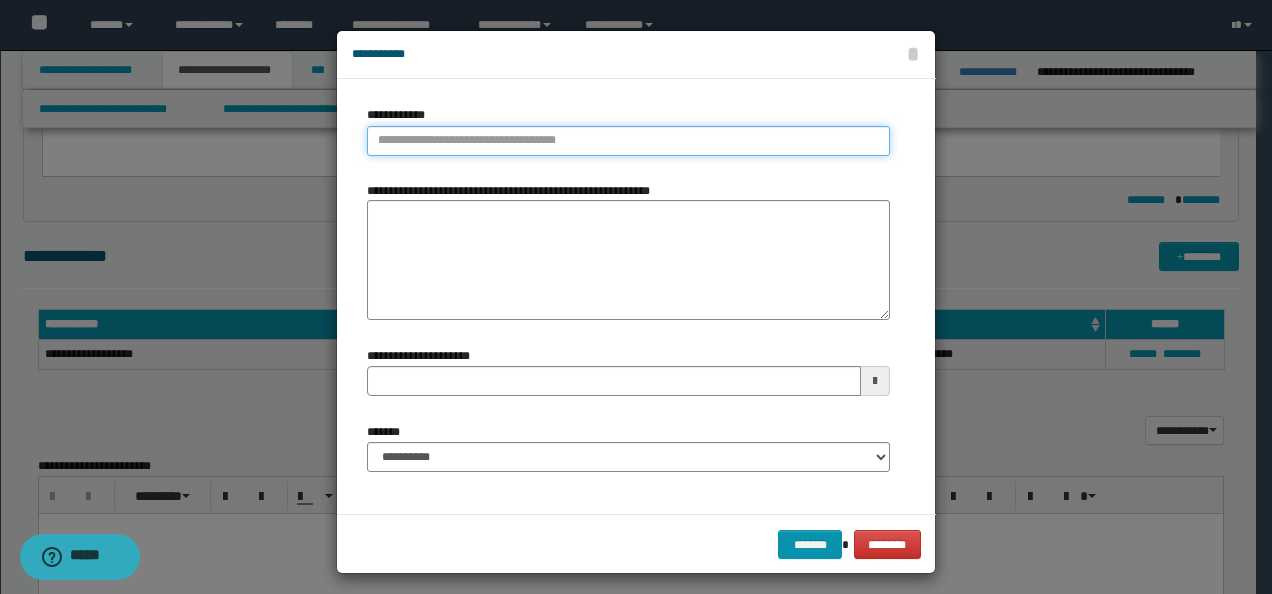 click on "**********" at bounding box center [628, 141] 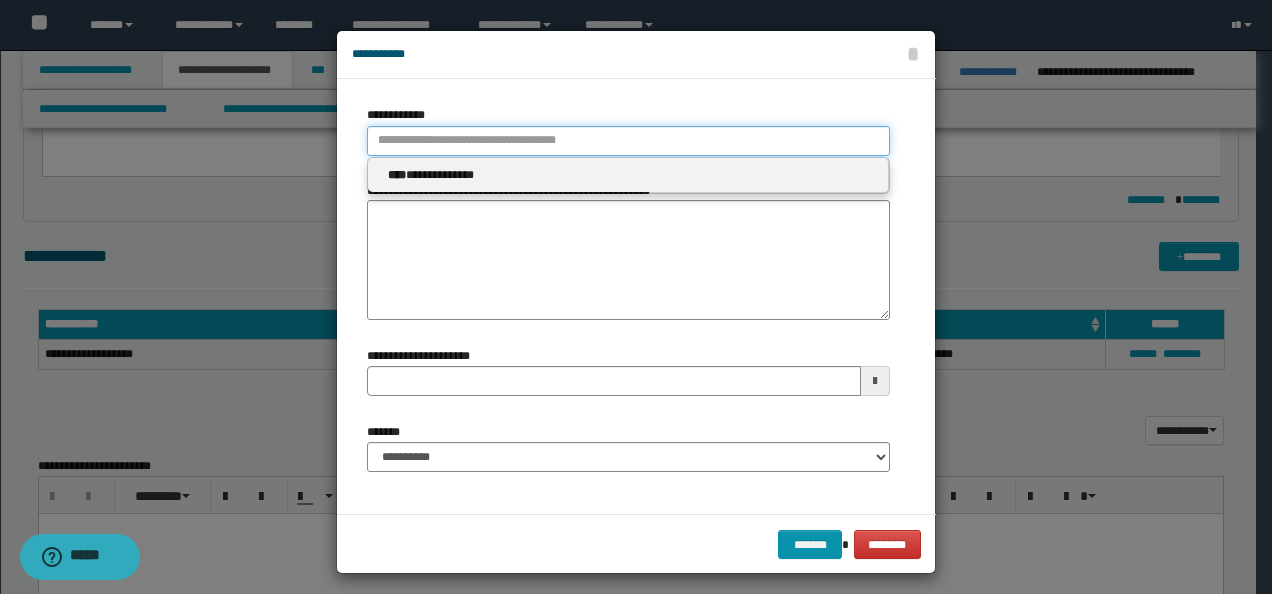 paste on "**********" 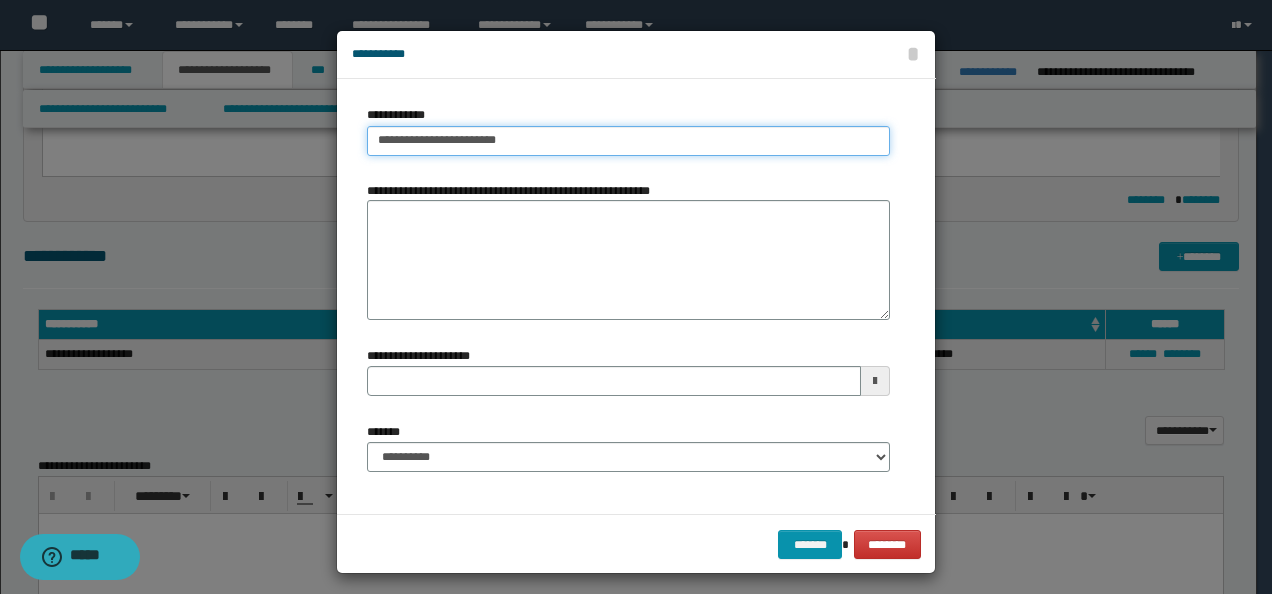 type on "**********" 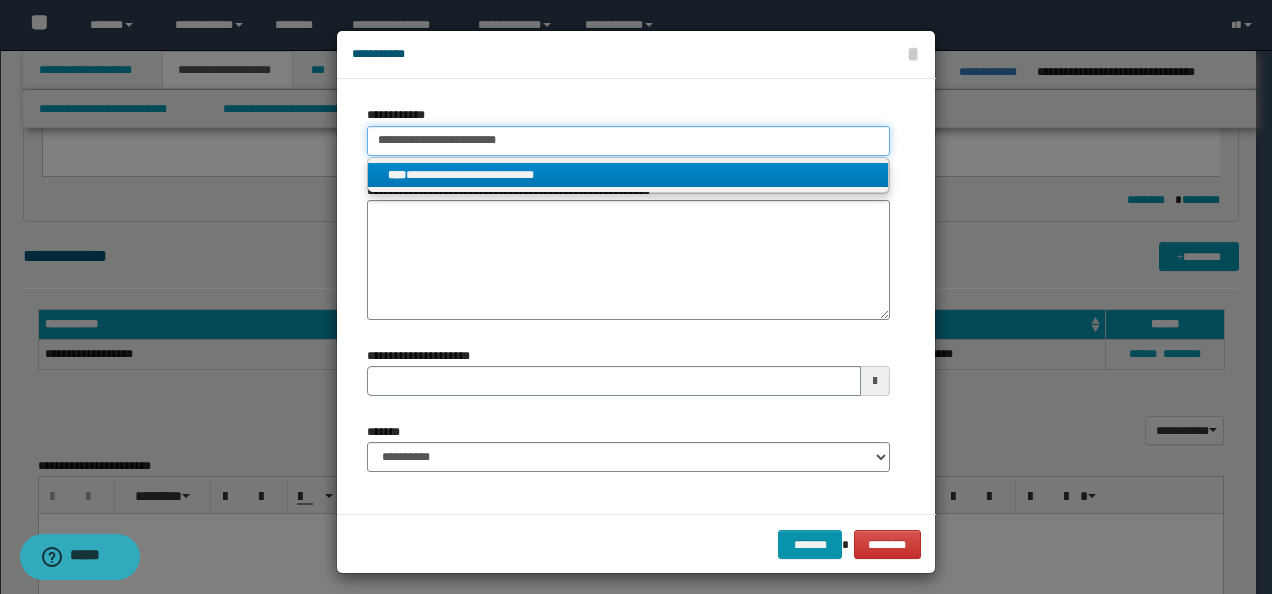 type on "**********" 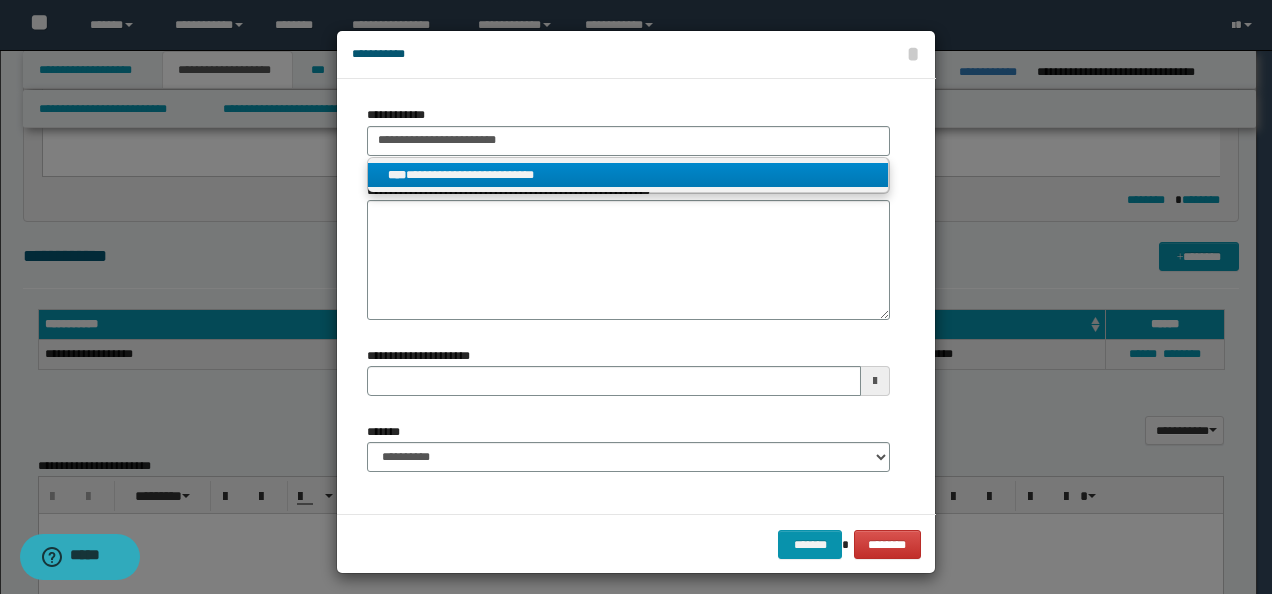 click on "**********" at bounding box center [628, 175] 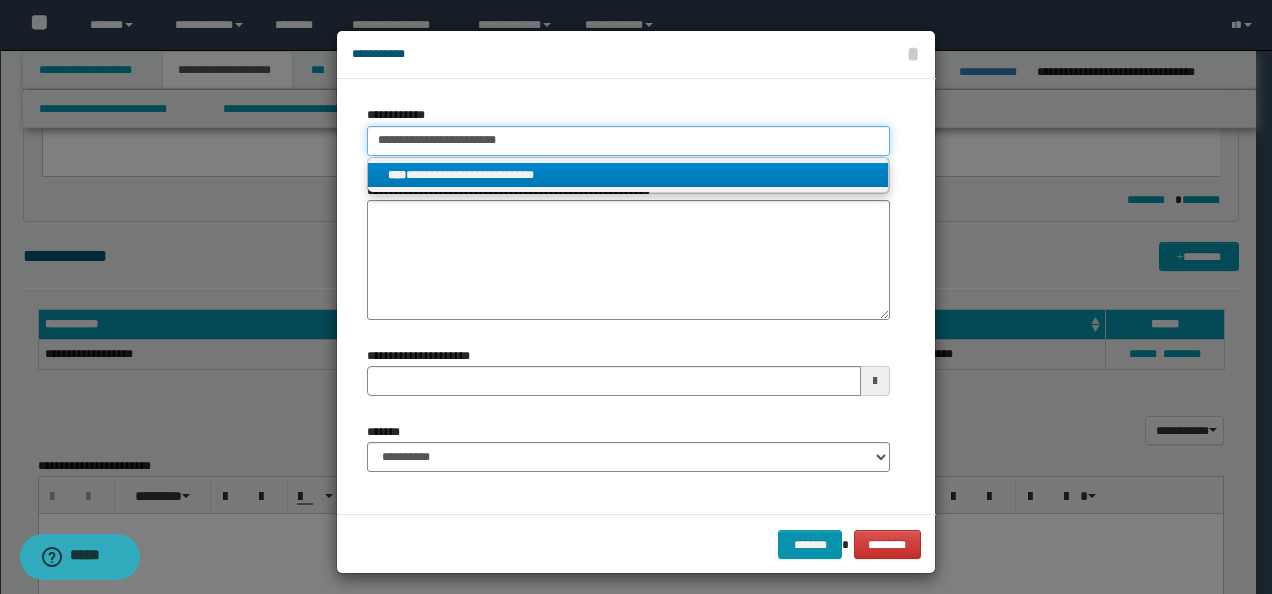 type 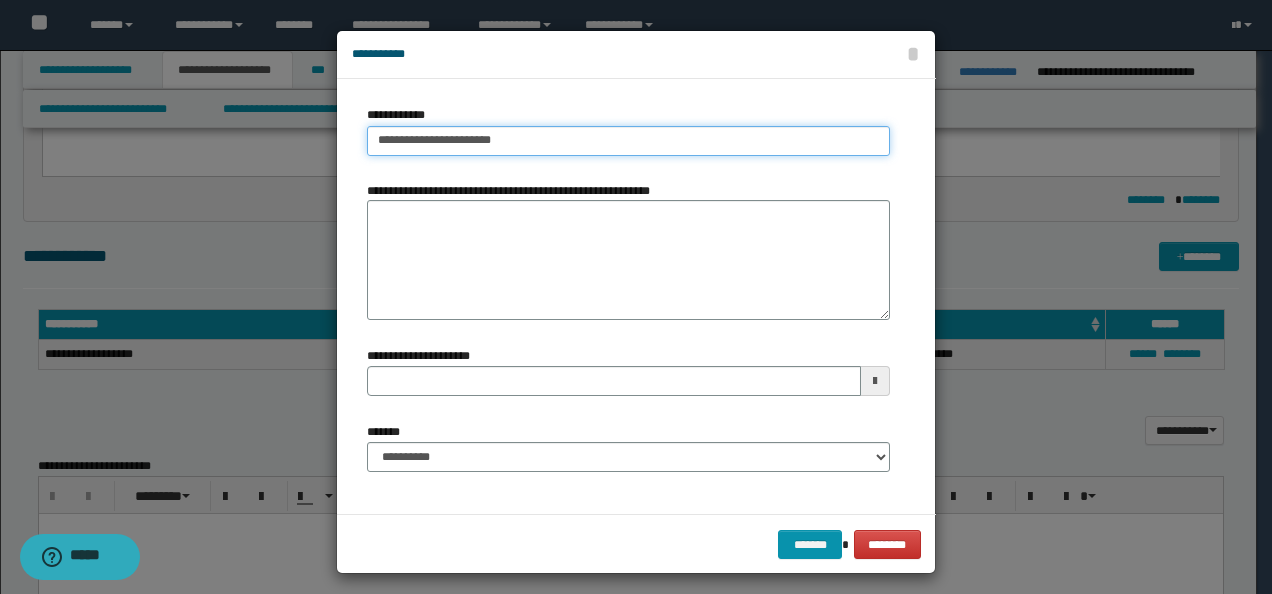 type 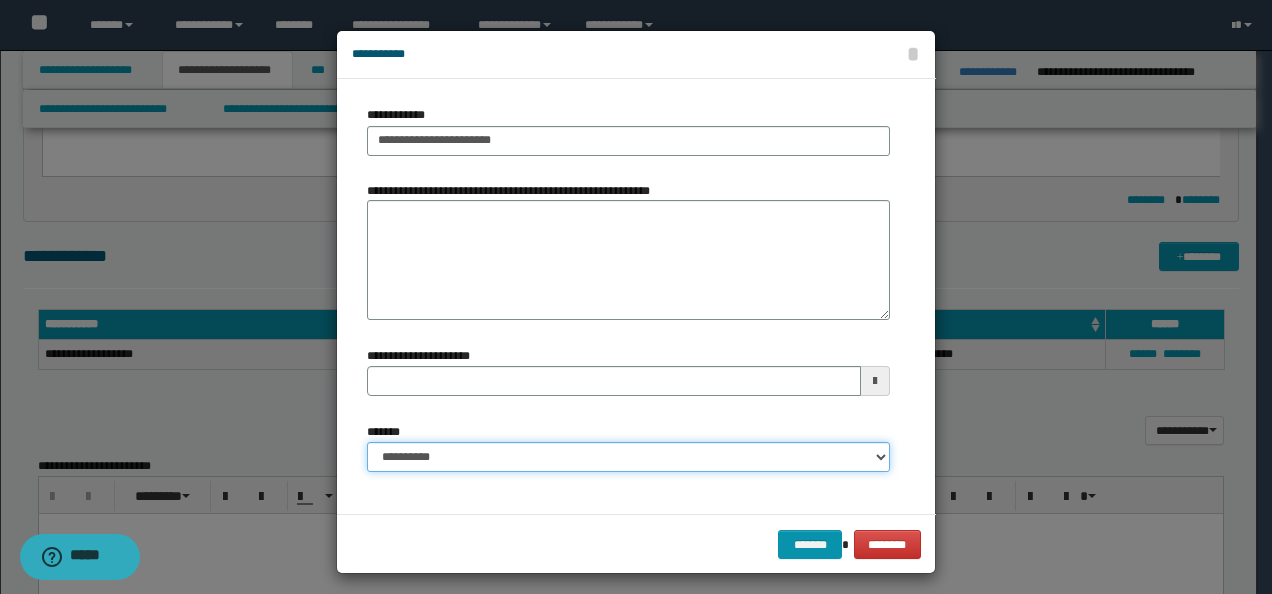 drag, startPoint x: 519, startPoint y: 449, endPoint x: 522, endPoint y: 438, distance: 11.401754 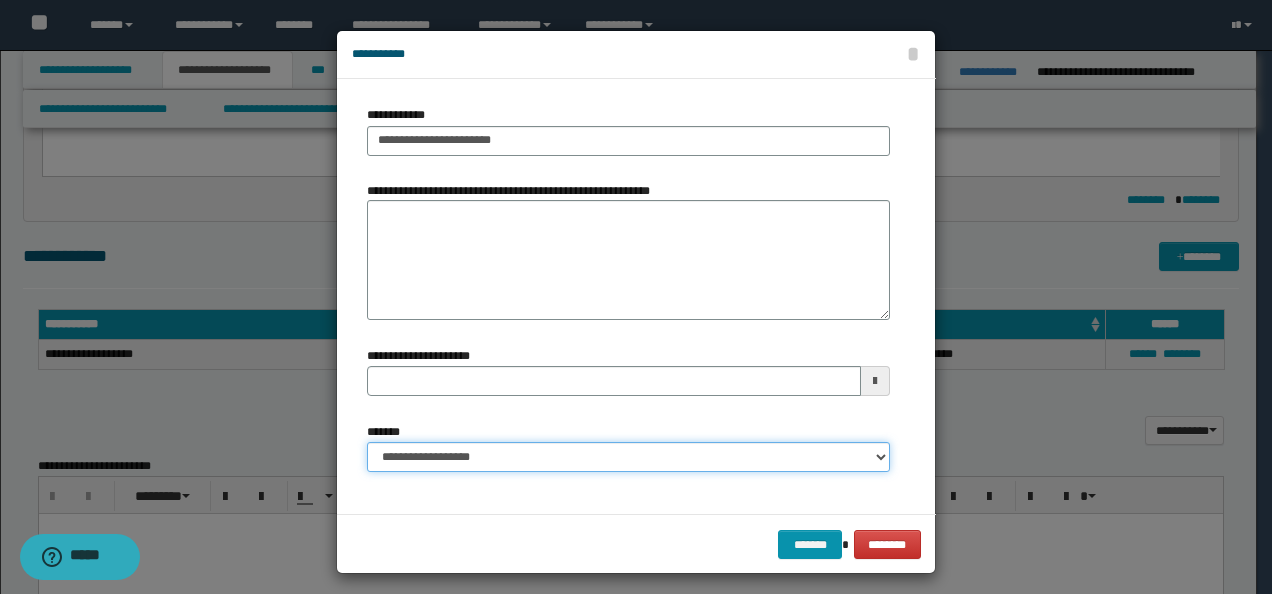click on "**********" at bounding box center (628, 457) 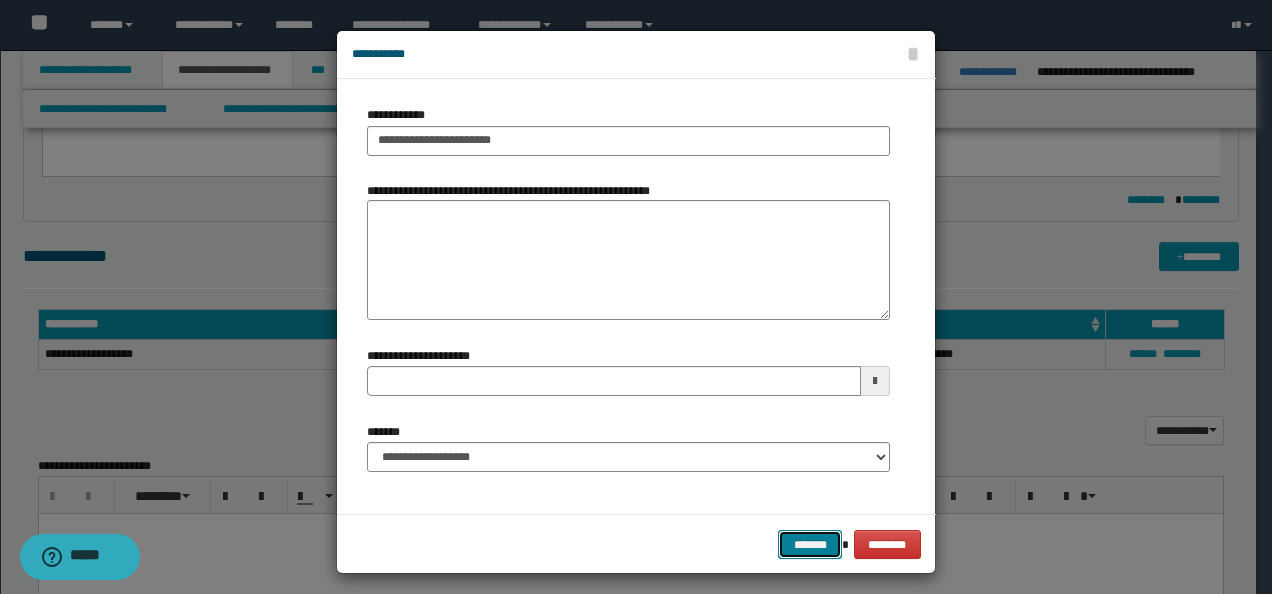 click on "*******" at bounding box center (810, 544) 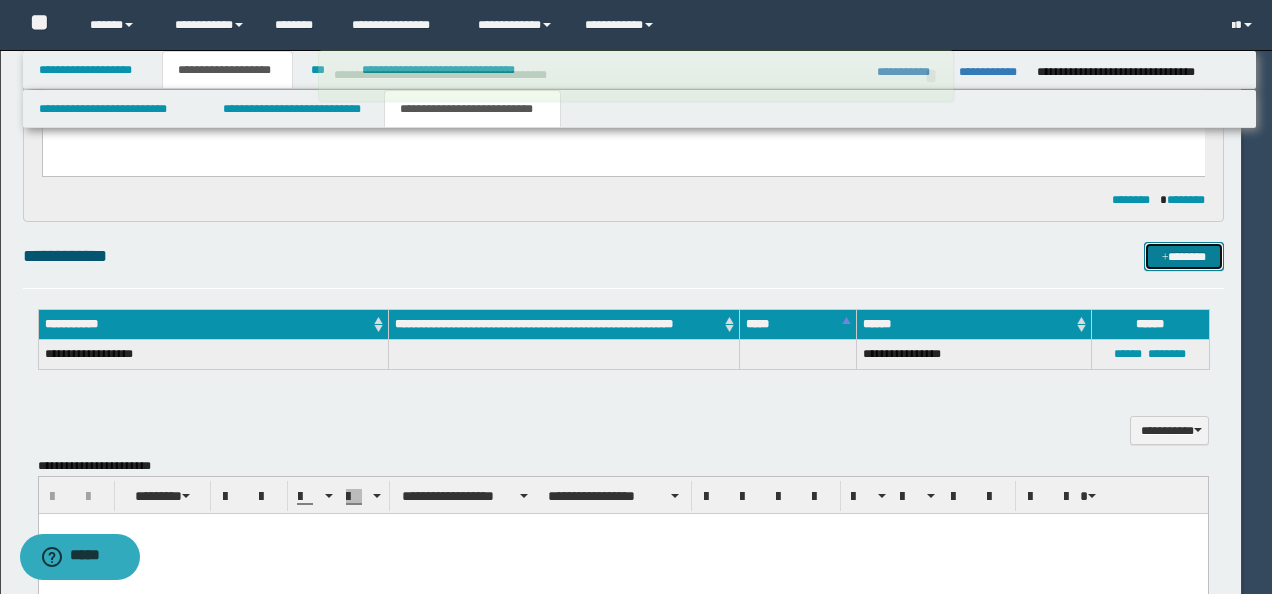 type 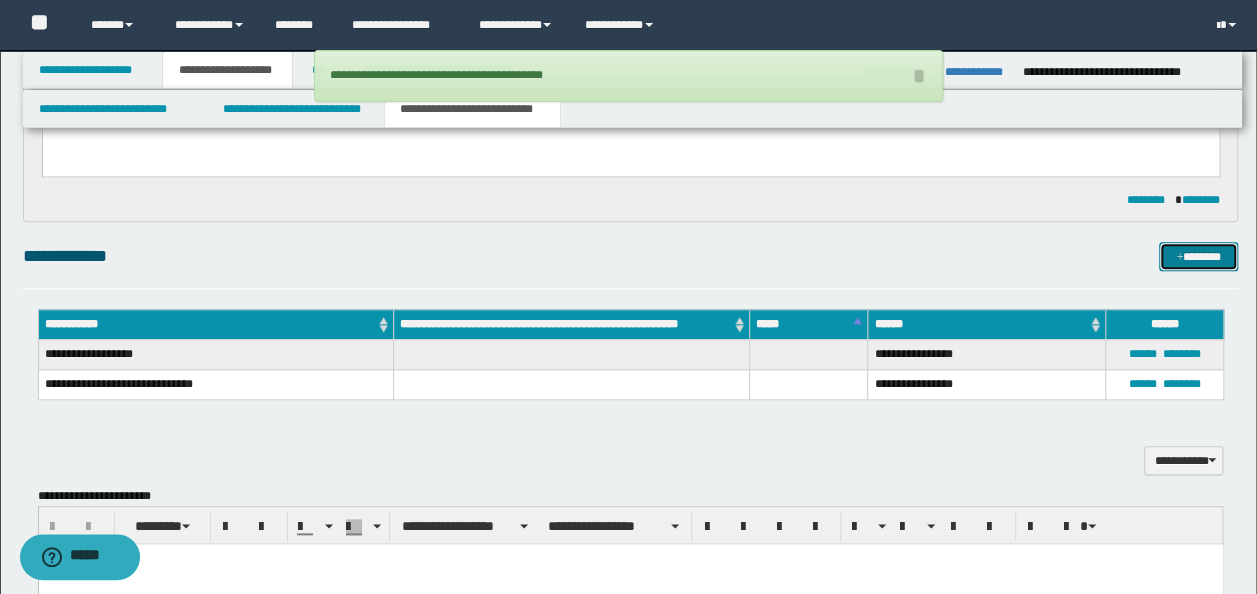 click at bounding box center [1179, 258] 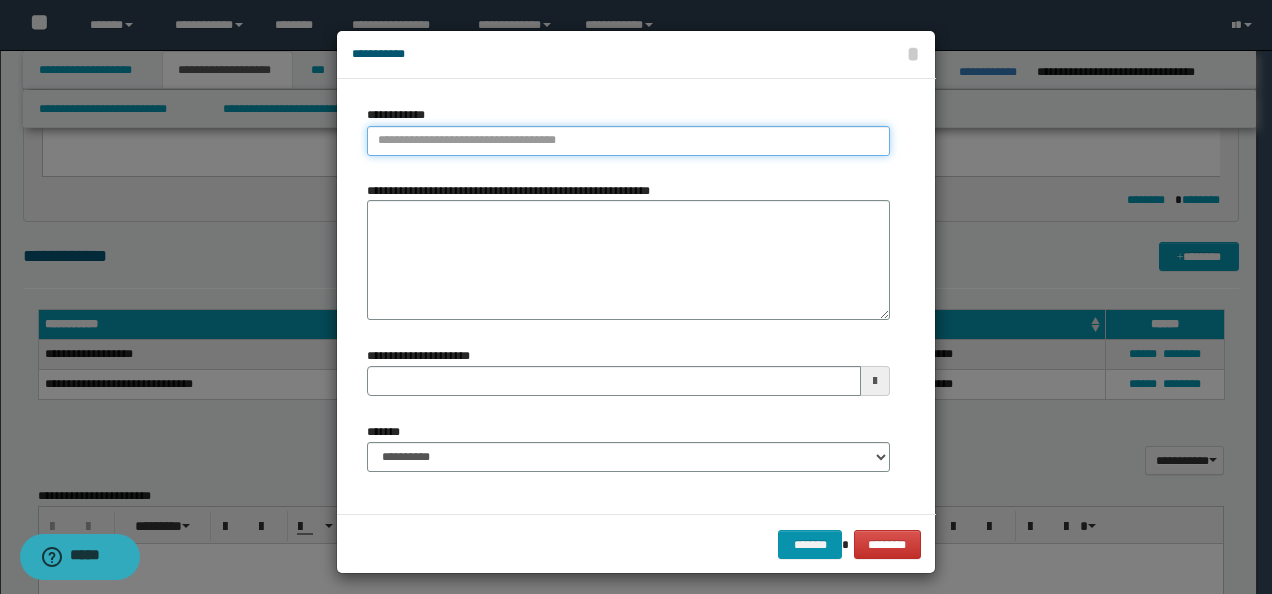 type on "**********" 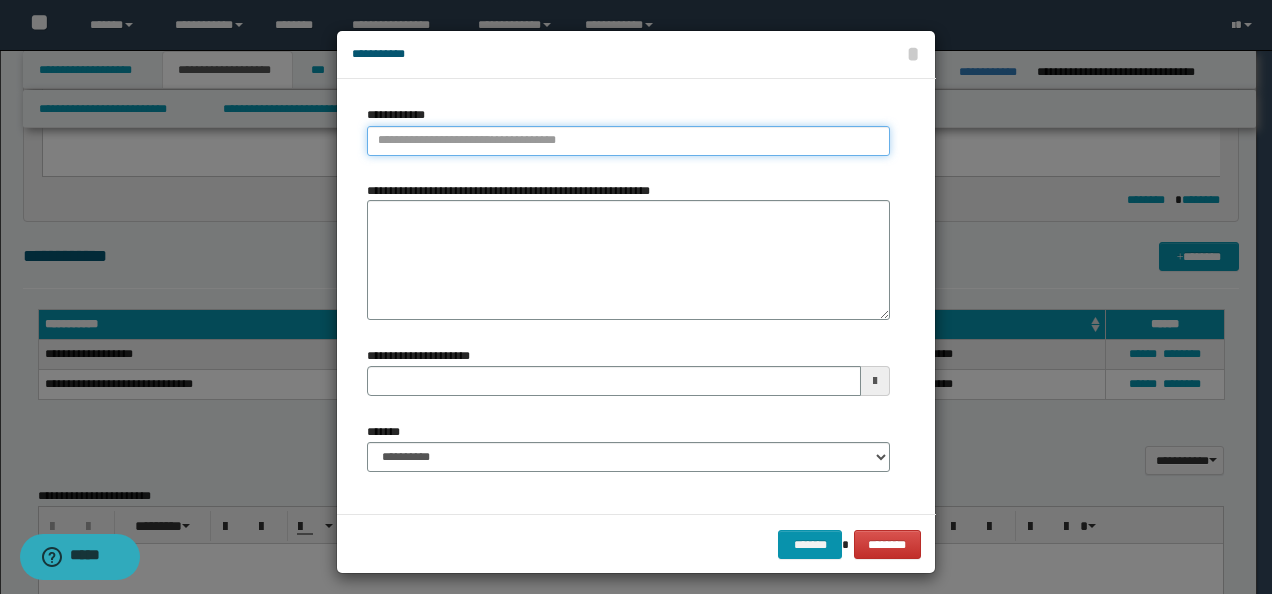 click on "**********" at bounding box center [628, 141] 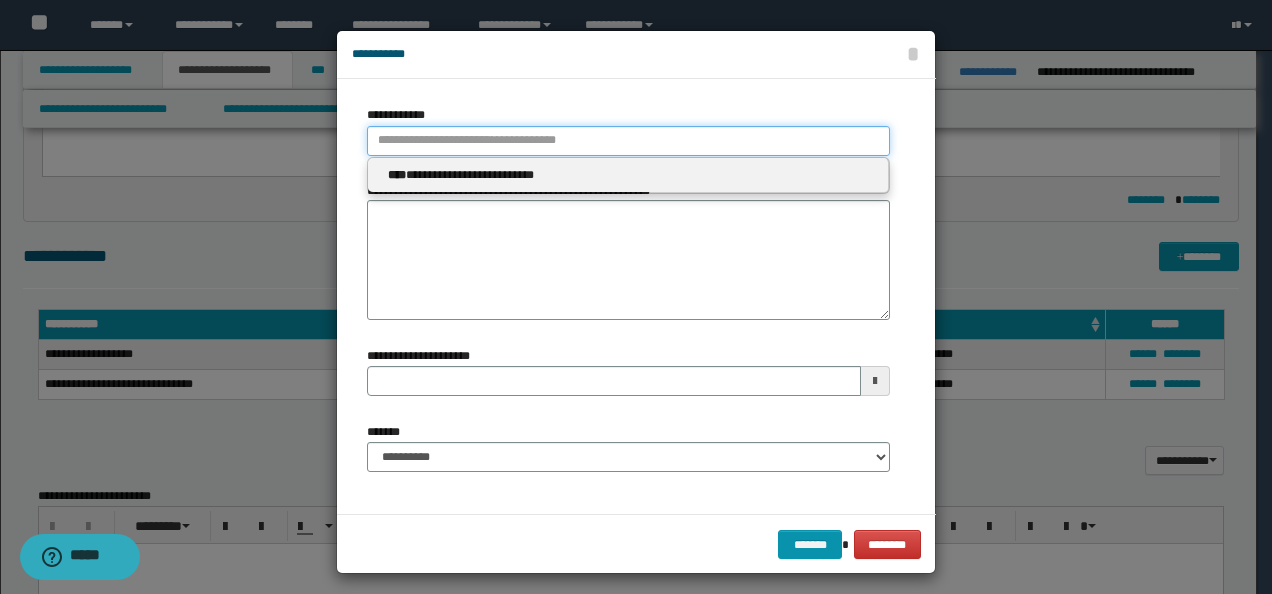 paste on "**********" 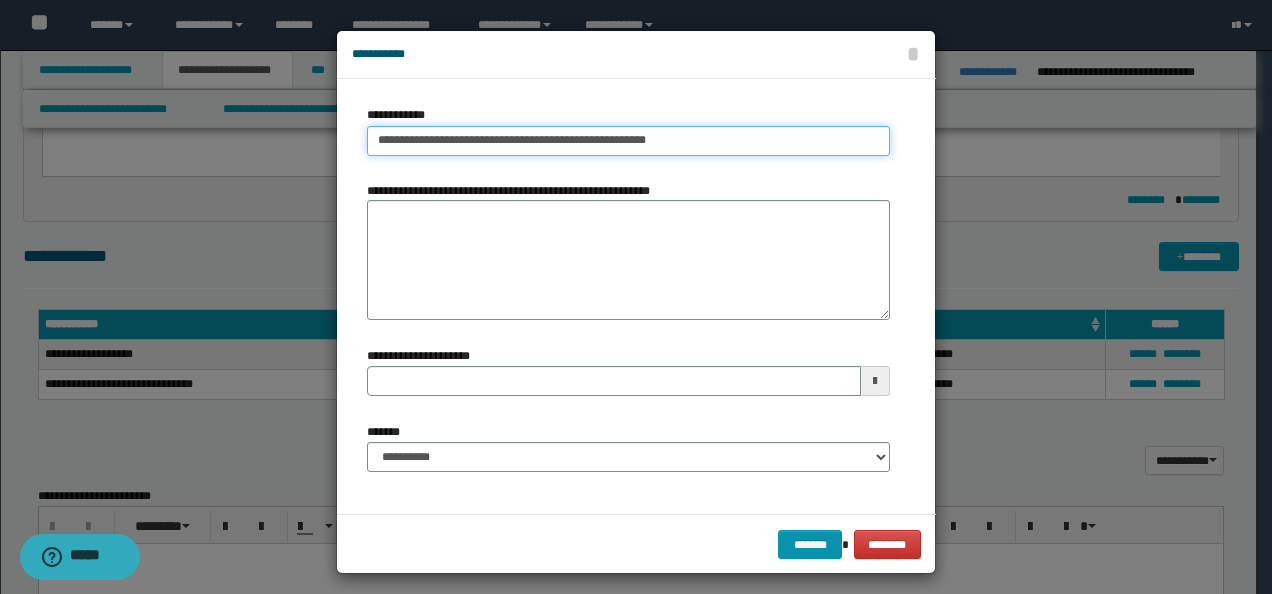 click on "**********" at bounding box center (628, 141) 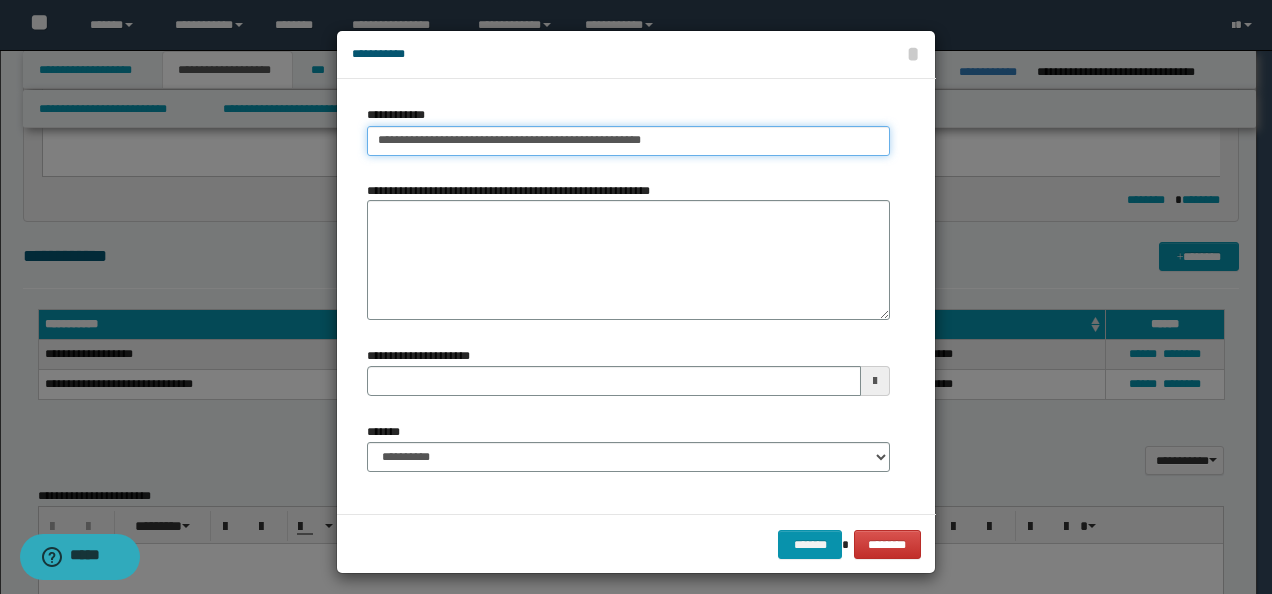 type on "**********" 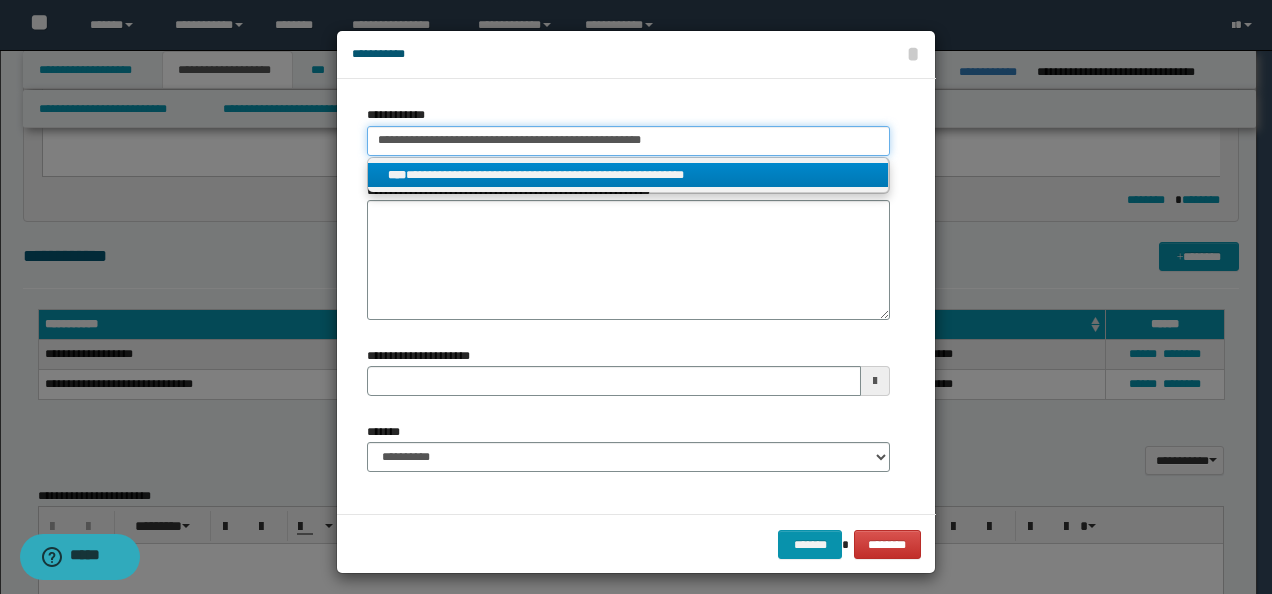 type on "**********" 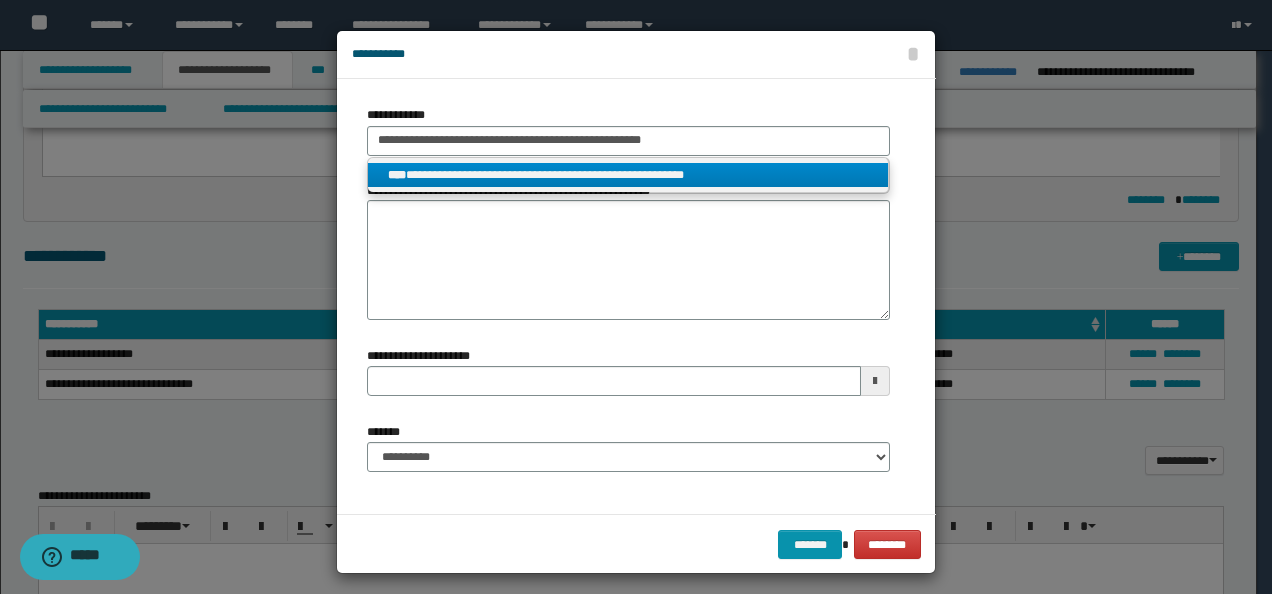 click on "**********" at bounding box center [628, 175] 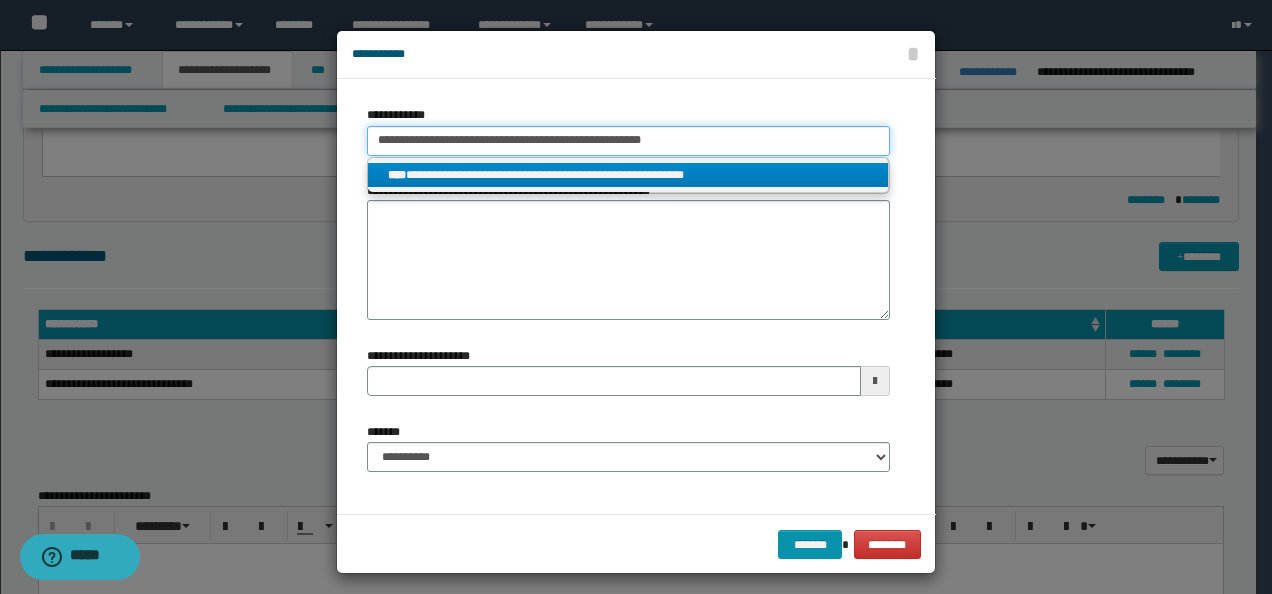 type 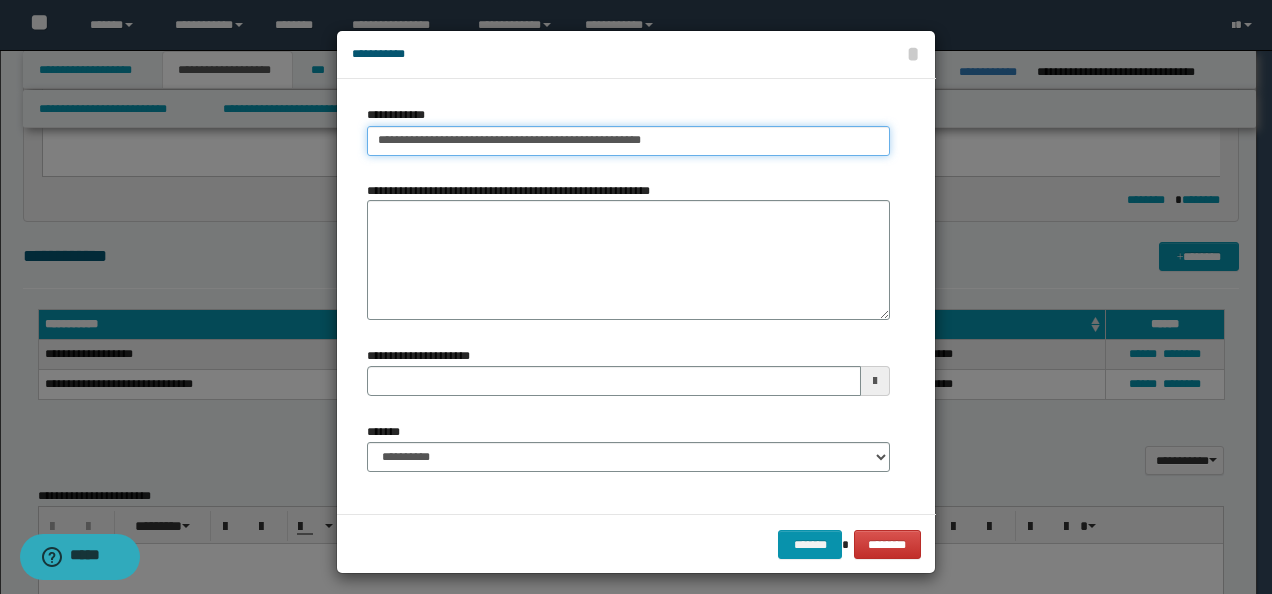 type 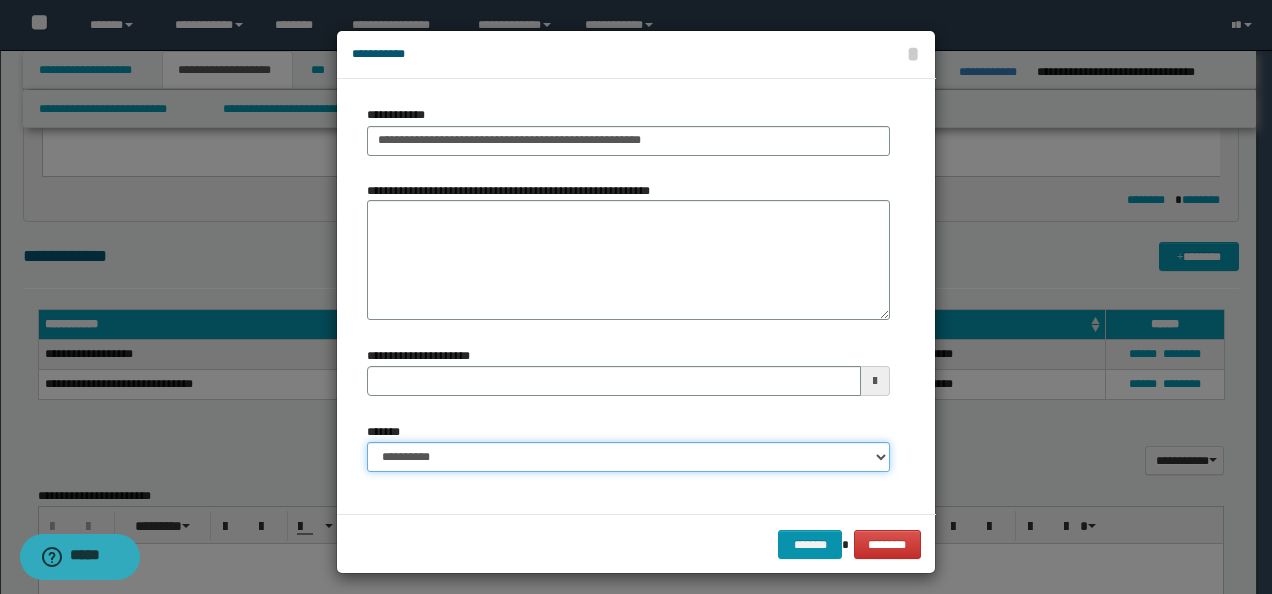 click on "**********" at bounding box center (628, 457) 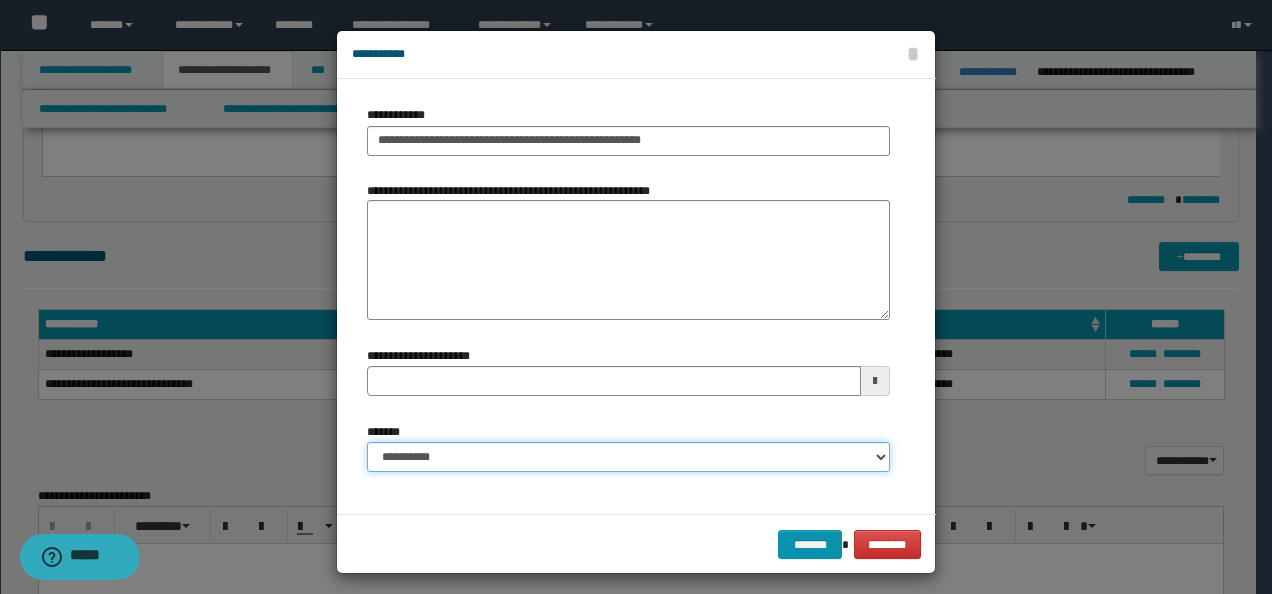 select on "*" 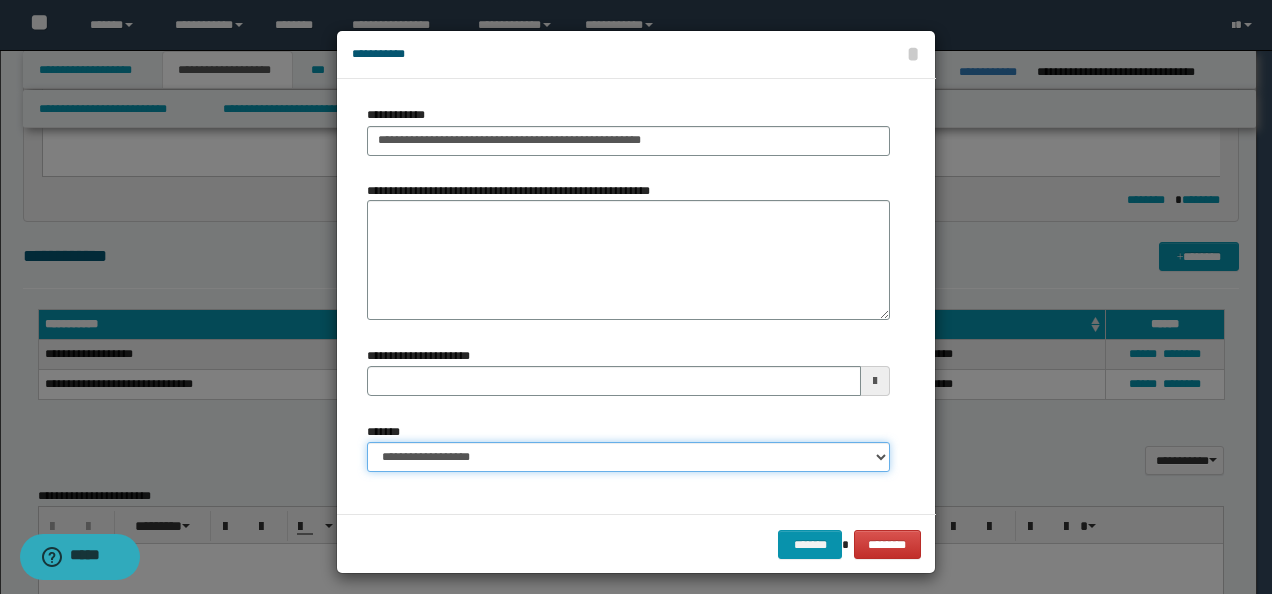 click on "**********" at bounding box center (628, 457) 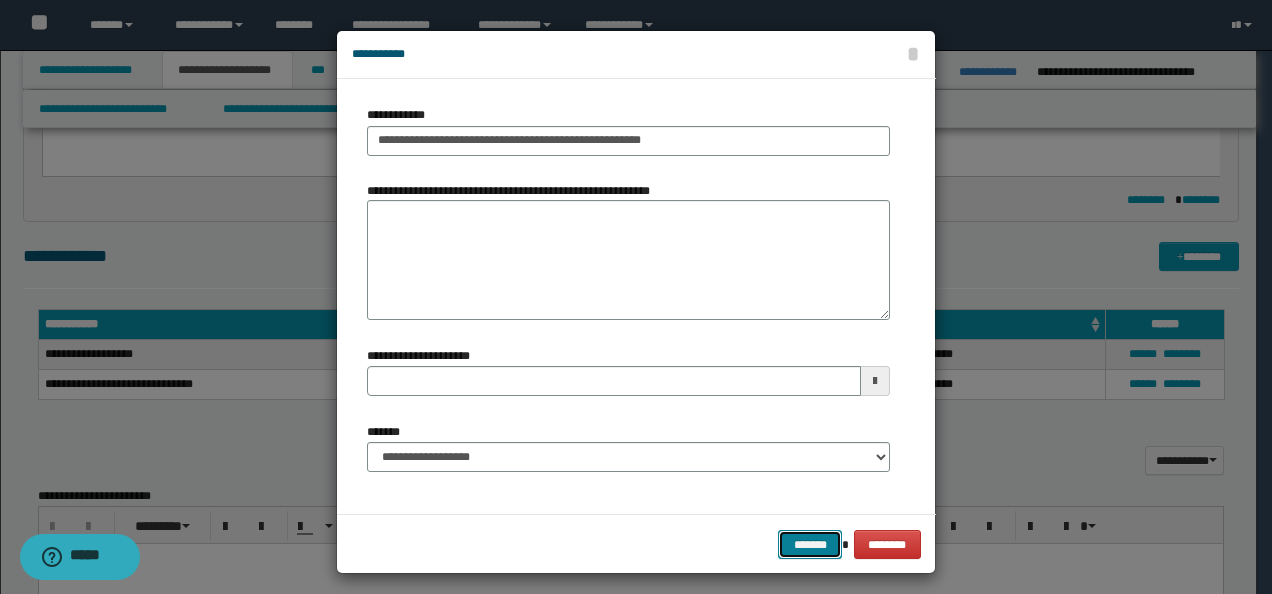 click on "*******" at bounding box center [810, 544] 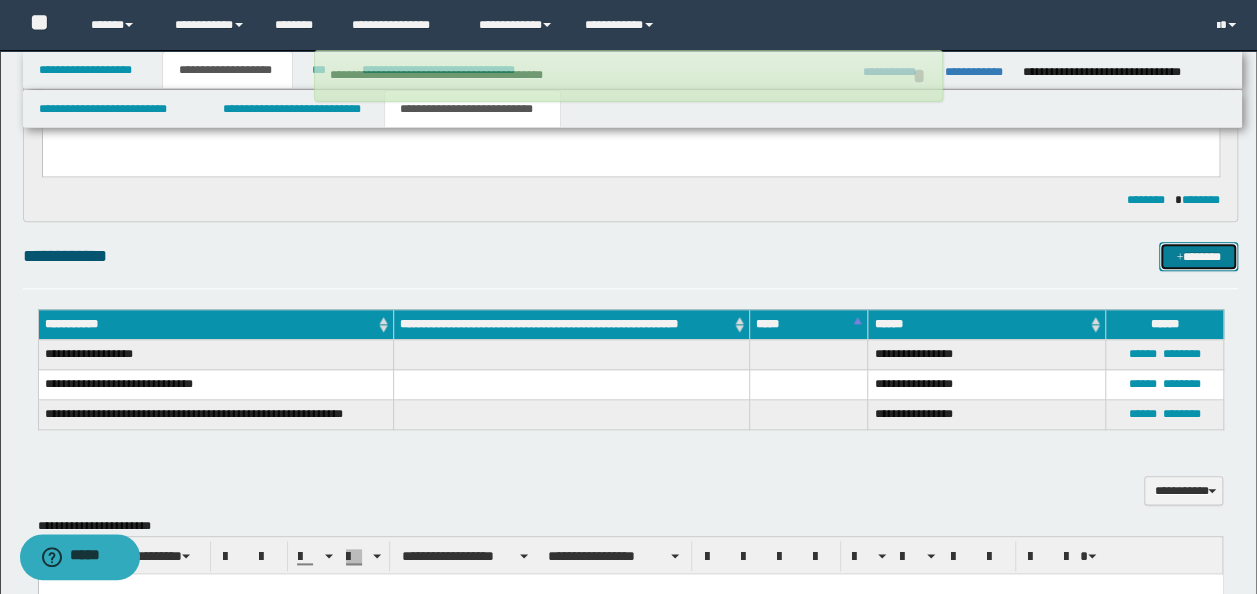 type 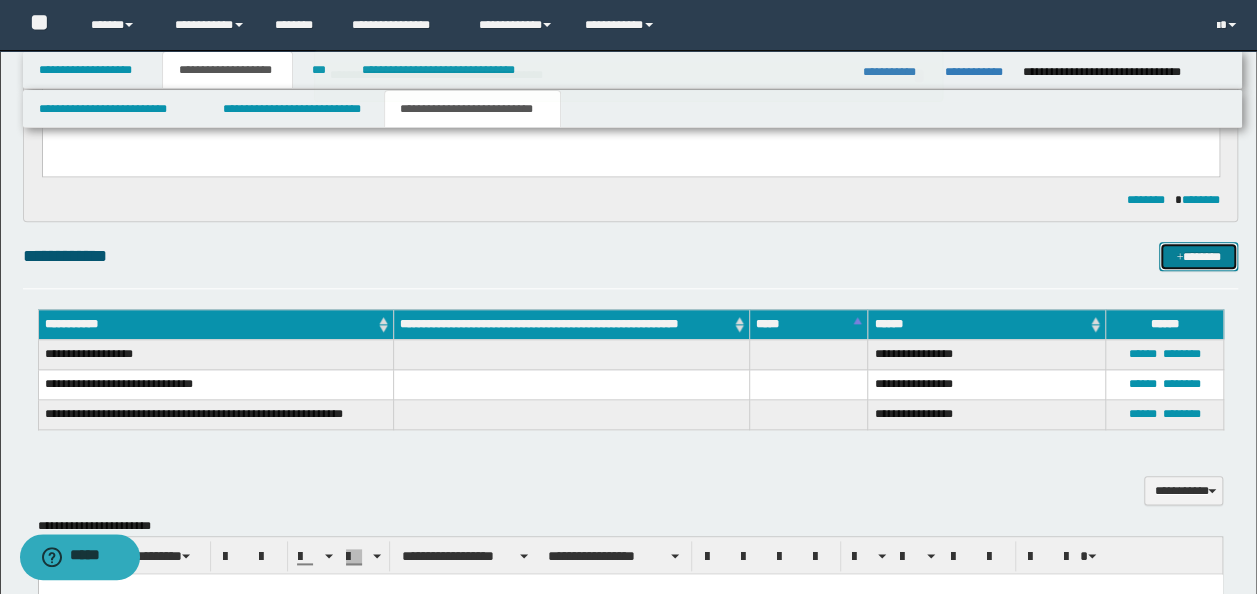 click at bounding box center [1179, 258] 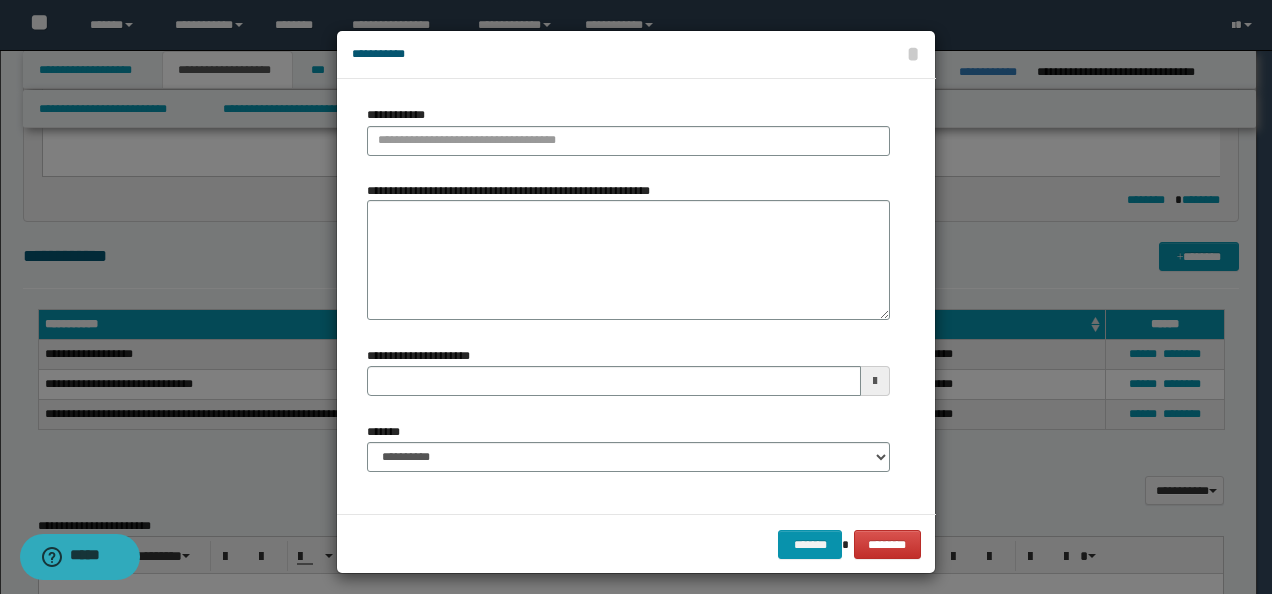 type 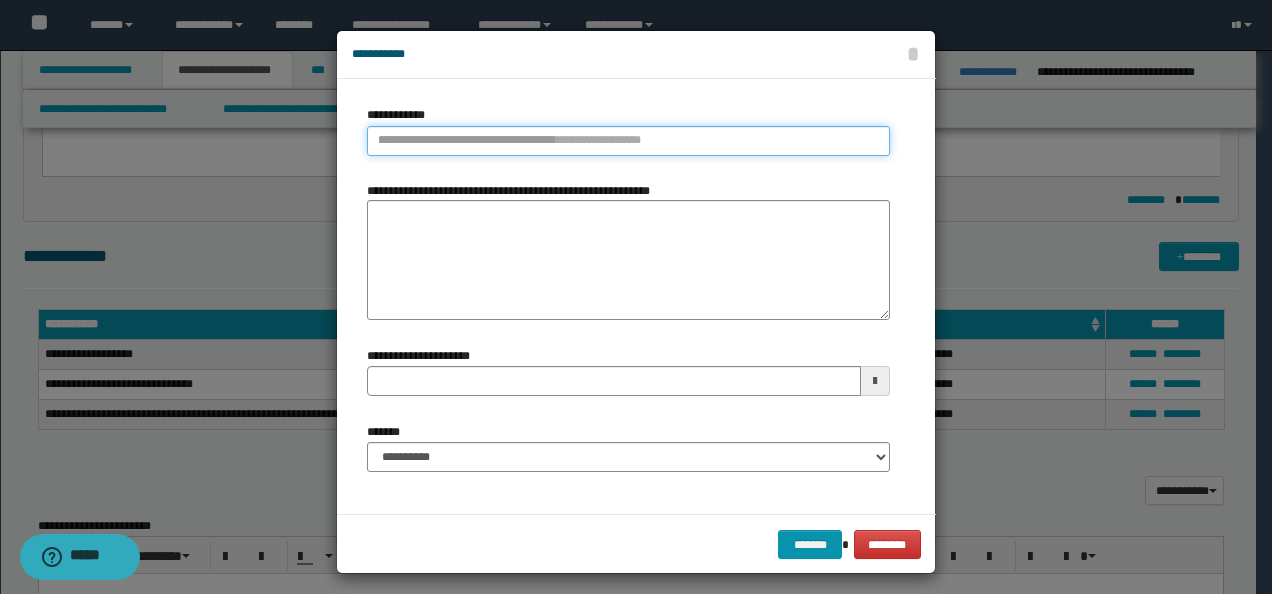 click on "**********" at bounding box center (628, 141) 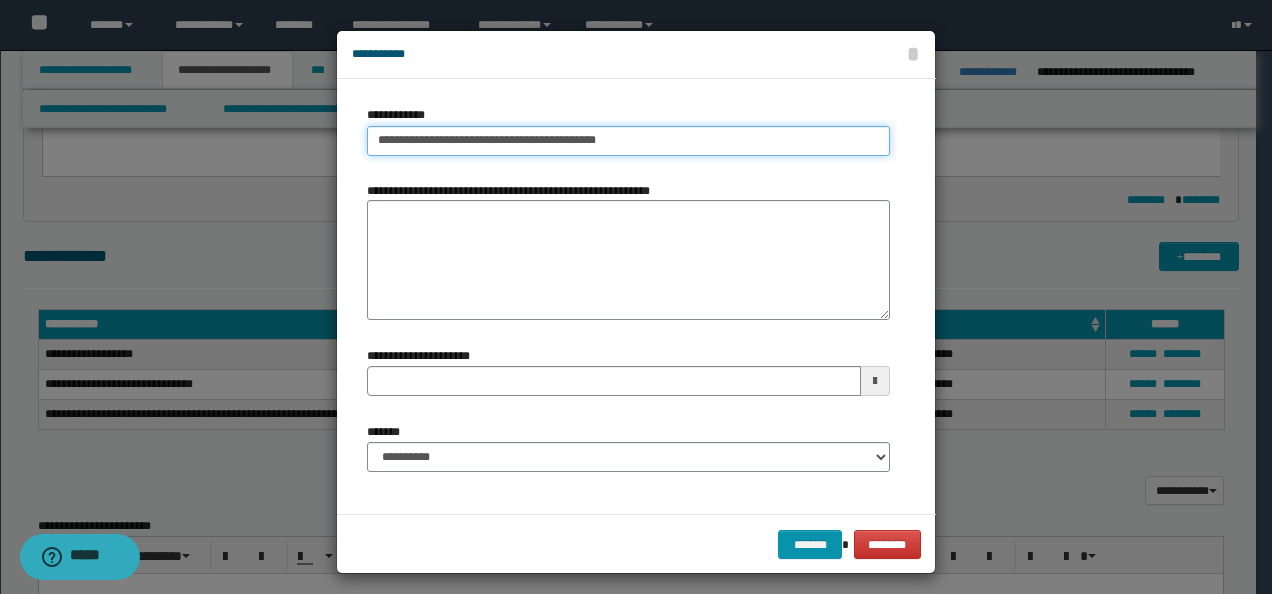 drag, startPoint x: 612, startPoint y: 134, endPoint x: 523, endPoint y: 141, distance: 89.27486 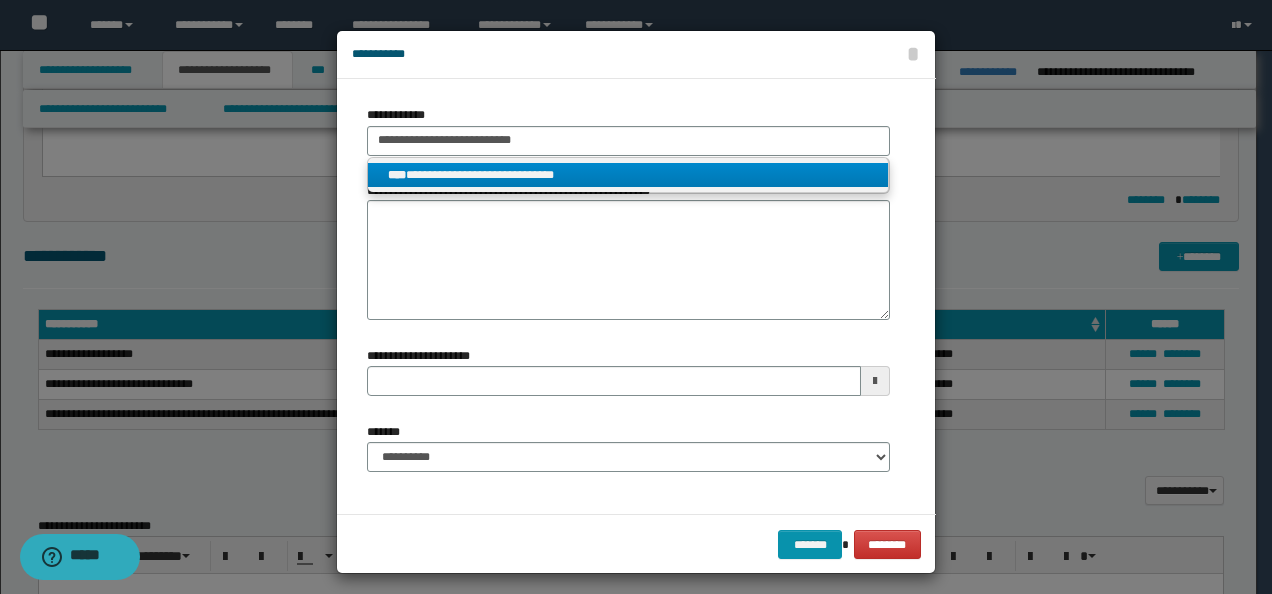 click on "**********" at bounding box center [628, 175] 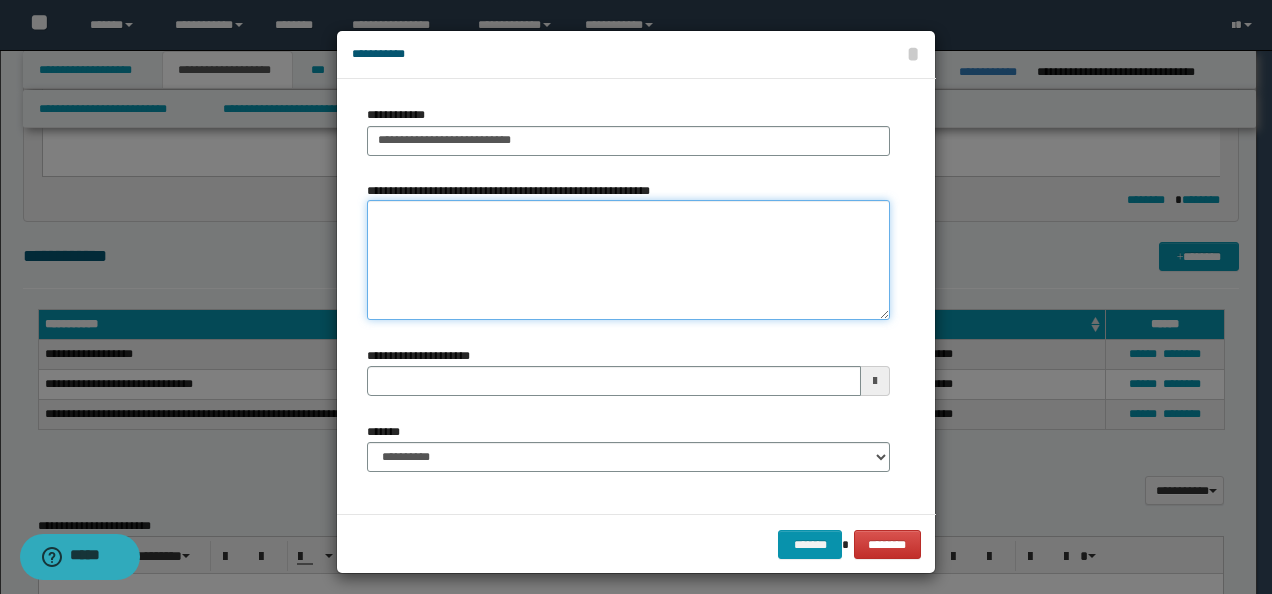 click on "**********" at bounding box center (628, 260) 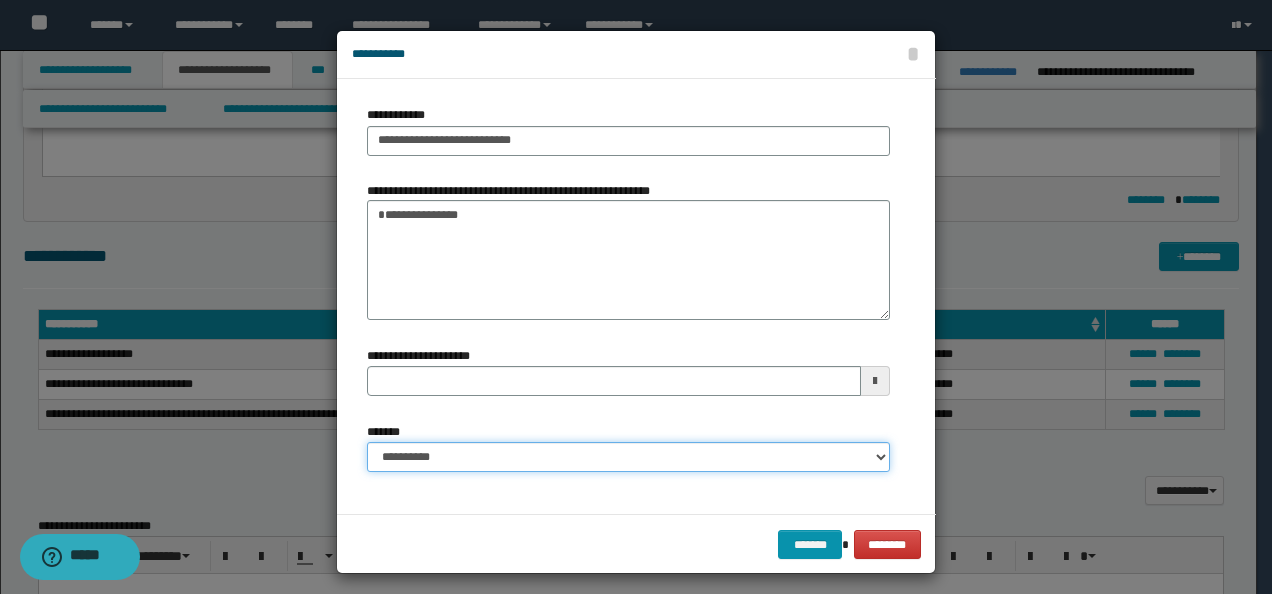 click on "**********" at bounding box center (628, 457) 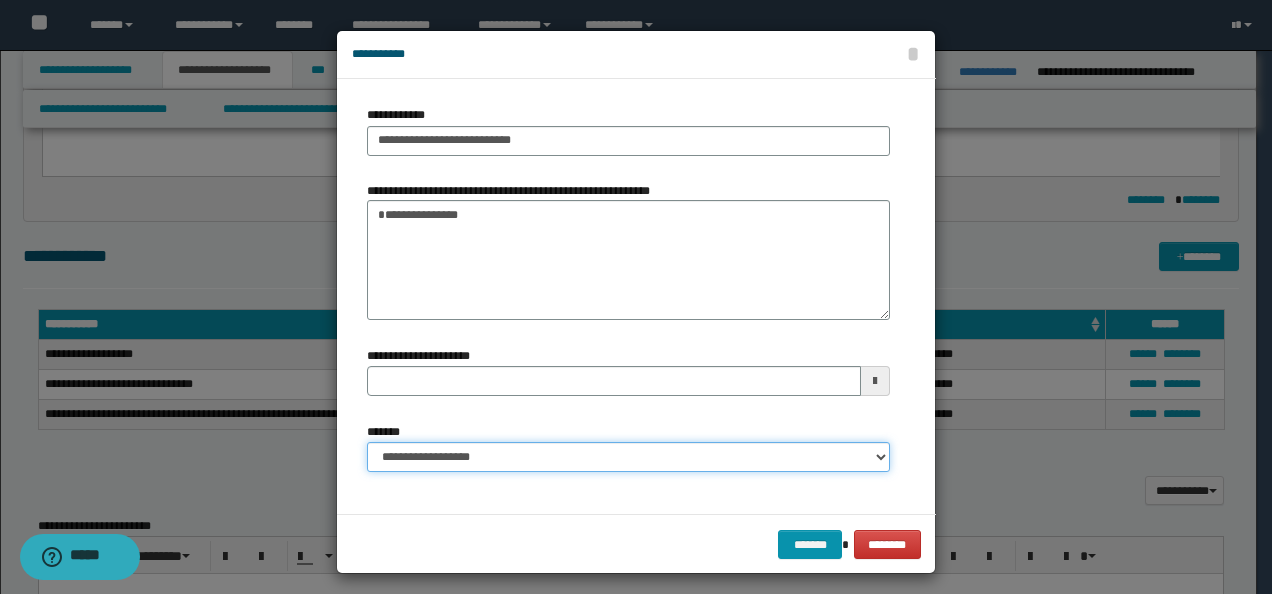 click on "**********" at bounding box center (628, 457) 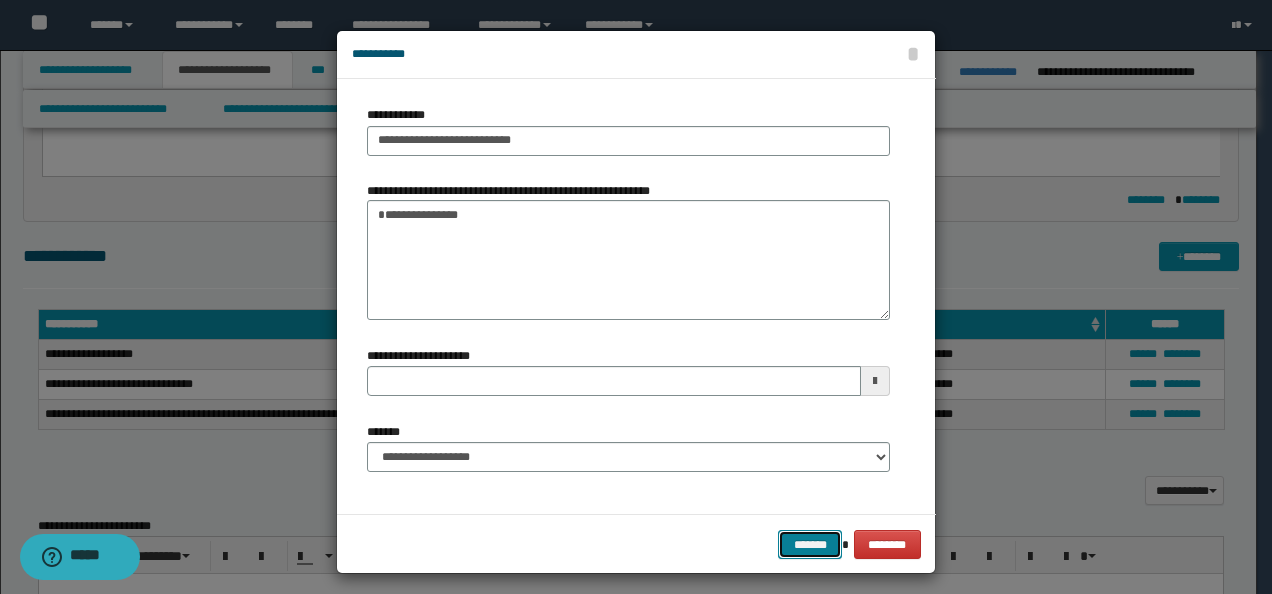 click on "*******" at bounding box center [810, 544] 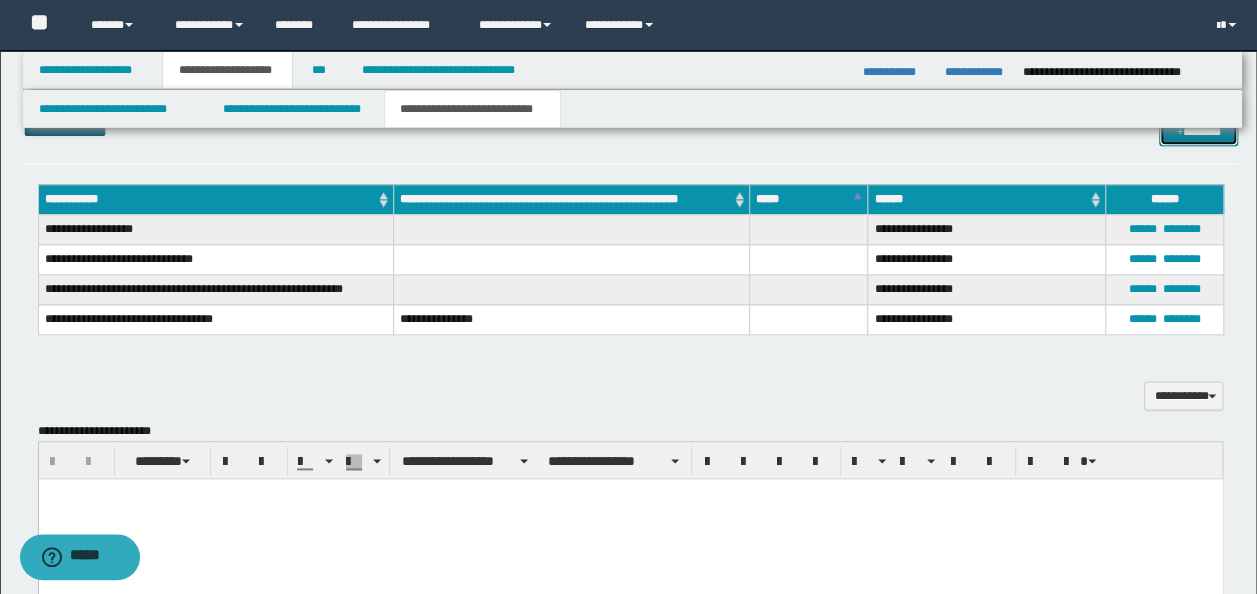 scroll, scrollTop: 916, scrollLeft: 0, axis: vertical 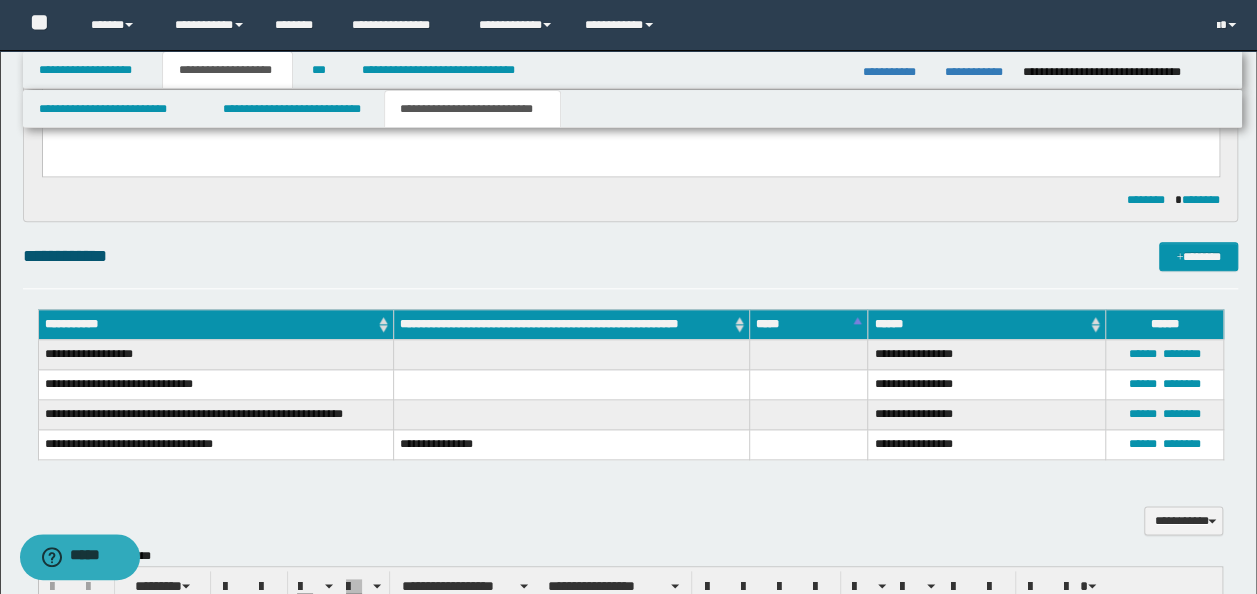 drag, startPoint x: 898, startPoint y: 248, endPoint x: 722, endPoint y: 202, distance: 181.91206 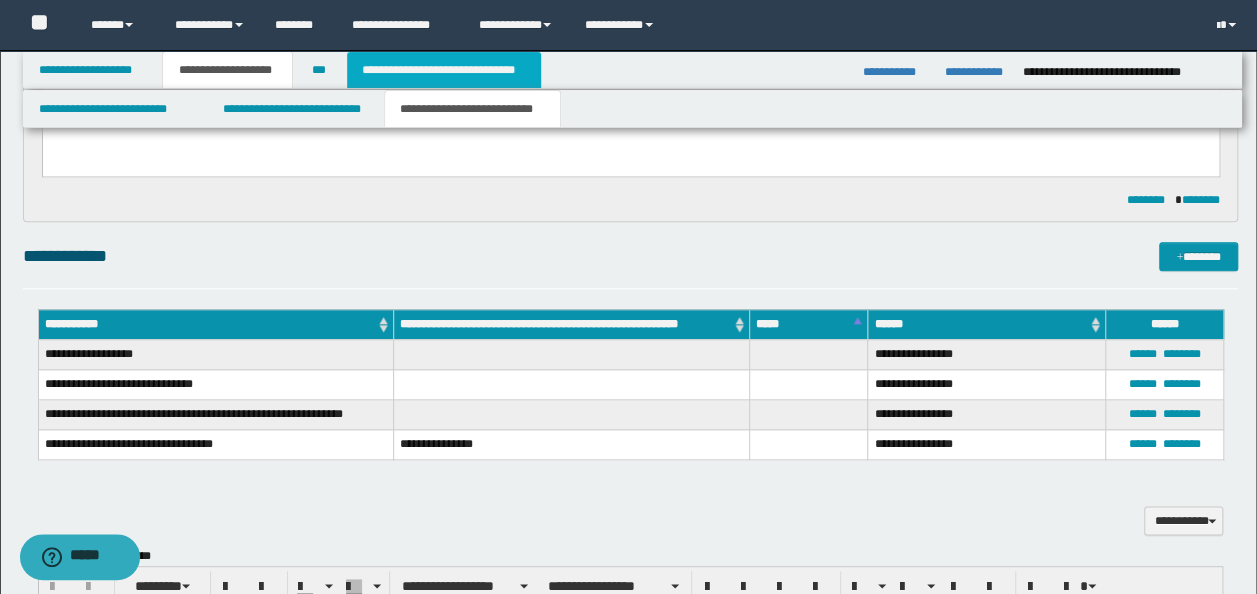 drag, startPoint x: 457, startPoint y: 186, endPoint x: 500, endPoint y: 79, distance: 115.316956 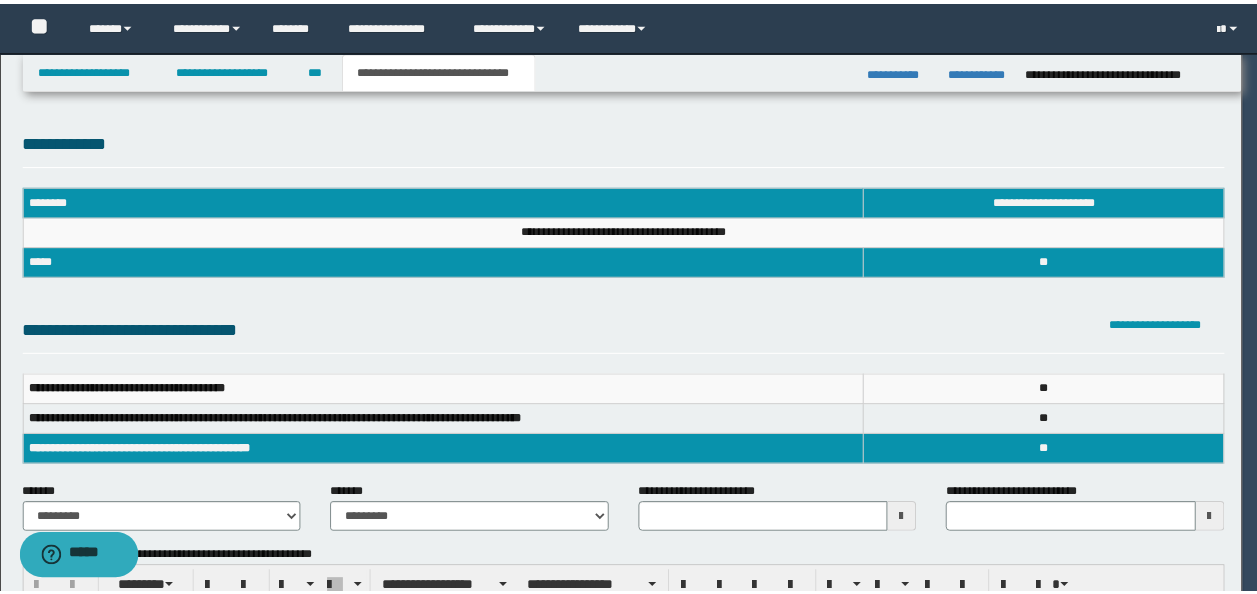 scroll, scrollTop: 0, scrollLeft: 0, axis: both 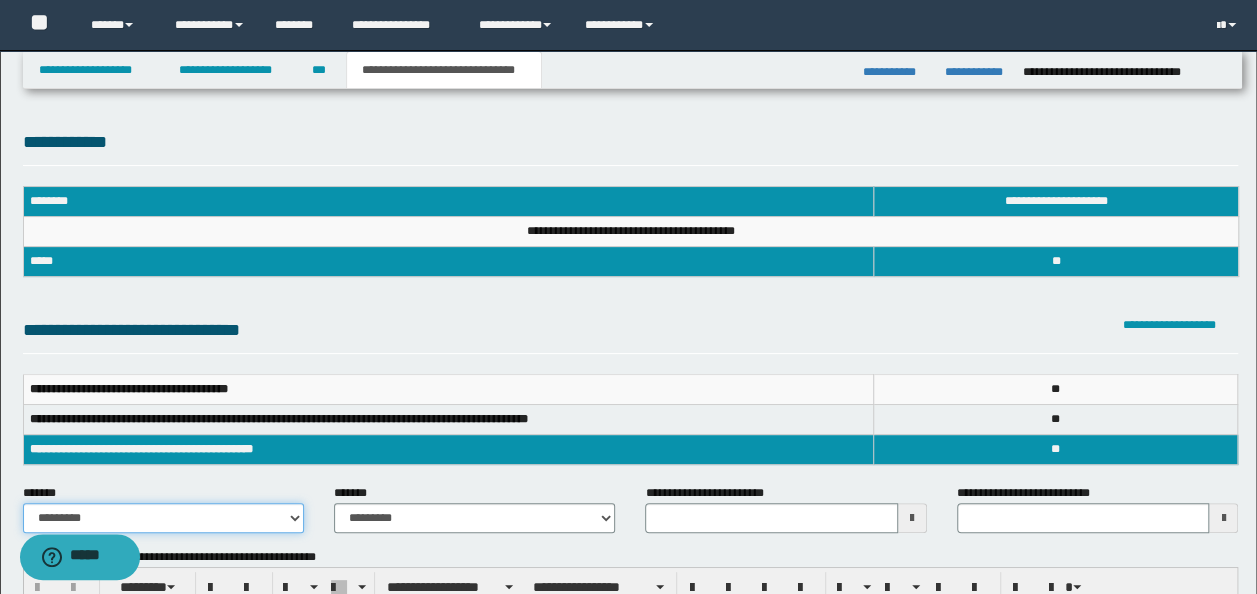 click on "**********" at bounding box center [163, 518] 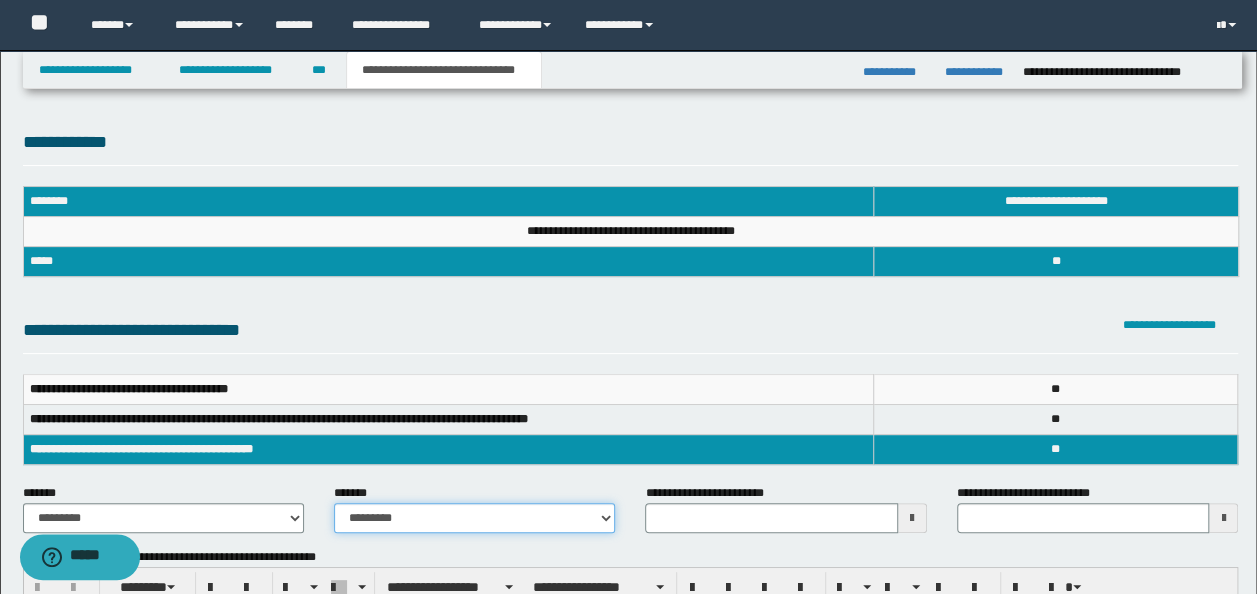 click on "**********" at bounding box center (474, 518) 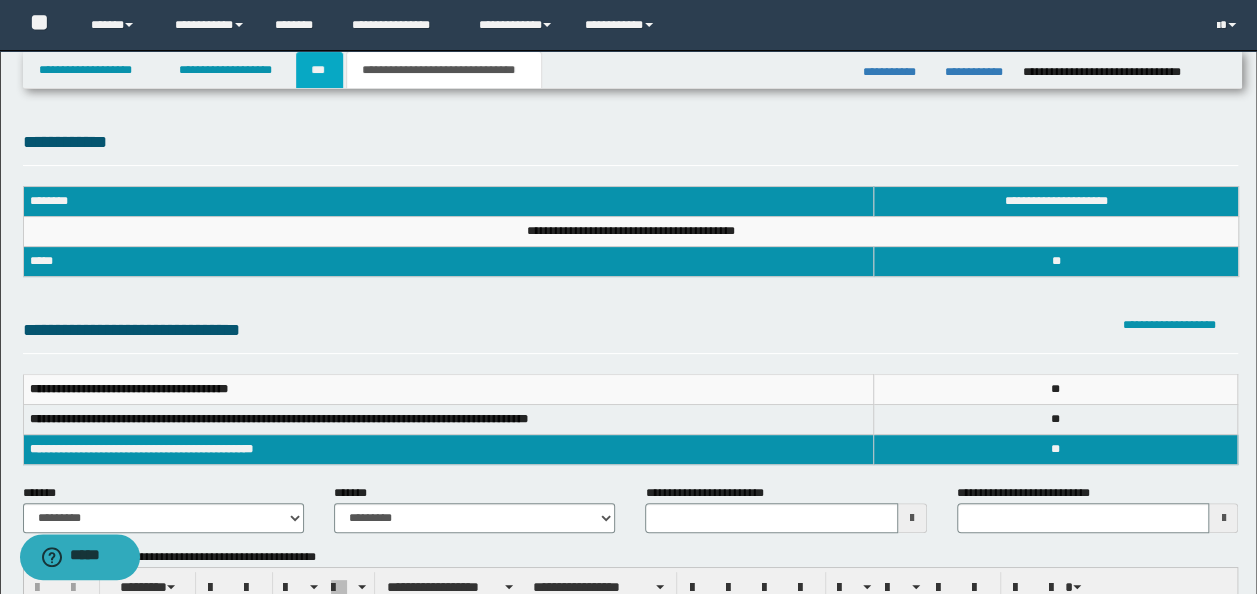 click on "***" at bounding box center (319, 70) 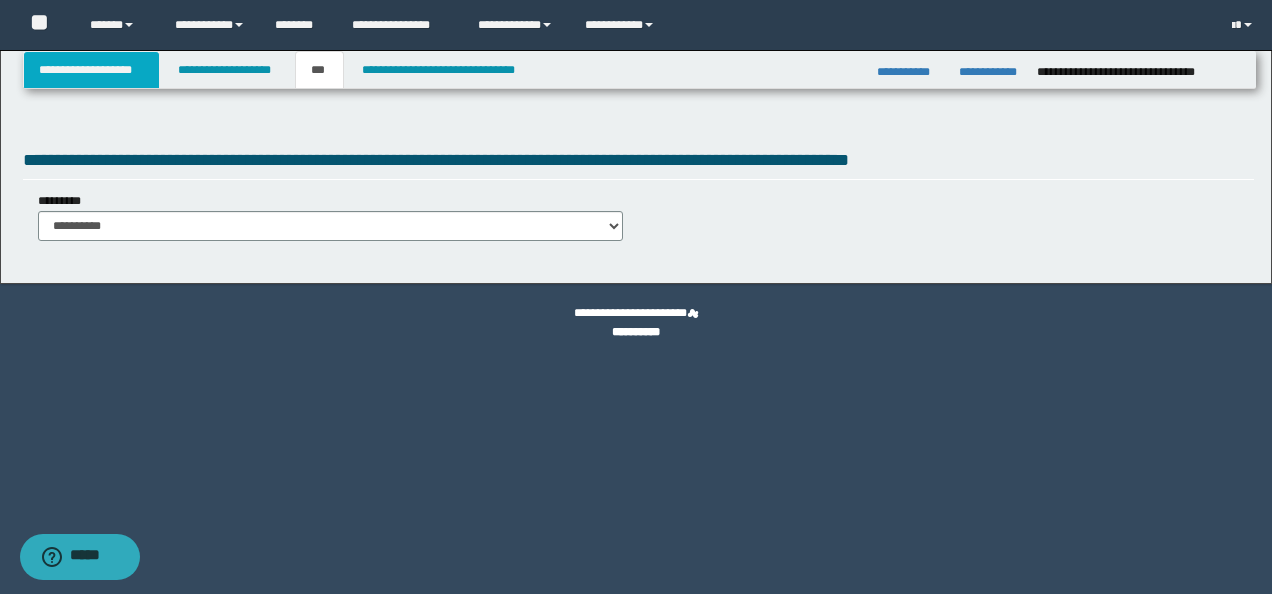 click on "**********" at bounding box center (92, 70) 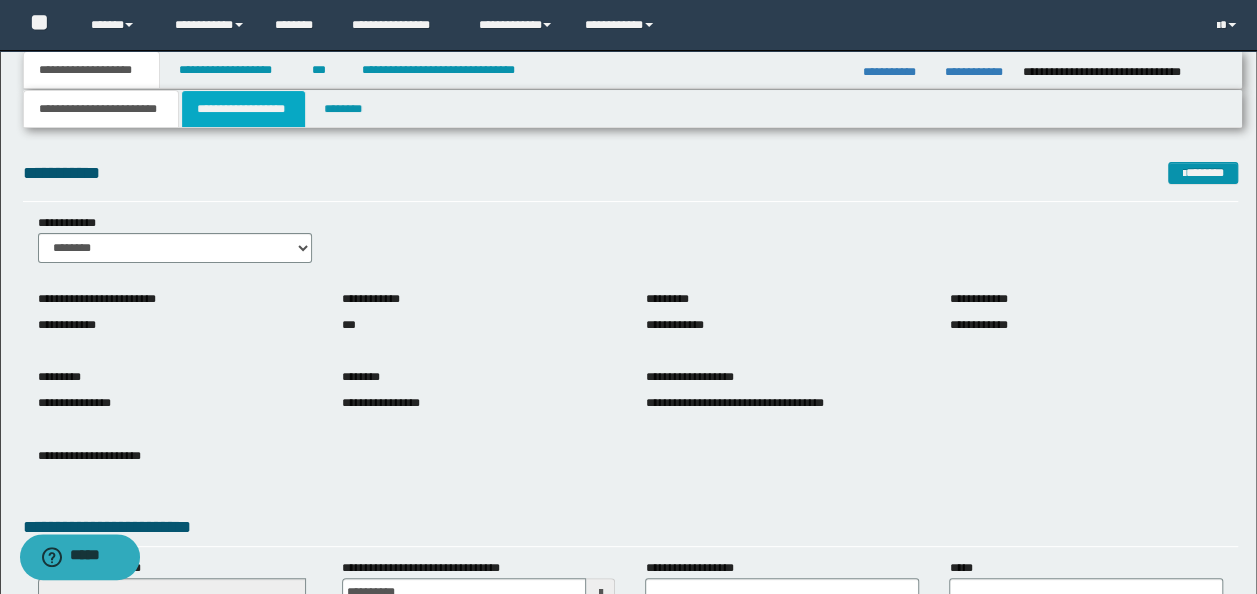 click on "**********" at bounding box center (243, 109) 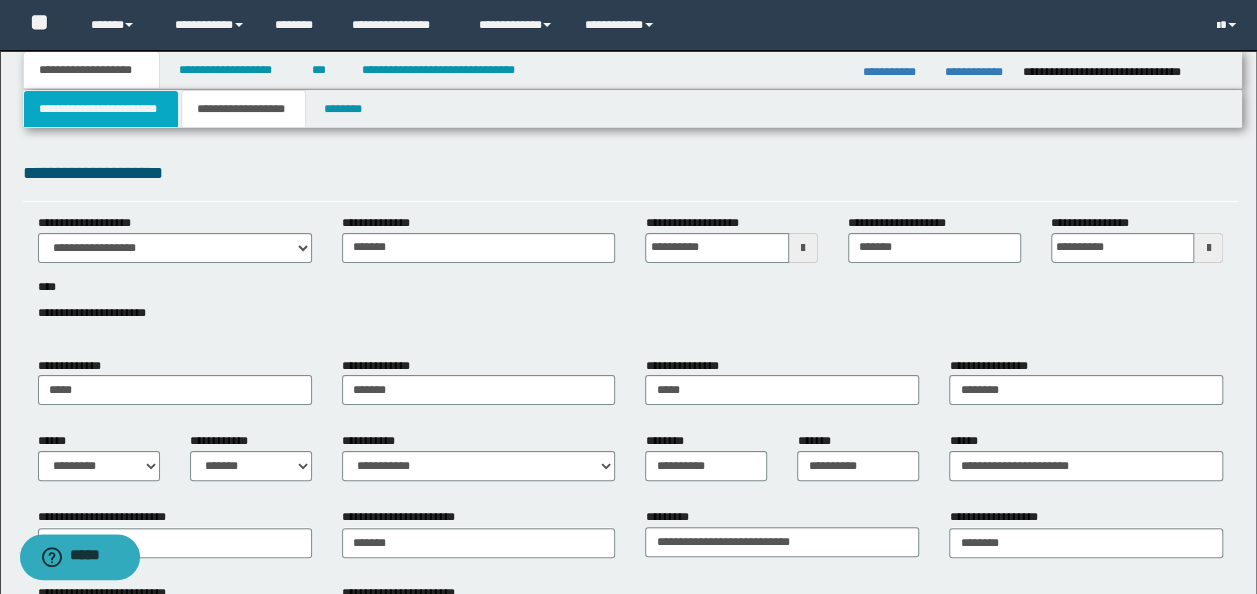 click on "**********" at bounding box center [101, 109] 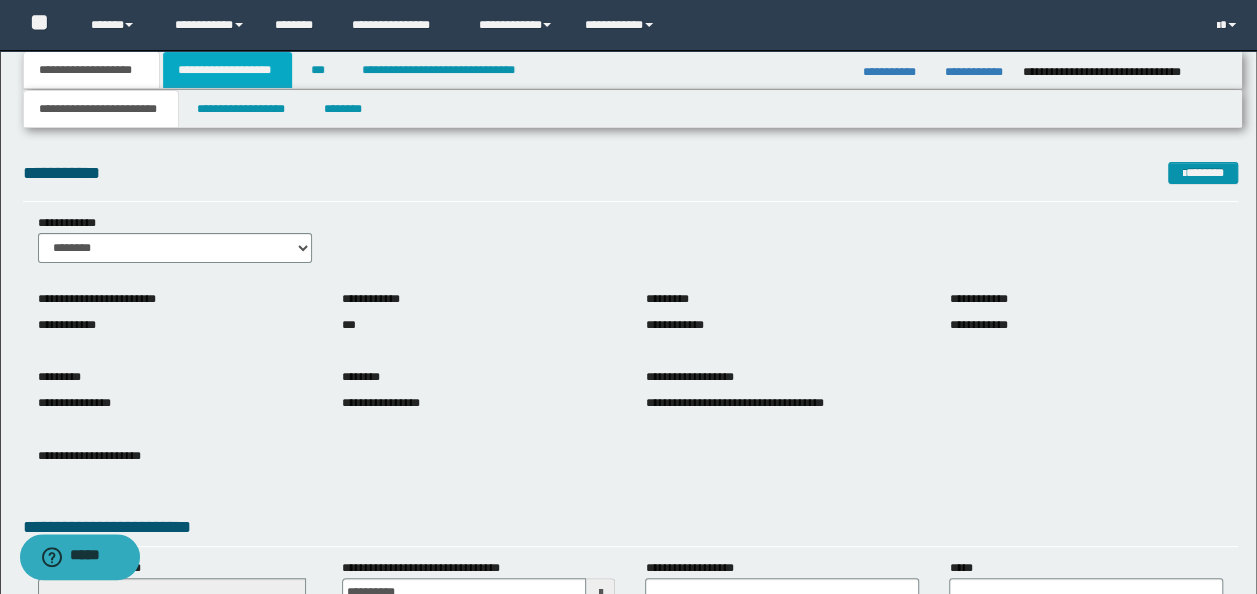click on "**********" at bounding box center (227, 70) 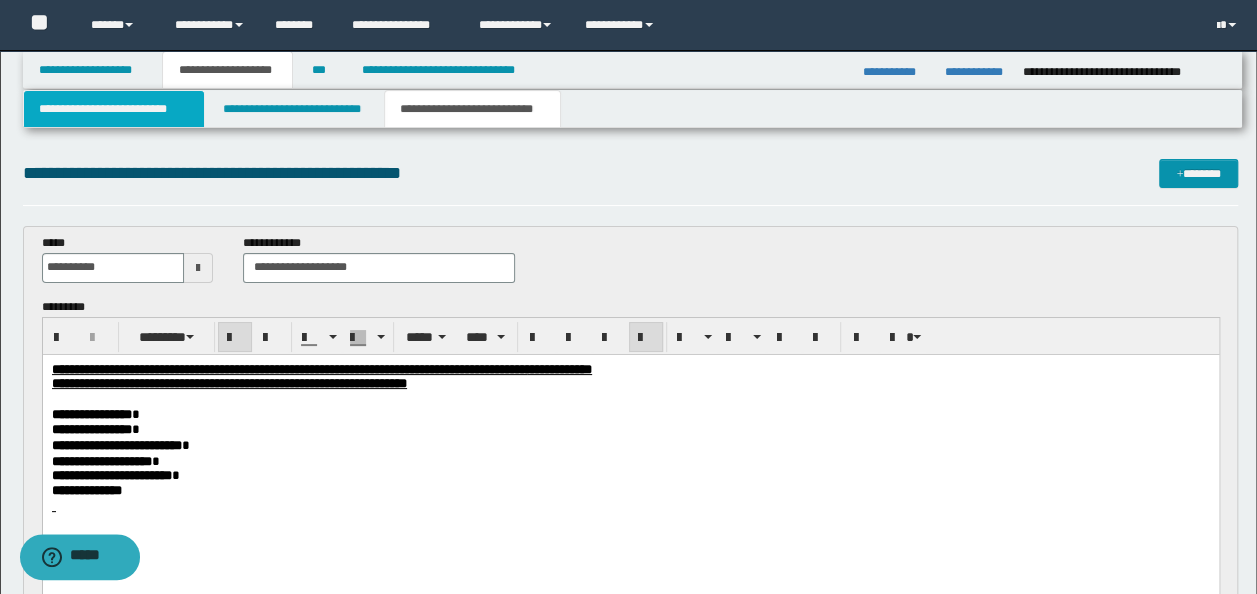 click on "**********" at bounding box center [114, 109] 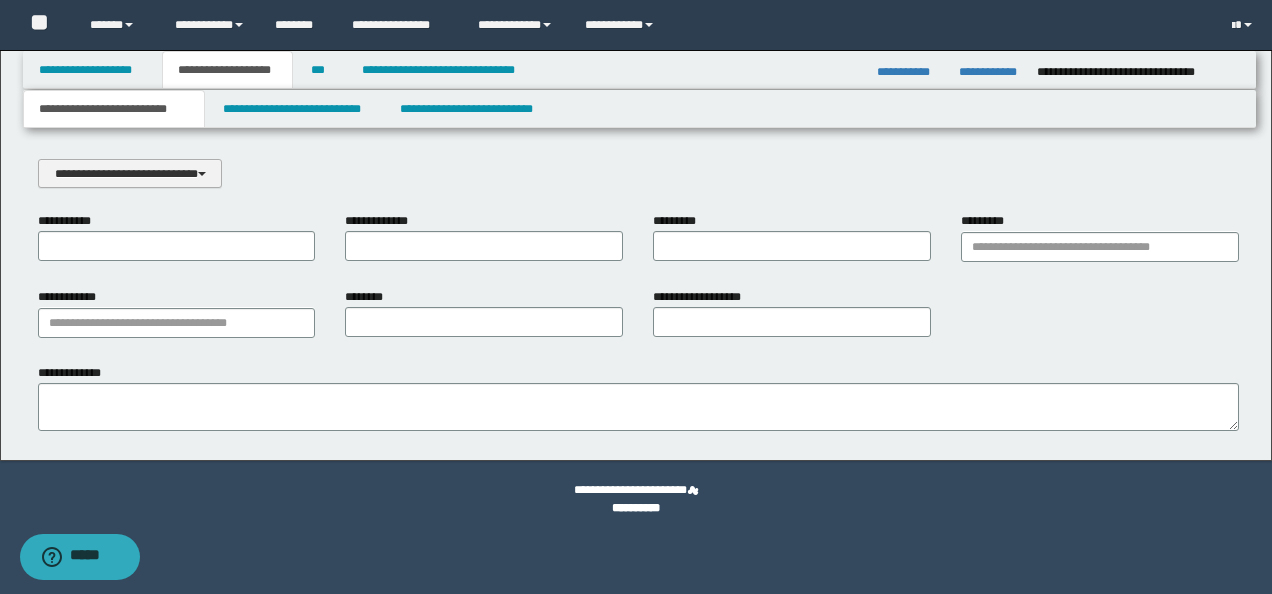 click on "**********" at bounding box center (130, 173) 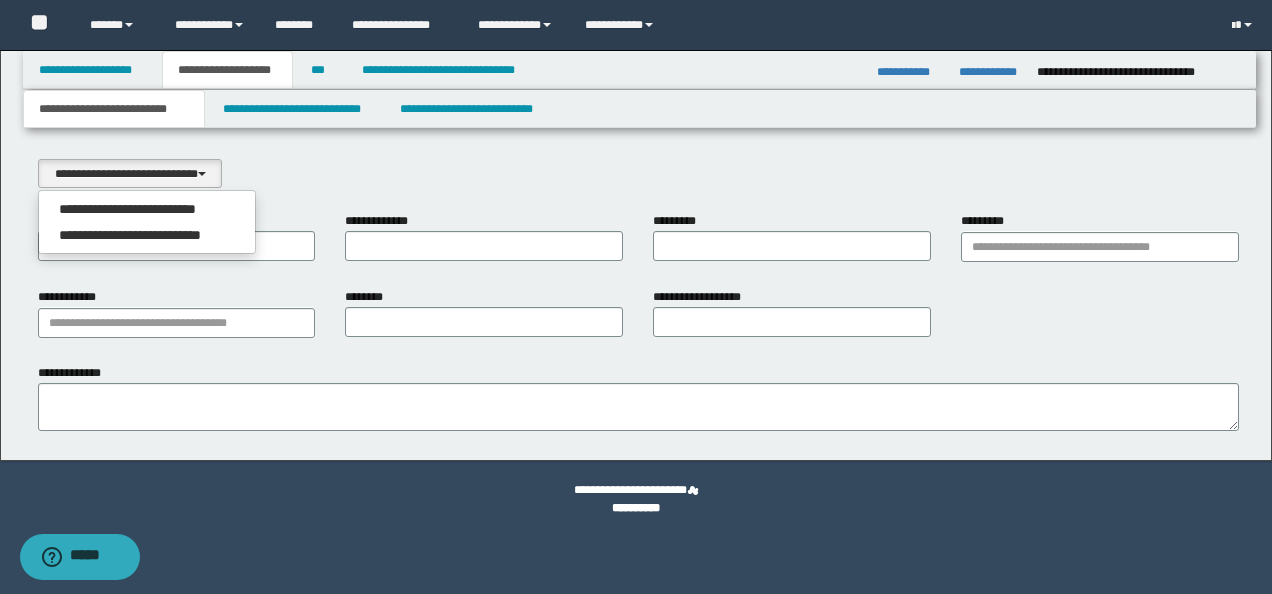 click on "**********" at bounding box center [148, 209] 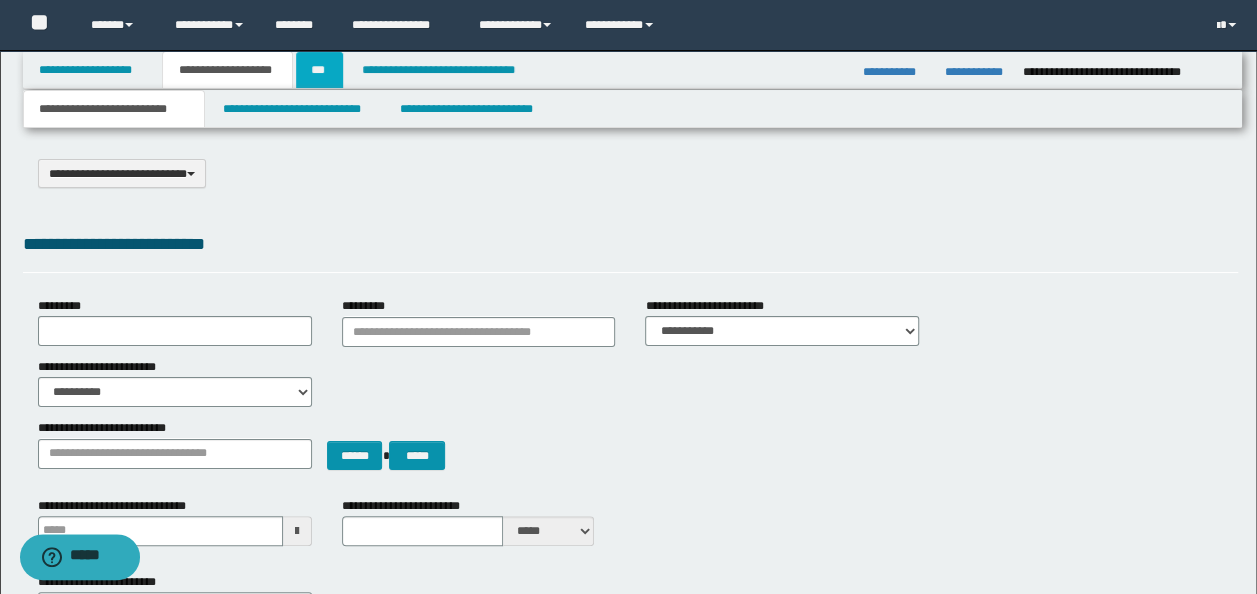 click on "***" at bounding box center [319, 70] 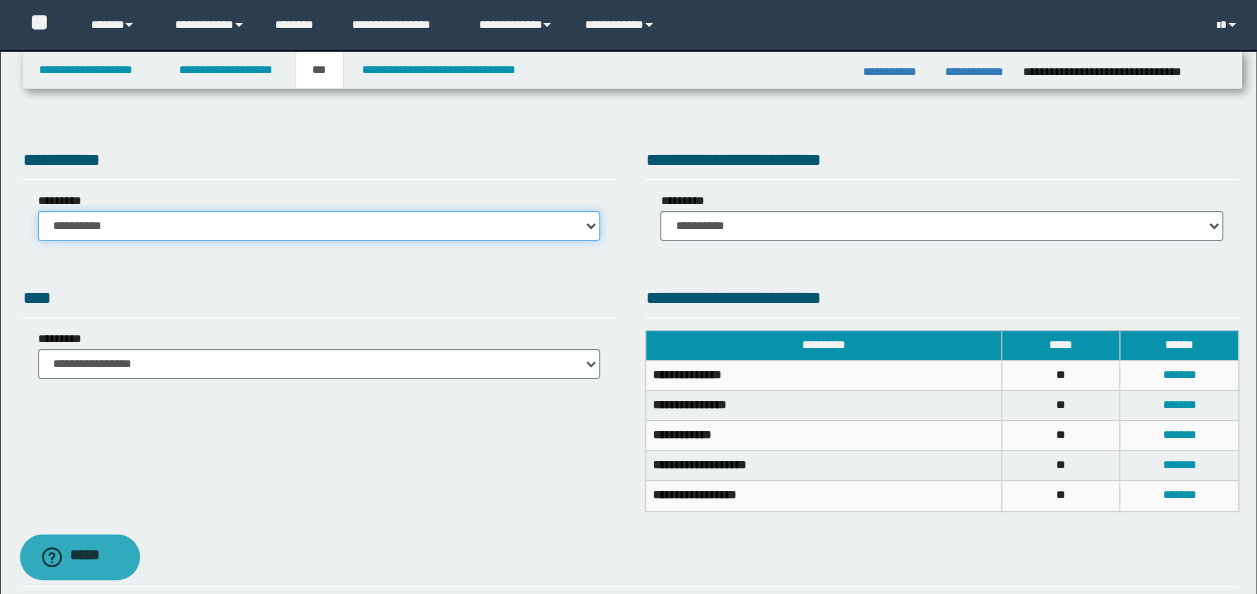 drag, startPoint x: 441, startPoint y: 218, endPoint x: 416, endPoint y: 240, distance: 33.30165 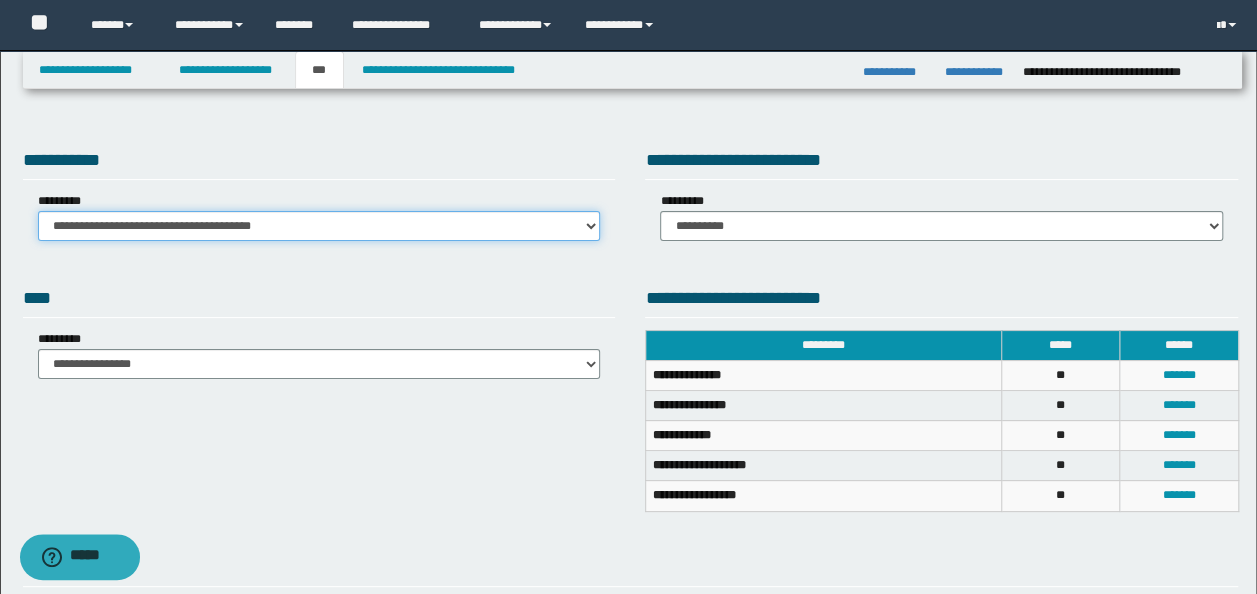 click on "**********" at bounding box center [319, 226] 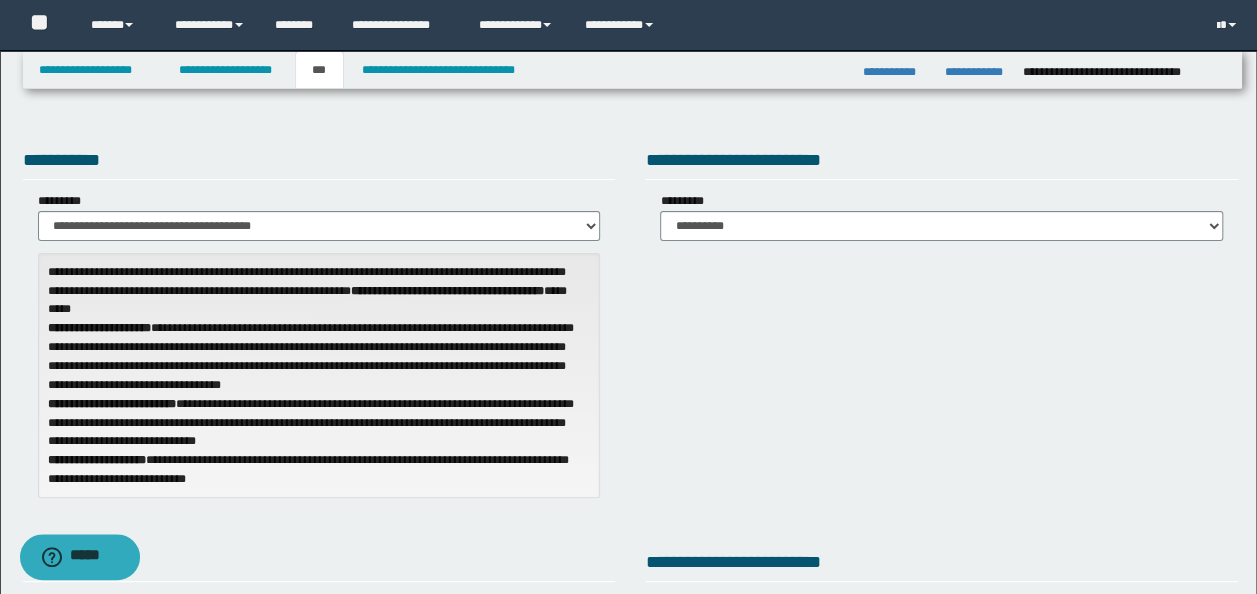 click on "**********" at bounding box center [941, 197] 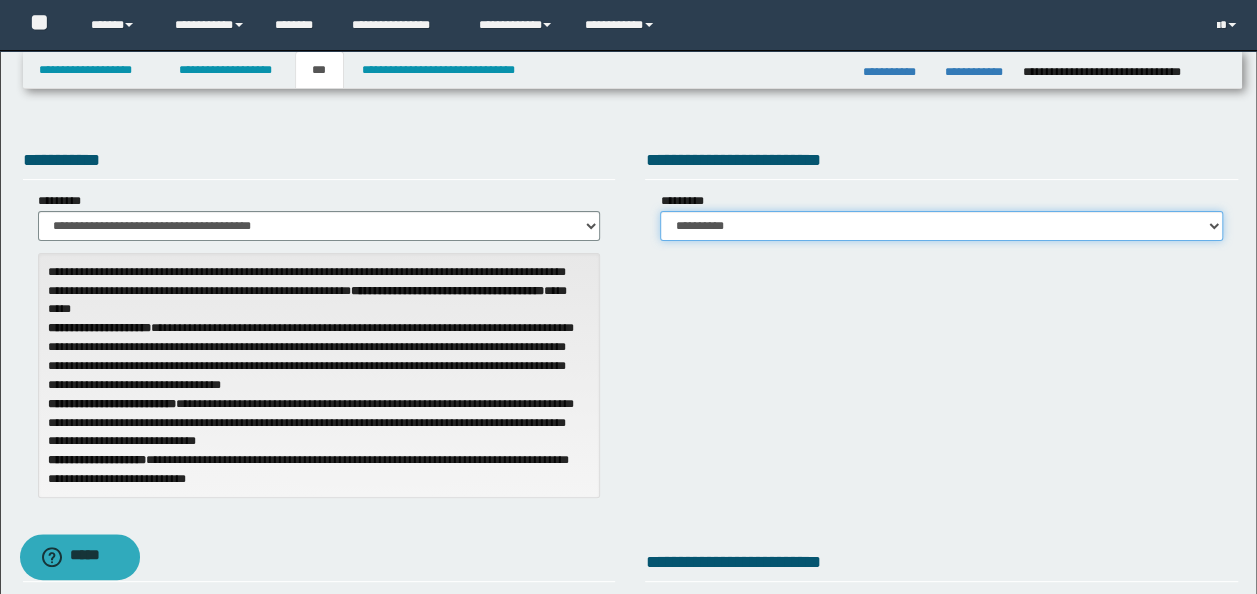 click on "**********" at bounding box center (941, 226) 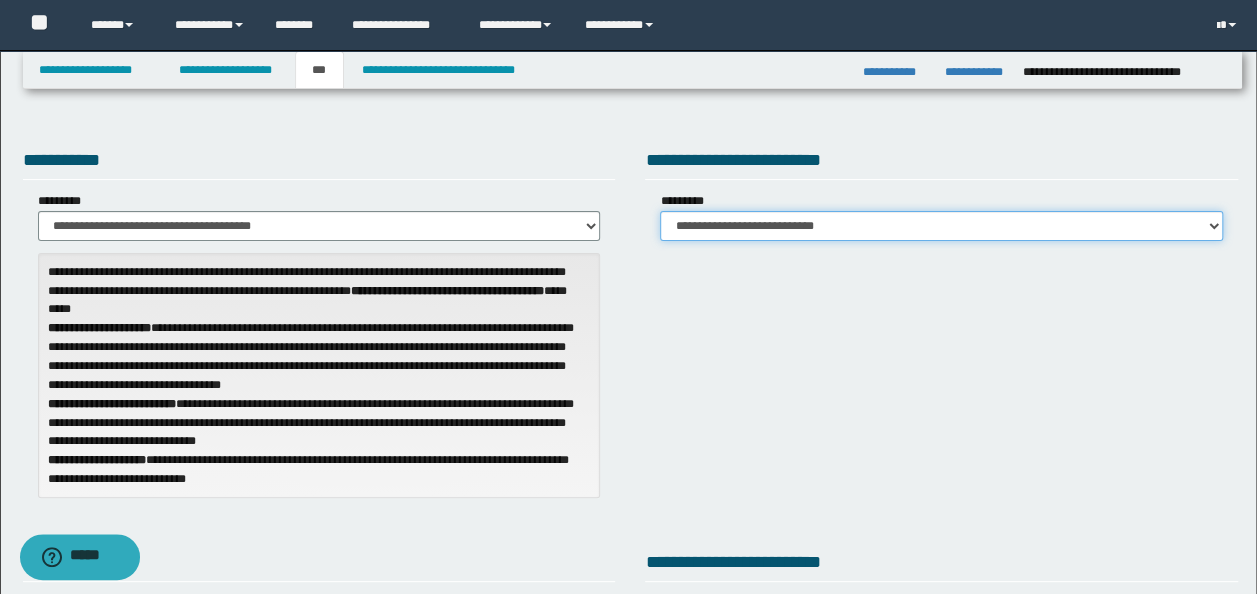 click on "**********" at bounding box center (941, 226) 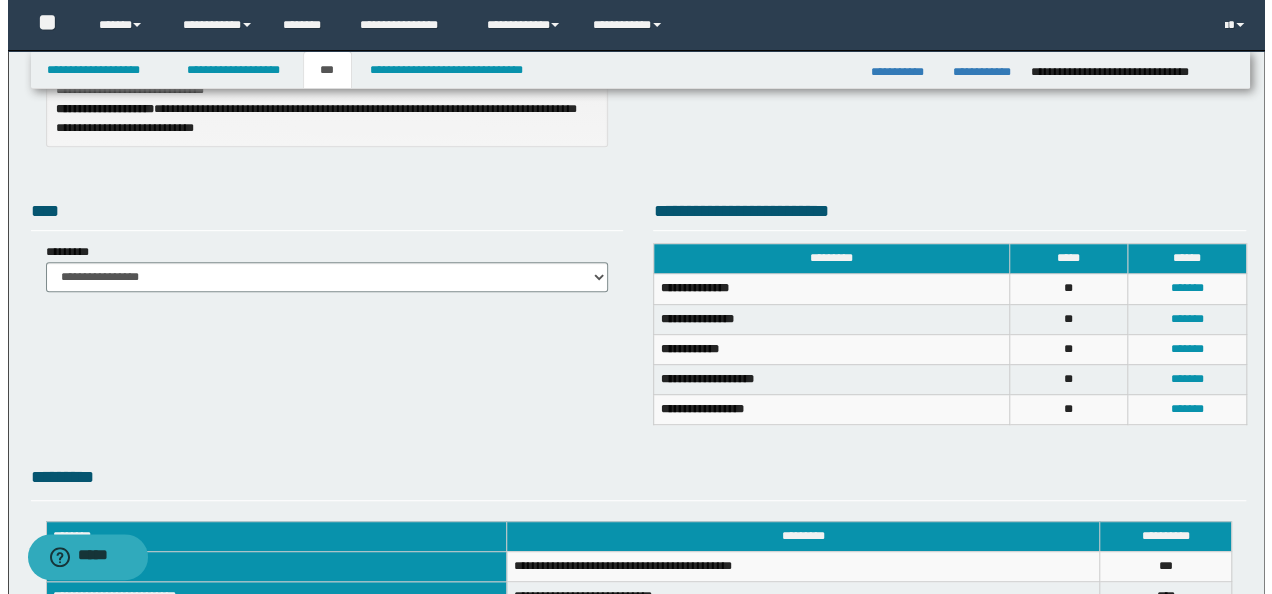 scroll, scrollTop: 300, scrollLeft: 0, axis: vertical 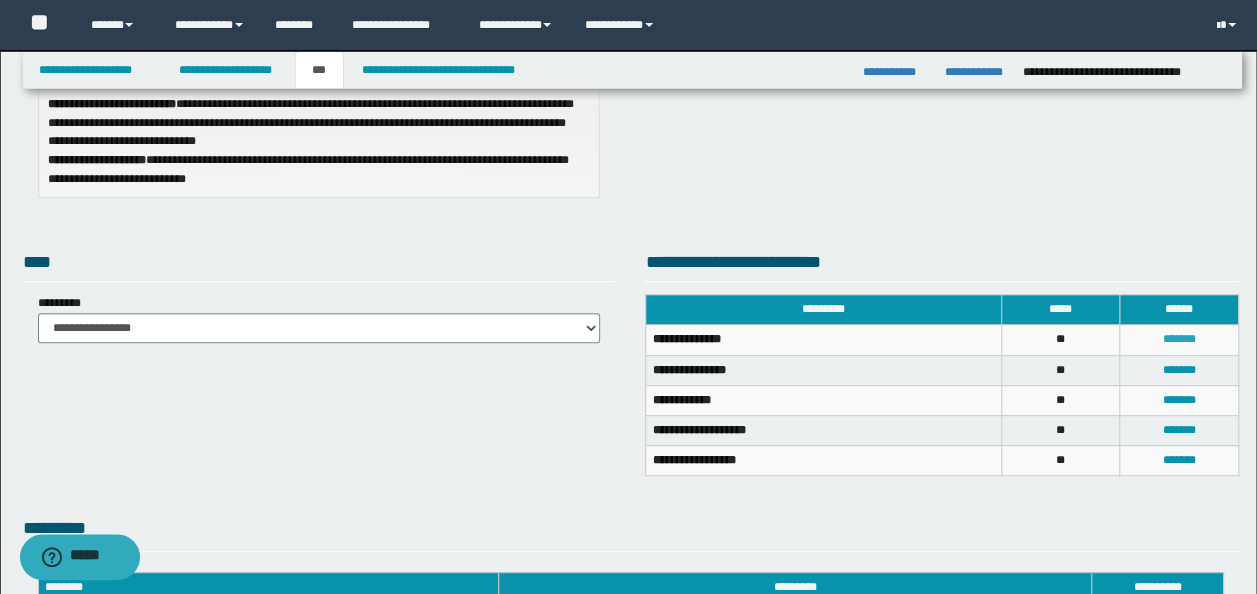 click on "*******" at bounding box center [1178, 339] 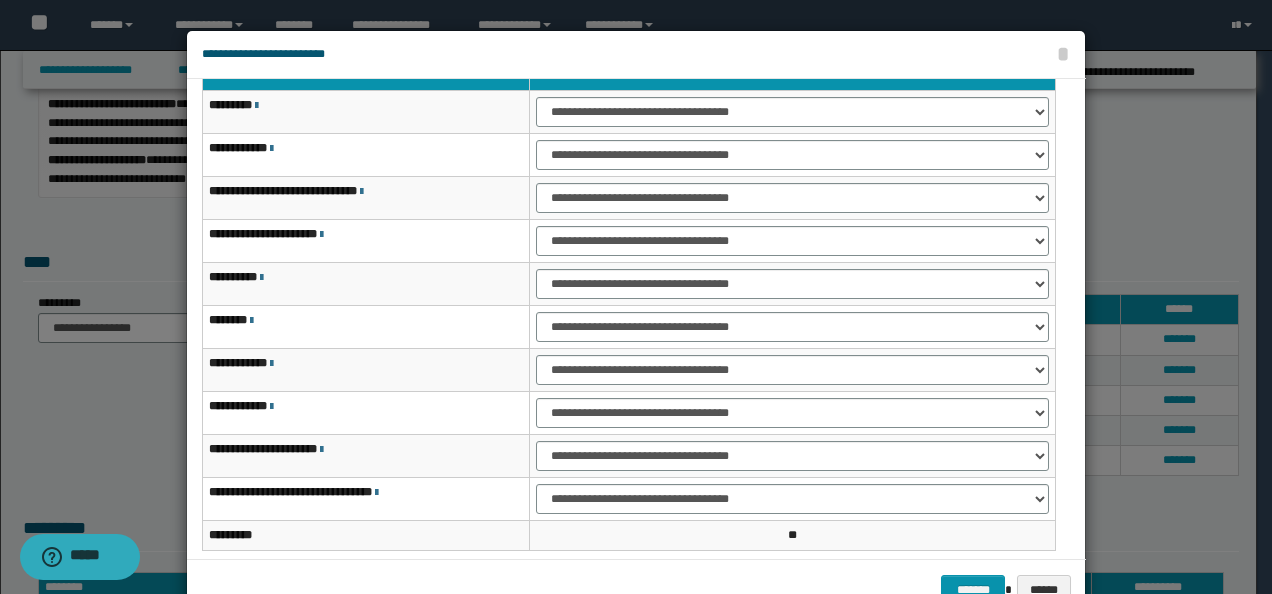 scroll, scrollTop: 116, scrollLeft: 0, axis: vertical 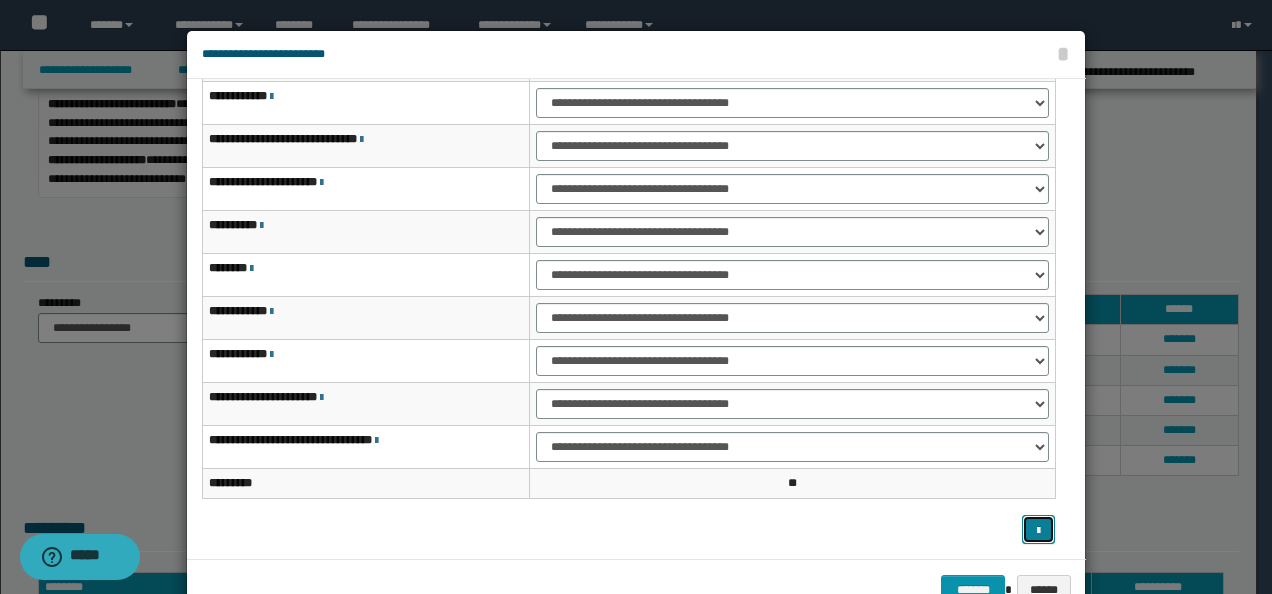 click at bounding box center (1038, 529) 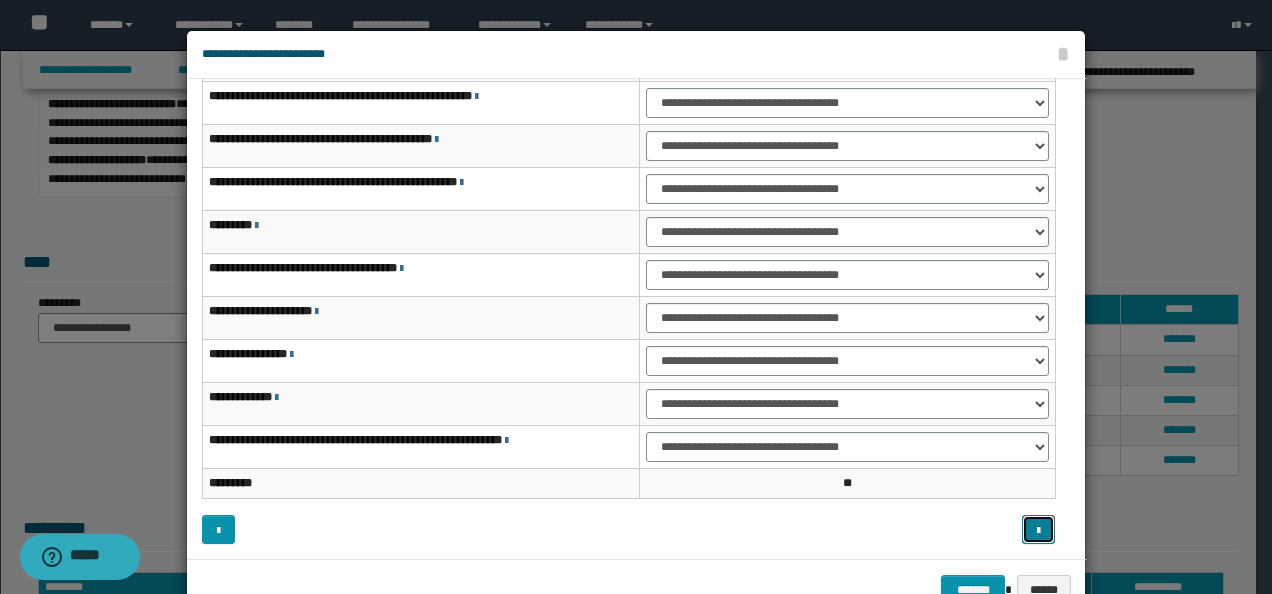 click at bounding box center (1038, 529) 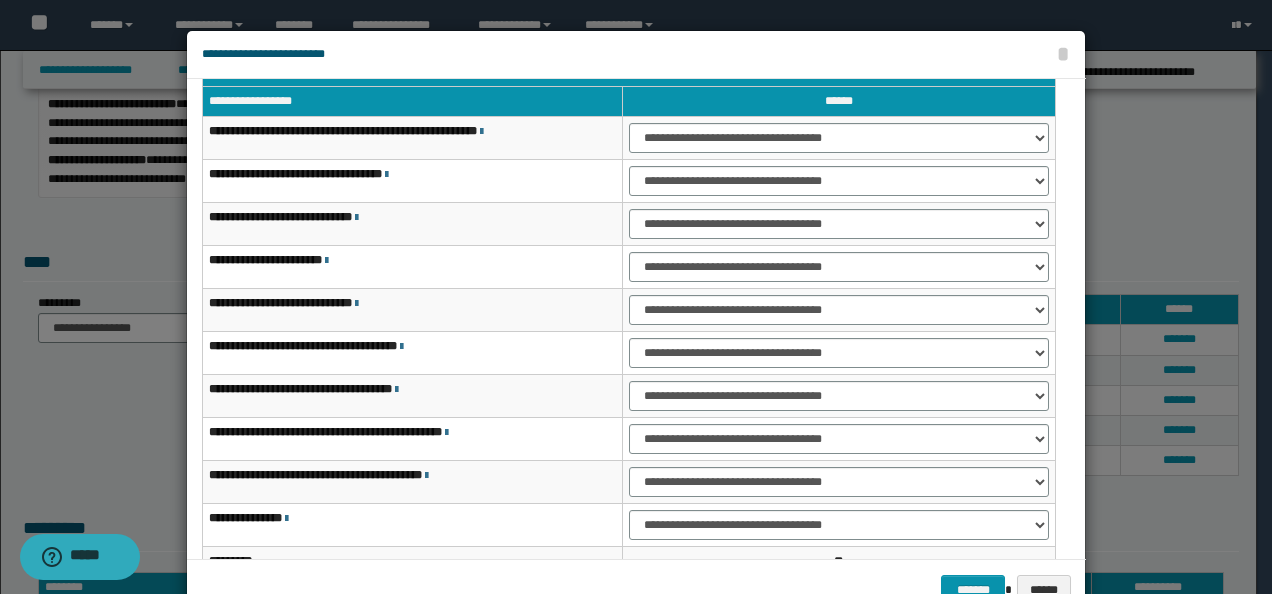 scroll, scrollTop: 0, scrollLeft: 0, axis: both 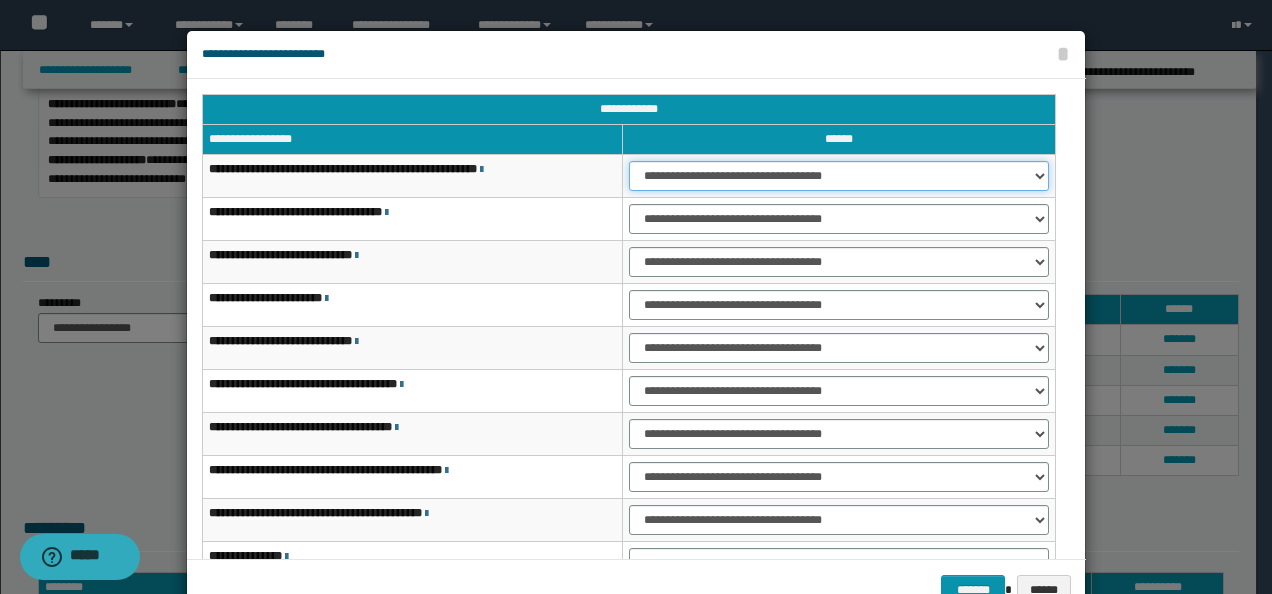 drag, startPoint x: 693, startPoint y: 174, endPoint x: 693, endPoint y: 193, distance: 19 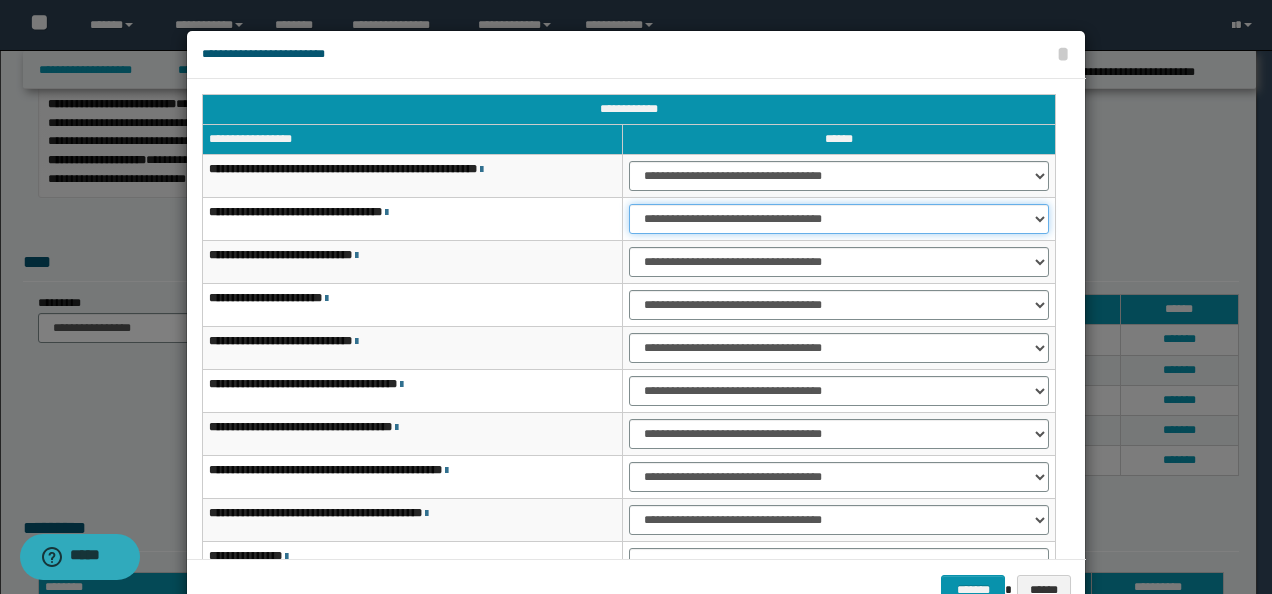 drag, startPoint x: 677, startPoint y: 217, endPoint x: 677, endPoint y: 234, distance: 17 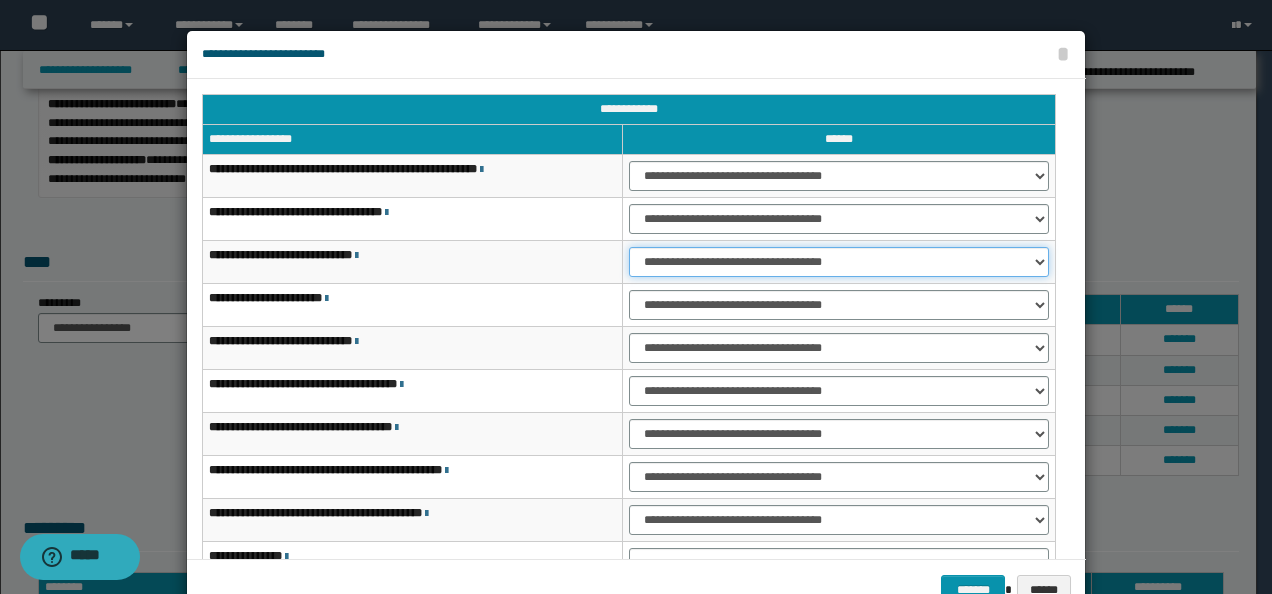 click on "**********" at bounding box center (839, 262) 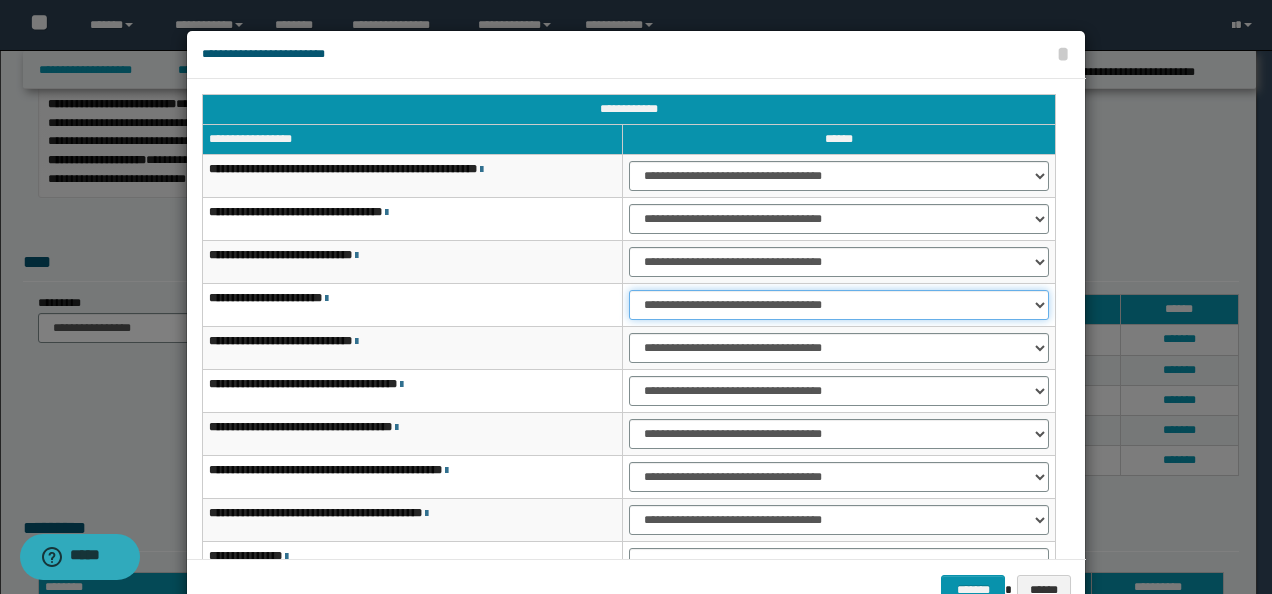 drag, startPoint x: 640, startPoint y: 301, endPoint x: 644, endPoint y: 320, distance: 19.416489 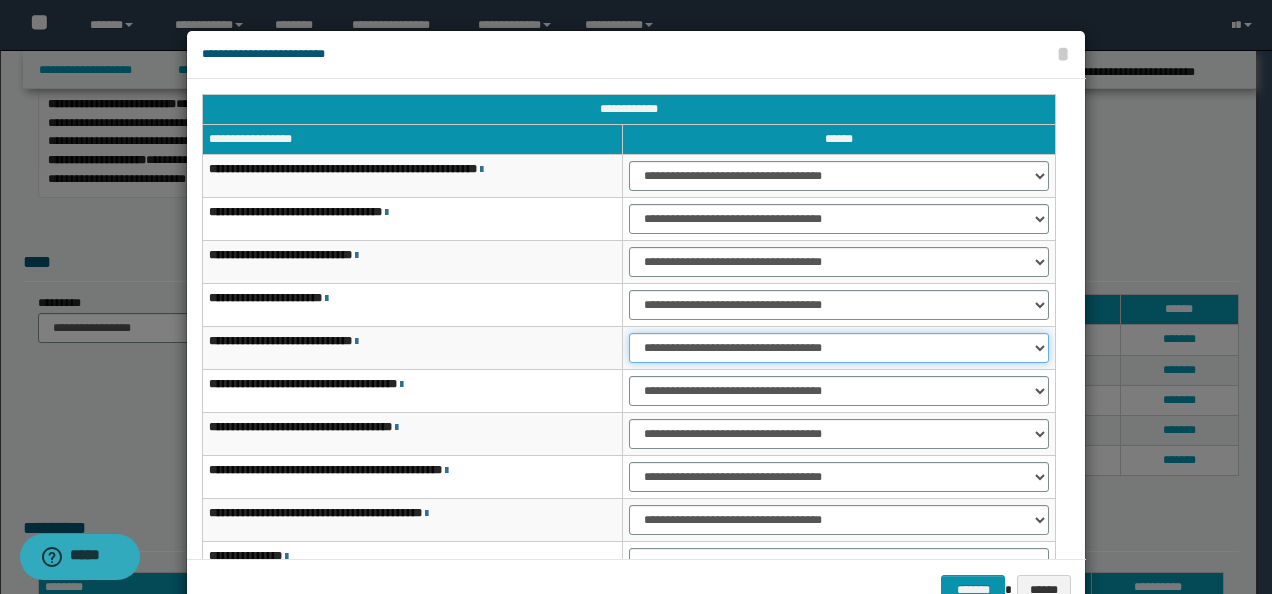 drag, startPoint x: 649, startPoint y: 344, endPoint x: 647, endPoint y: 362, distance: 18.110771 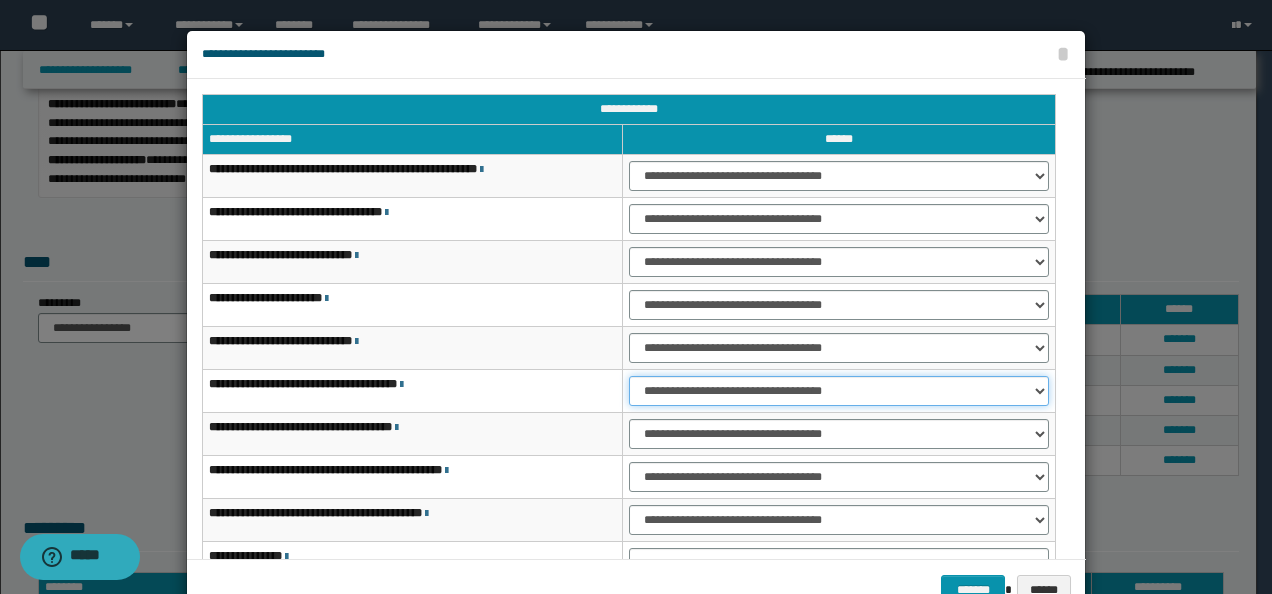 drag, startPoint x: 646, startPoint y: 381, endPoint x: 648, endPoint y: 405, distance: 24.083189 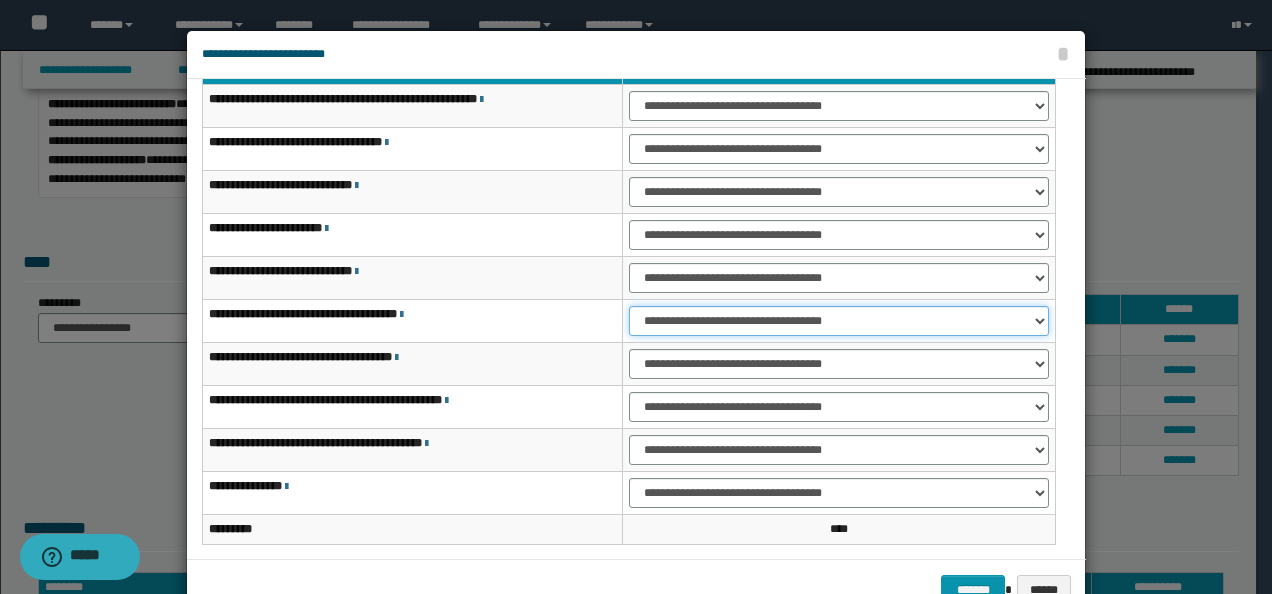 scroll, scrollTop: 100, scrollLeft: 0, axis: vertical 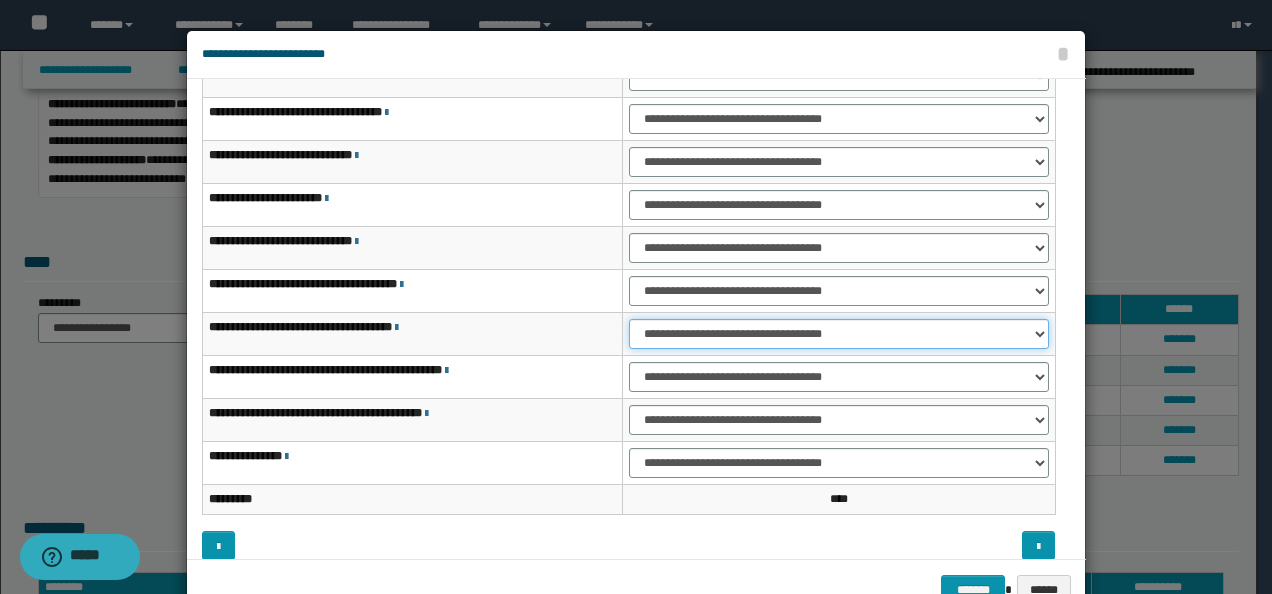 drag, startPoint x: 634, startPoint y: 325, endPoint x: 644, endPoint y: 338, distance: 16.40122 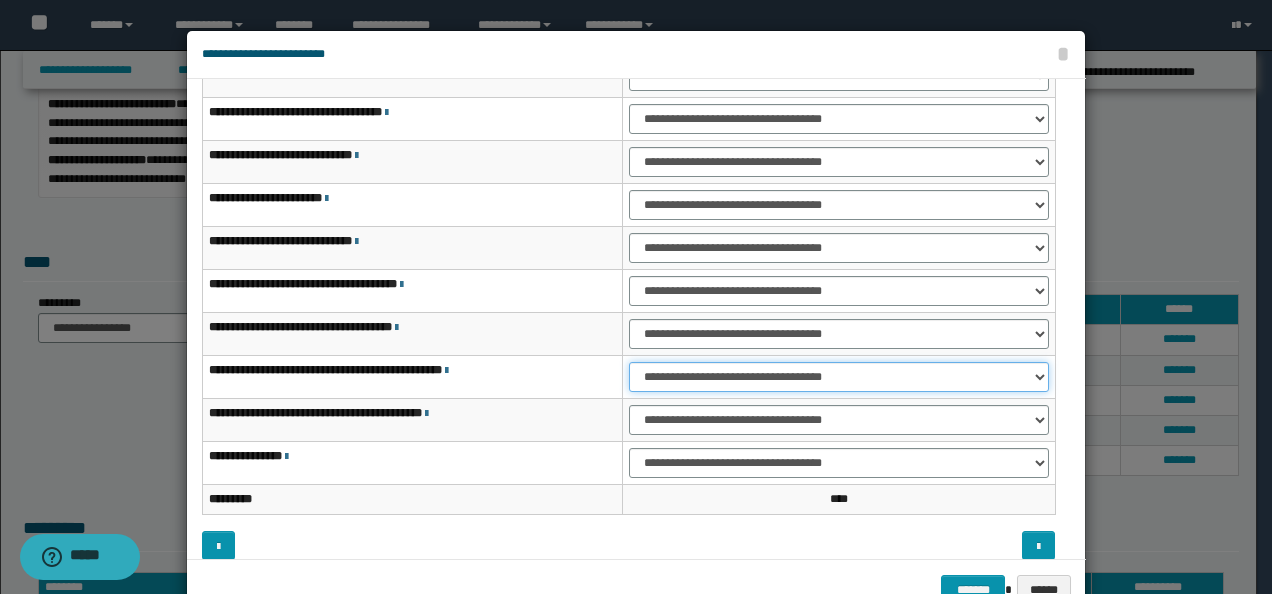click on "**********" at bounding box center (839, 377) 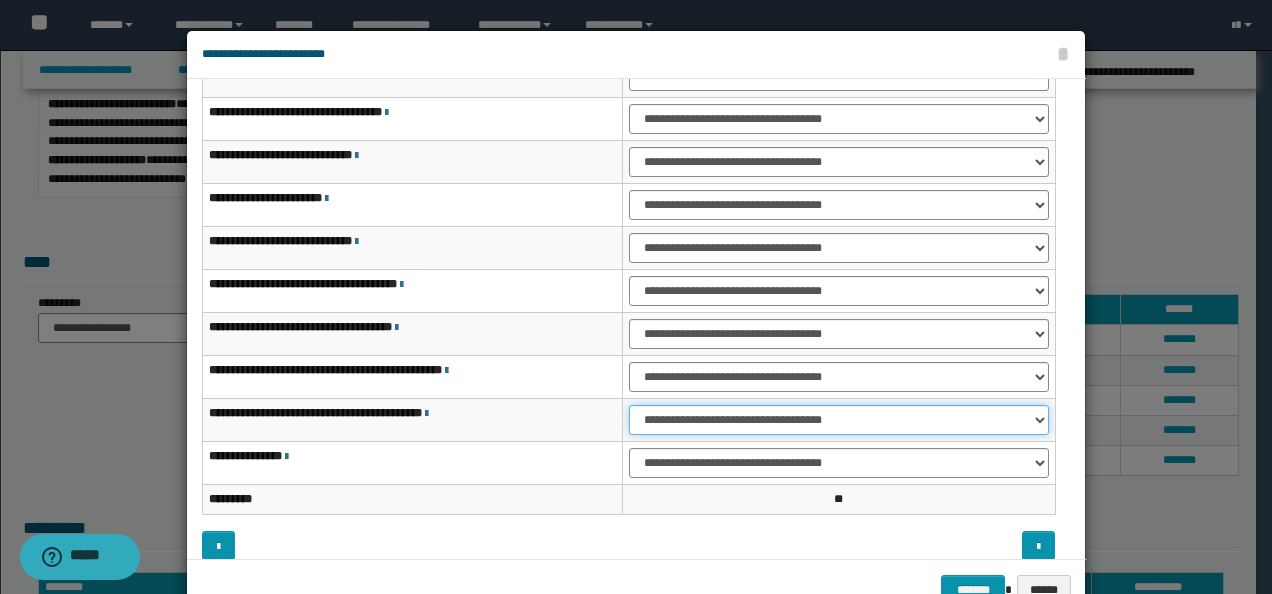 click on "**********" at bounding box center [839, 420] 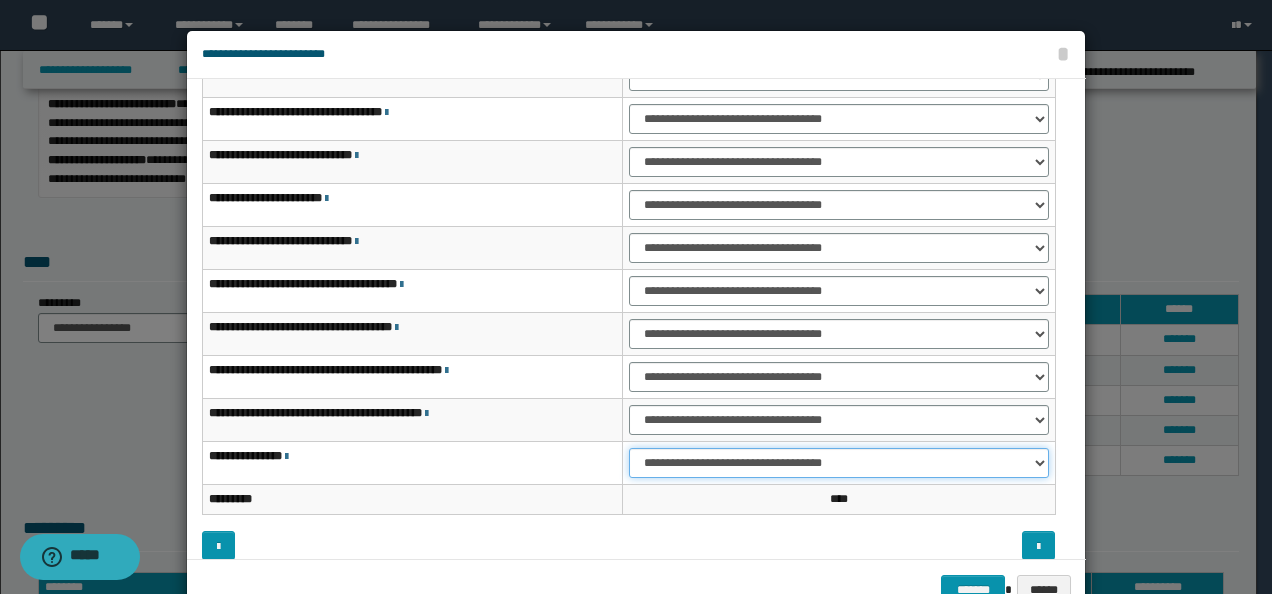 click on "**********" at bounding box center [839, 463] 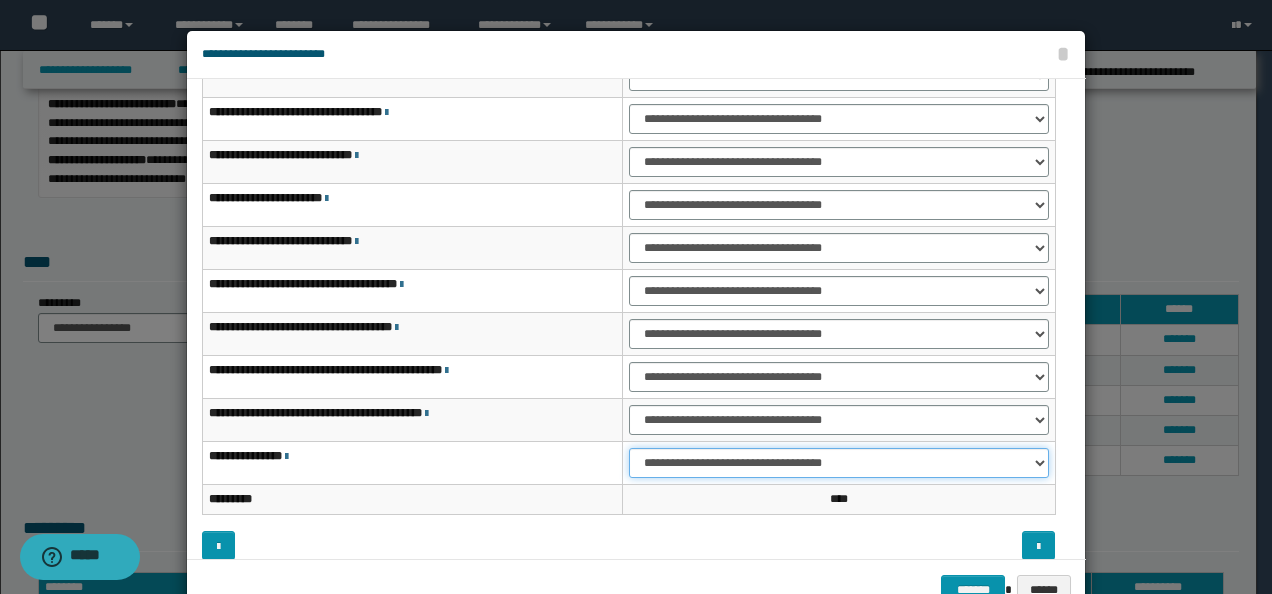 click on "**********" at bounding box center (839, 463) 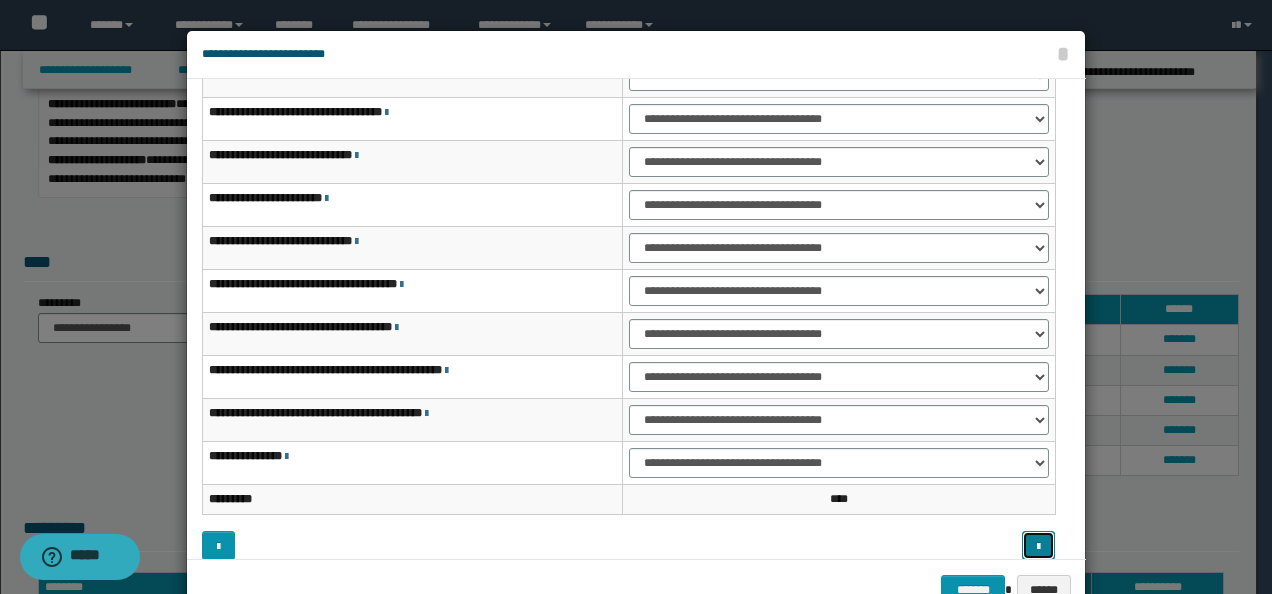 click at bounding box center [1038, 547] 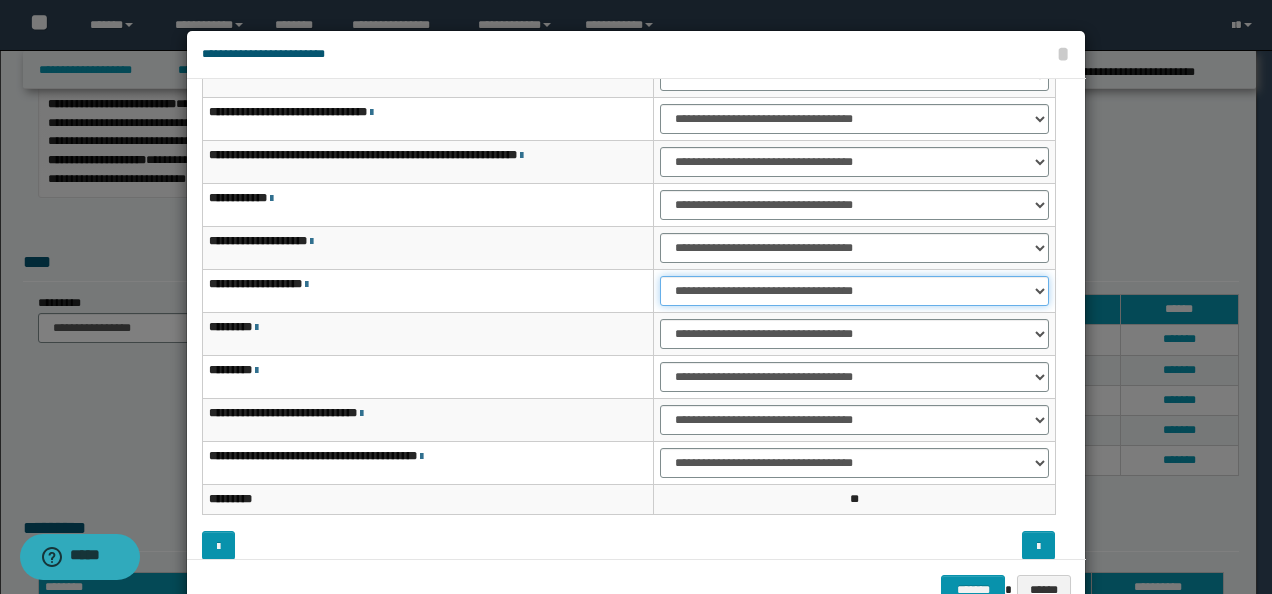 scroll, scrollTop: 0, scrollLeft: 0, axis: both 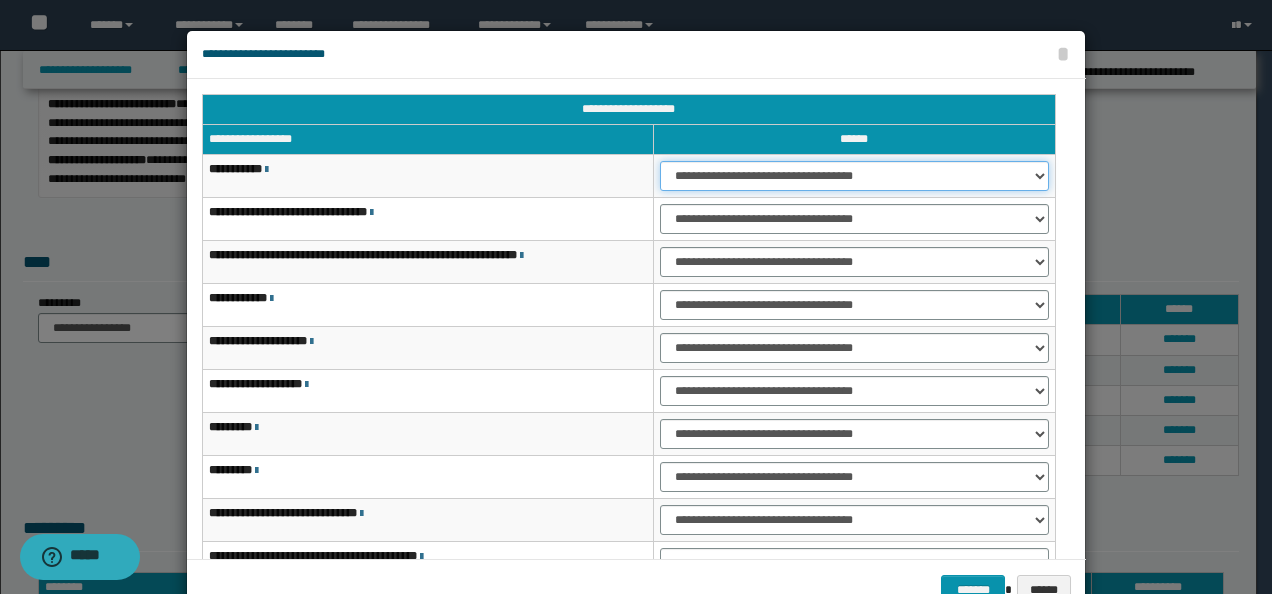 click on "**********" at bounding box center [854, 176] 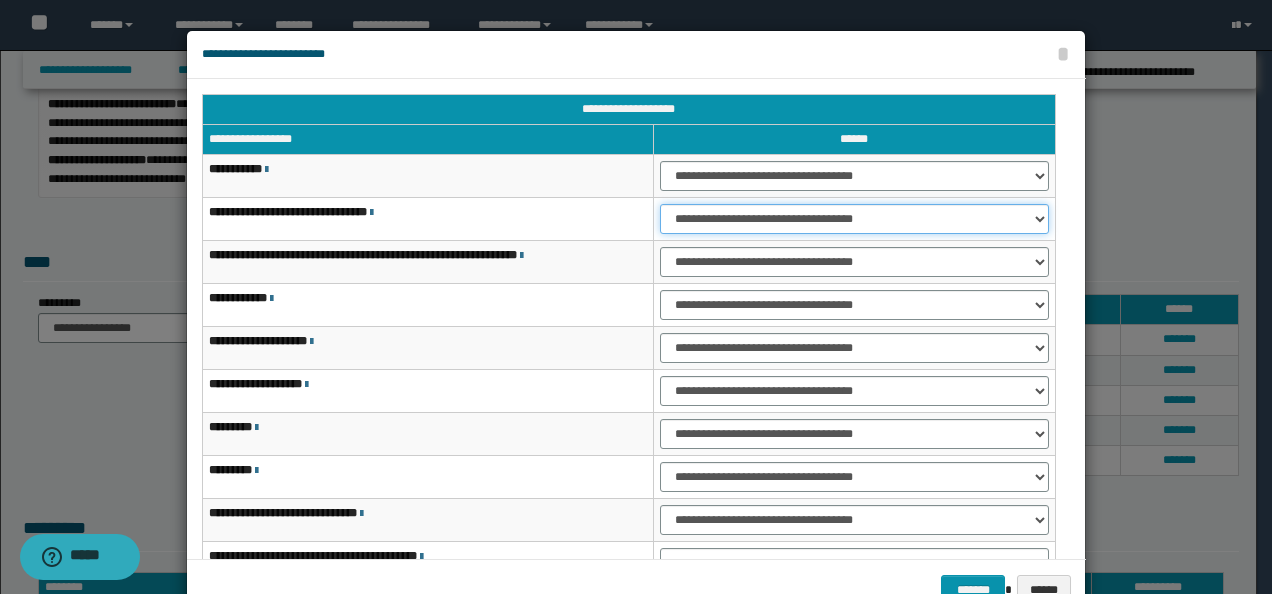 drag, startPoint x: 708, startPoint y: 218, endPoint x: 709, endPoint y: 233, distance: 15.033297 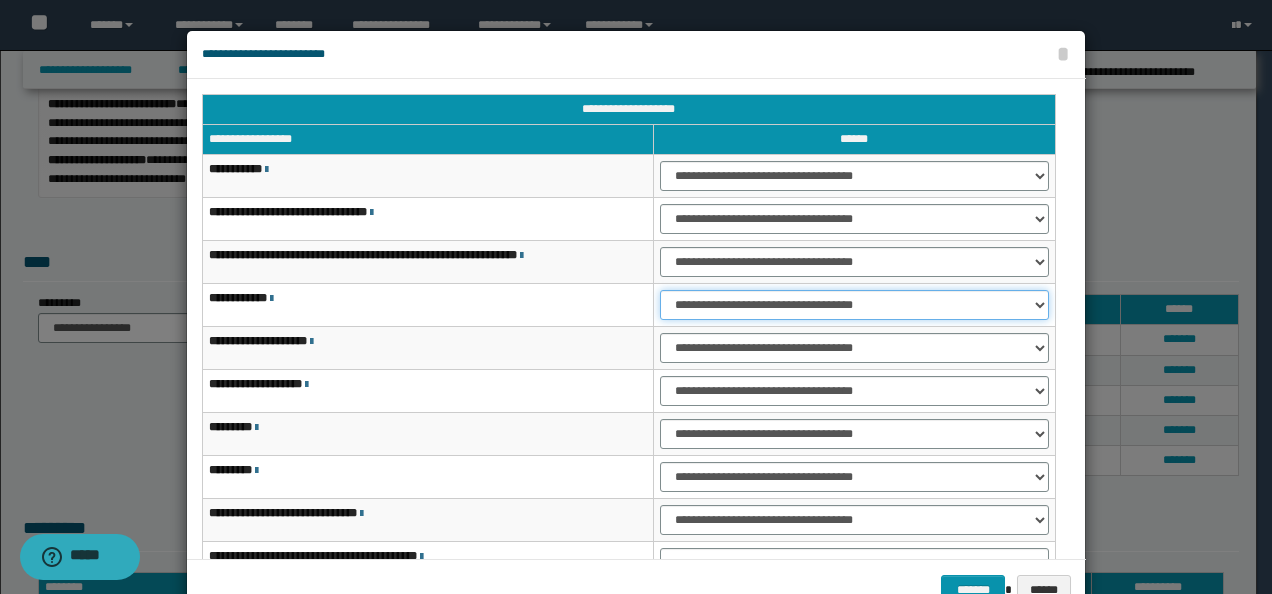click on "**********" at bounding box center (854, 305) 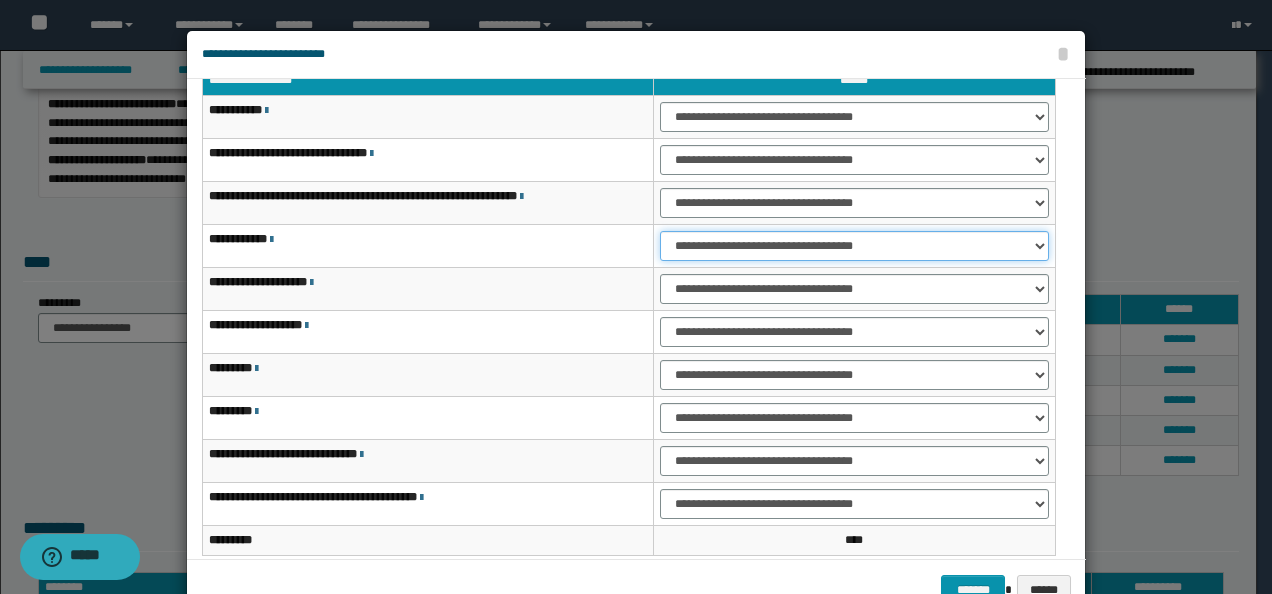 scroll, scrollTop: 100, scrollLeft: 0, axis: vertical 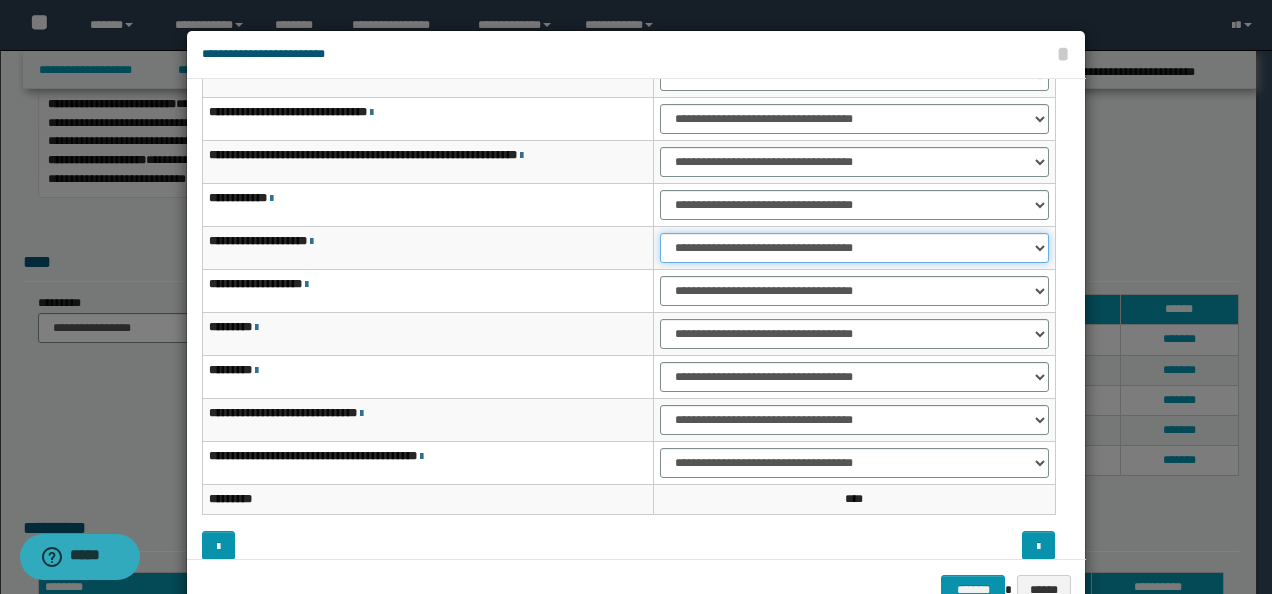 click on "**********" at bounding box center [854, 248] 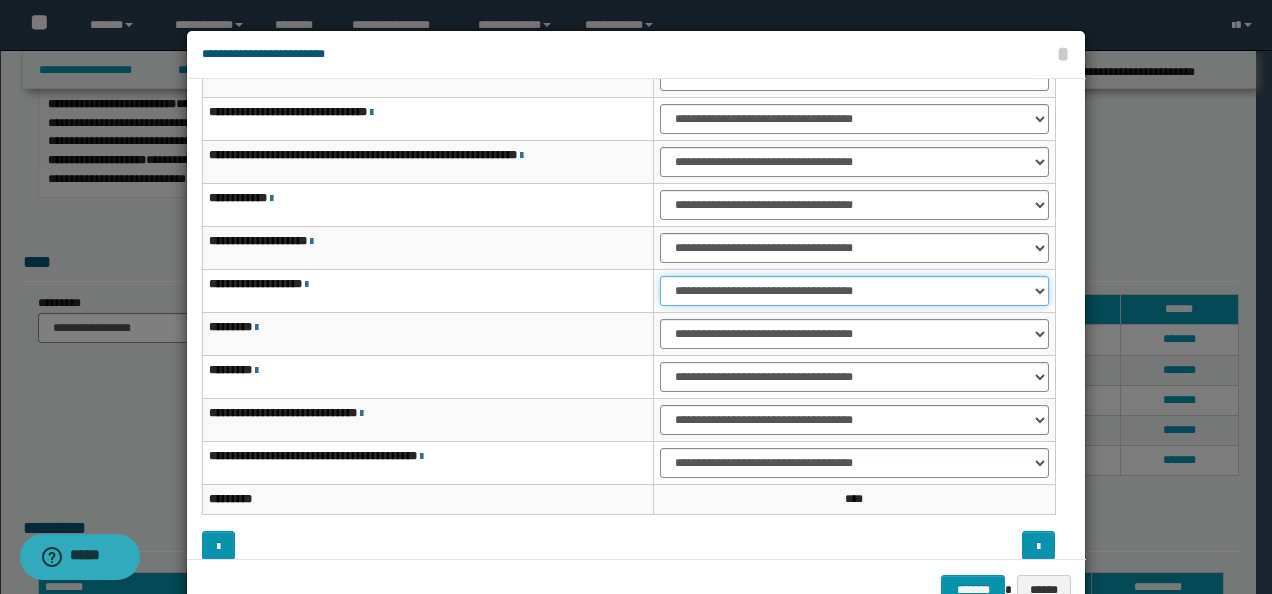 drag, startPoint x: 684, startPoint y: 278, endPoint x: 689, endPoint y: 294, distance: 16.763054 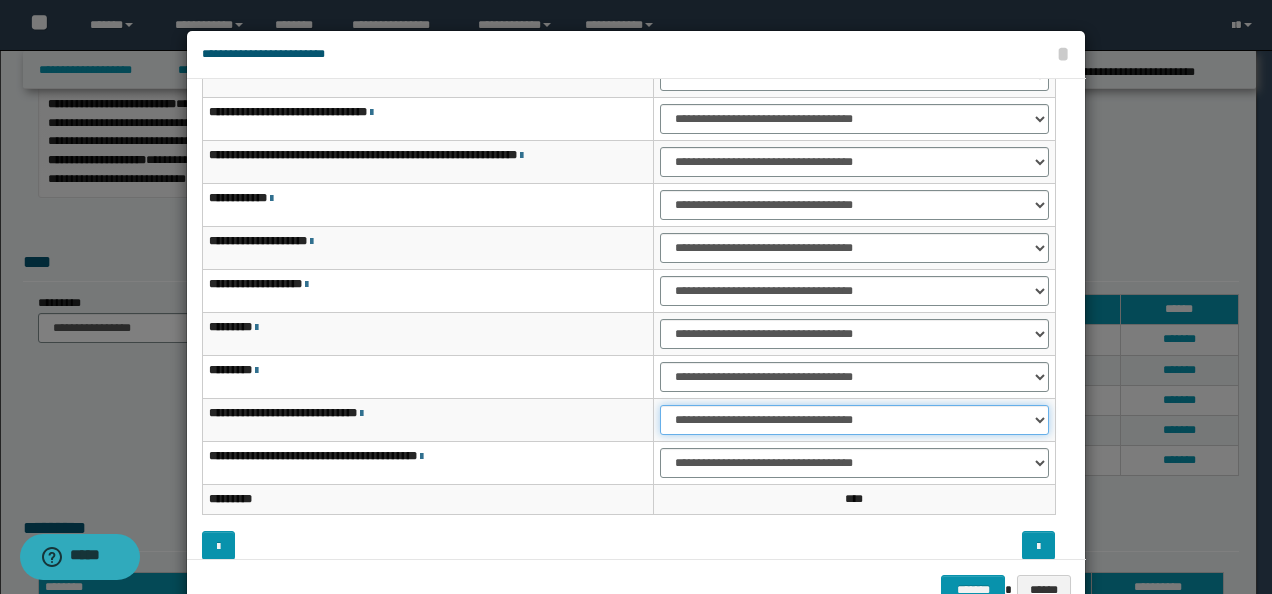 click on "**********" at bounding box center [854, 420] 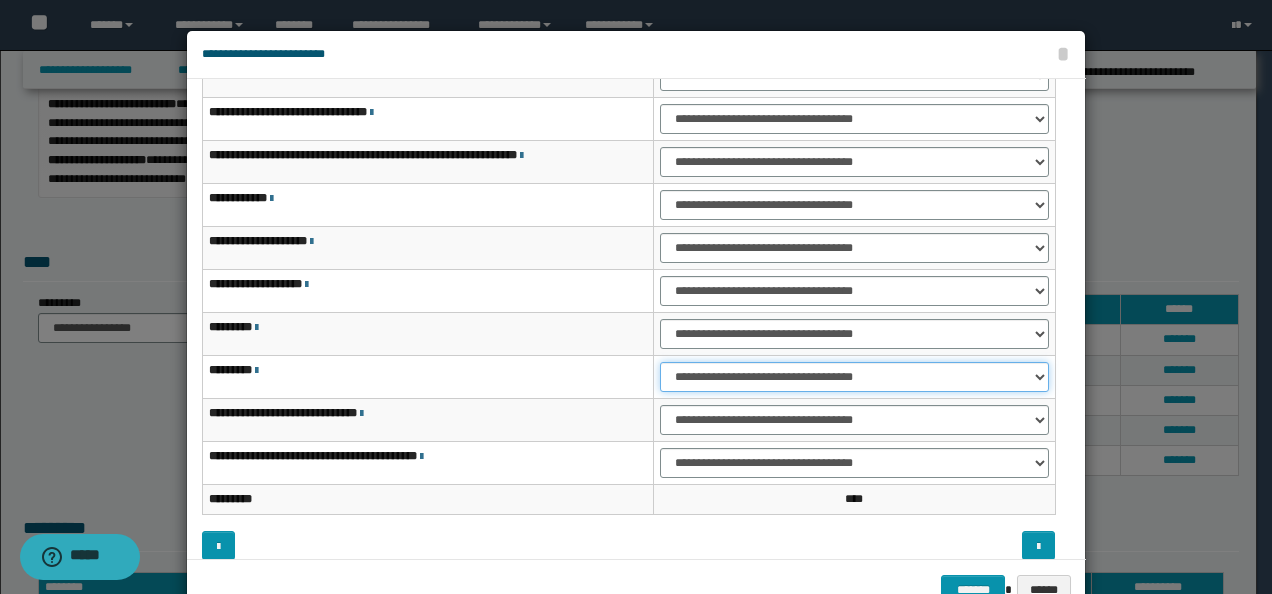 click on "**********" at bounding box center (854, 377) 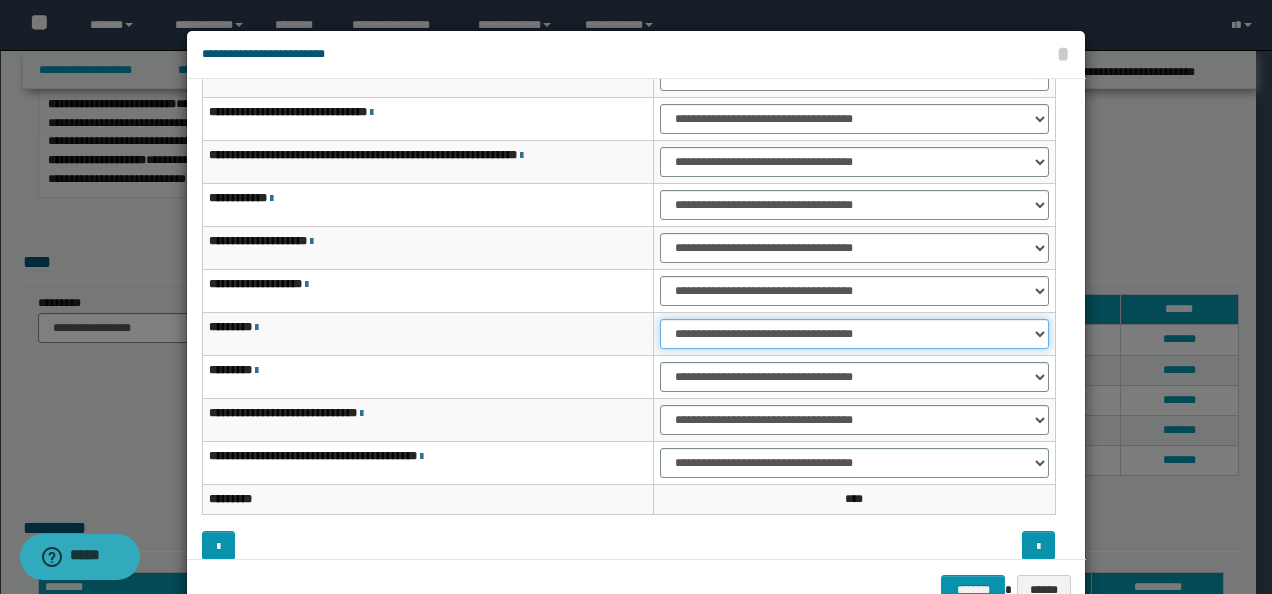drag, startPoint x: 698, startPoint y: 334, endPoint x: 695, endPoint y: 347, distance: 13.341664 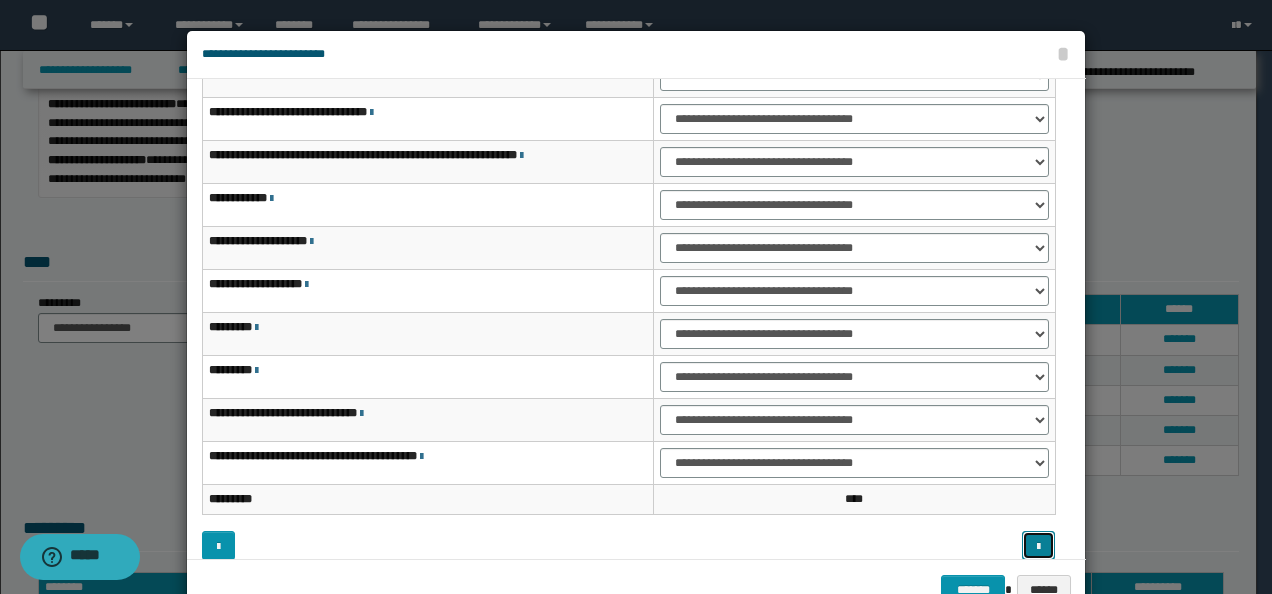 click at bounding box center (1038, 545) 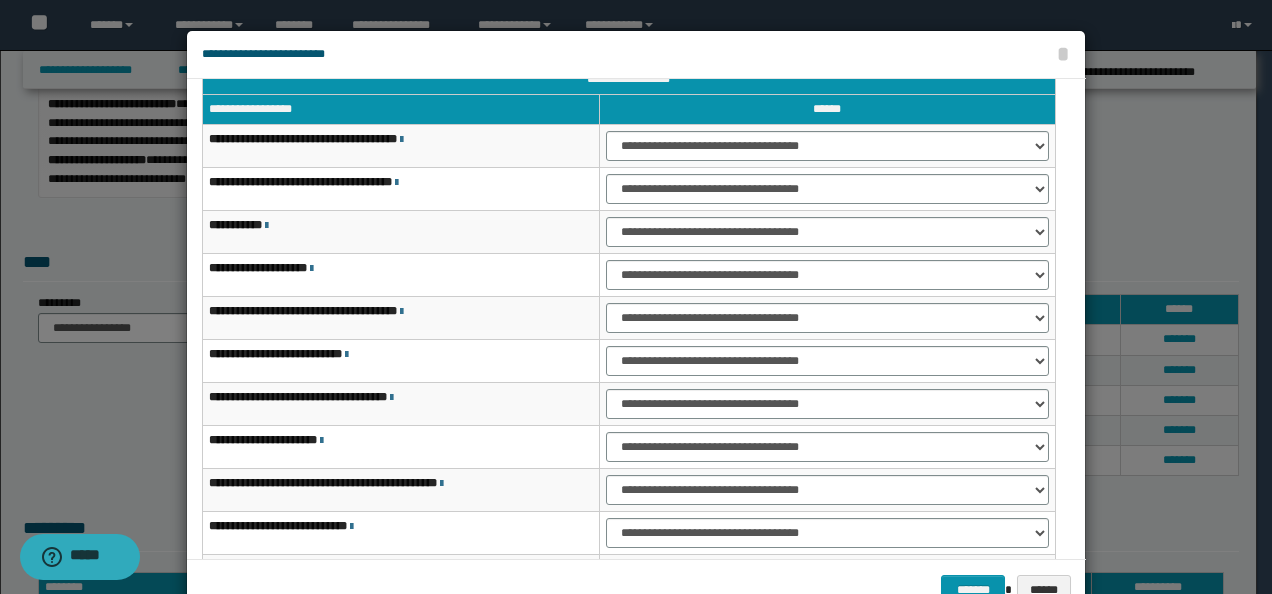 scroll, scrollTop: 0, scrollLeft: 0, axis: both 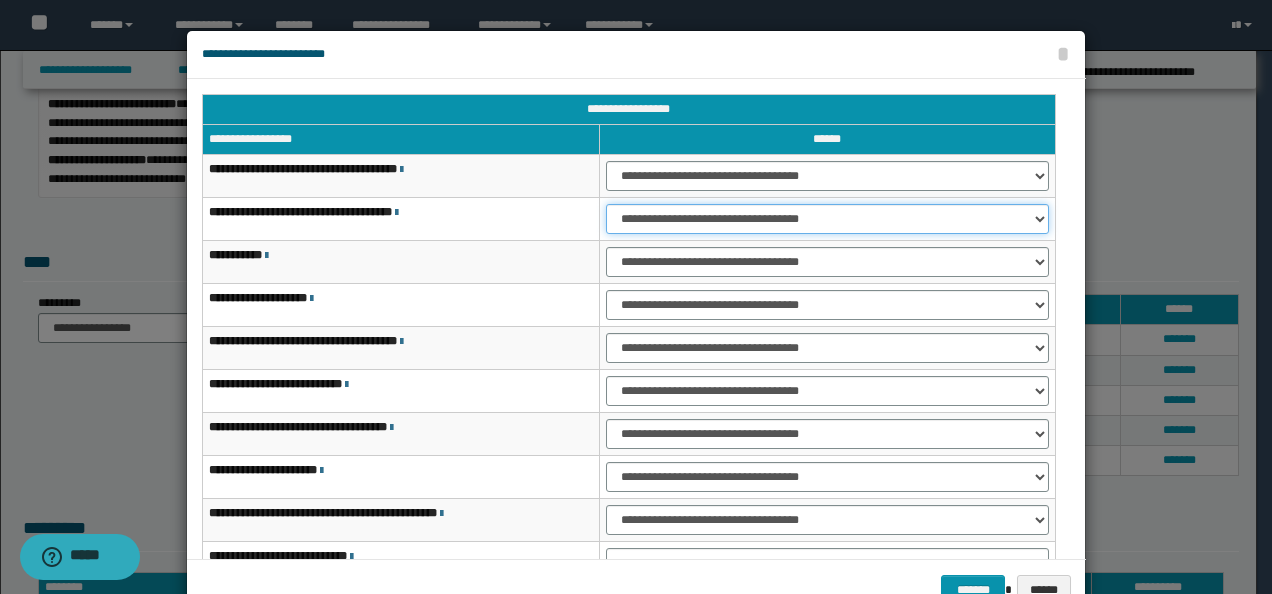 click on "**********" at bounding box center (827, 219) 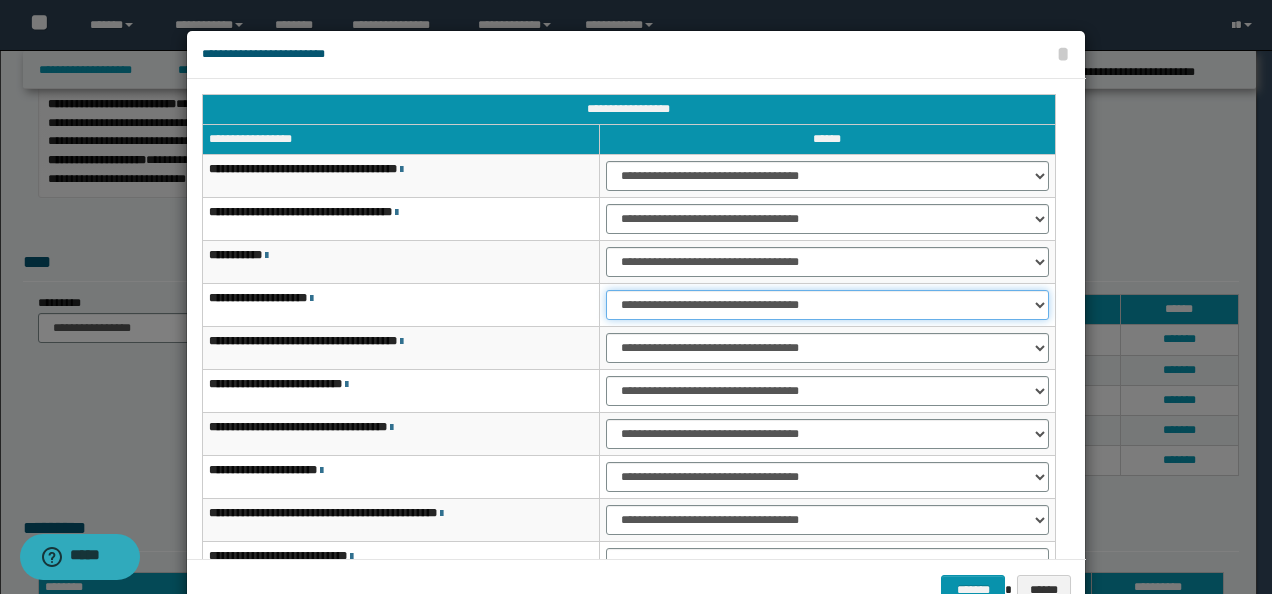 click on "**********" at bounding box center [827, 305] 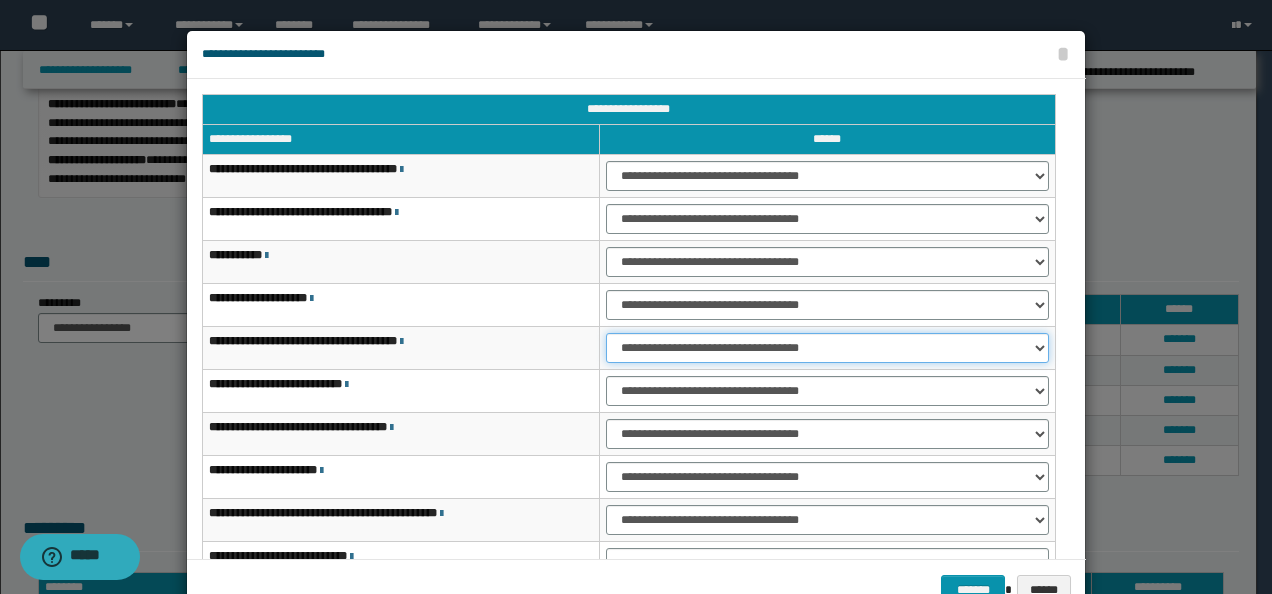 click on "**********" at bounding box center [827, 348] 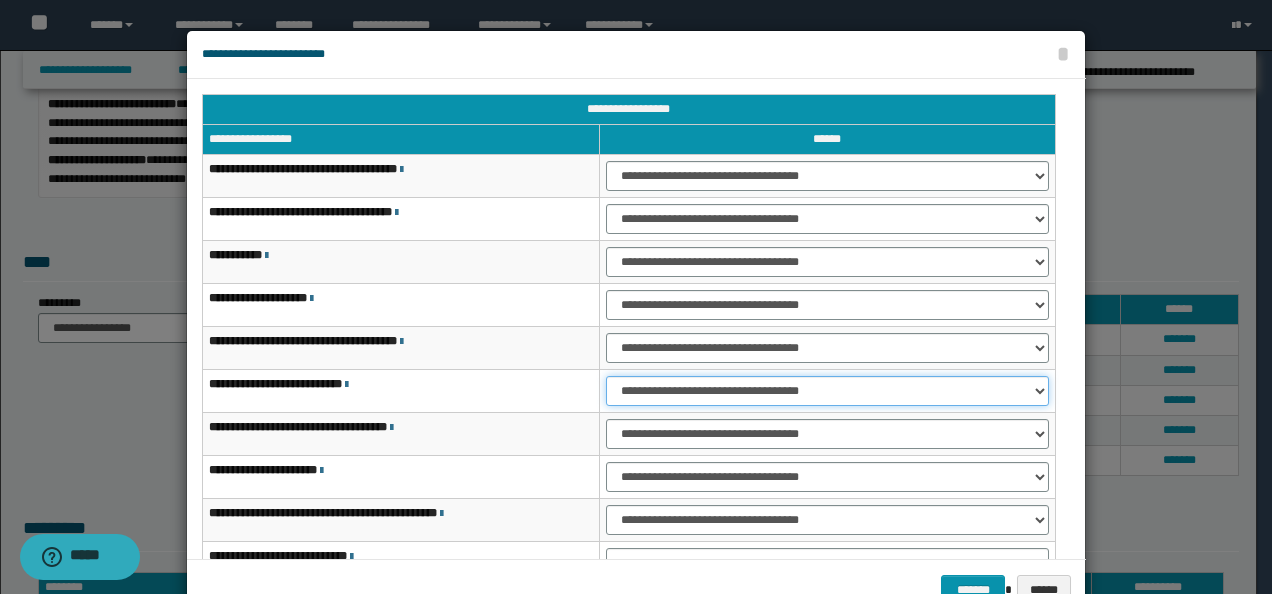 click on "**********" at bounding box center [827, 391] 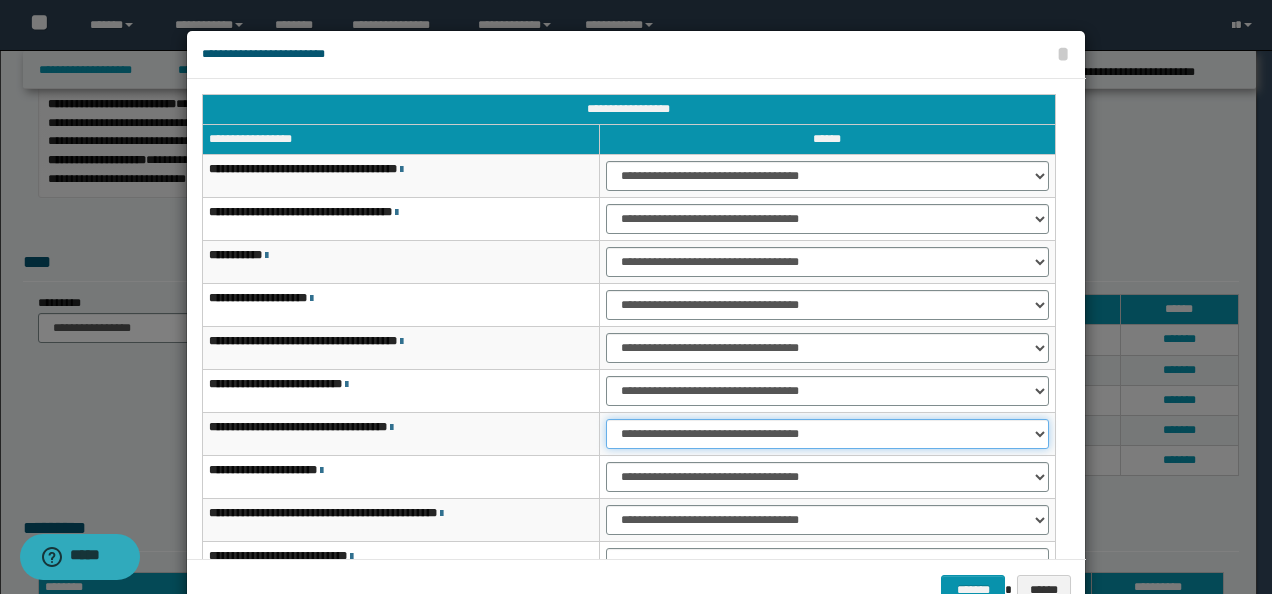 drag, startPoint x: 632, startPoint y: 432, endPoint x: 635, endPoint y: 447, distance: 15.297058 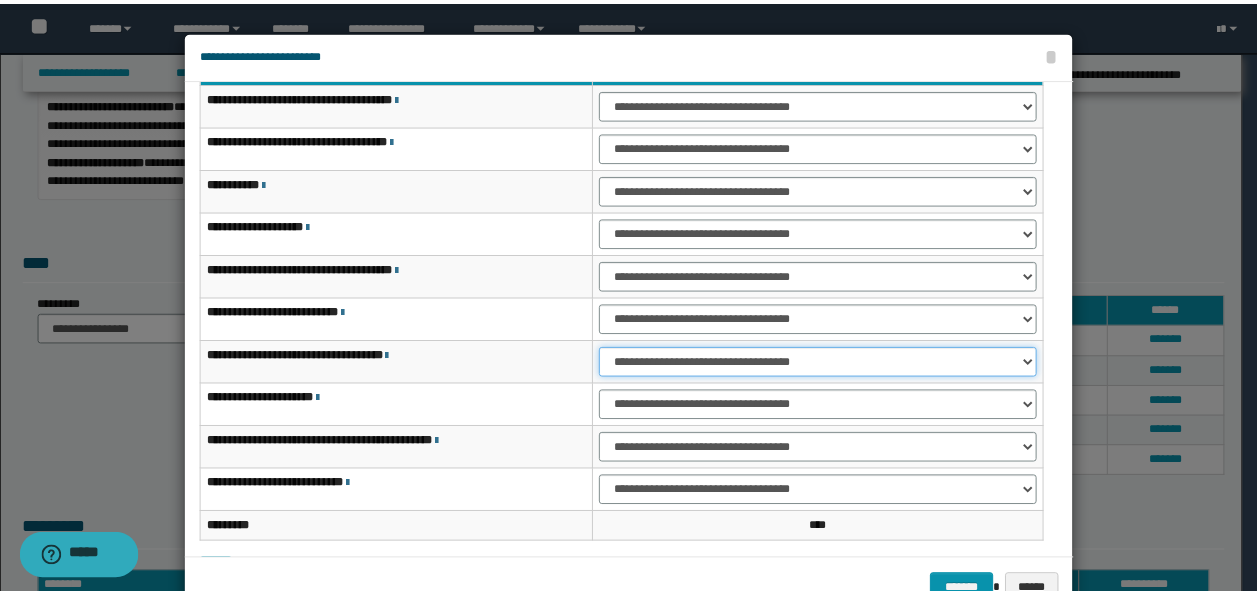 scroll, scrollTop: 100, scrollLeft: 0, axis: vertical 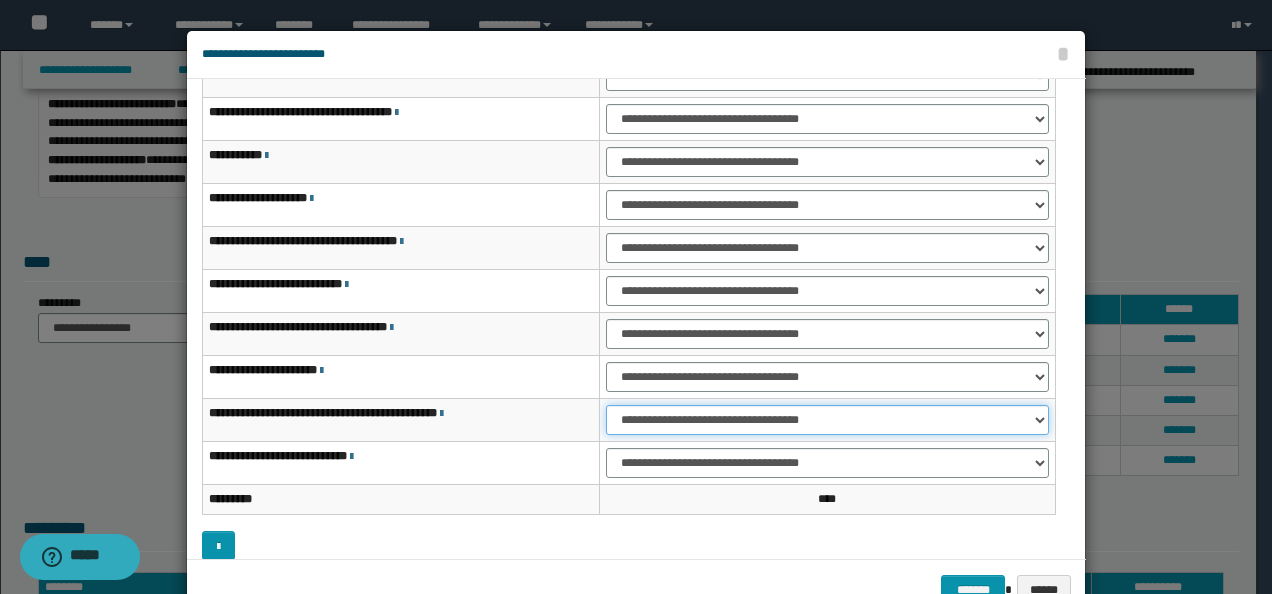 click on "**********" at bounding box center [827, 420] 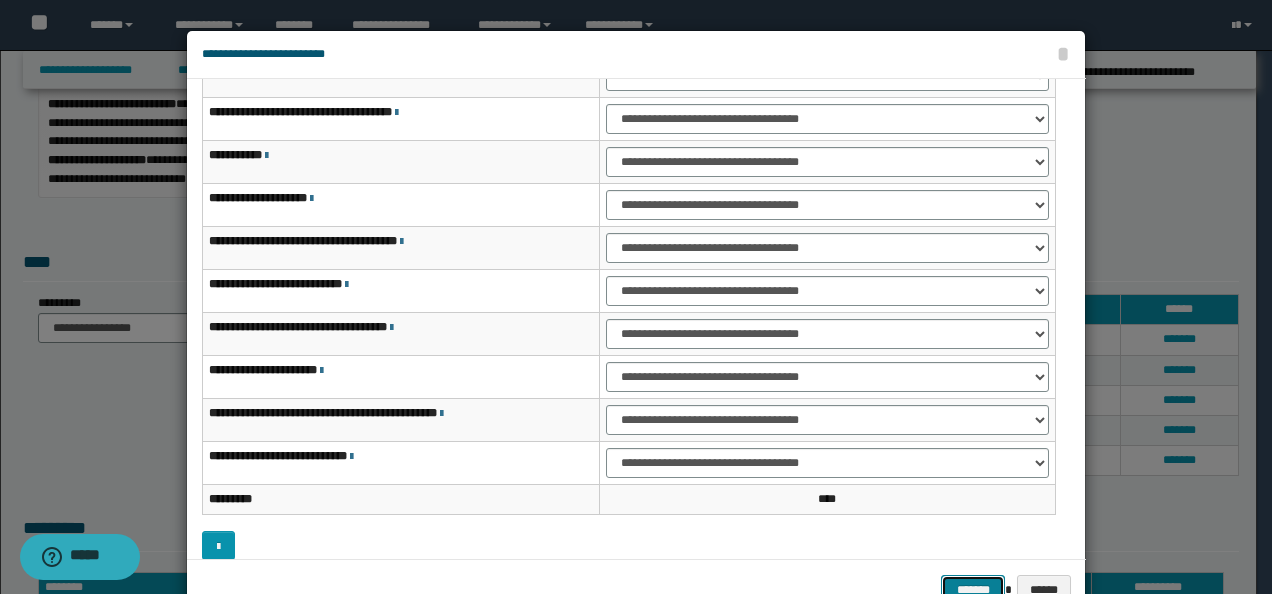 click on "*******" at bounding box center (973, 589) 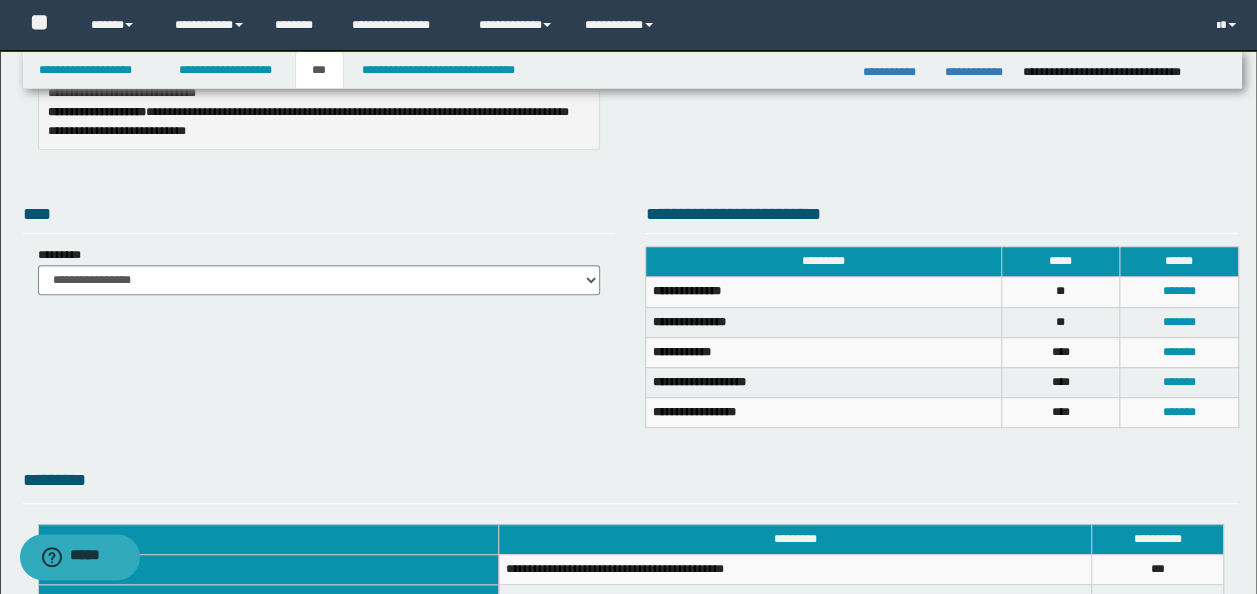 scroll, scrollTop: 0, scrollLeft: 0, axis: both 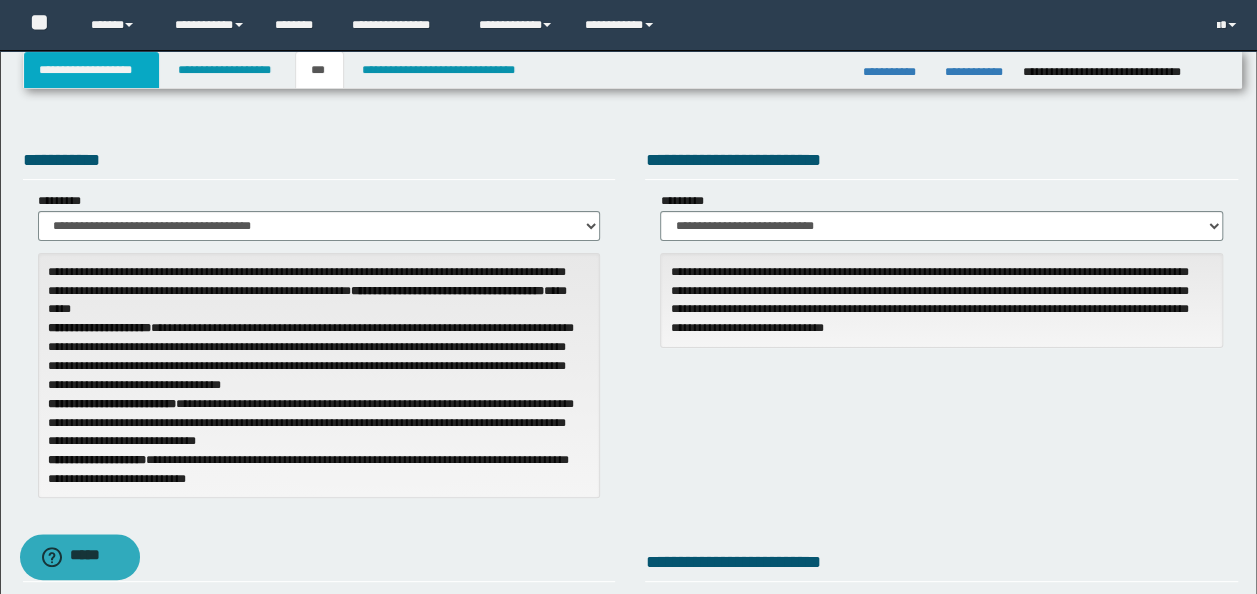 click on "**********" at bounding box center [92, 70] 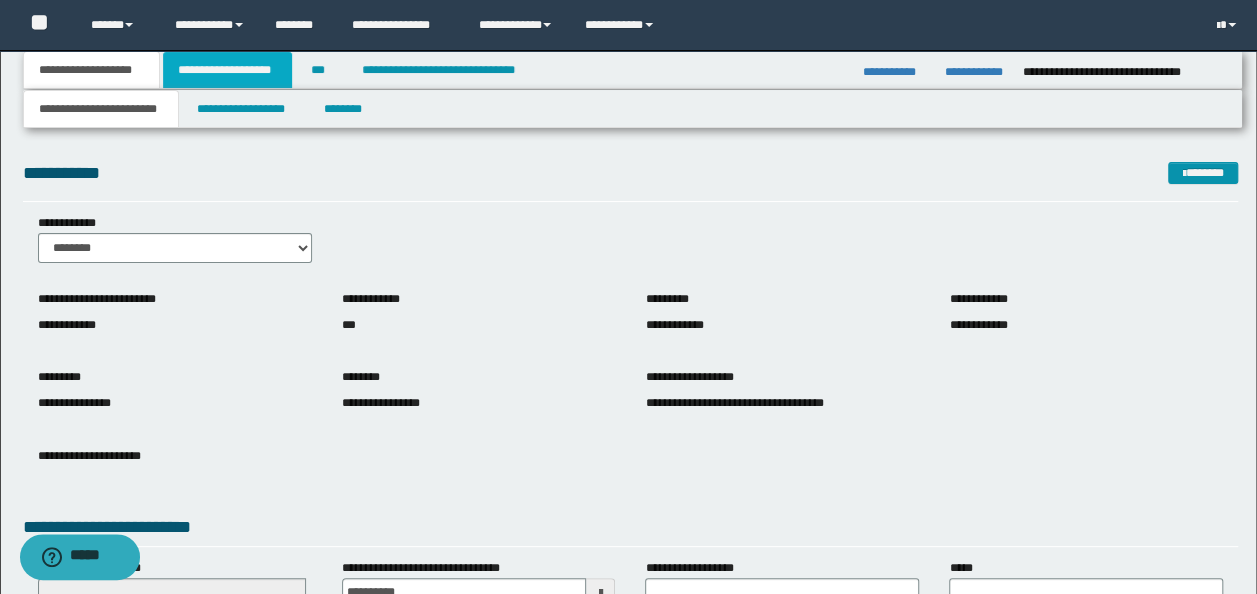 click on "**********" at bounding box center (227, 70) 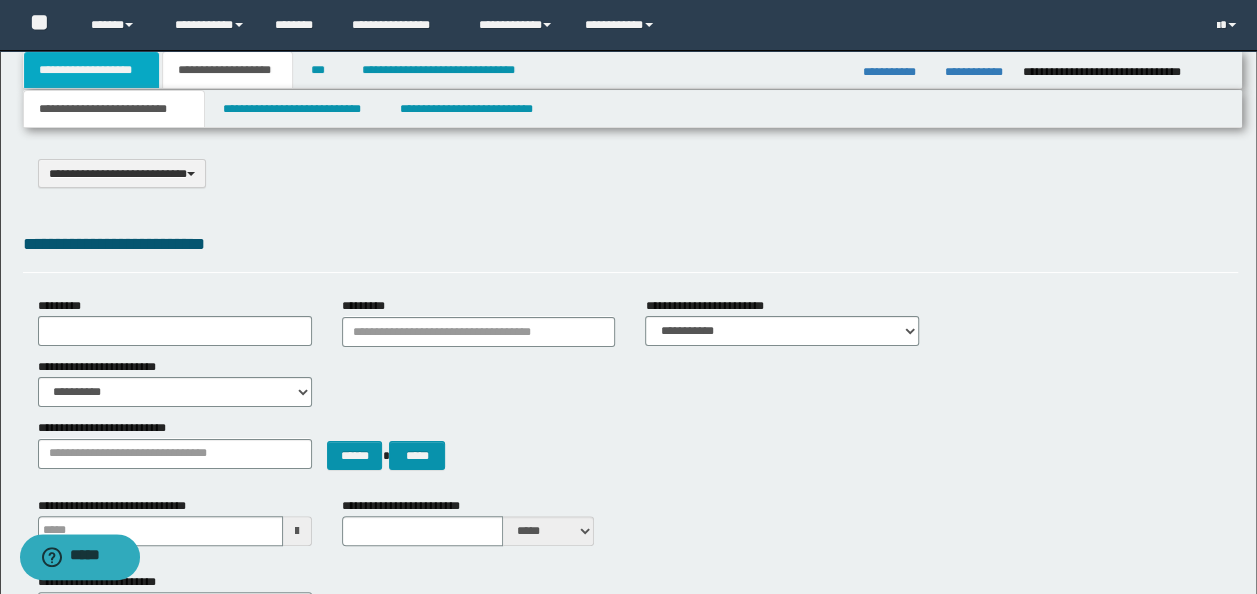 click on "**********" at bounding box center [92, 70] 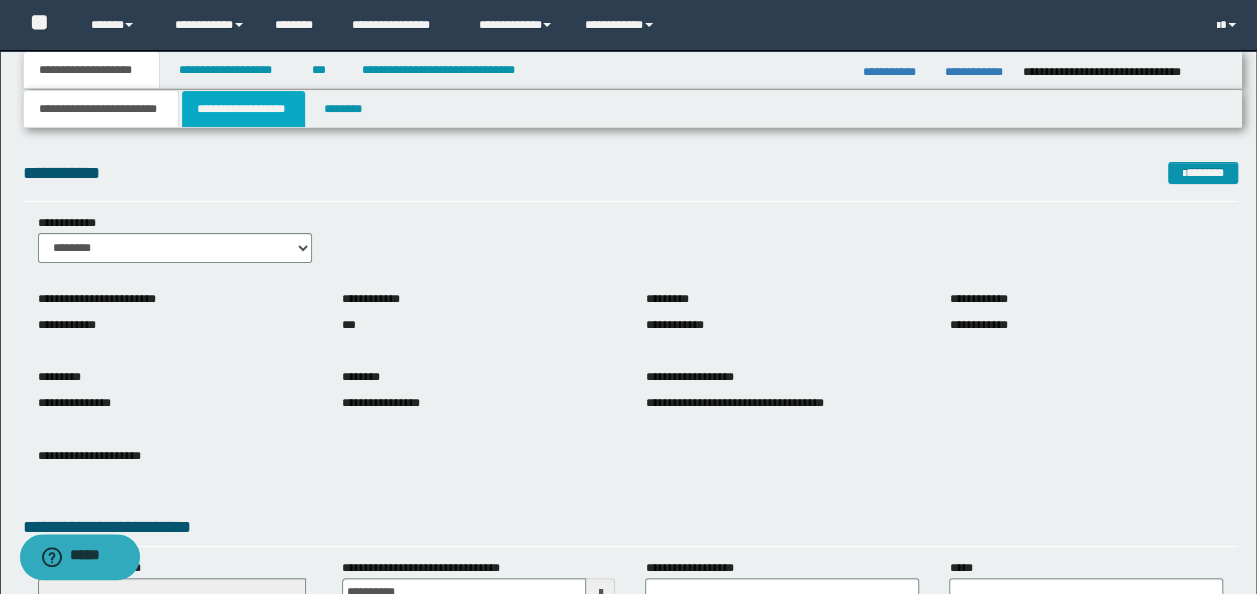 click on "**********" at bounding box center [243, 109] 